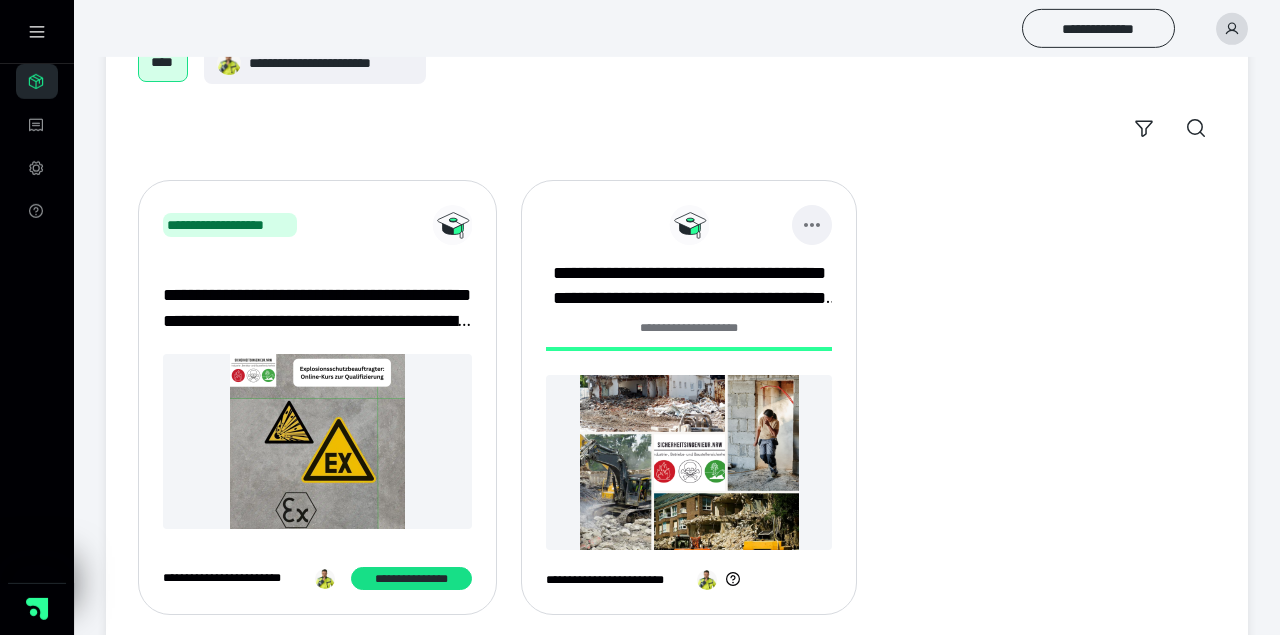scroll, scrollTop: 170, scrollLeft: 0, axis: vertical 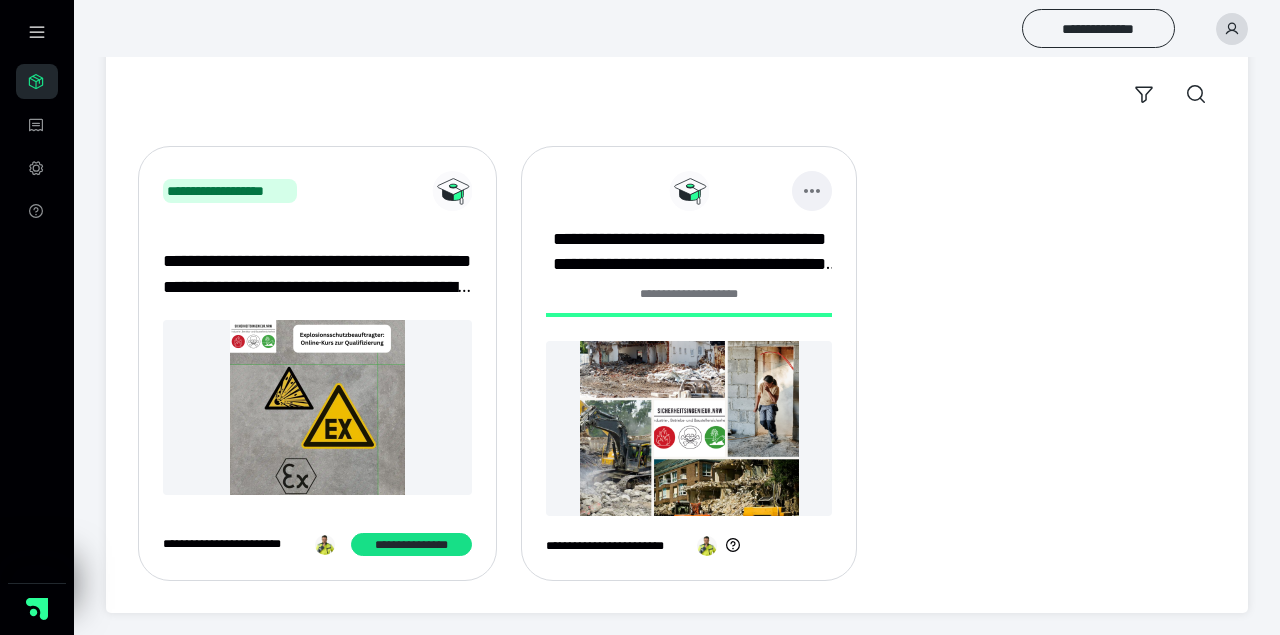 click 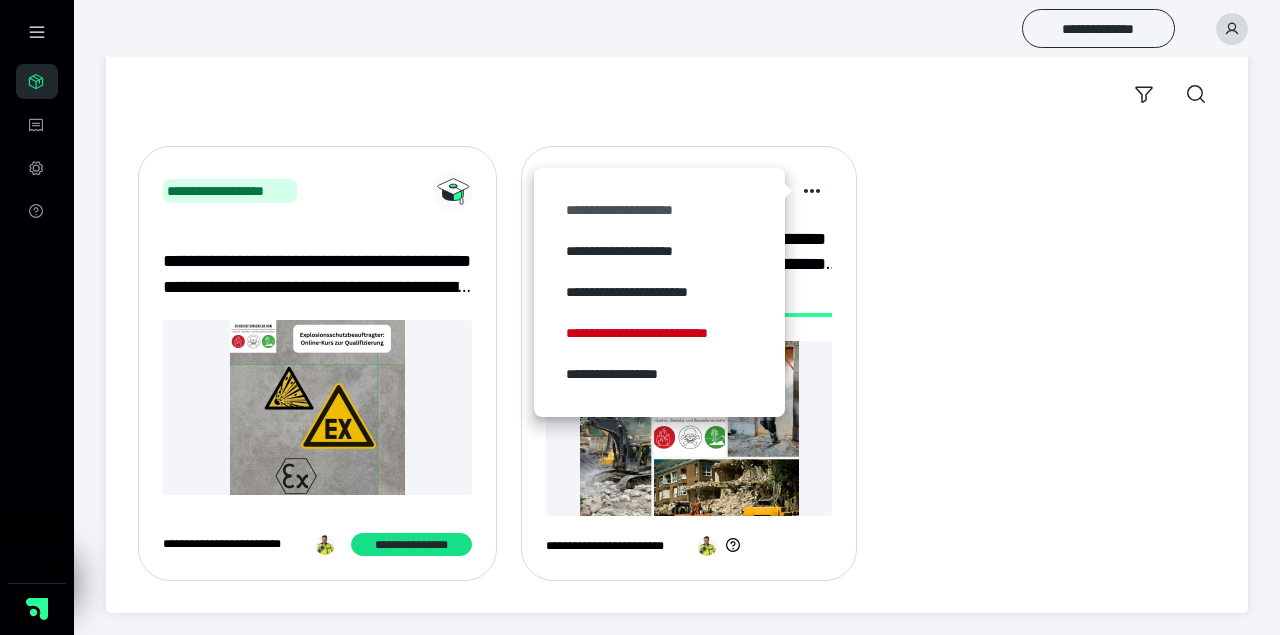 click on "**********" at bounding box center [660, 210] 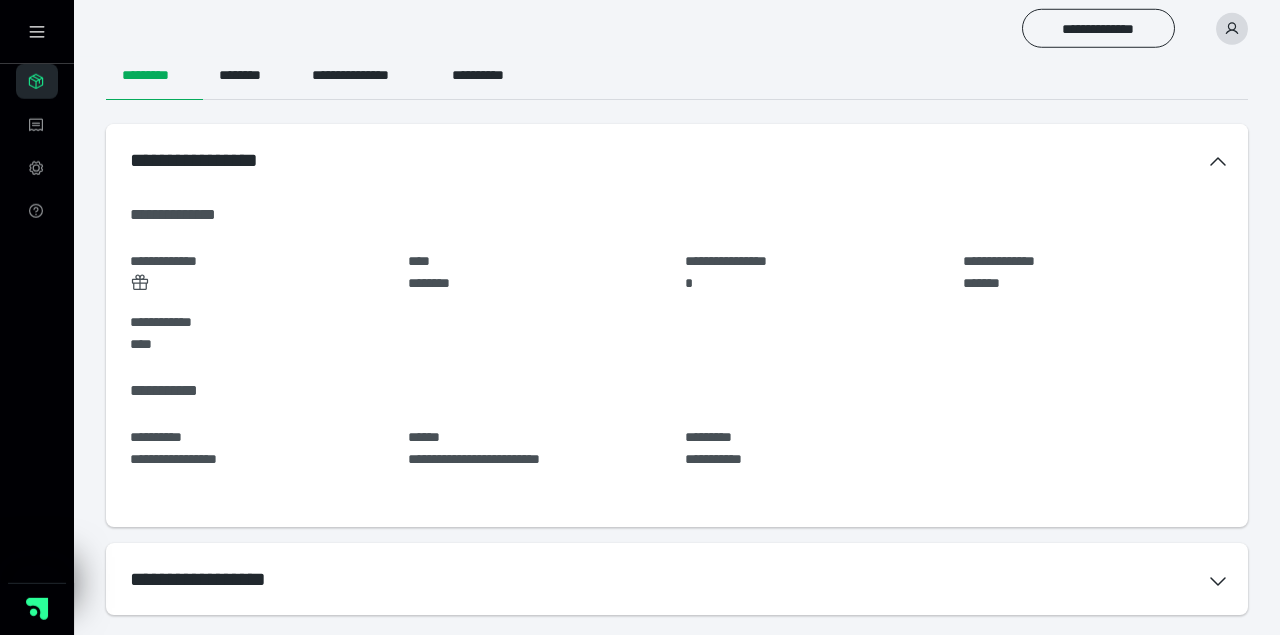 scroll, scrollTop: 137, scrollLeft: 0, axis: vertical 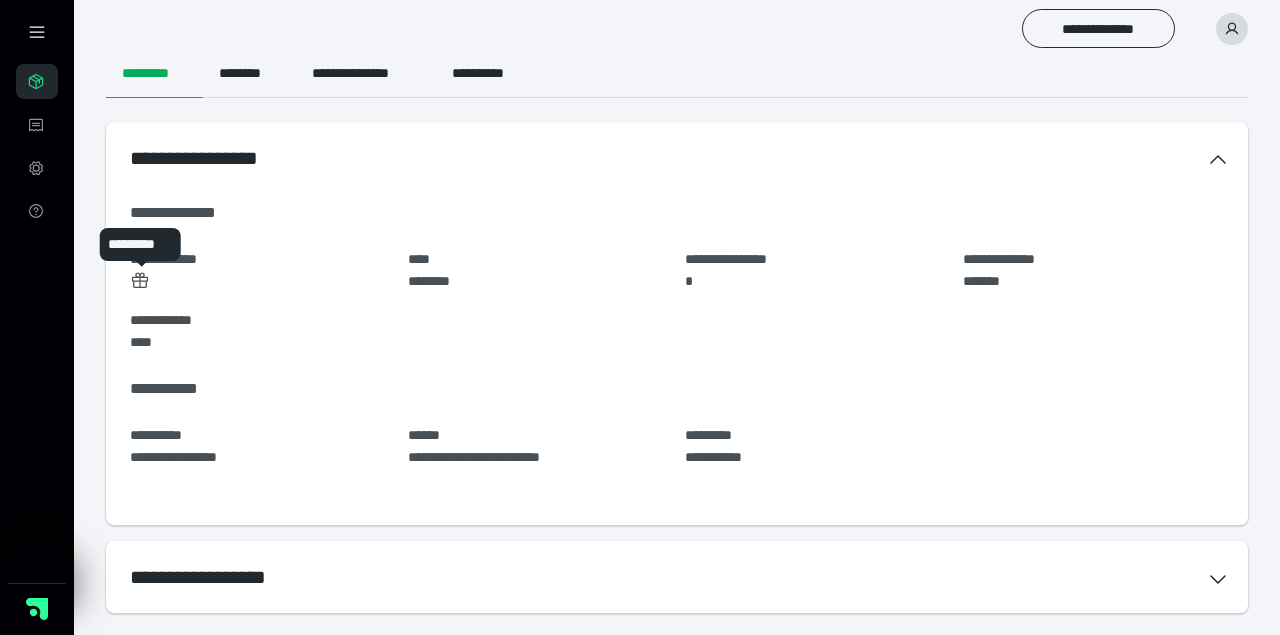 click 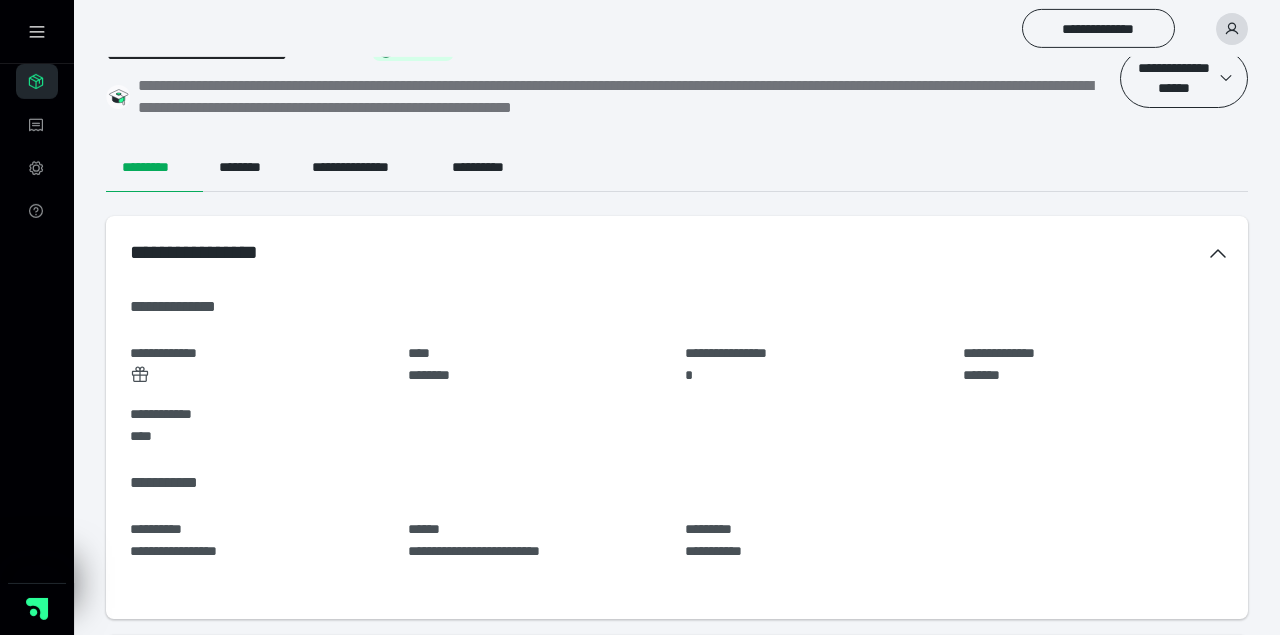 scroll, scrollTop: 0, scrollLeft: 0, axis: both 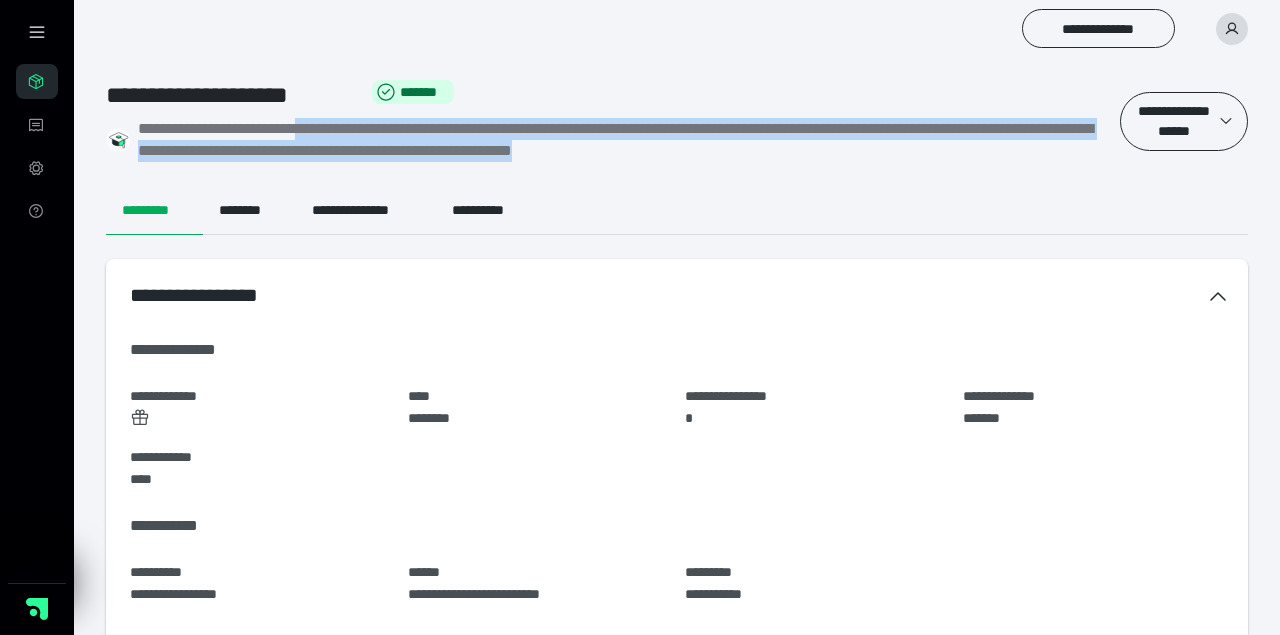 drag, startPoint x: 1001, startPoint y: 150, endPoint x: 353, endPoint y: 136, distance: 648.15125 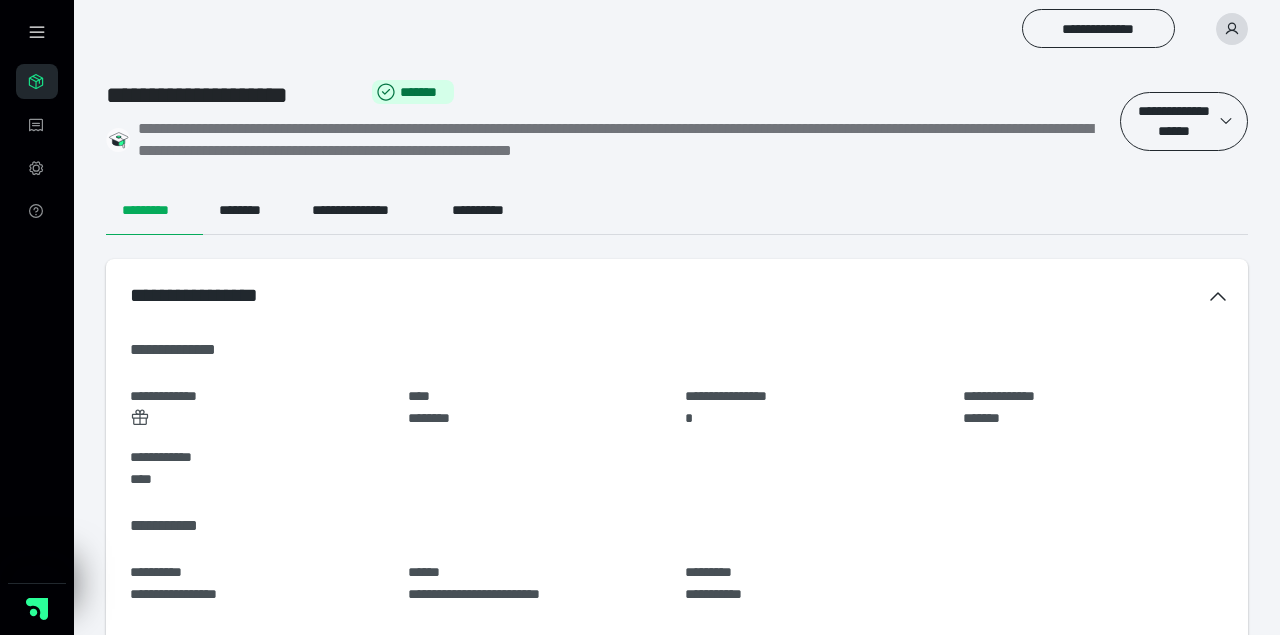 click on "**********" at bounding box center [677, 488] 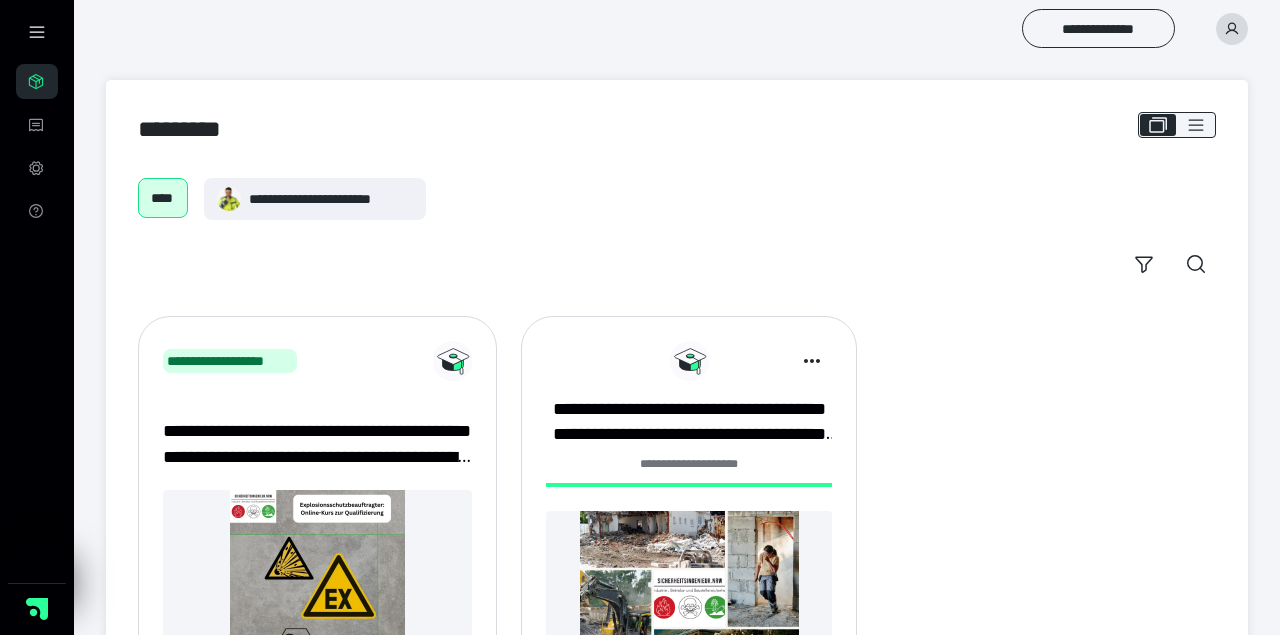 scroll, scrollTop: 104, scrollLeft: 0, axis: vertical 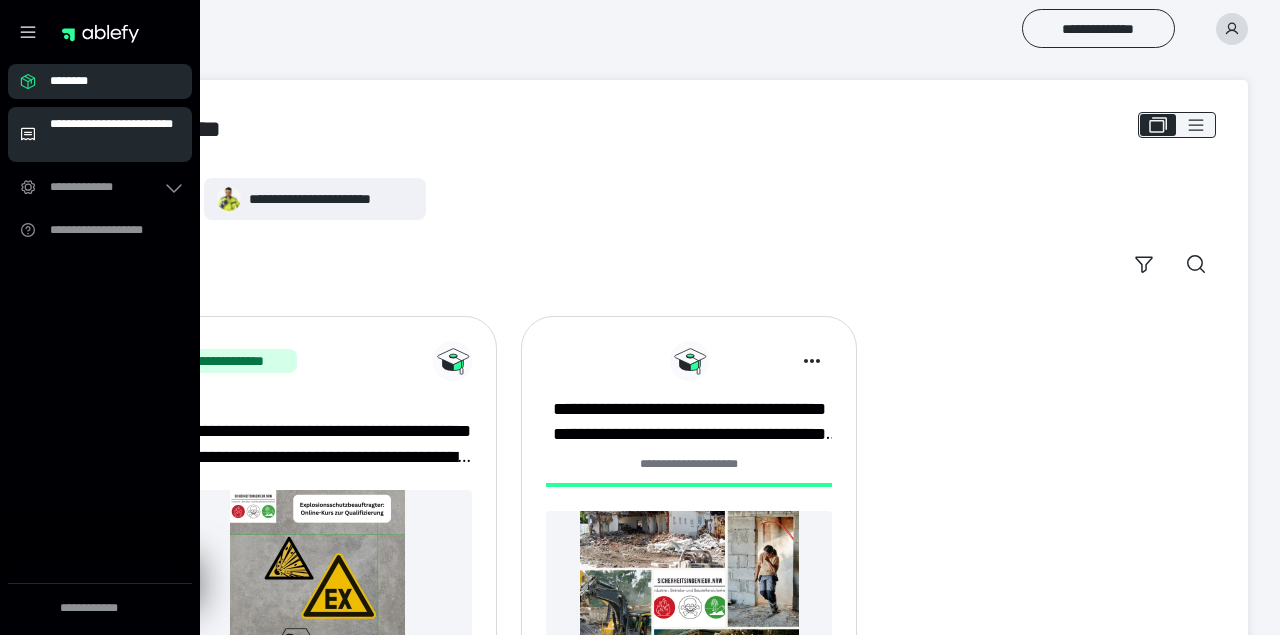click on "**********" at bounding box center [115, 134] 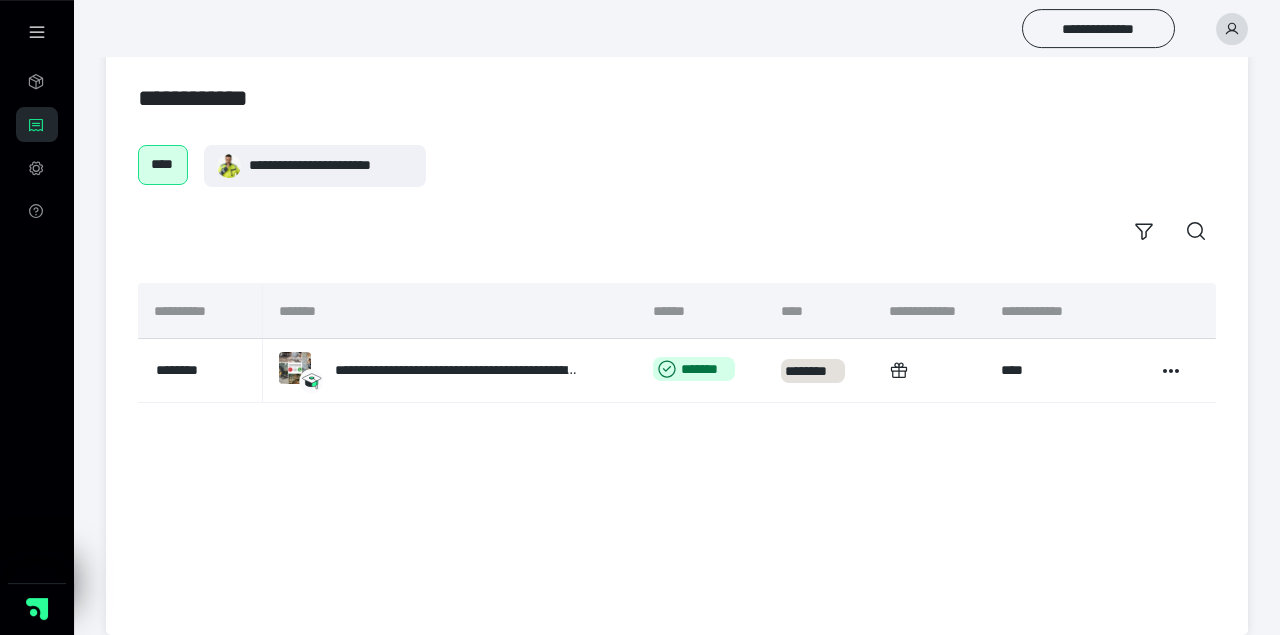 scroll, scrollTop: 50, scrollLeft: 0, axis: vertical 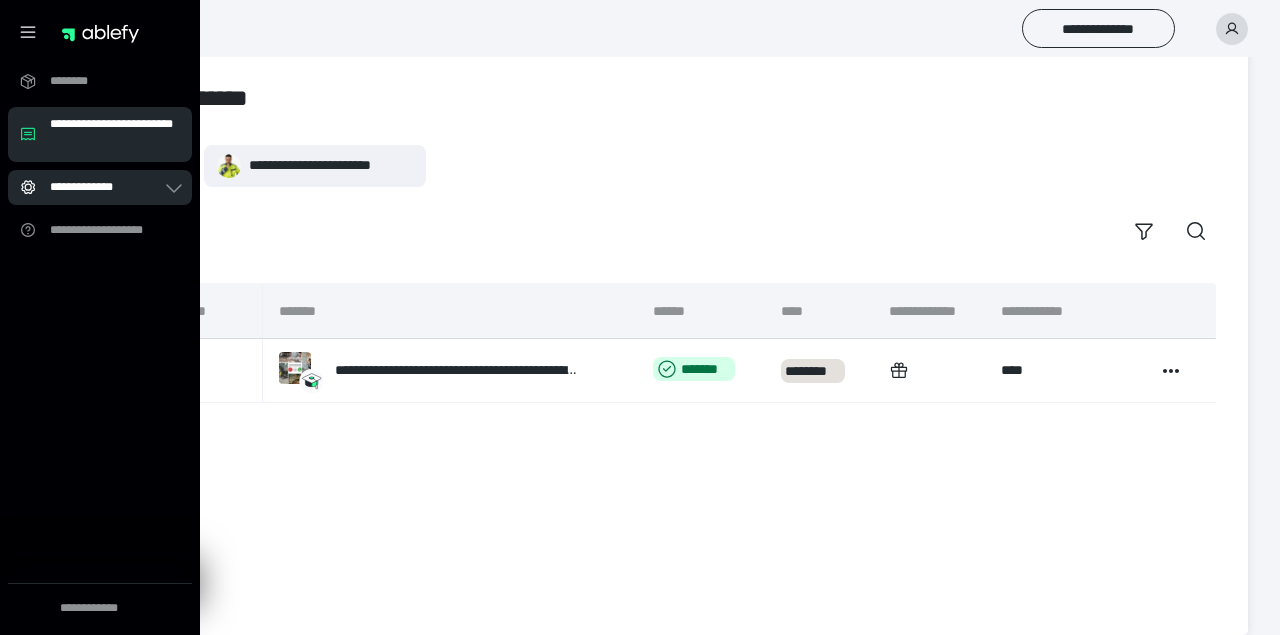 click on "**********" at bounding box center [106, 187] 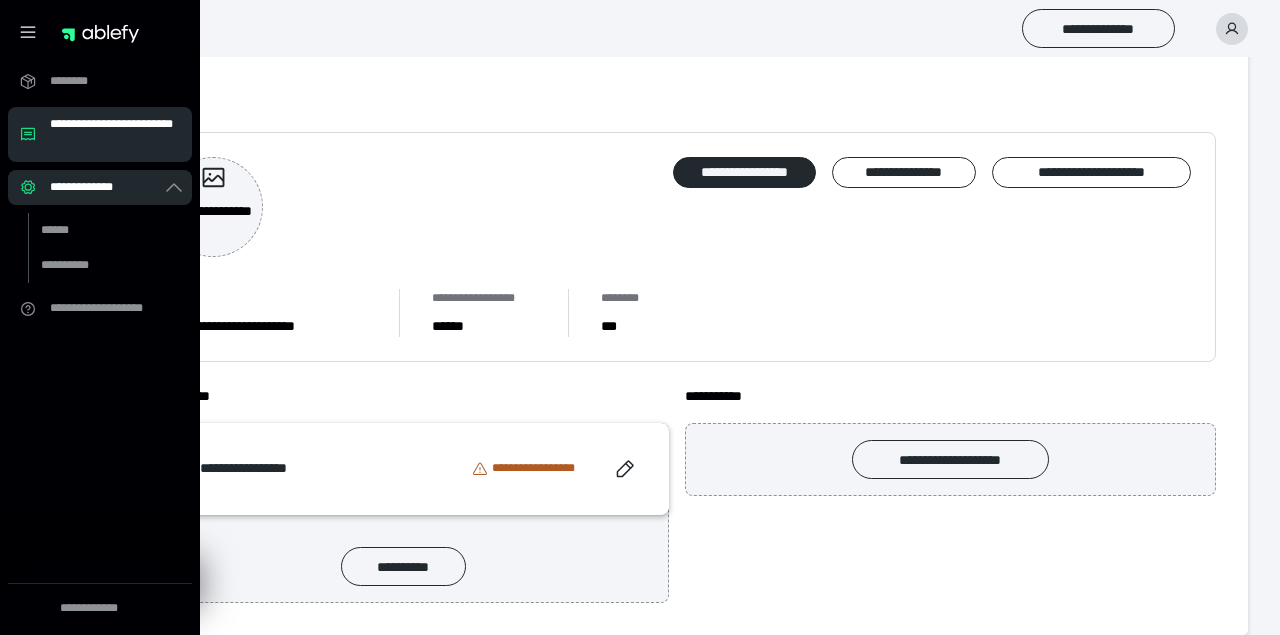 scroll, scrollTop: 0, scrollLeft: 0, axis: both 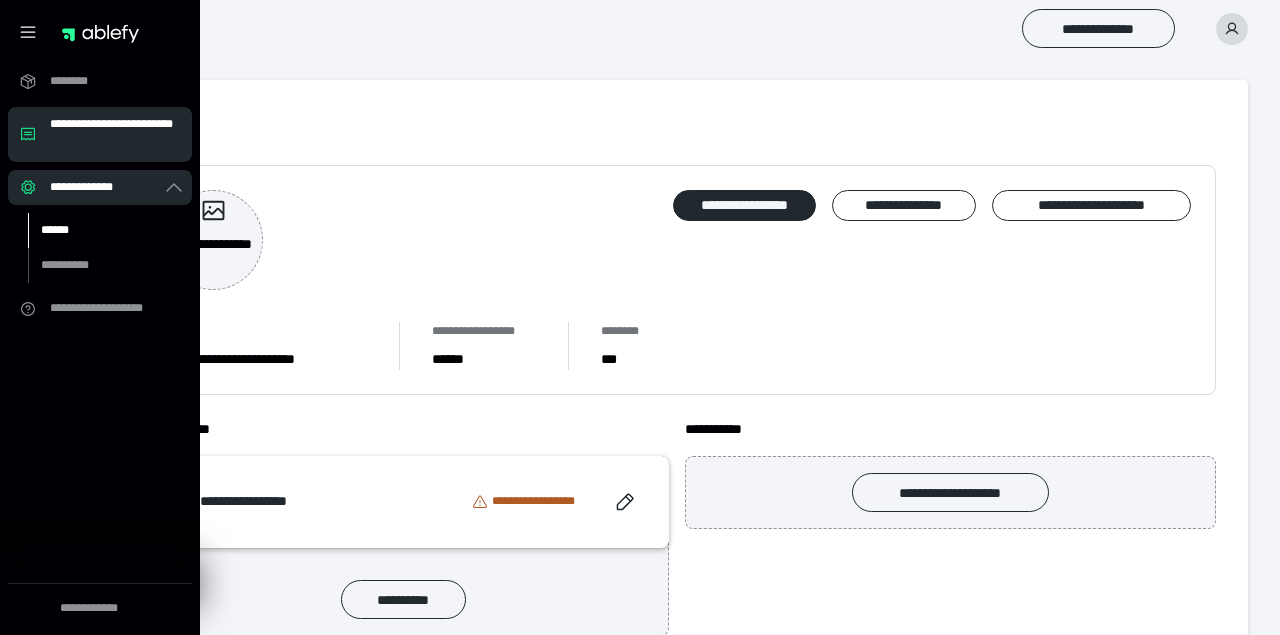 click on "******" at bounding box center [97, 230] 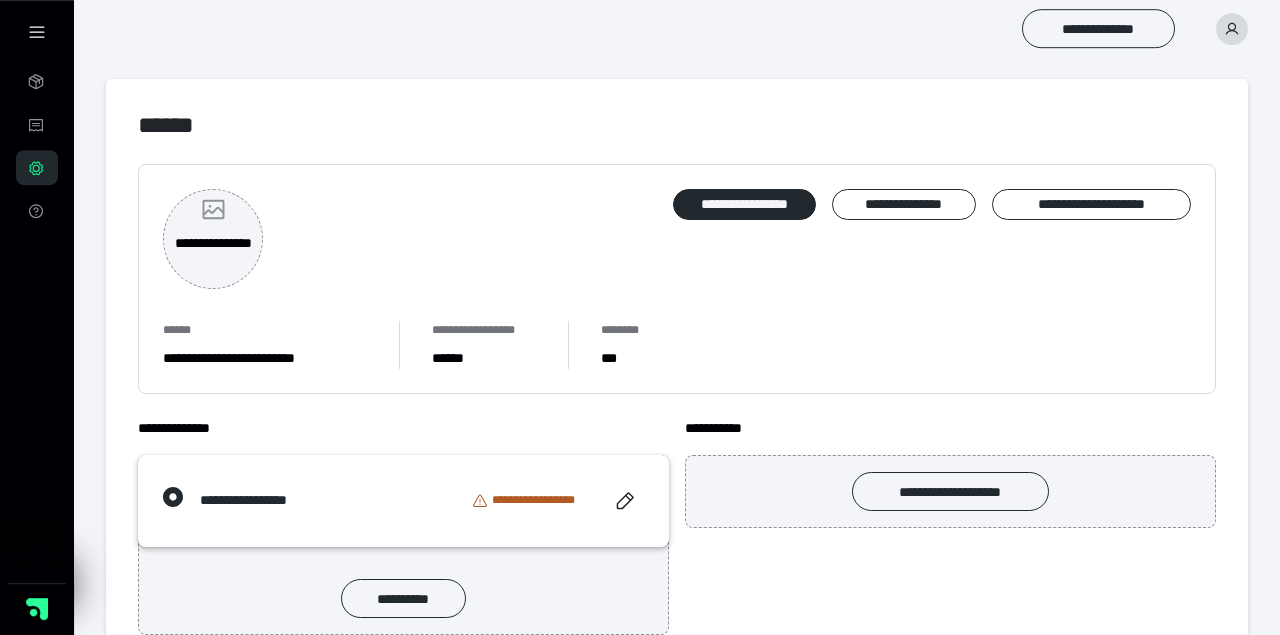 scroll, scrollTop: 0, scrollLeft: 0, axis: both 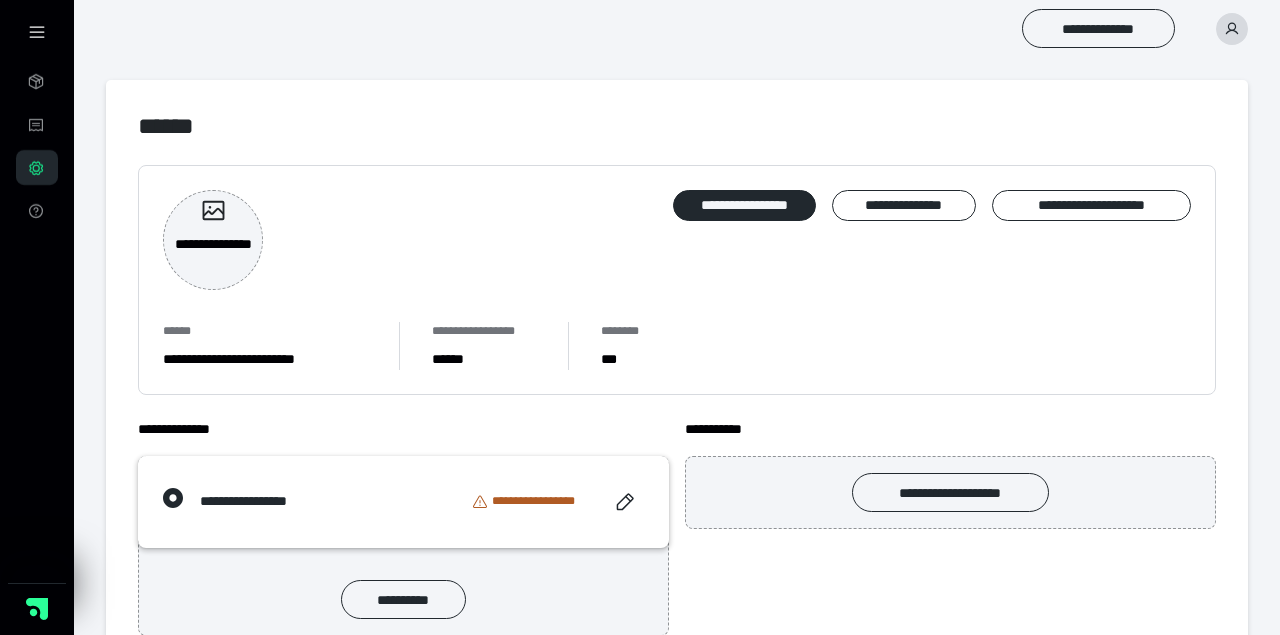 click 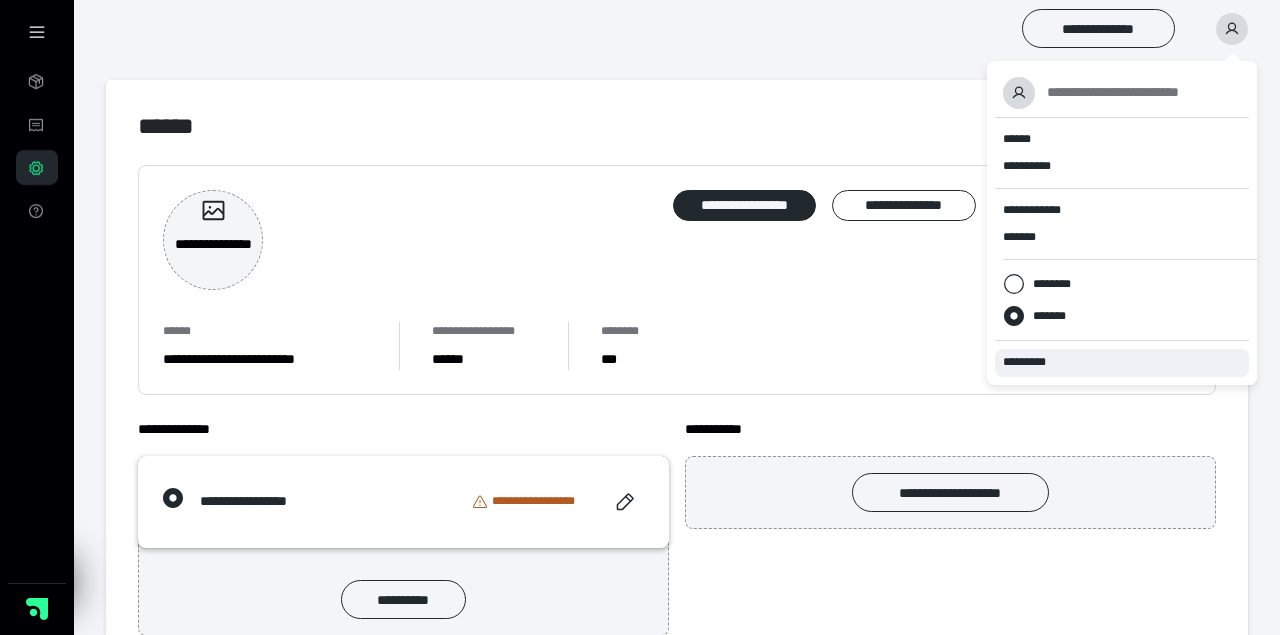 click on "*********" at bounding box center [1033, 362] 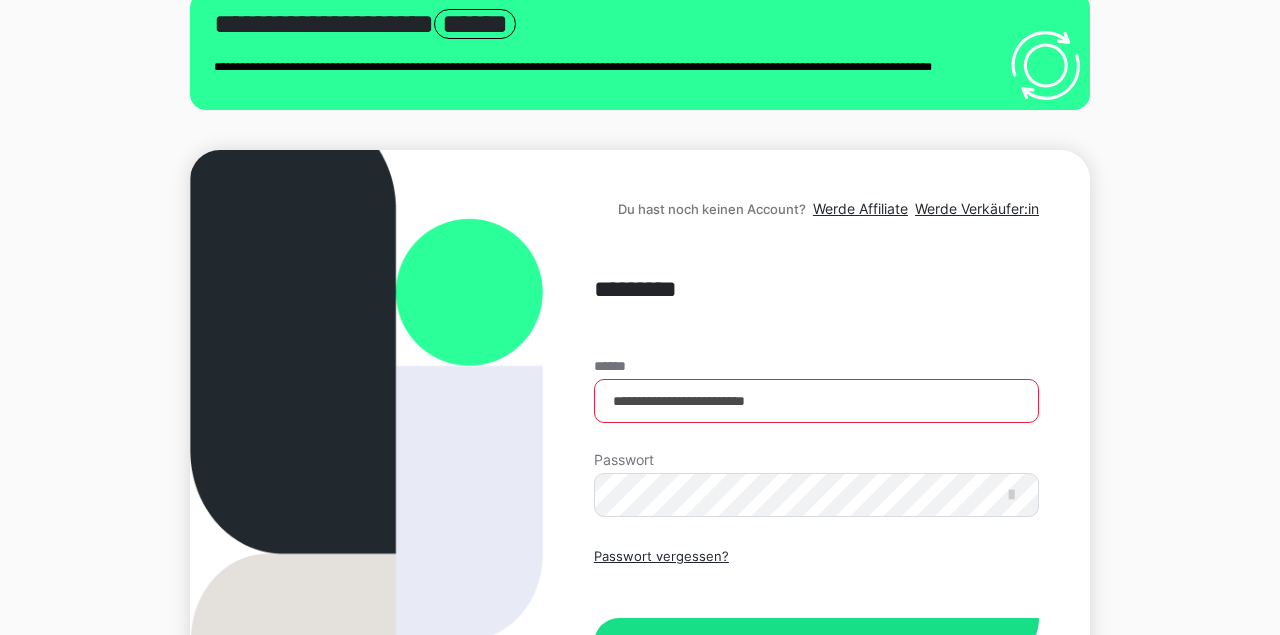 scroll, scrollTop: 208, scrollLeft: 0, axis: vertical 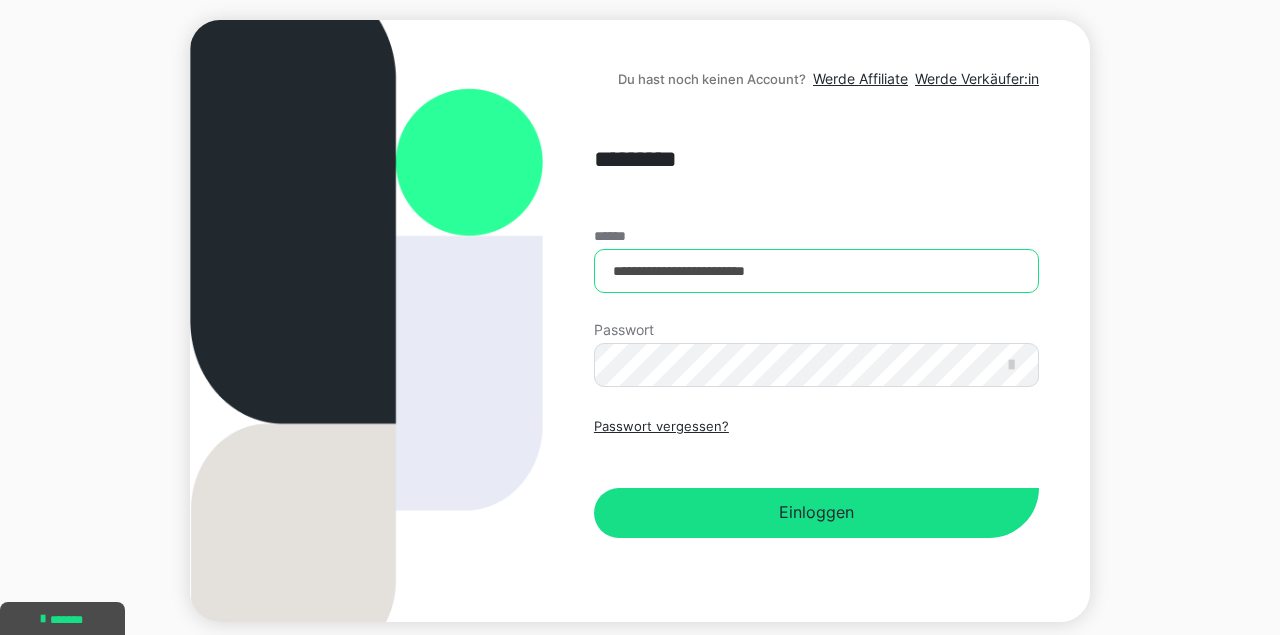 click on "**********" at bounding box center (816, 271) 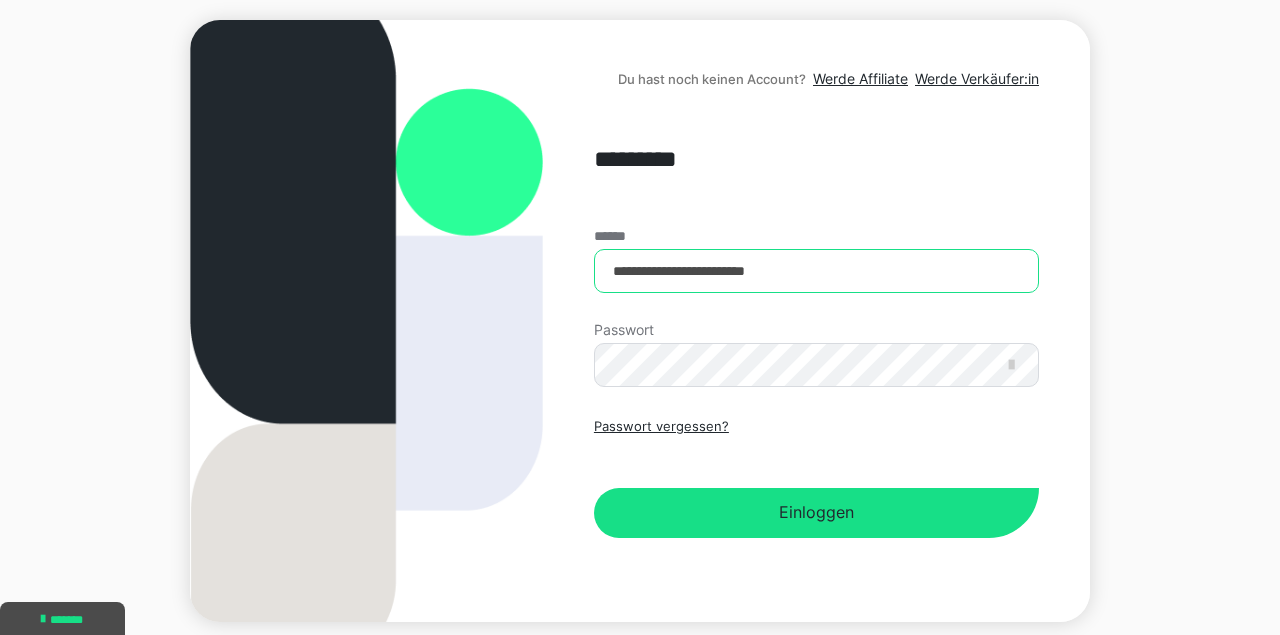 drag, startPoint x: 852, startPoint y: 272, endPoint x: 663, endPoint y: 275, distance: 189.0238 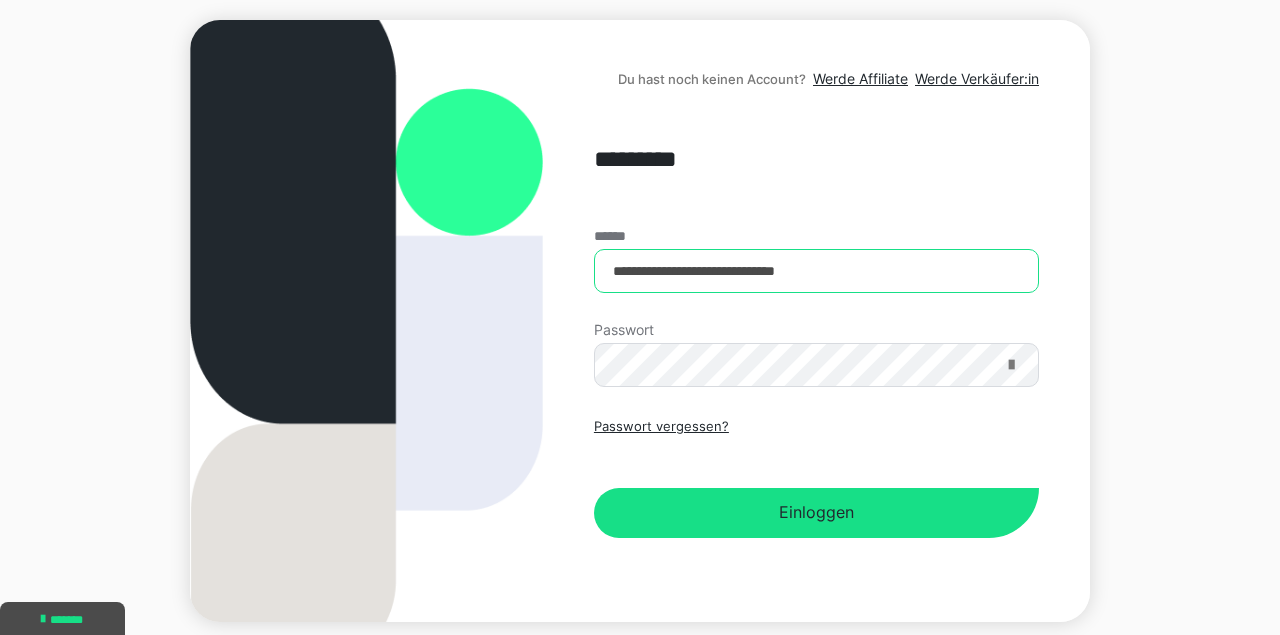 type on "**********" 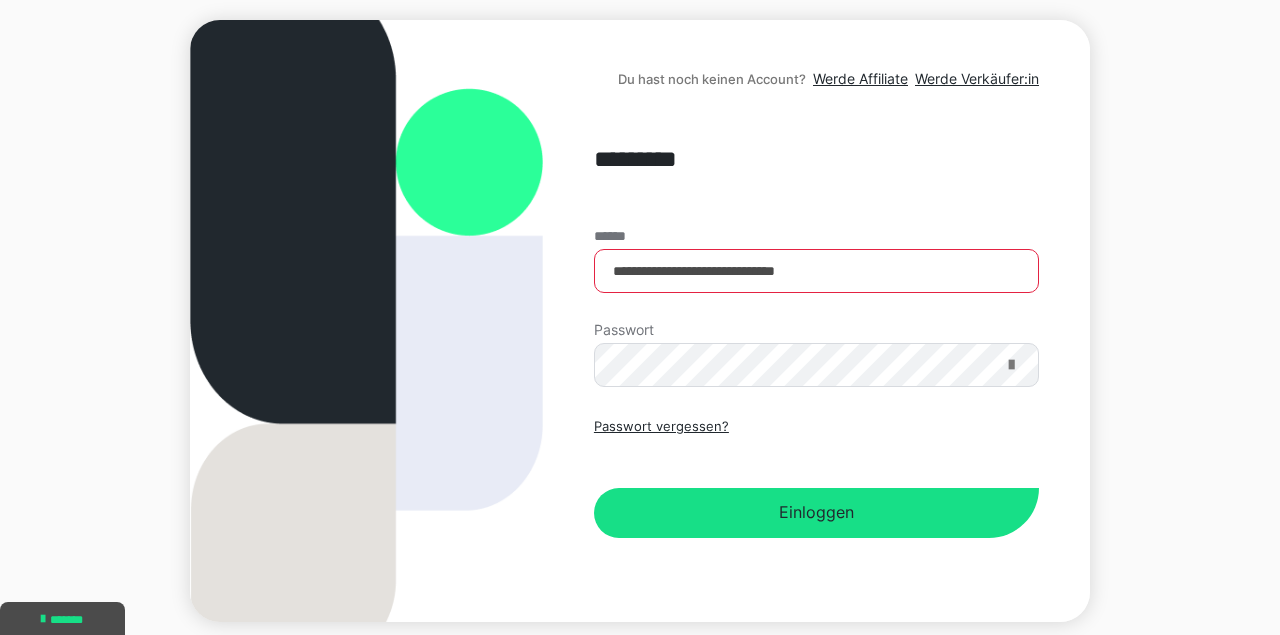 click at bounding box center (1011, 365) 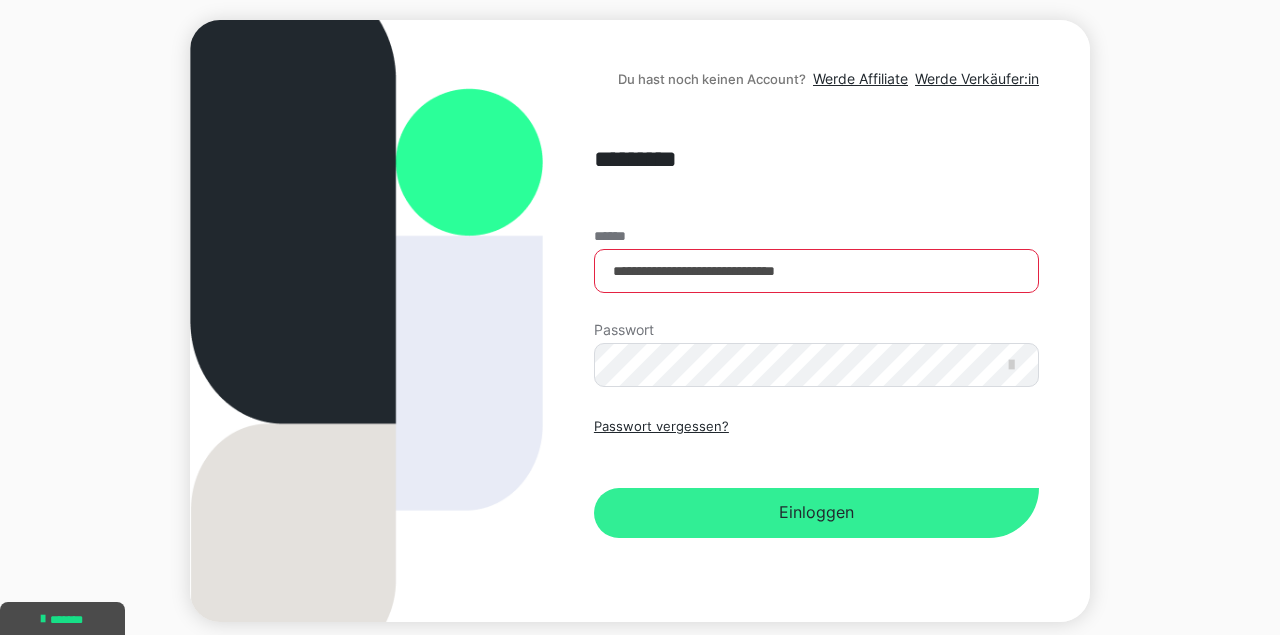 click on "Einloggen" at bounding box center (816, 513) 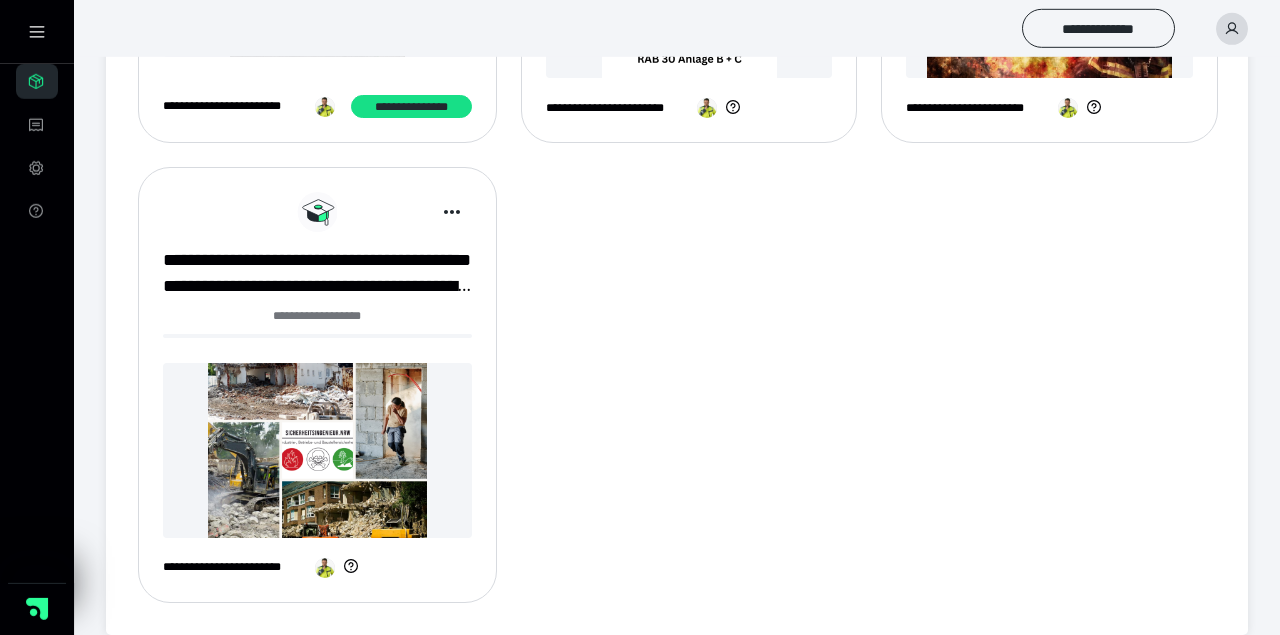 scroll, scrollTop: 624, scrollLeft: 0, axis: vertical 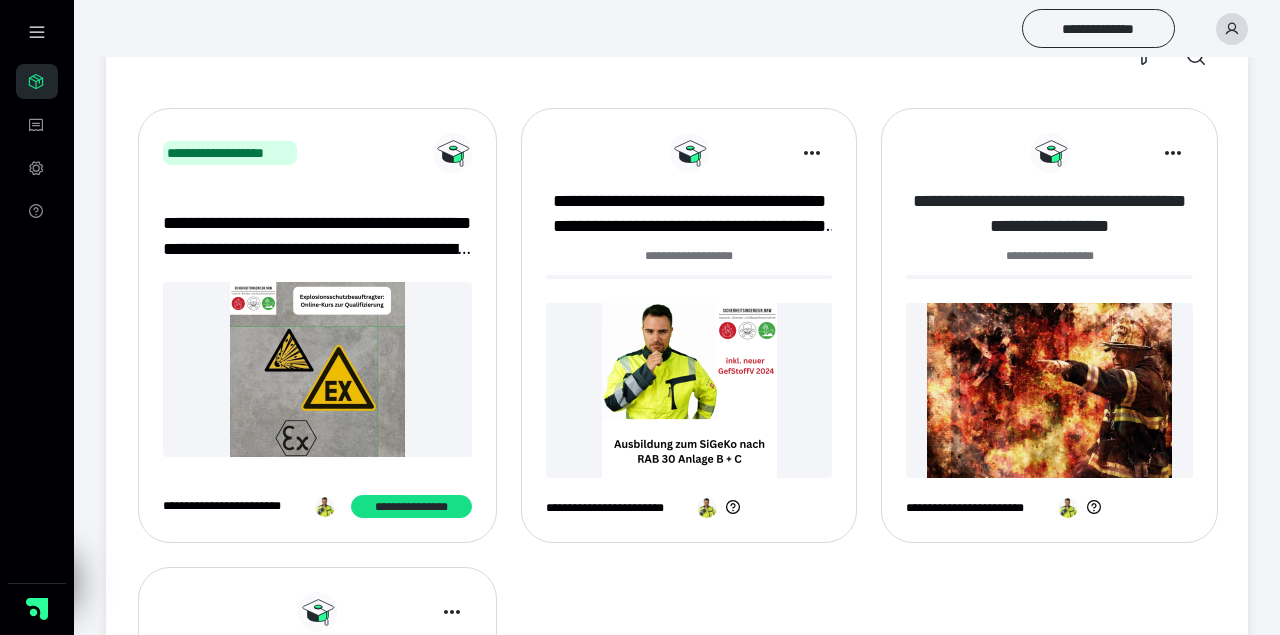 click on "**********" at bounding box center (1049, 214) 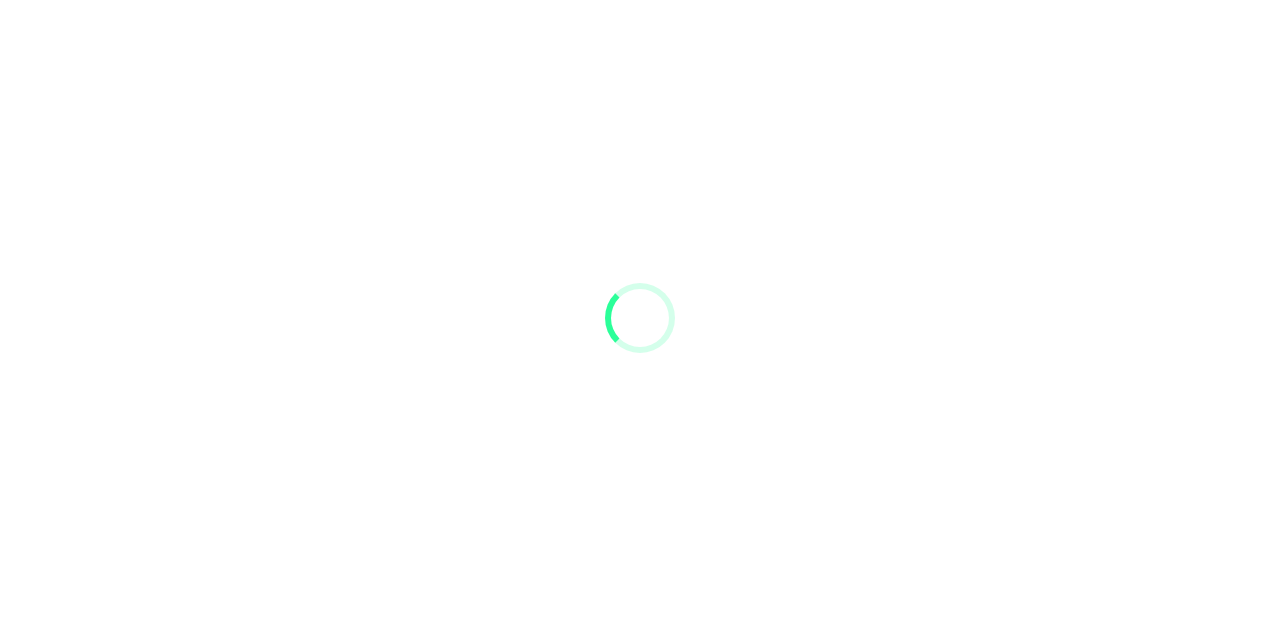 scroll, scrollTop: 0, scrollLeft: 0, axis: both 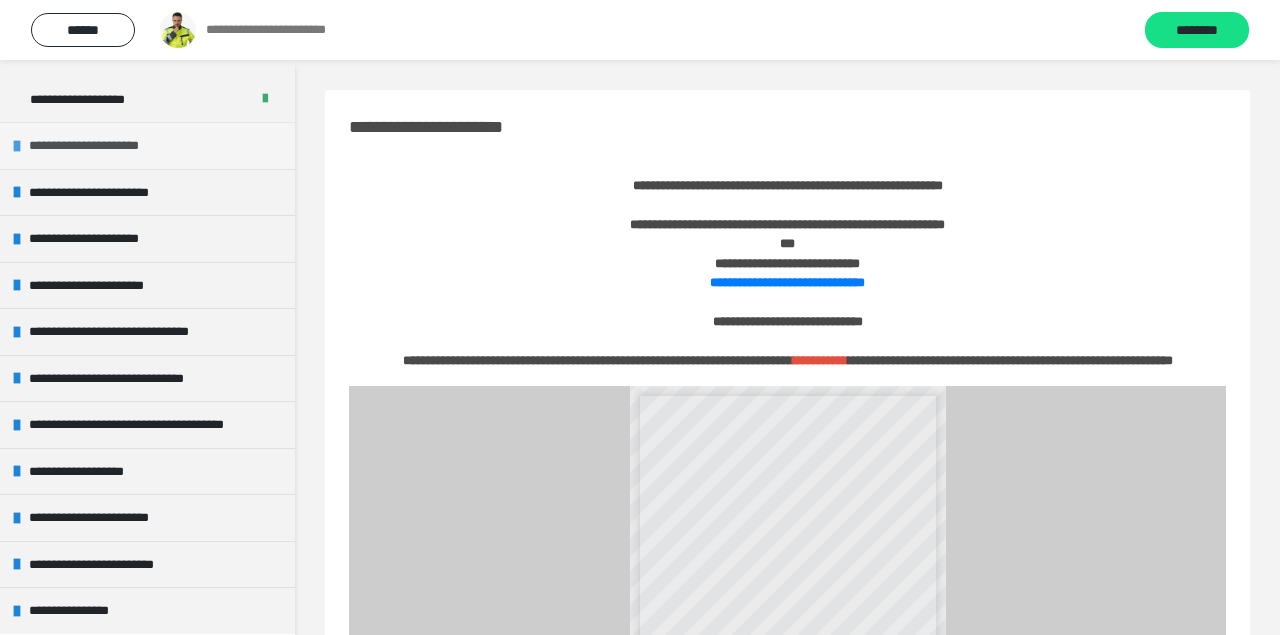 click on "**********" at bounding box center [101, 146] 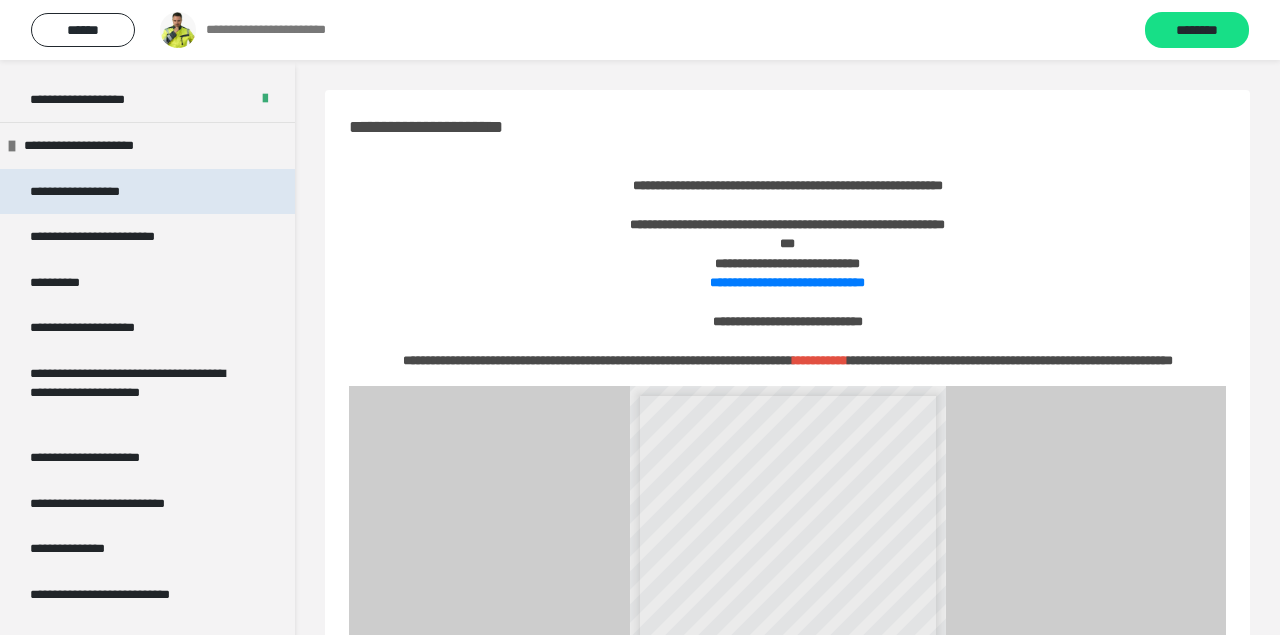click on "**********" at bounding box center (101, 192) 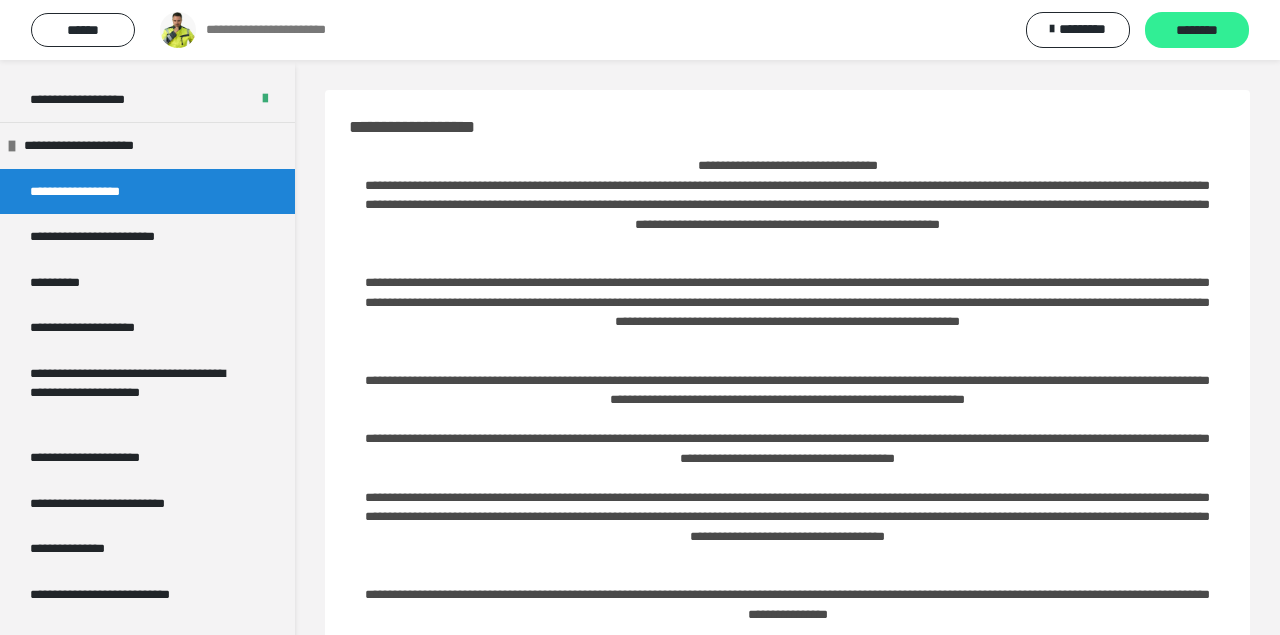 click on "********" at bounding box center [1197, 31] 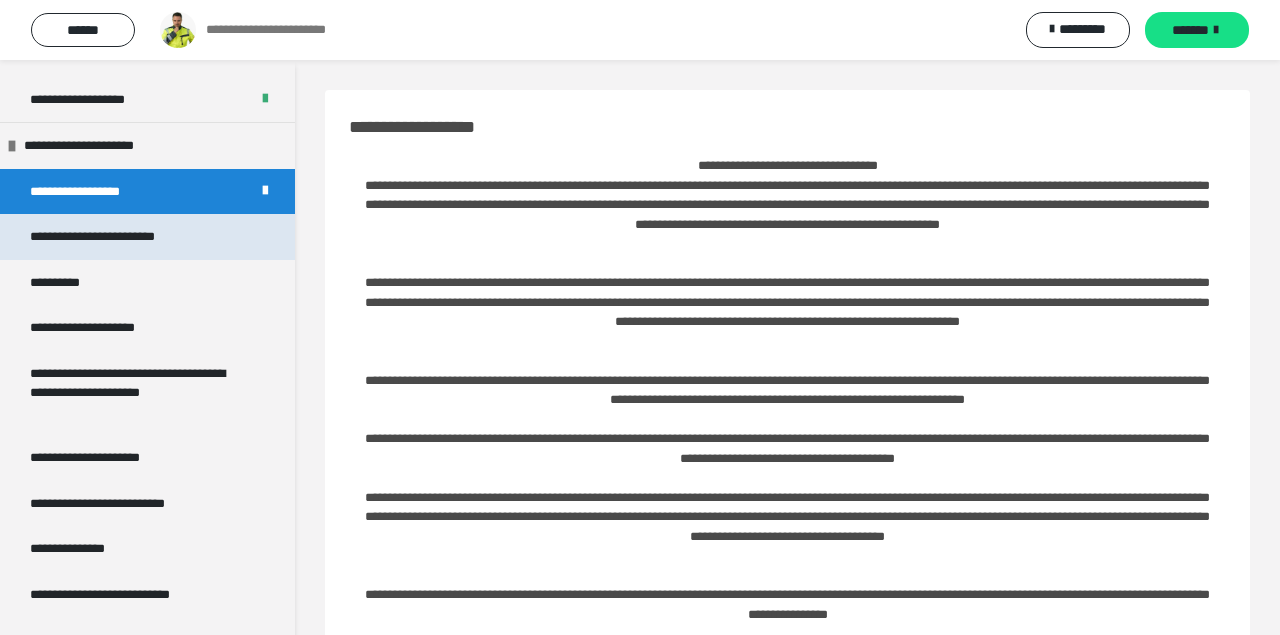 click on "**********" at bounding box center [119, 237] 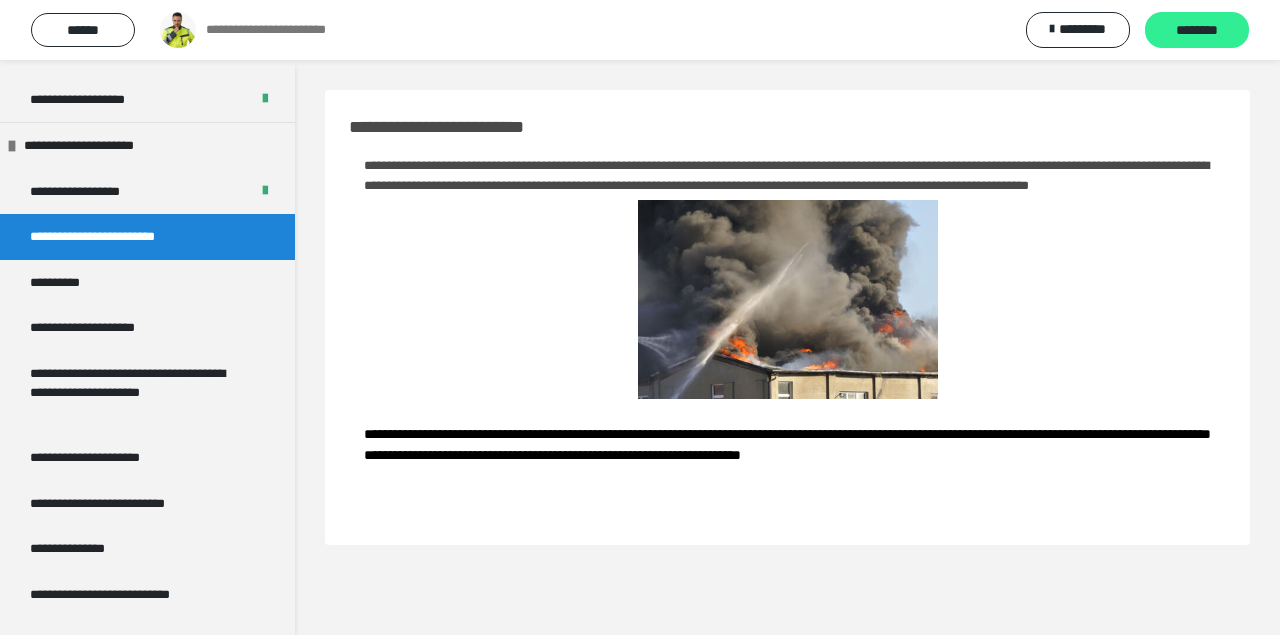 click on "********" at bounding box center [1197, 31] 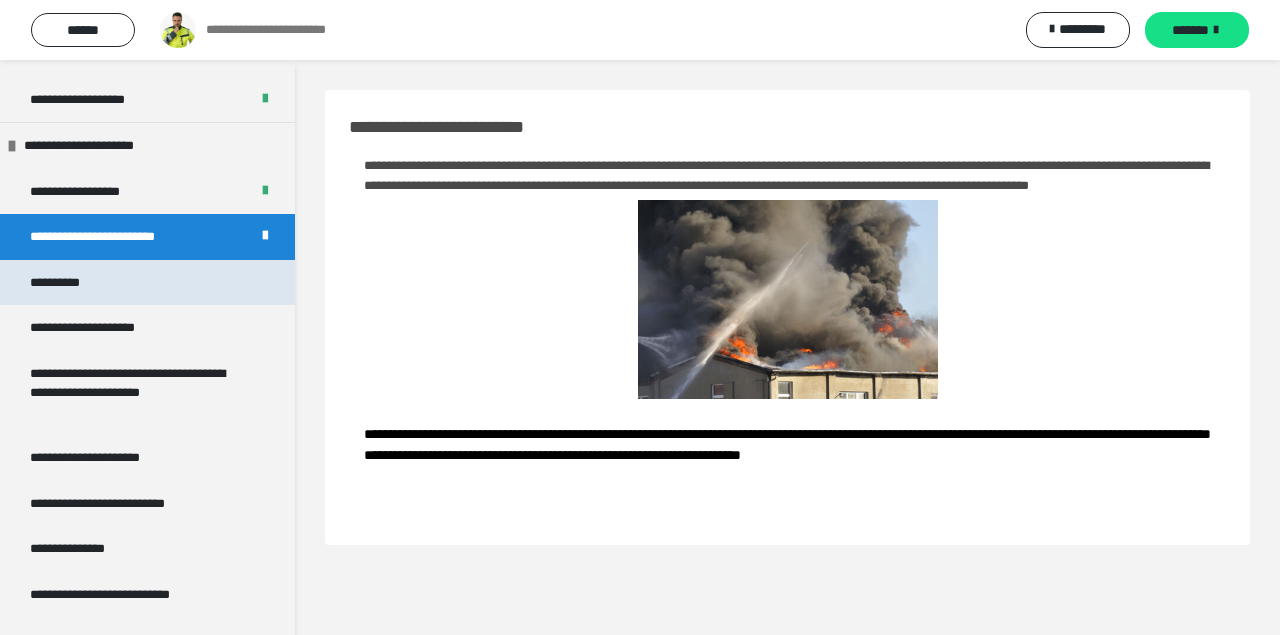 click on "**********" at bounding box center (147, 283) 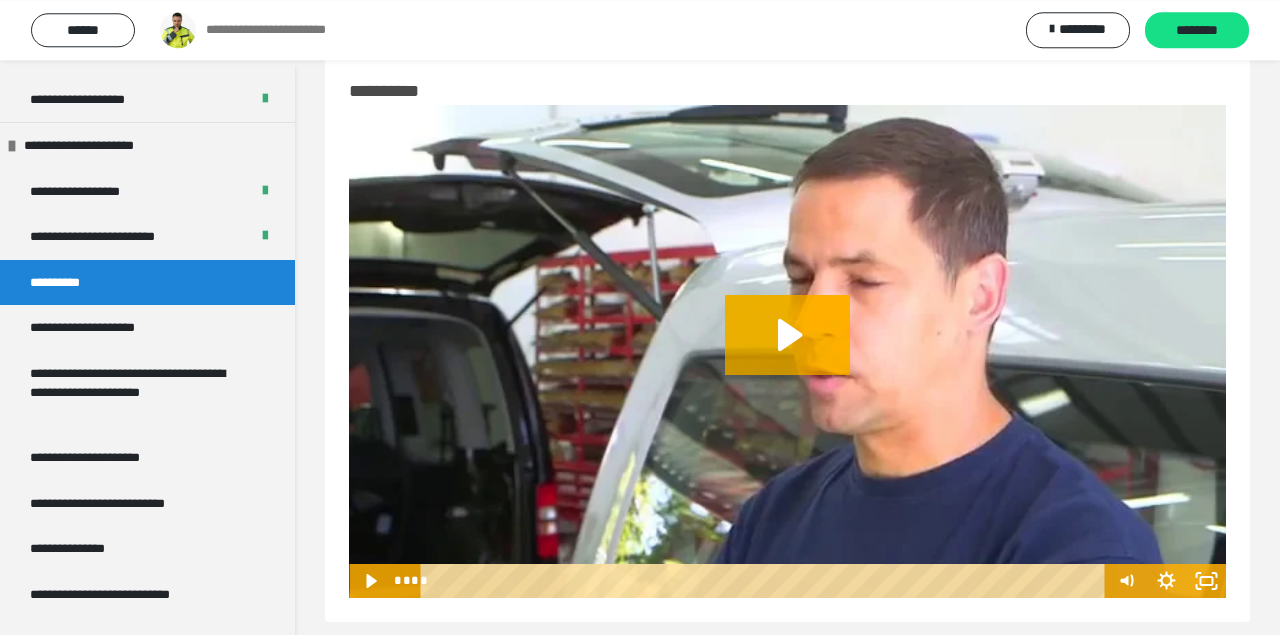 scroll, scrollTop: 60, scrollLeft: 0, axis: vertical 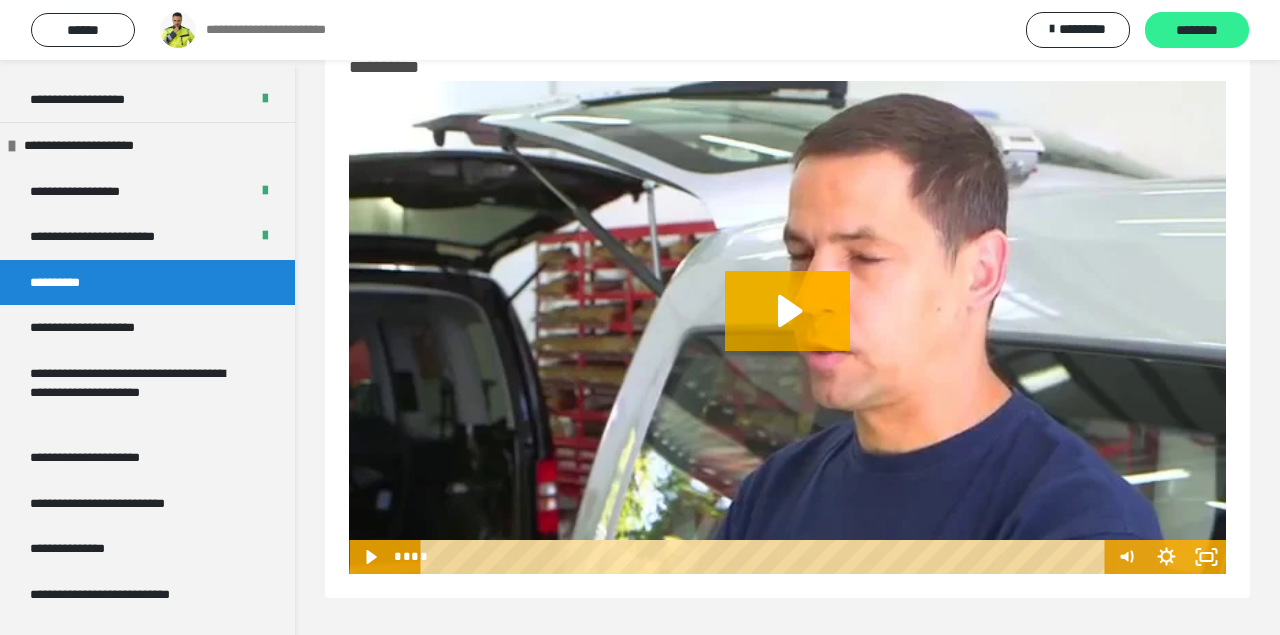 click on "********" at bounding box center [1197, 31] 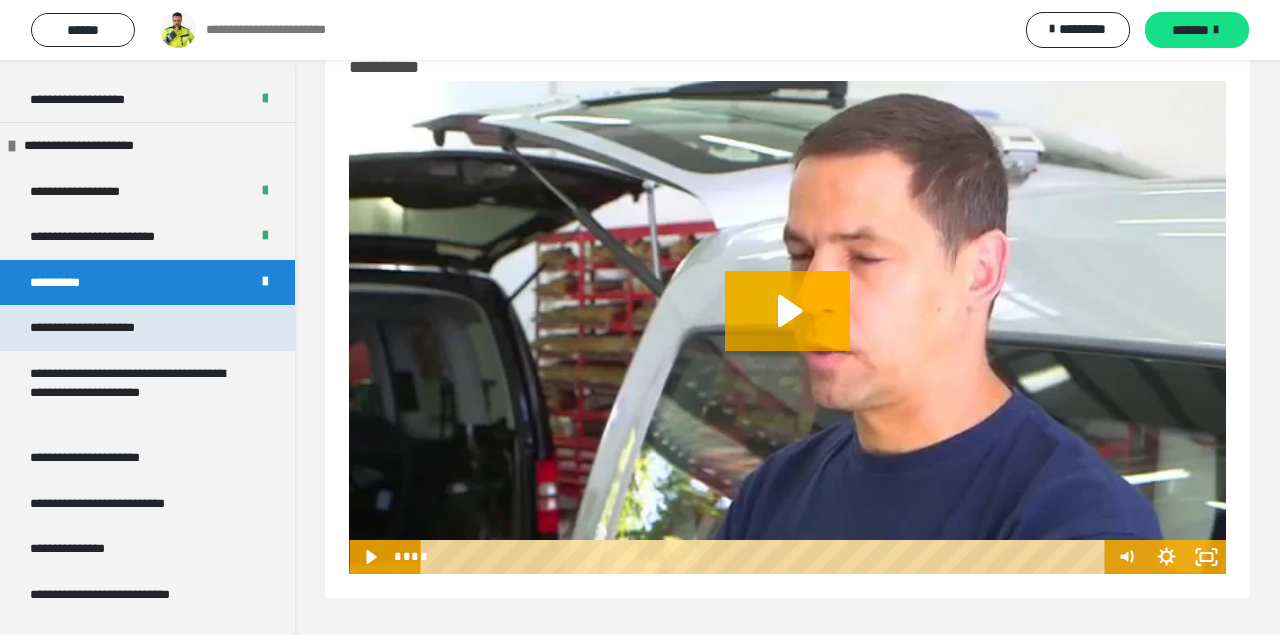 click on "**********" at bounding box center (105, 328) 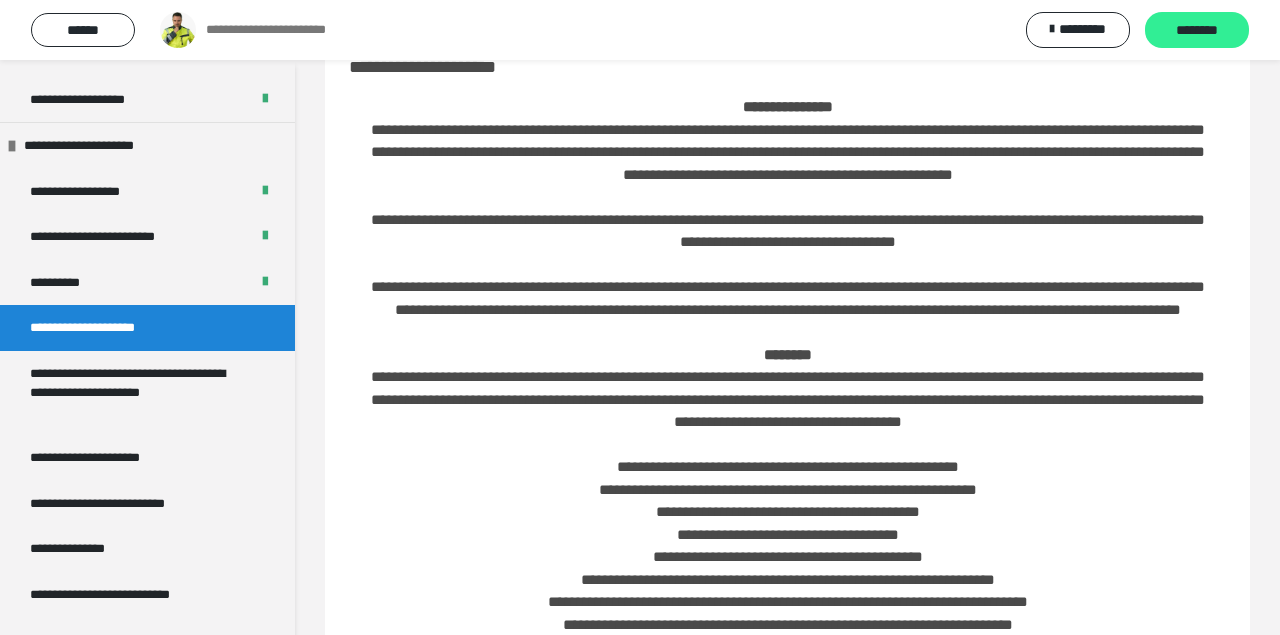 click on "********" at bounding box center (1197, 31) 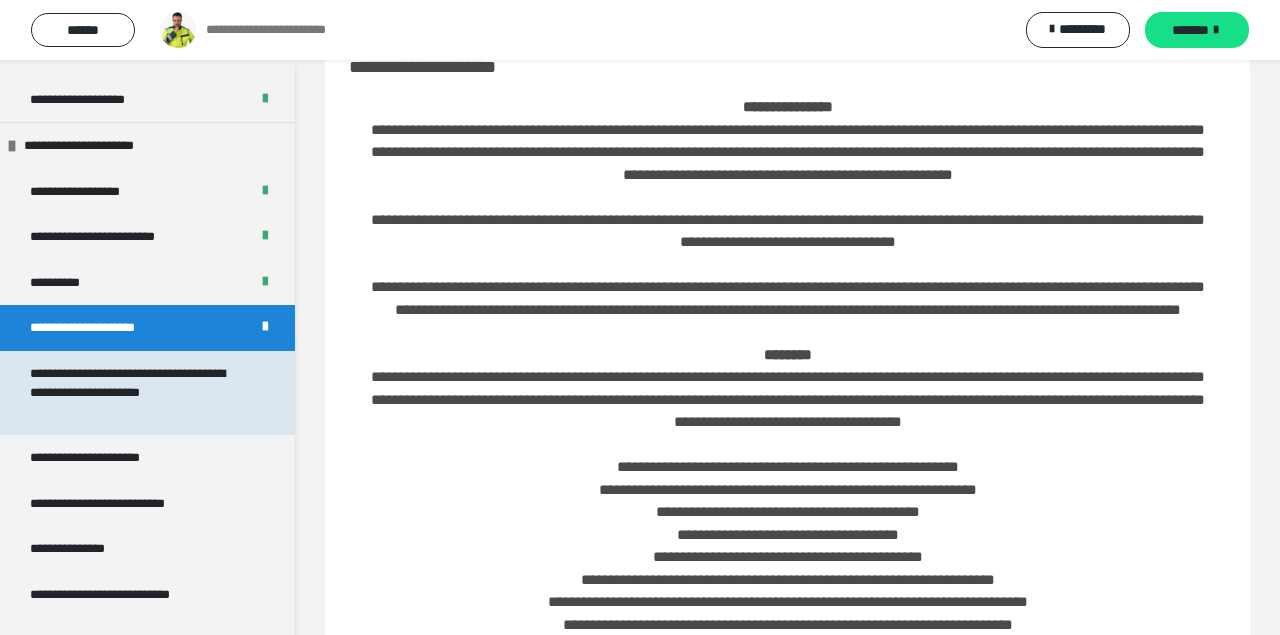 click on "**********" at bounding box center (139, 393) 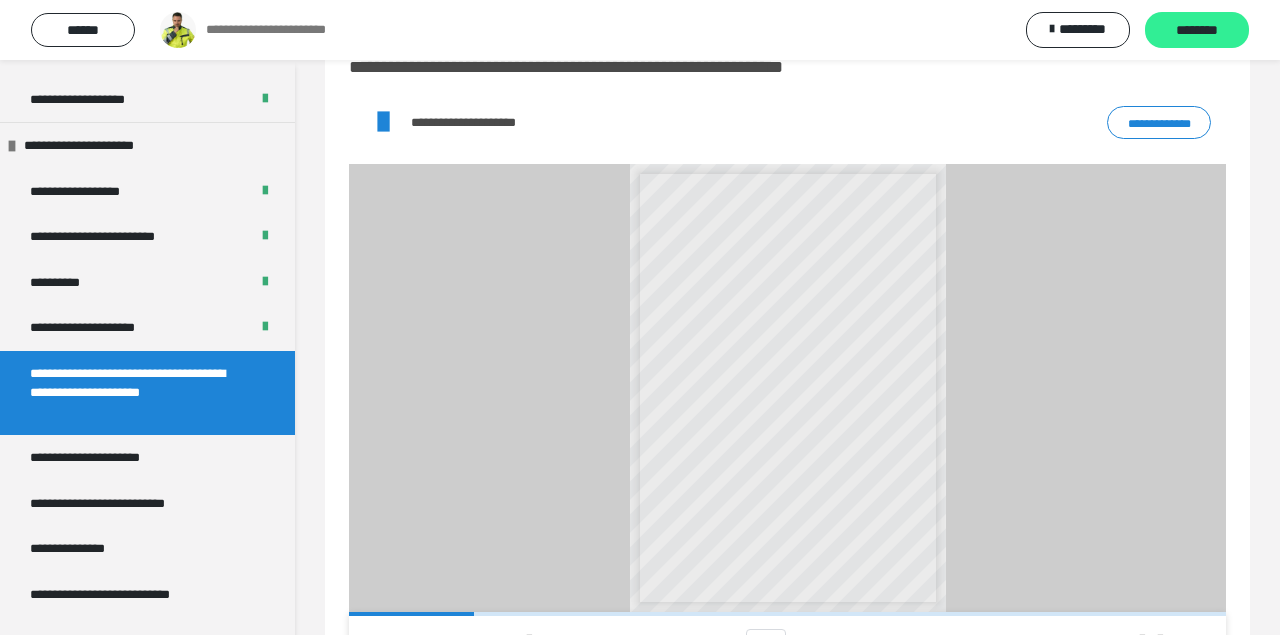 click on "********" at bounding box center [1197, 31] 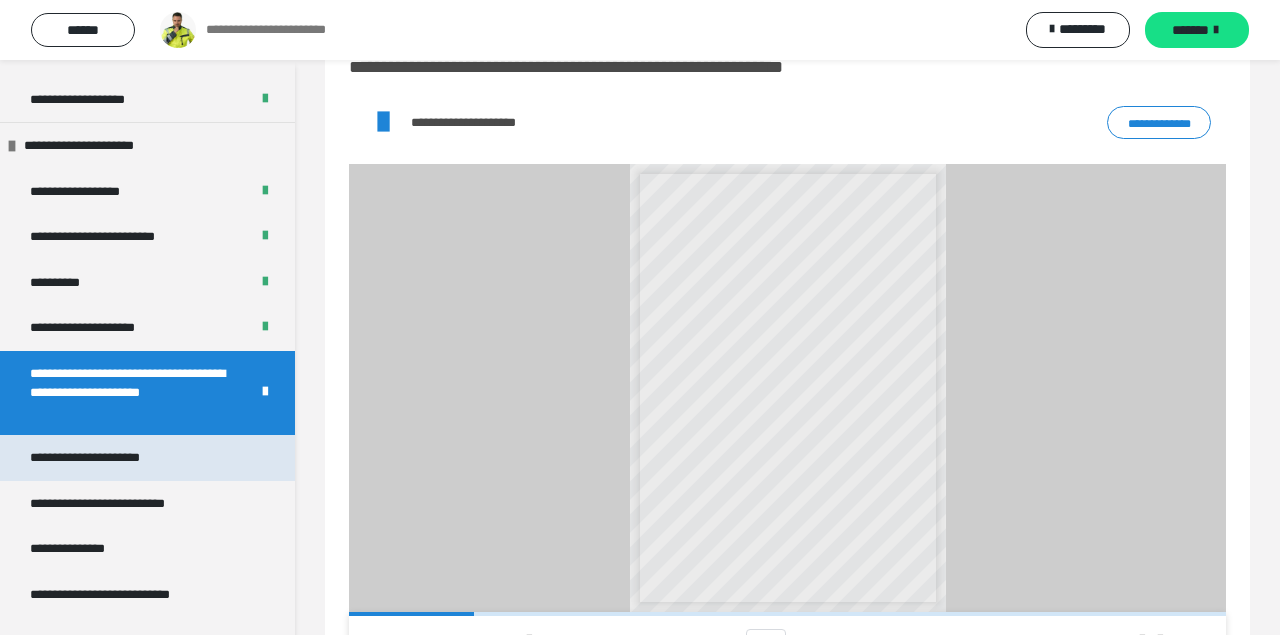 click on "**********" at bounding box center [103, 458] 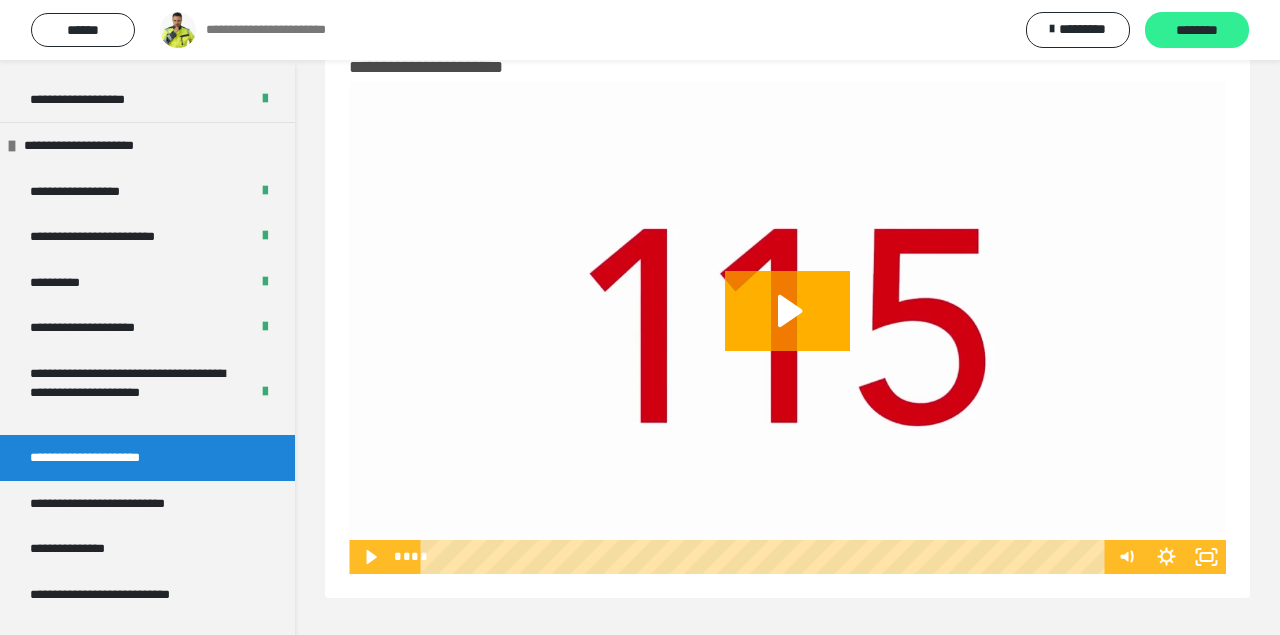 click on "********" at bounding box center (1197, 31) 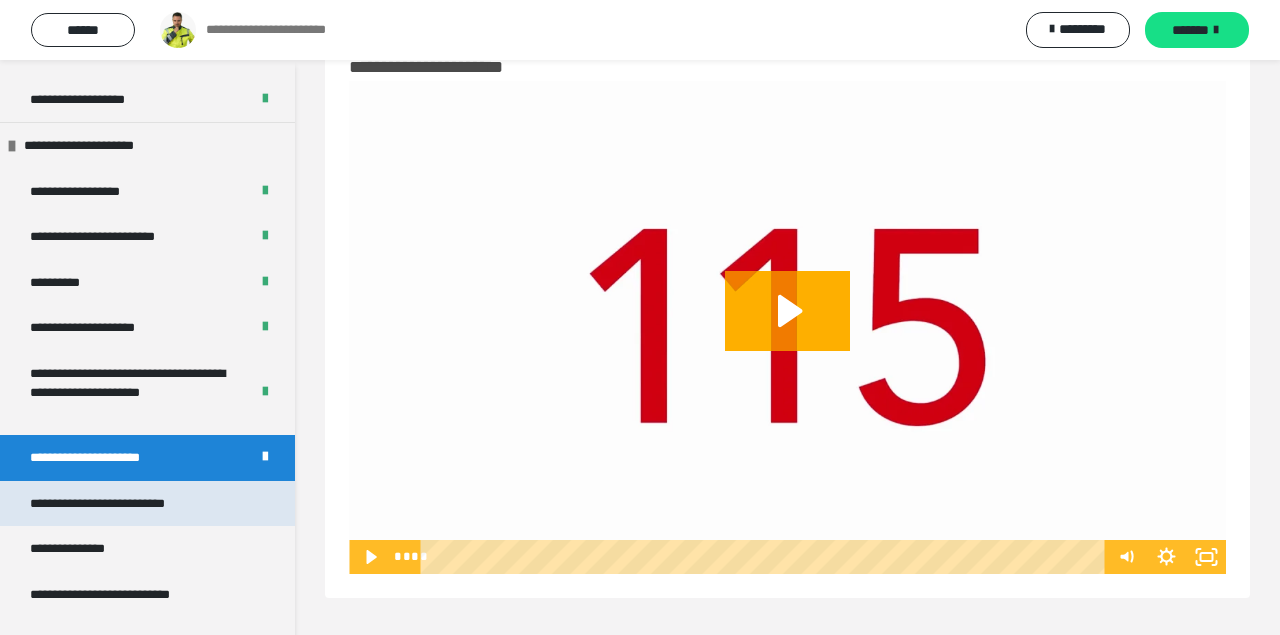 click on "**********" at bounding box center [124, 504] 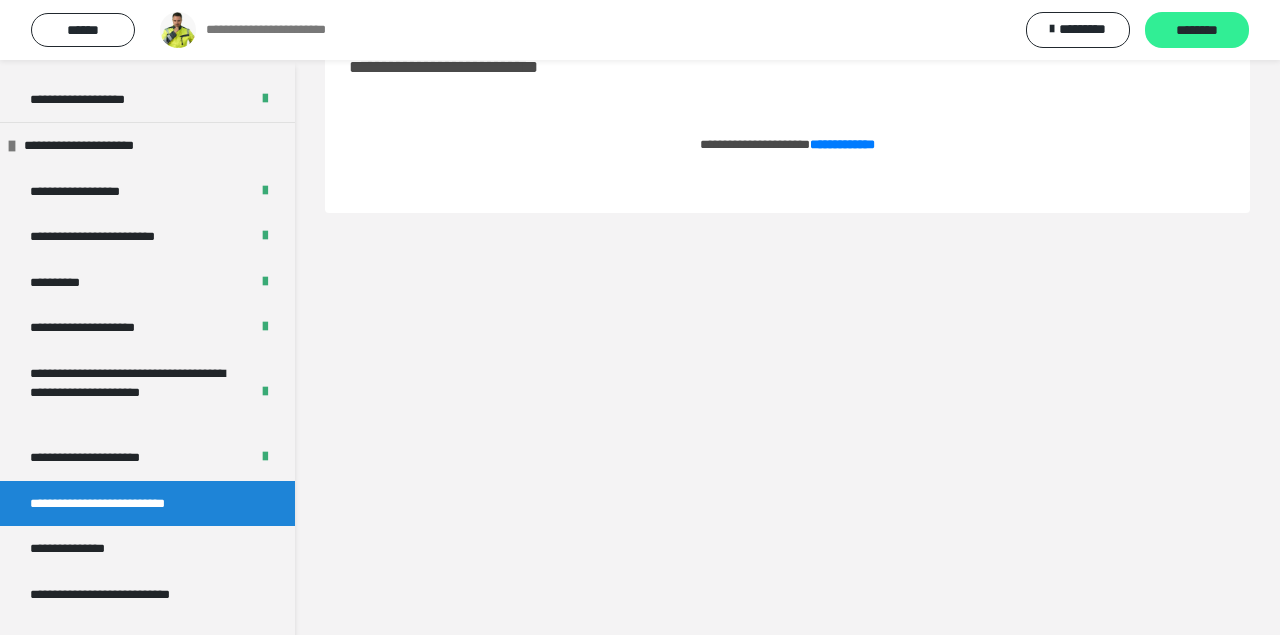 click on "********" at bounding box center [1197, 31] 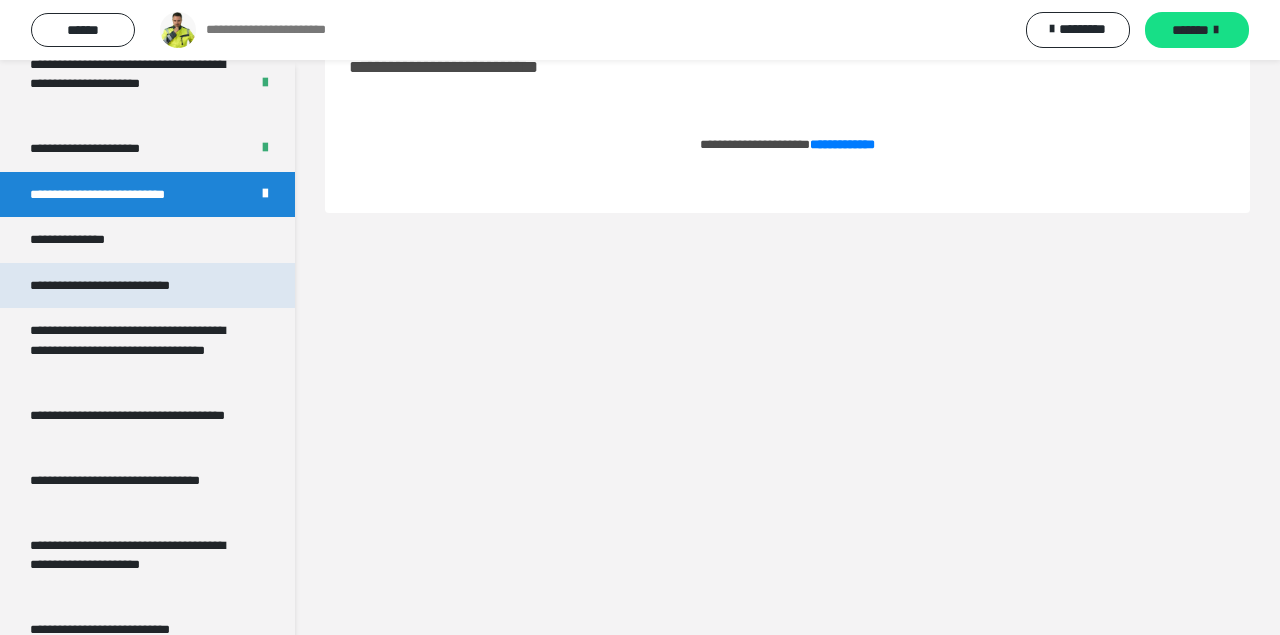 scroll, scrollTop: 661, scrollLeft: 0, axis: vertical 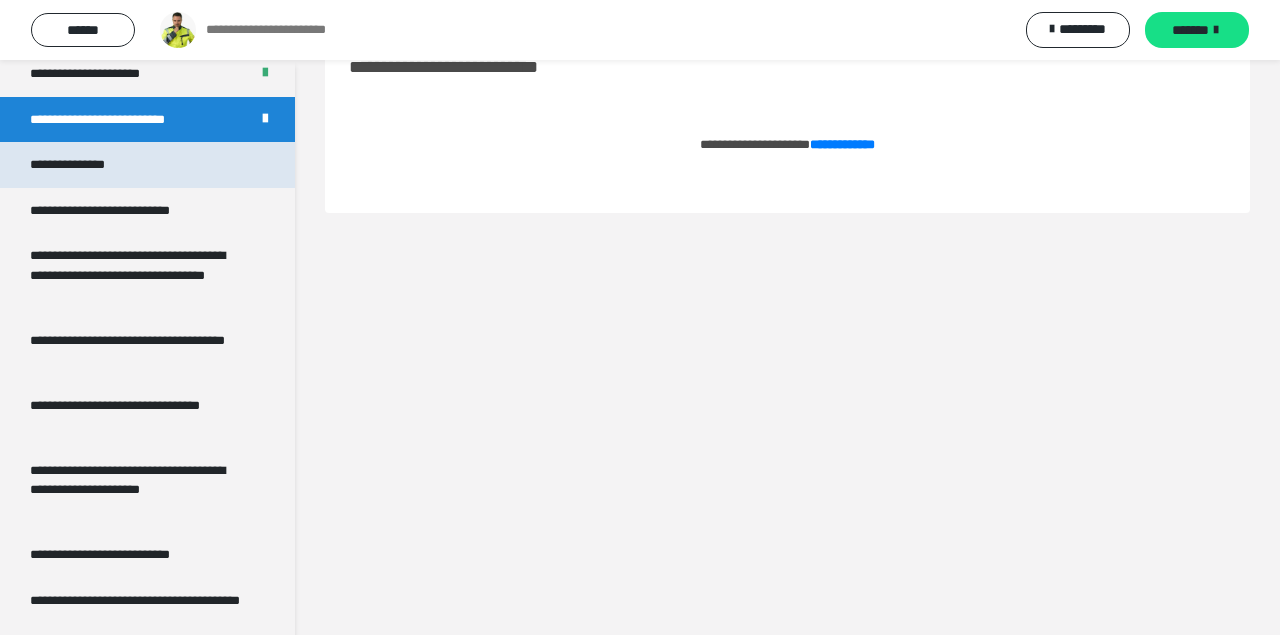 click on "**********" at bounding box center (147, 165) 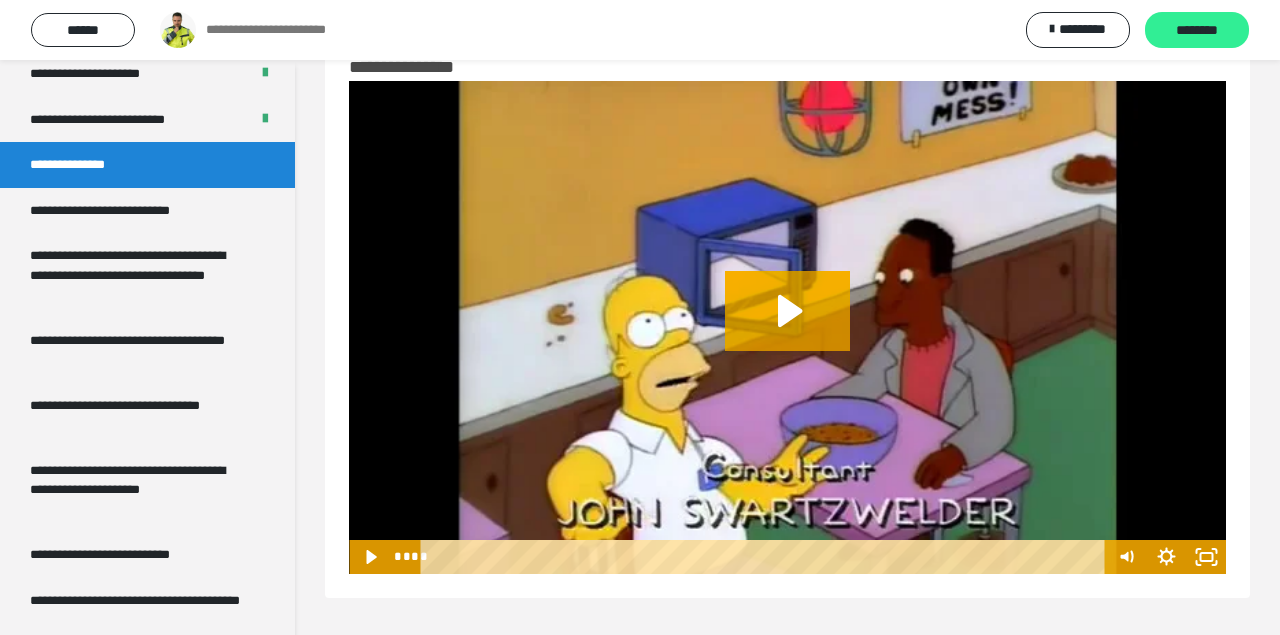 click on "********" at bounding box center [1197, 31] 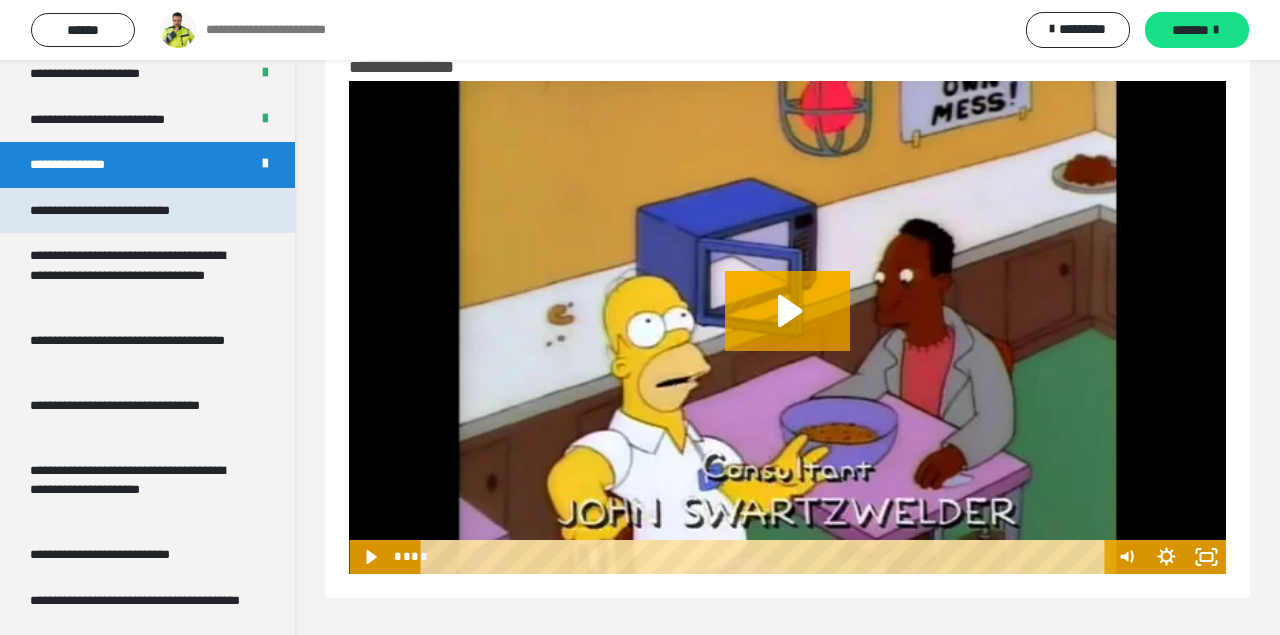 click on "**********" at bounding box center [124, 211] 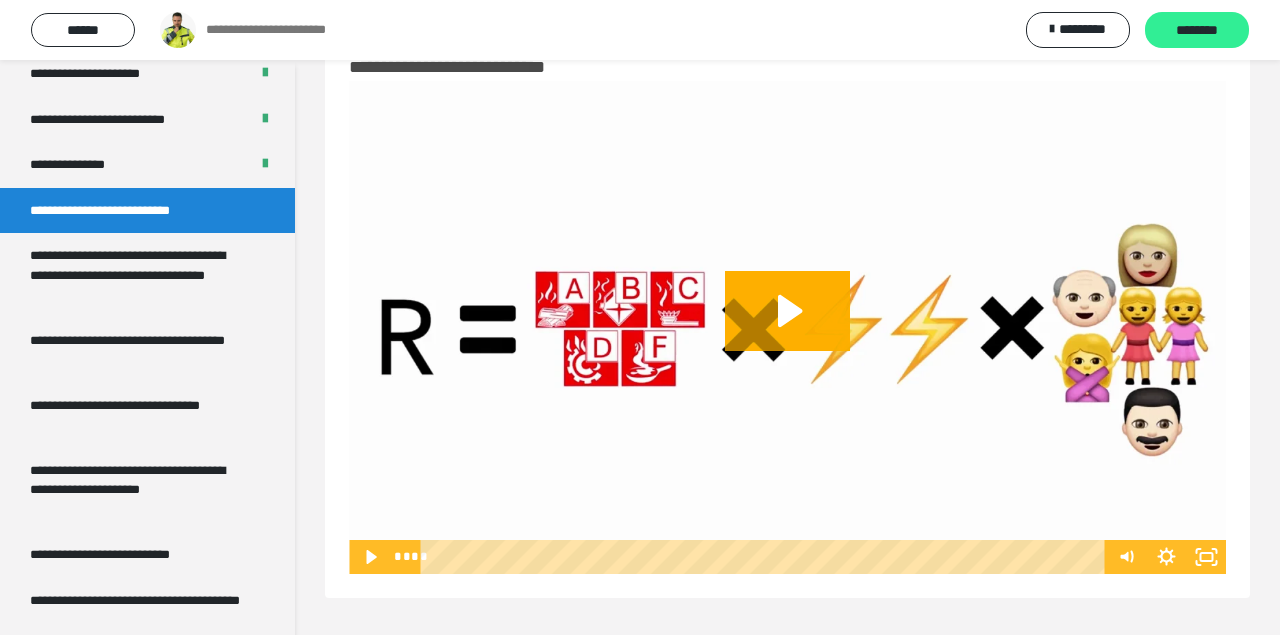 click on "********" at bounding box center [1197, 31] 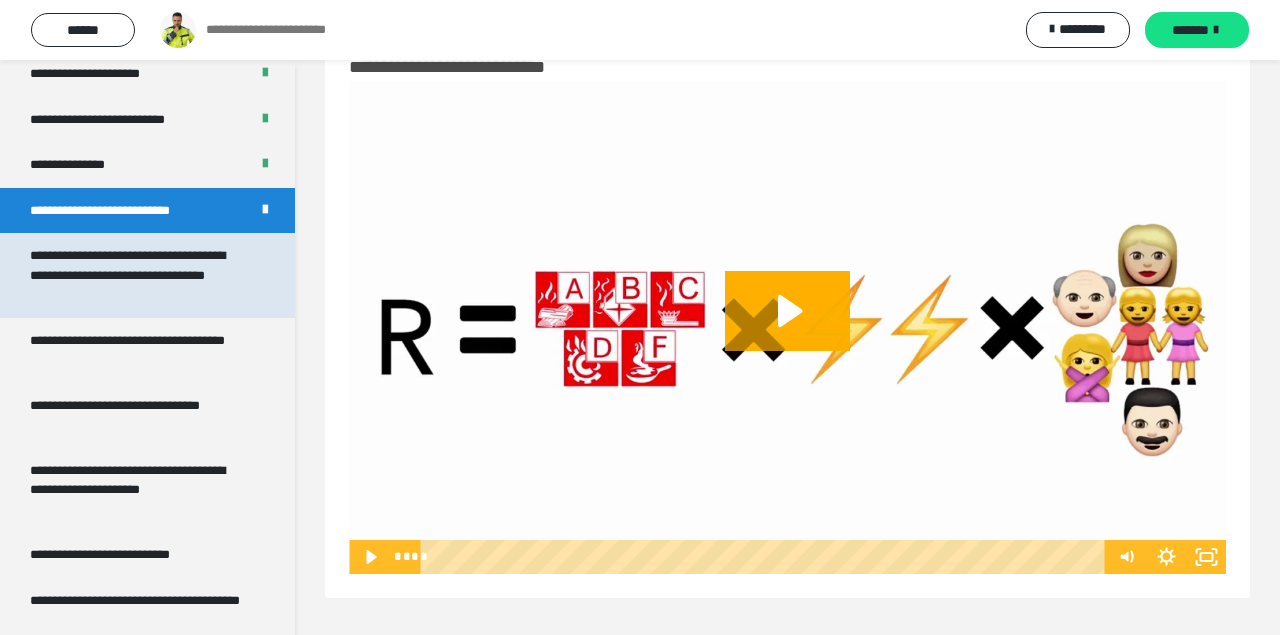 drag, startPoint x: 165, startPoint y: 251, endPoint x: 179, endPoint y: 253, distance: 14.142136 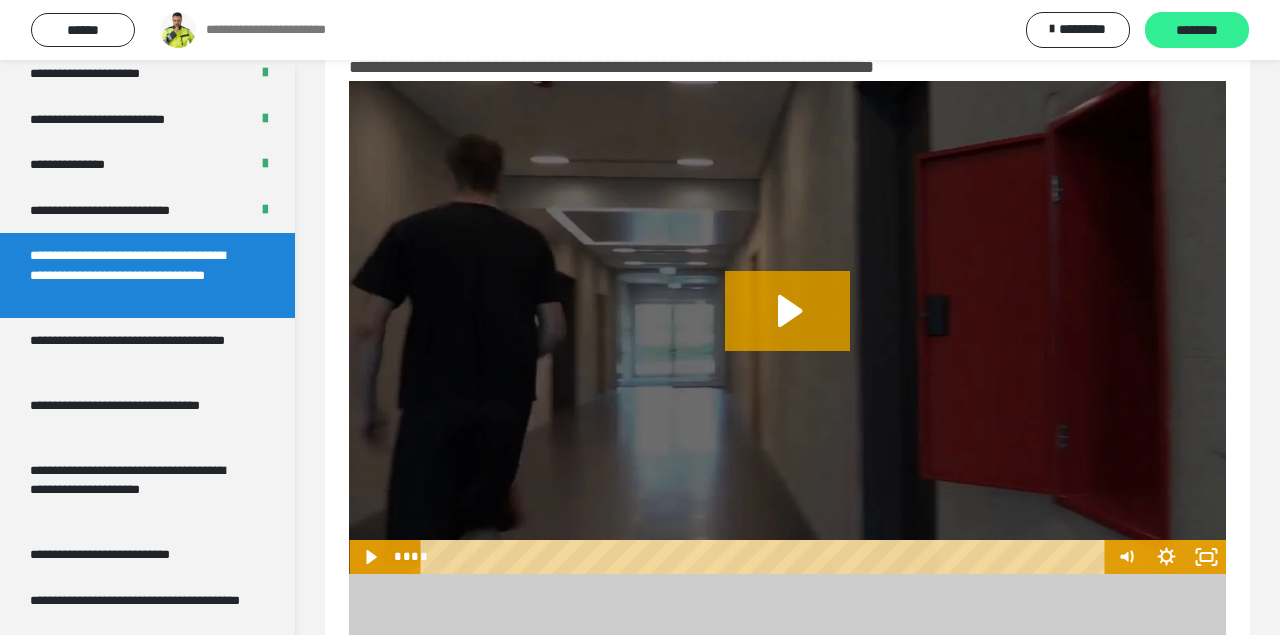 click on "********" at bounding box center [1197, 31] 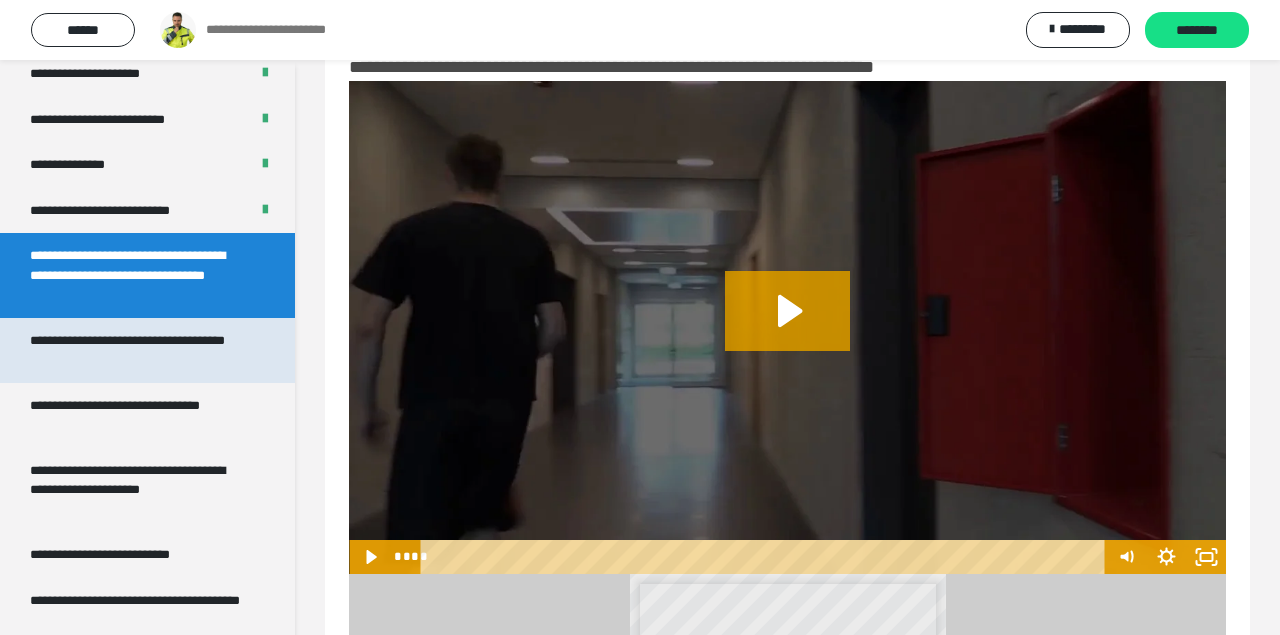 click on "**********" at bounding box center [139, 350] 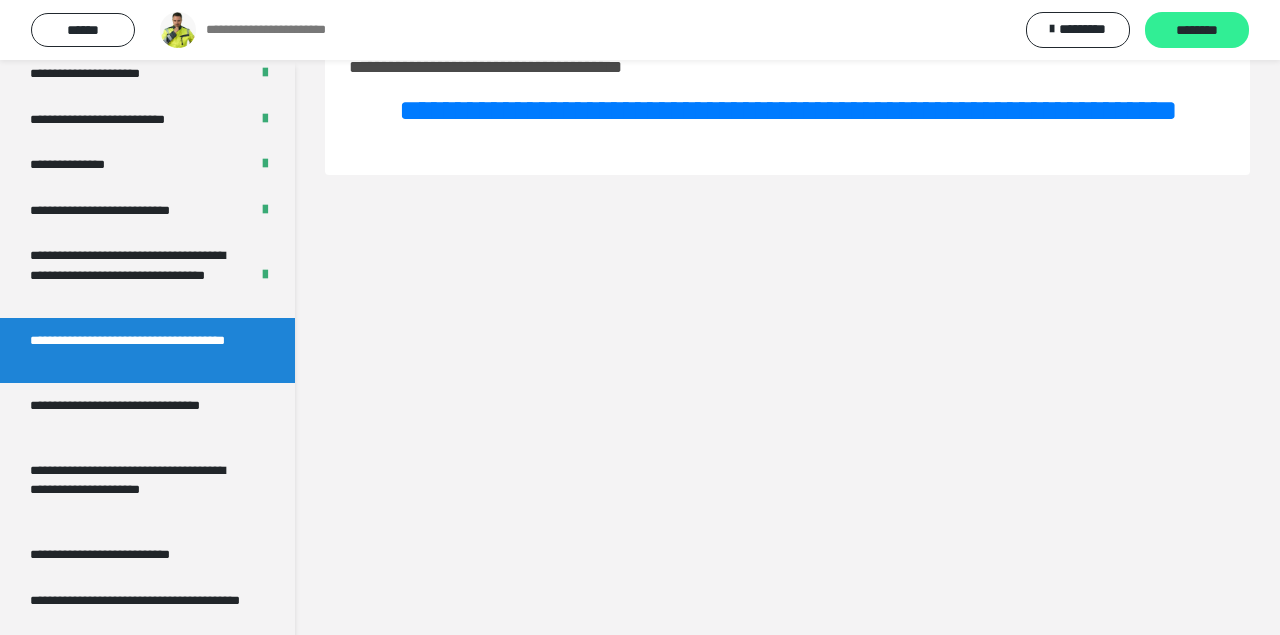 click on "********" at bounding box center (1197, 31) 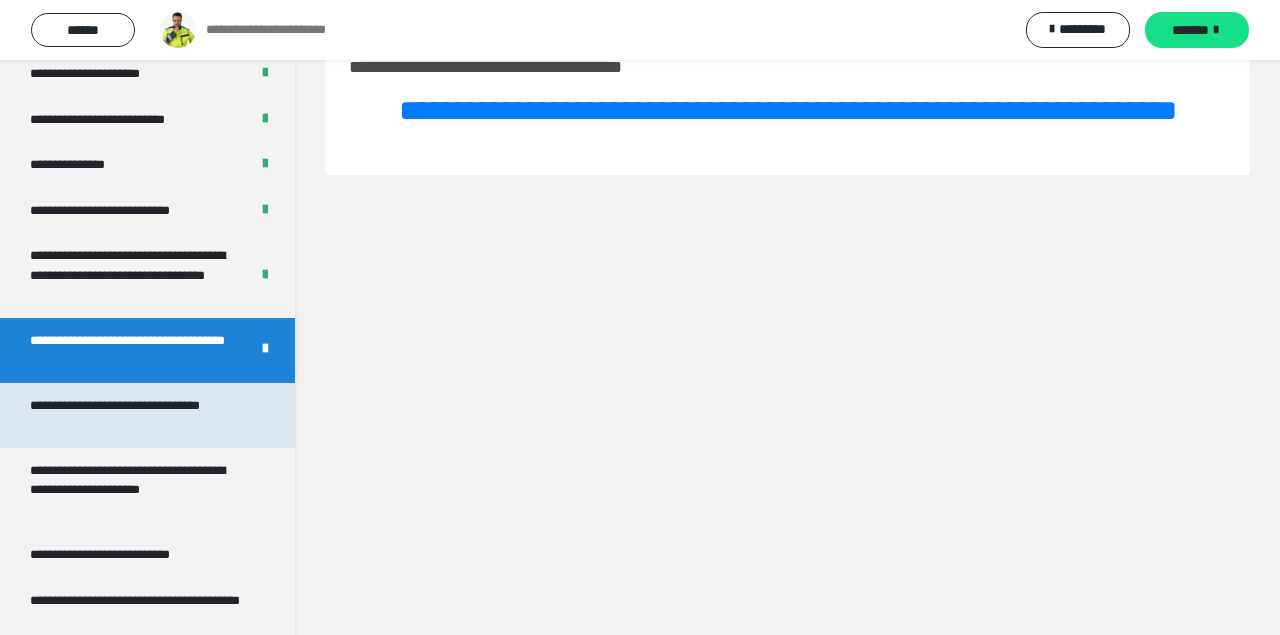 click on "**********" at bounding box center (139, 415) 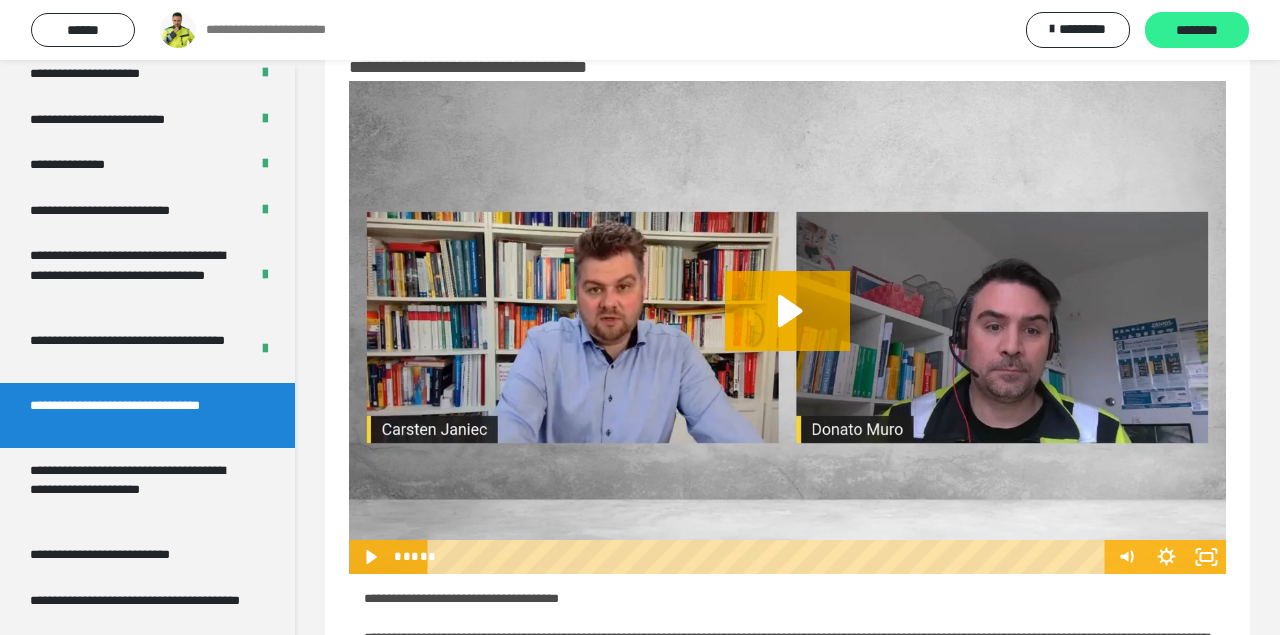 click on "********" at bounding box center [1197, 31] 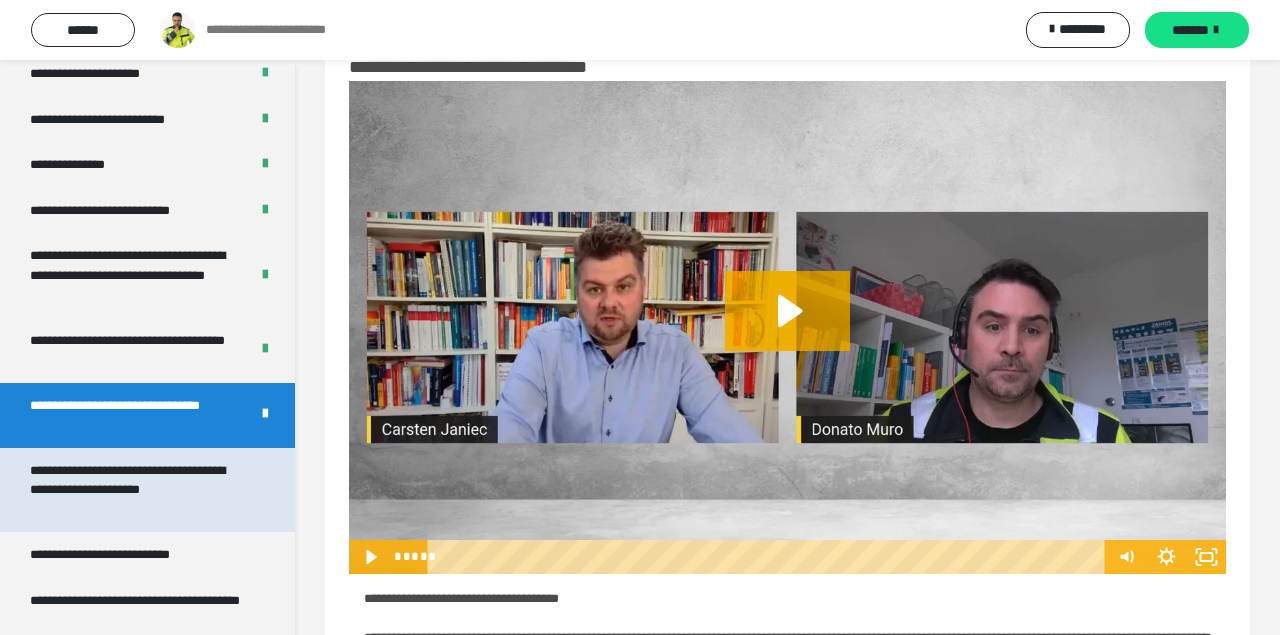 click on "**********" at bounding box center (139, 490) 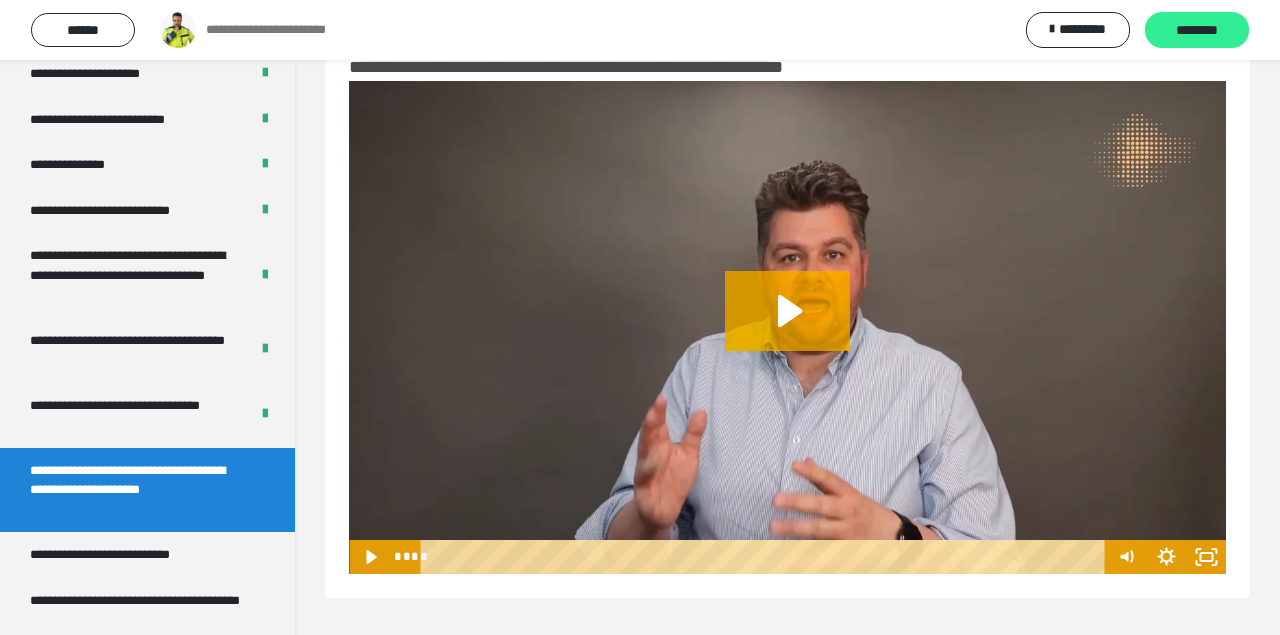 click on "********" at bounding box center (1197, 31) 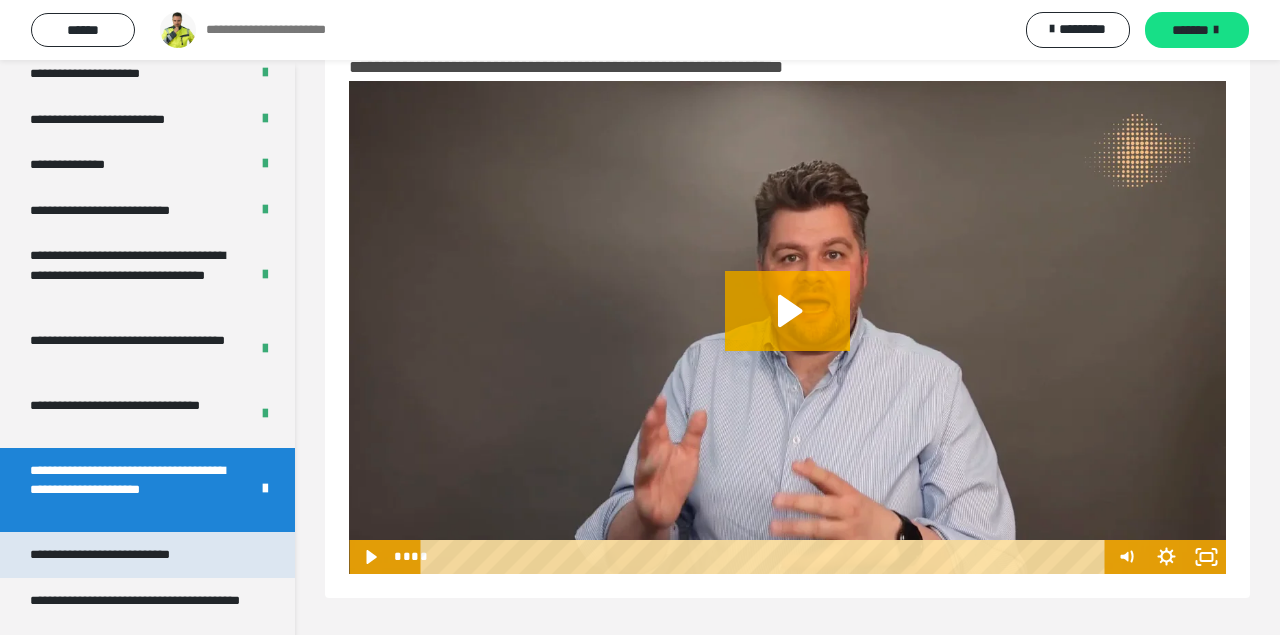 click on "**********" at bounding box center (126, 555) 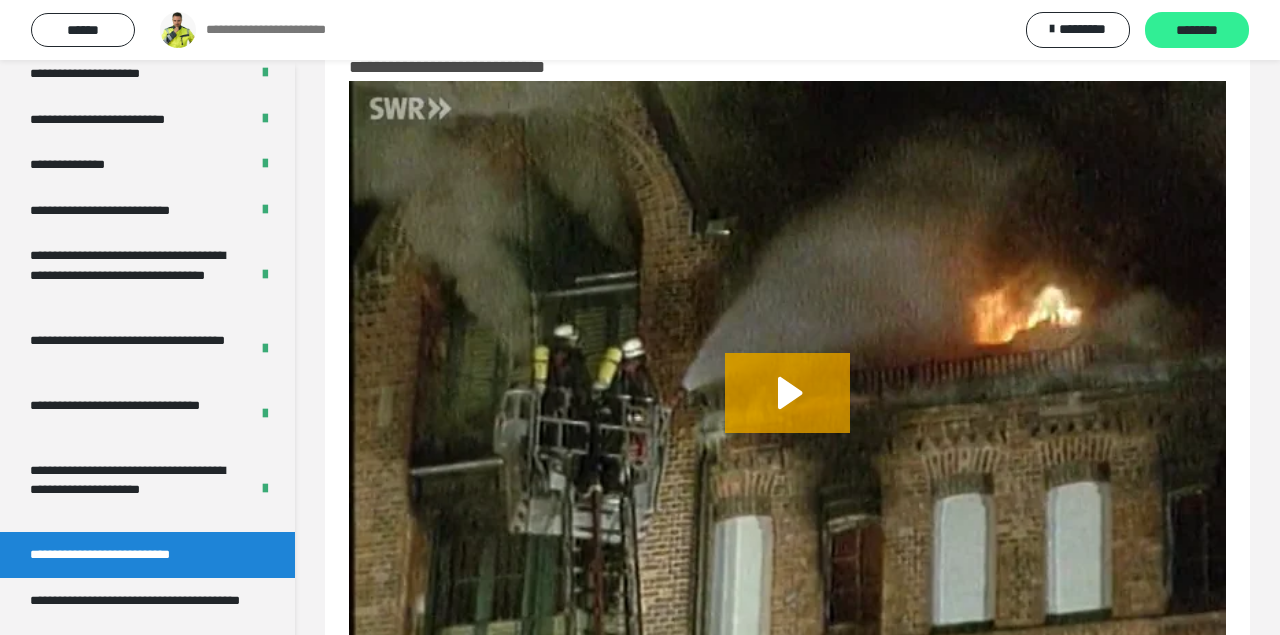 click on "********" at bounding box center (1197, 31) 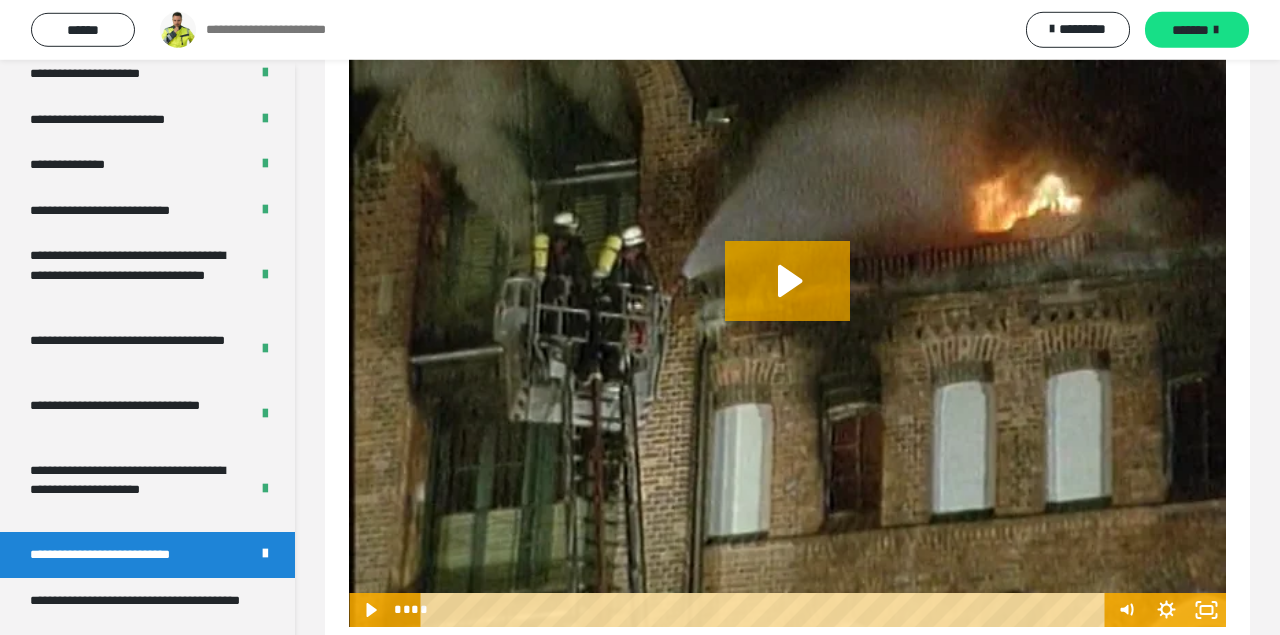 scroll, scrollTop: 217, scrollLeft: 0, axis: vertical 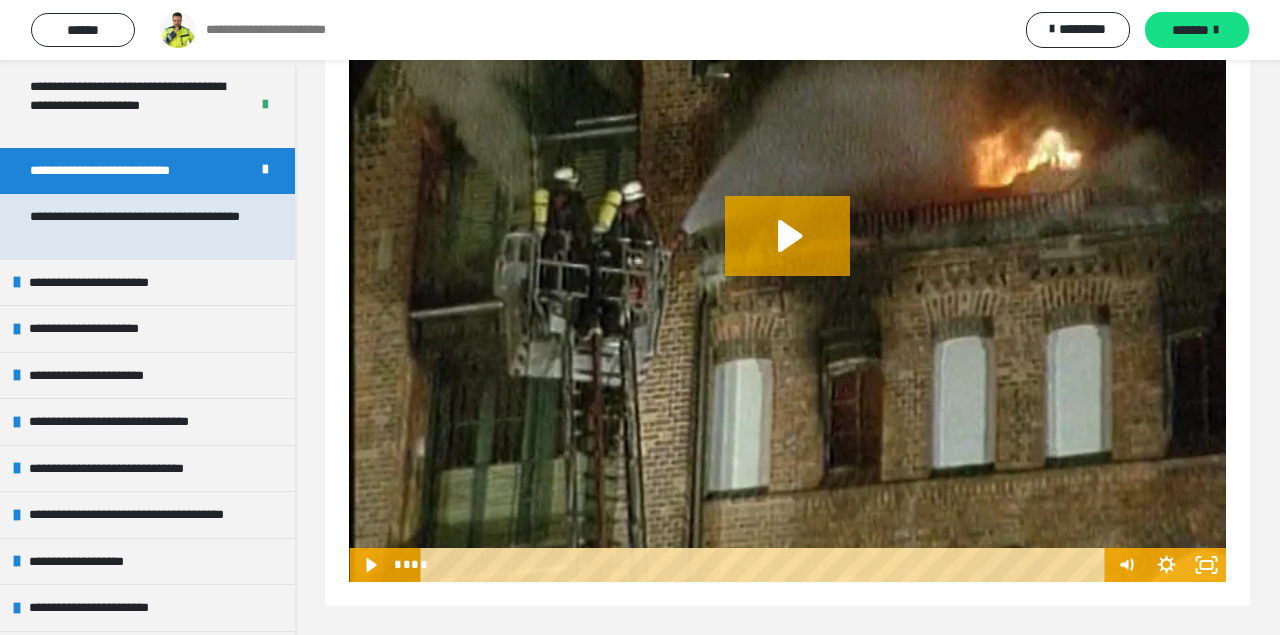 click on "**********" at bounding box center [139, 226] 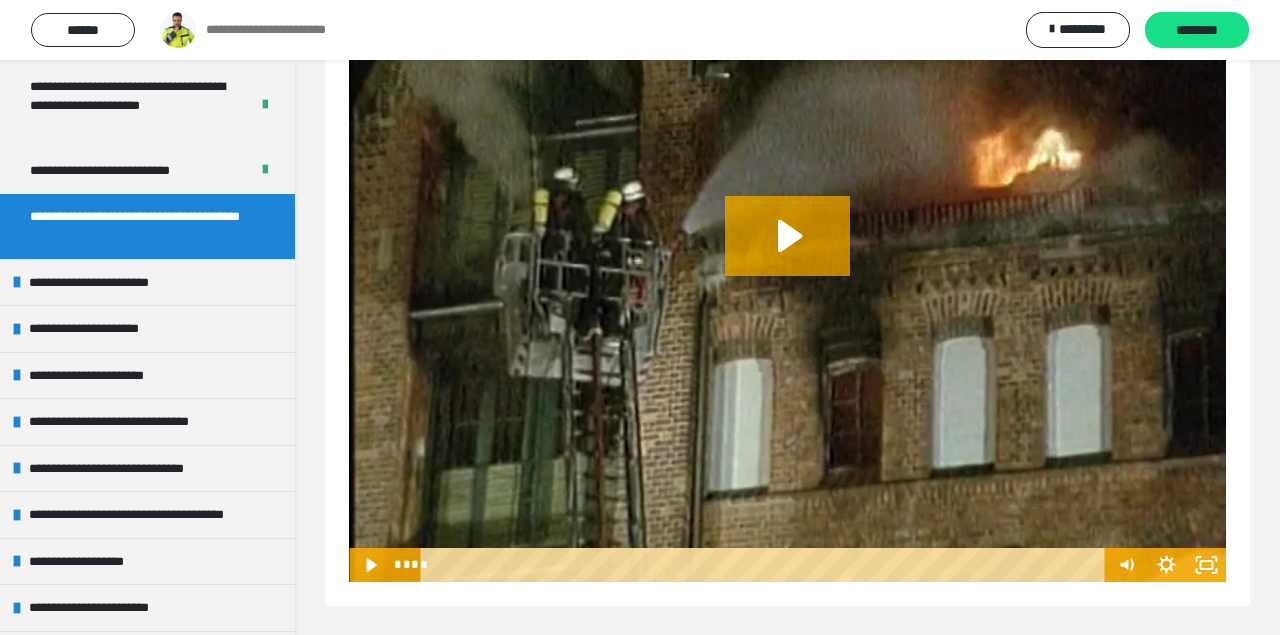 scroll, scrollTop: 60, scrollLeft: 0, axis: vertical 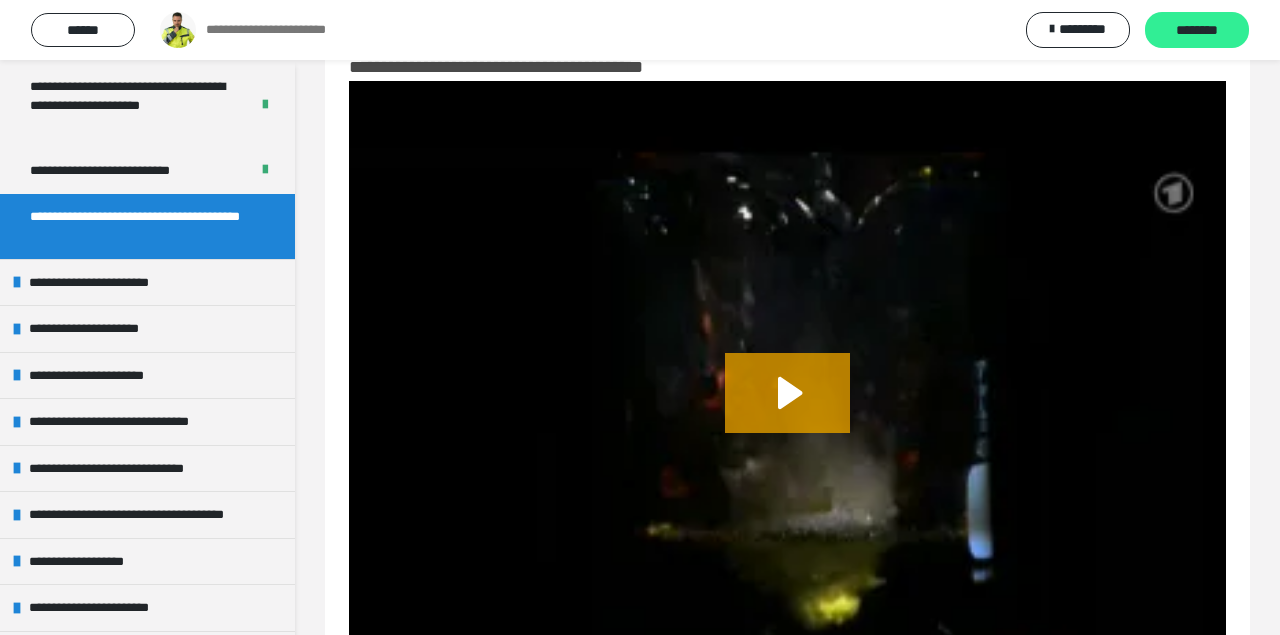 click on "********" at bounding box center (1197, 31) 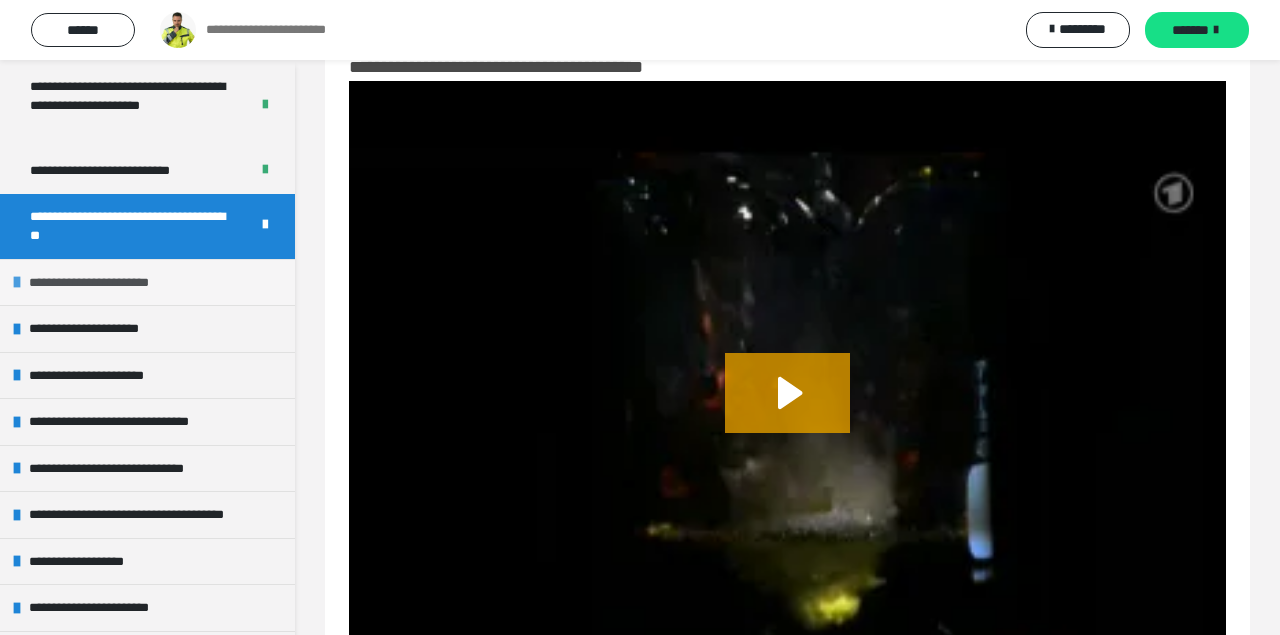 click on "**********" at bounding box center [109, 283] 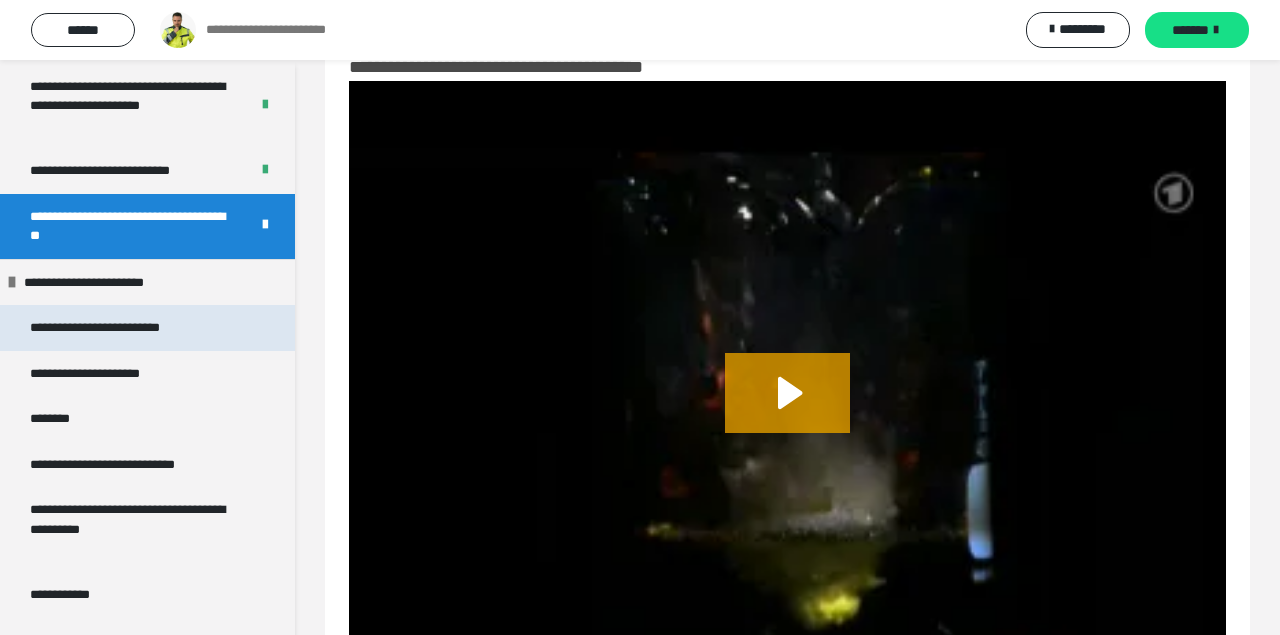 click on "**********" at bounding box center (113, 328) 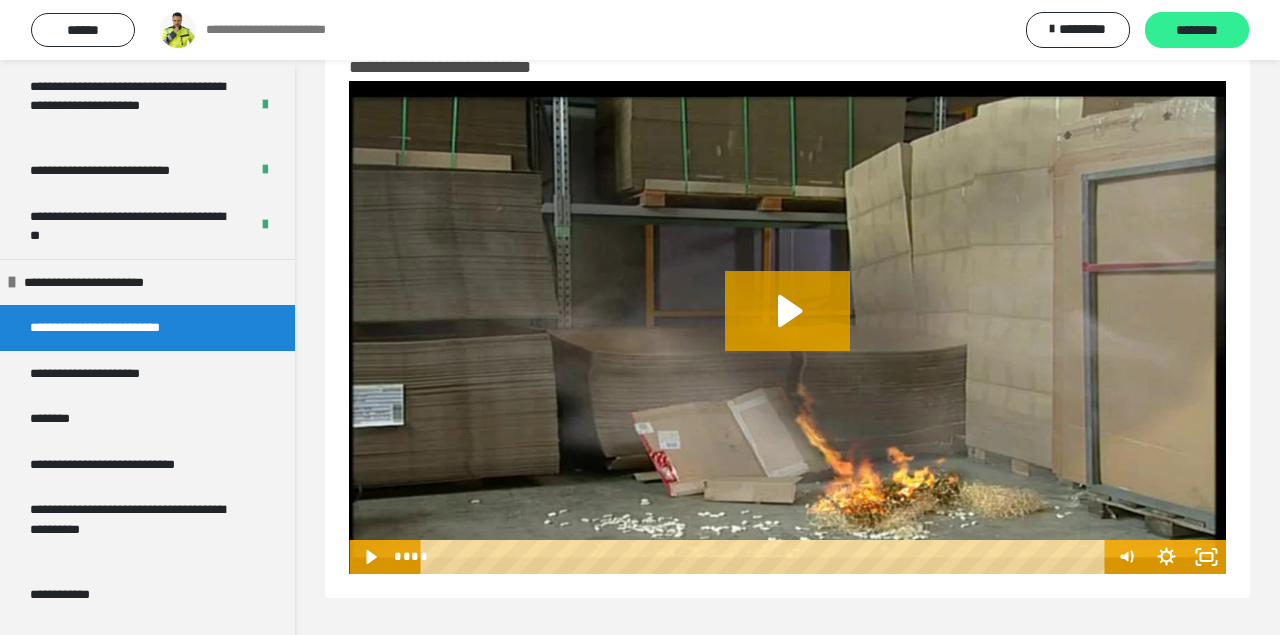 click on "********" at bounding box center [1197, 31] 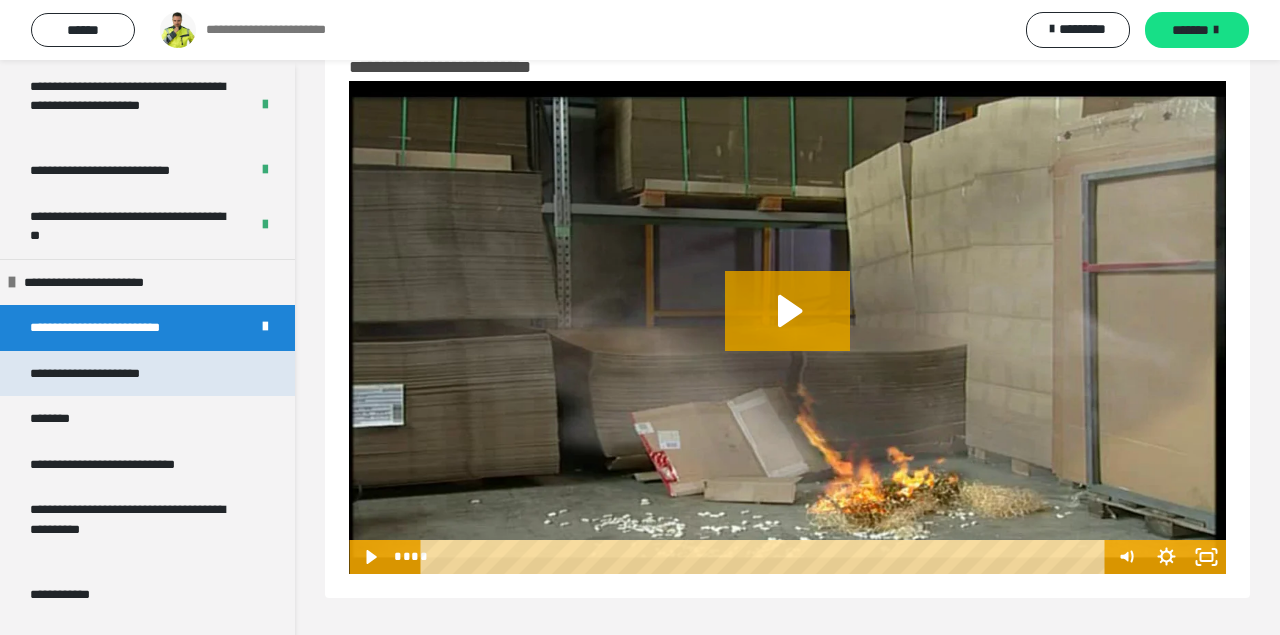 click on "**********" at bounding box center (111, 374) 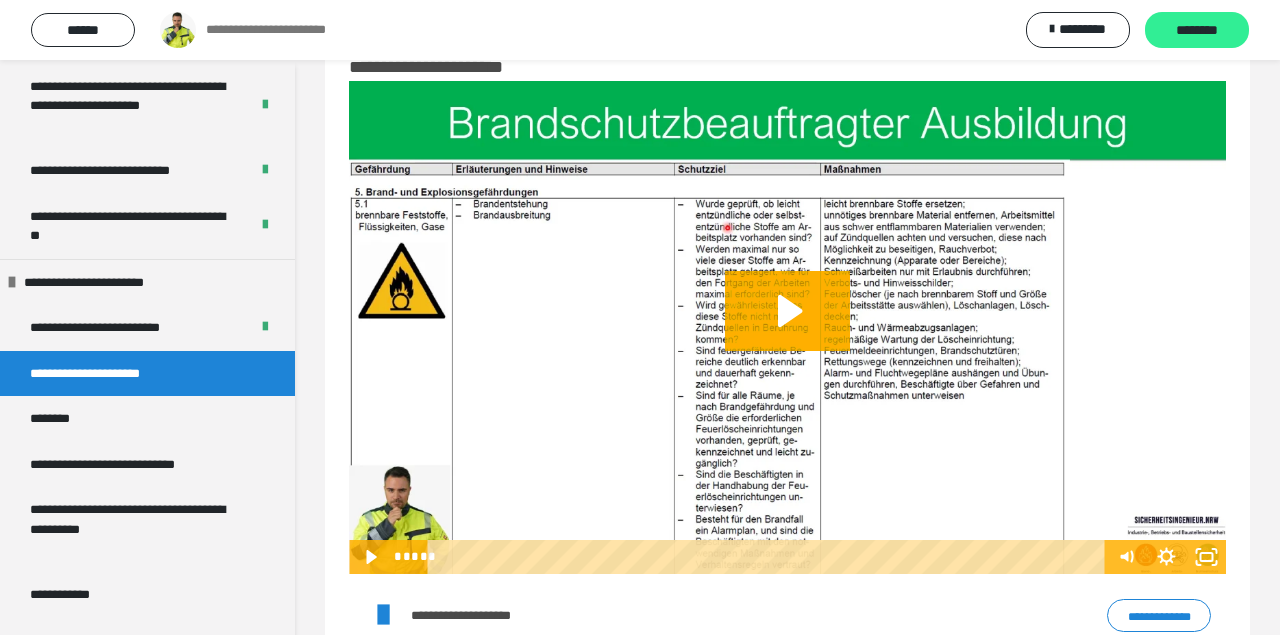 click on "********" at bounding box center (1197, 31) 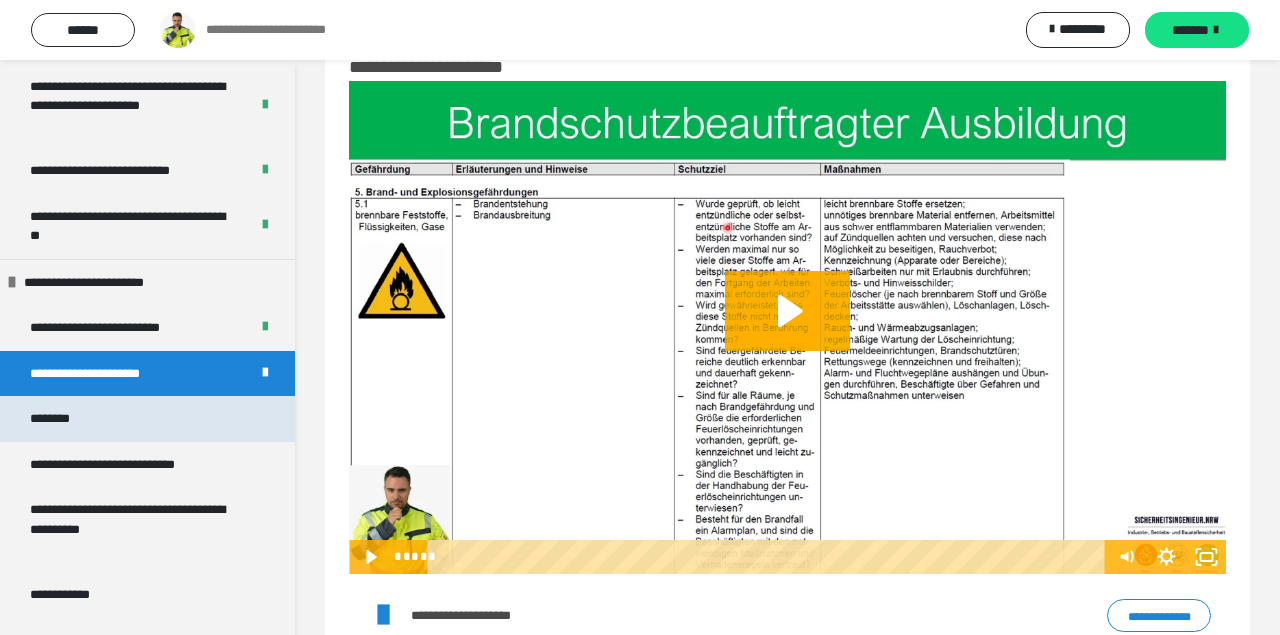 click on "********" at bounding box center (62, 419) 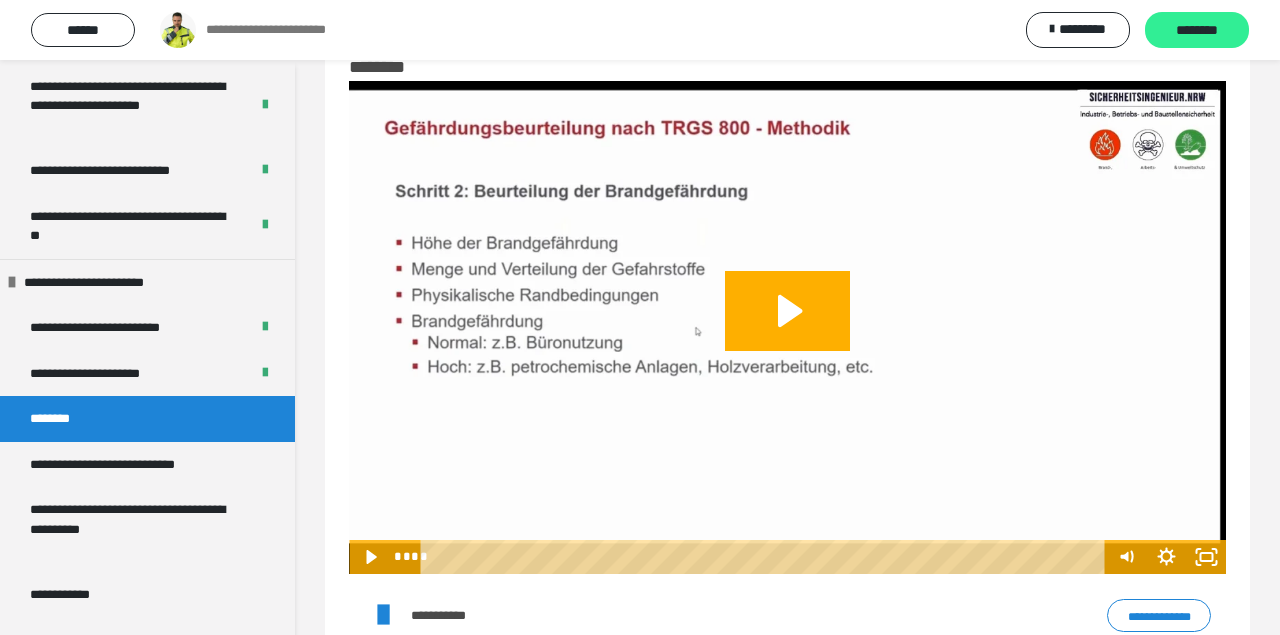 click on "********" at bounding box center [1197, 31] 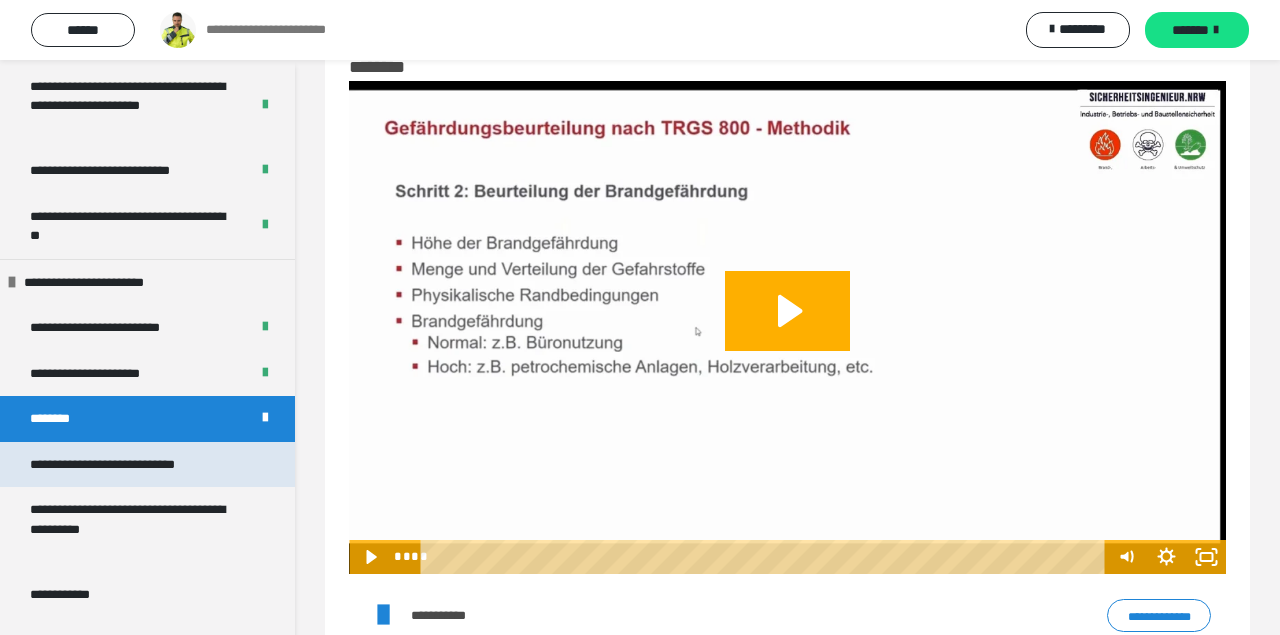 click on "**********" at bounding box center (137, 465) 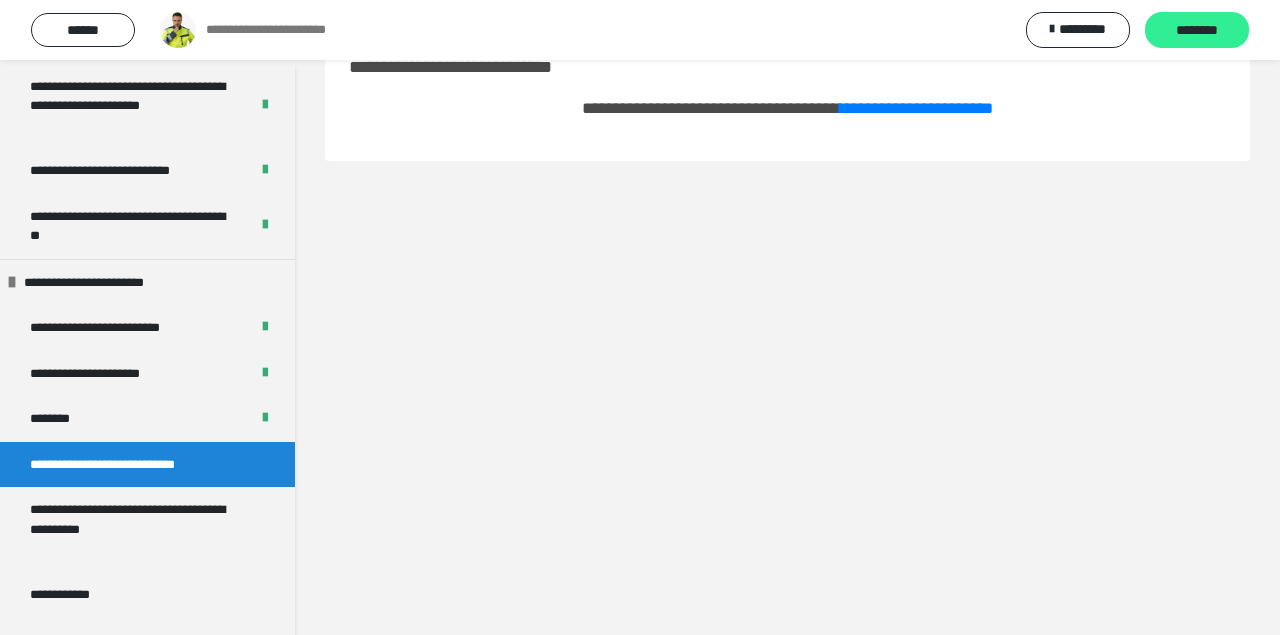 click on "********" at bounding box center (1197, 31) 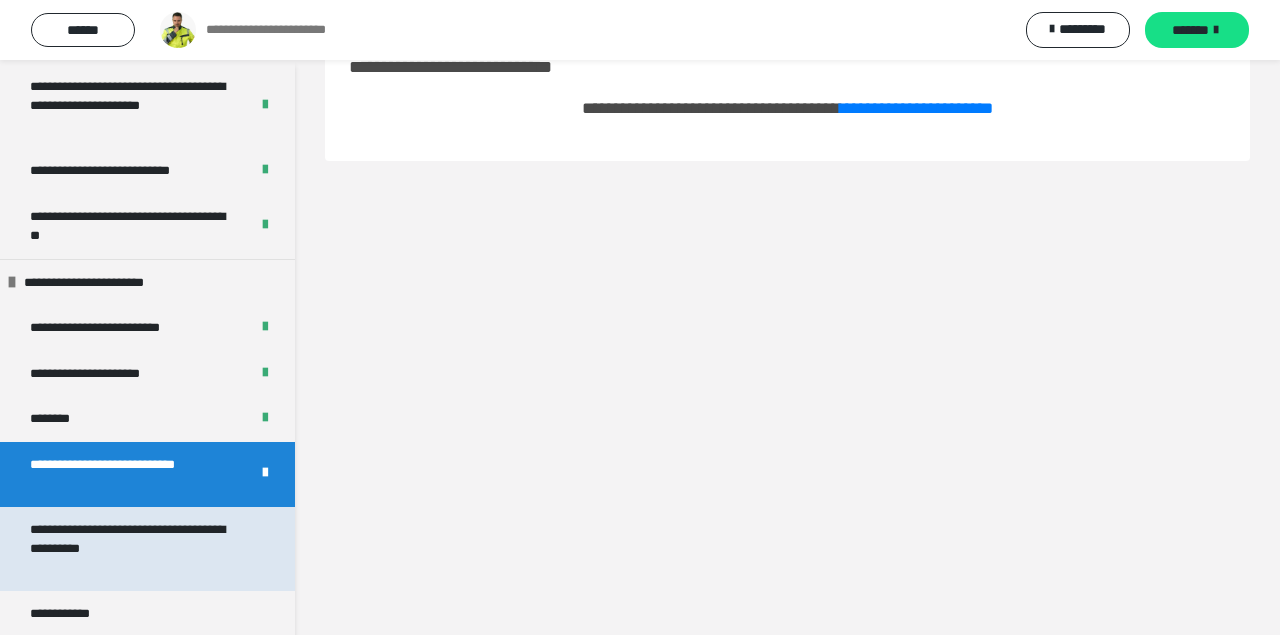 click on "**********" at bounding box center (139, 549) 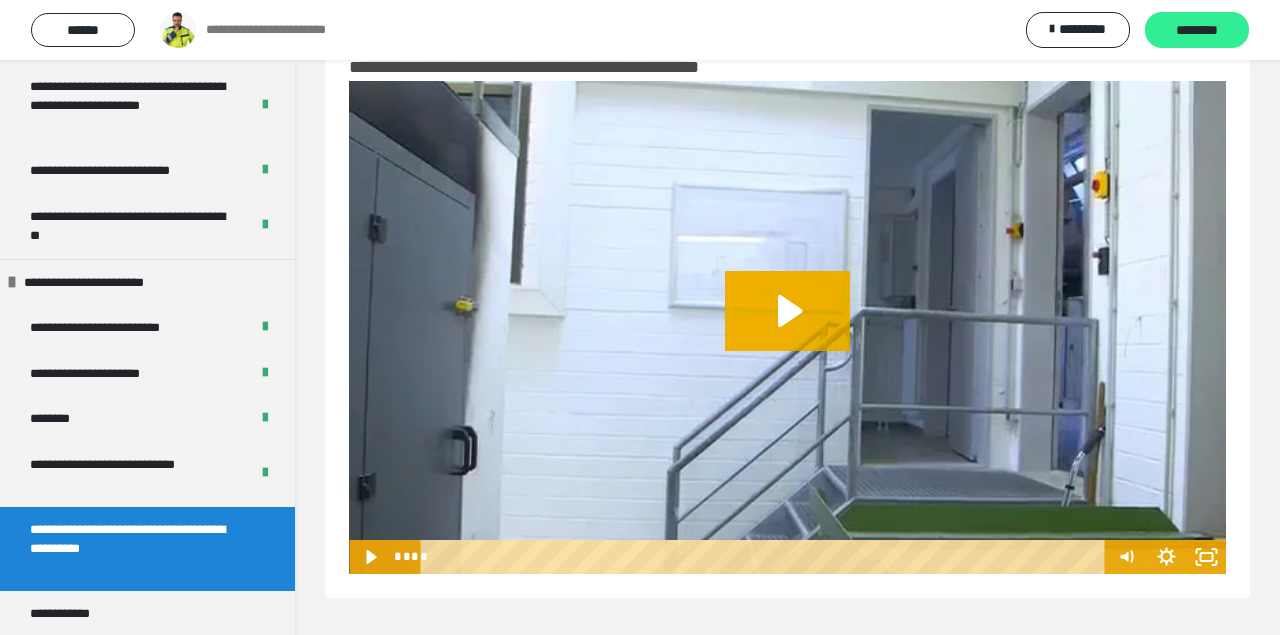 click on "********" at bounding box center (1197, 31) 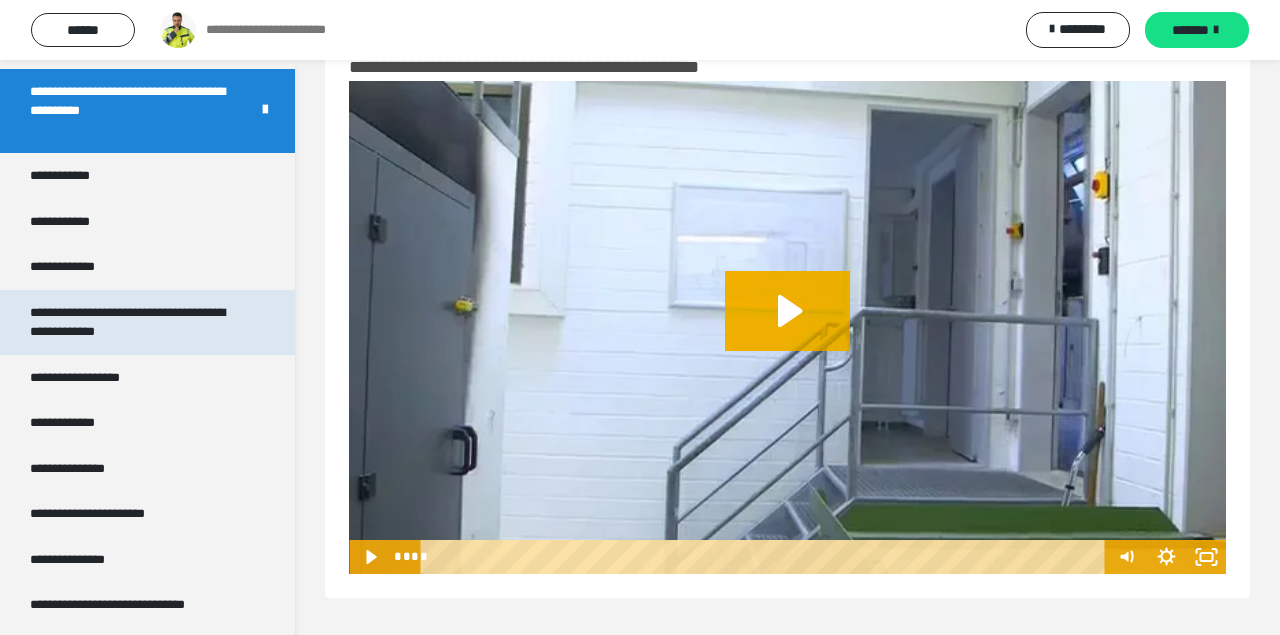 scroll, scrollTop: 1525, scrollLeft: 0, axis: vertical 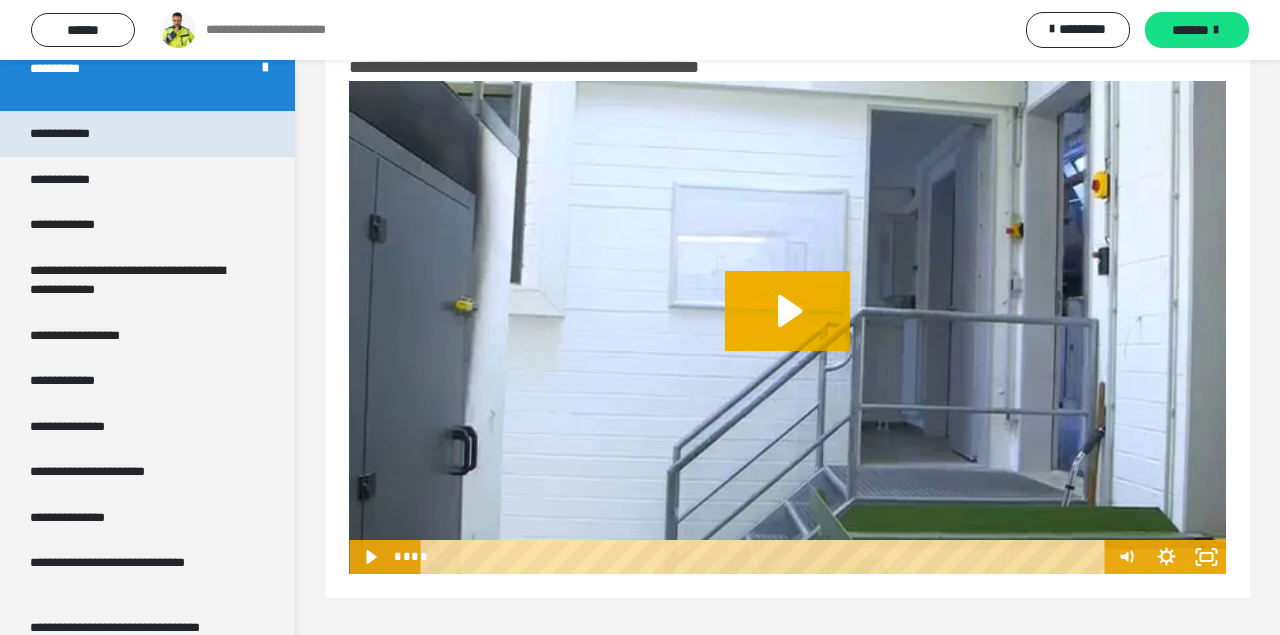click on "**********" at bounding box center [147, 134] 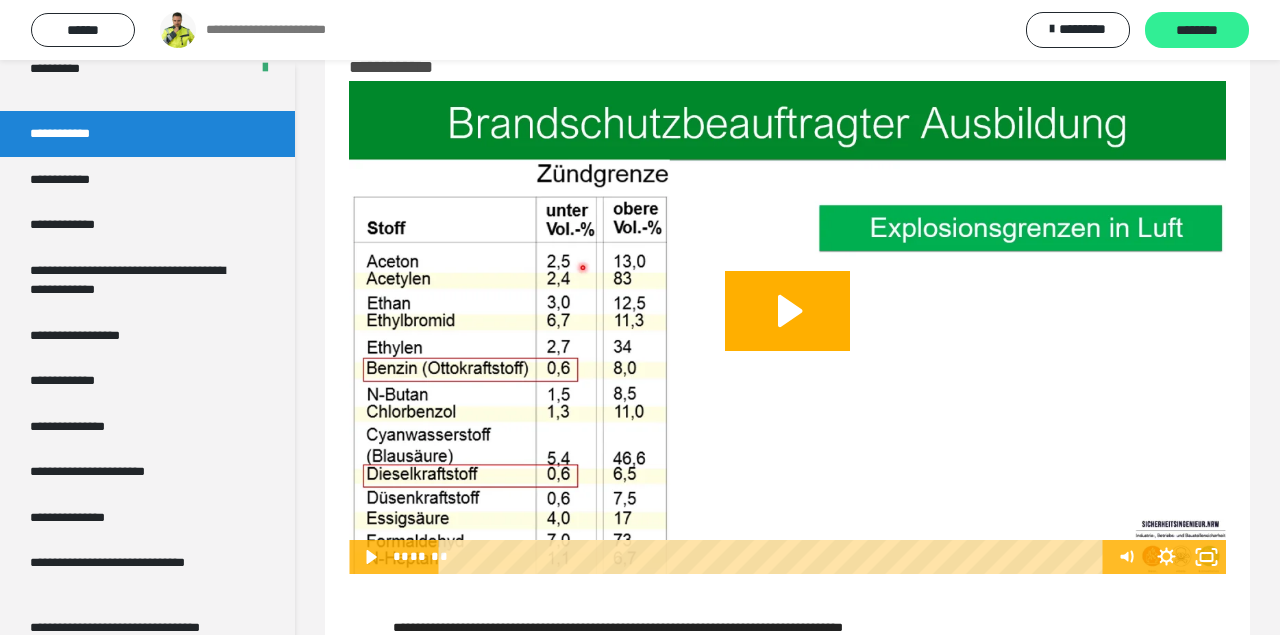 click on "********" at bounding box center (1197, 31) 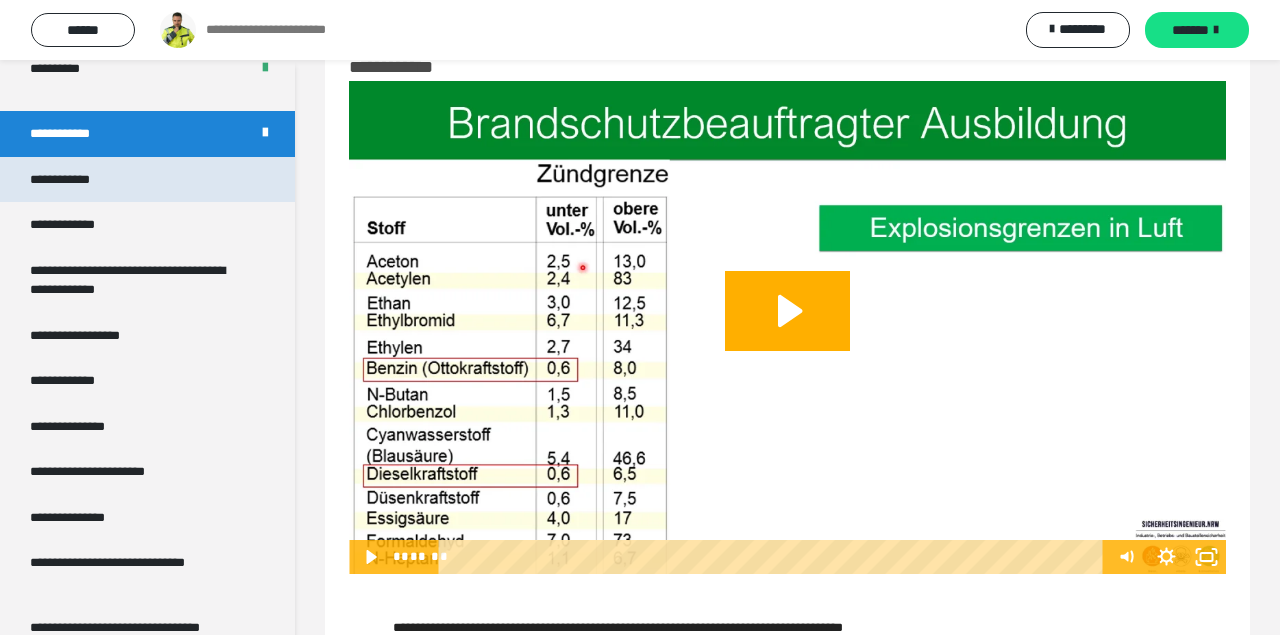 click on "**********" at bounding box center (147, 180) 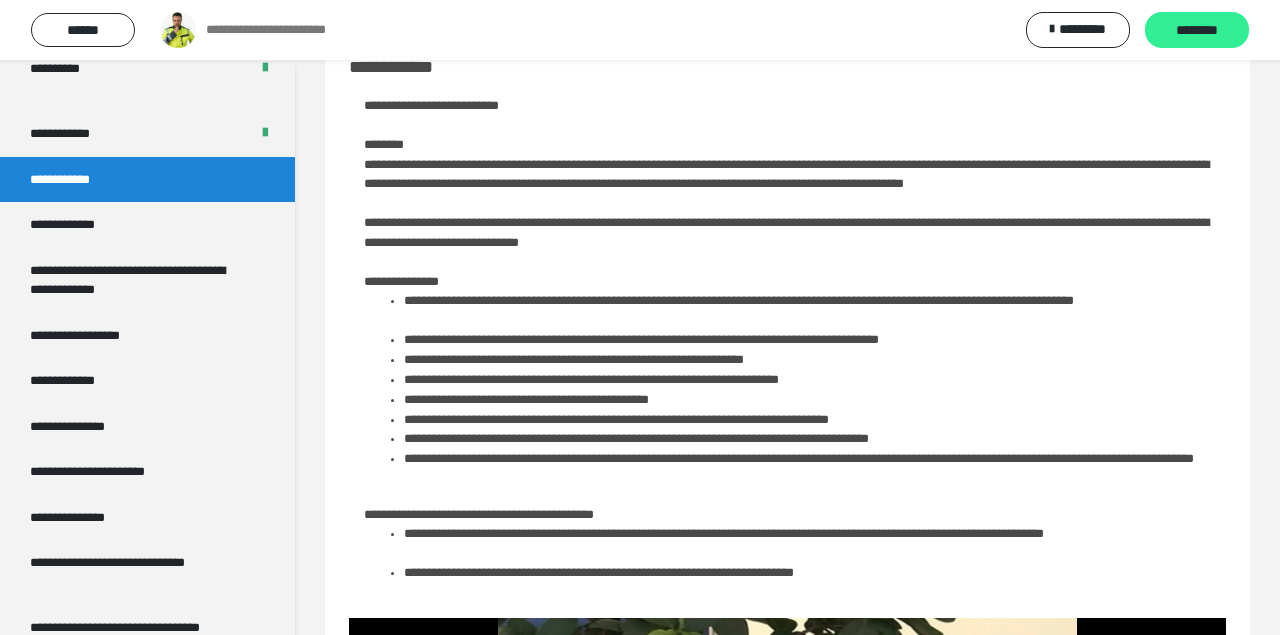 click on "********" at bounding box center [1197, 31] 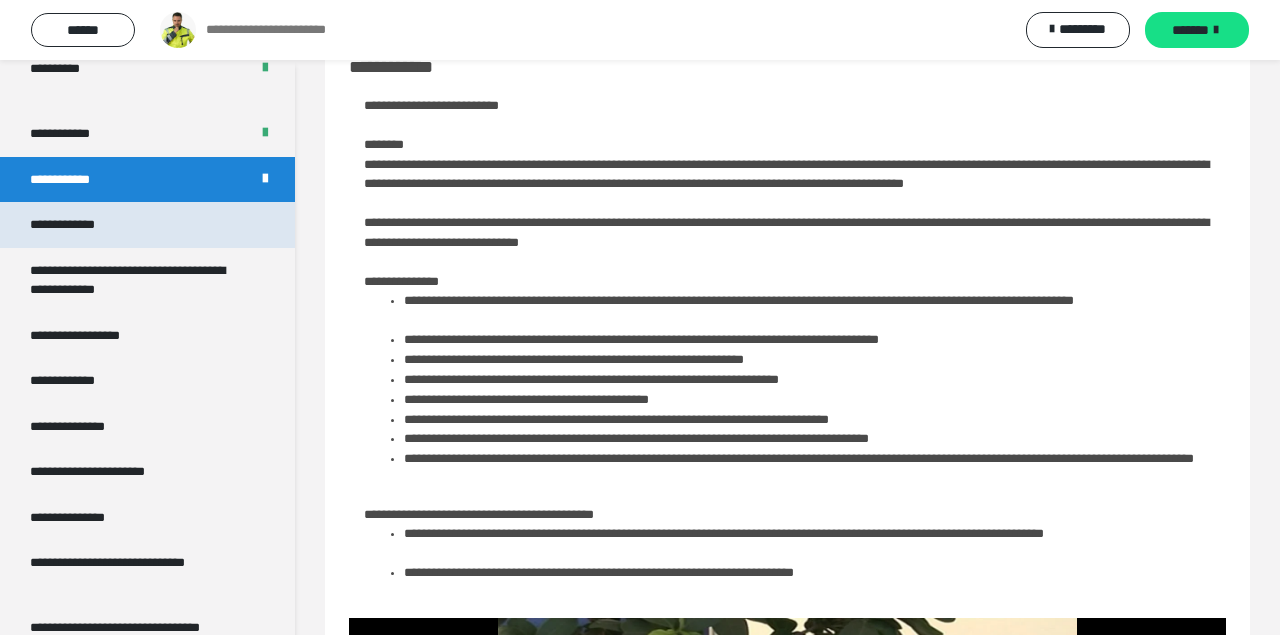 click on "**********" at bounding box center (79, 225) 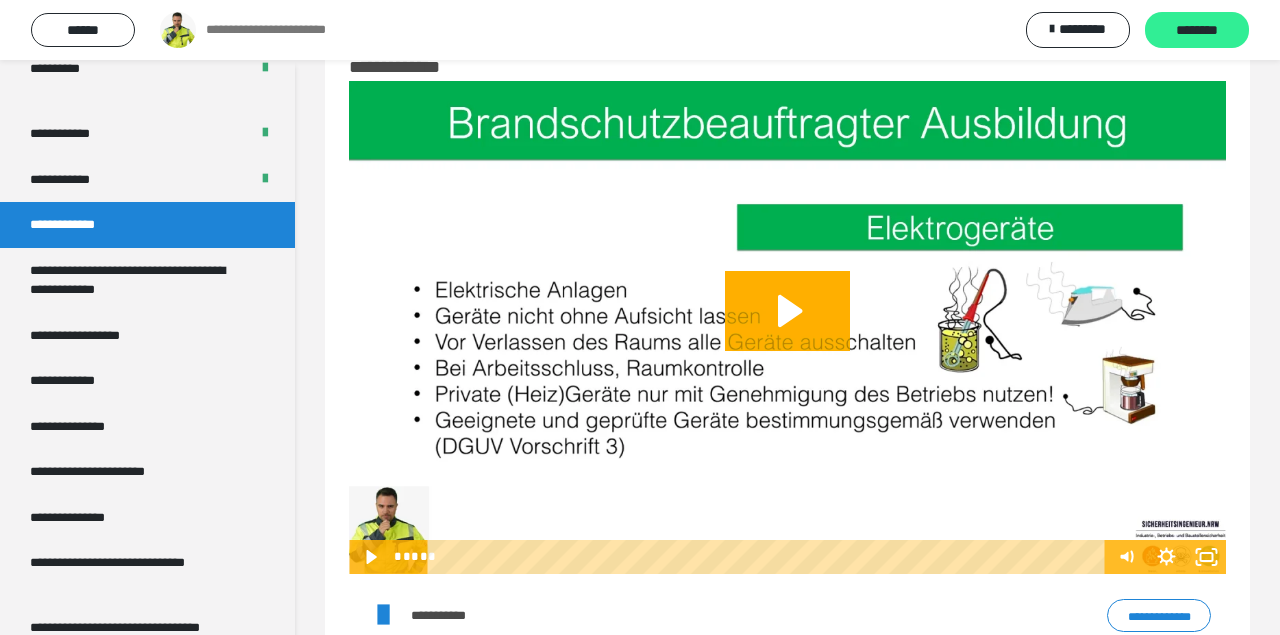 click on "********" at bounding box center (1197, 31) 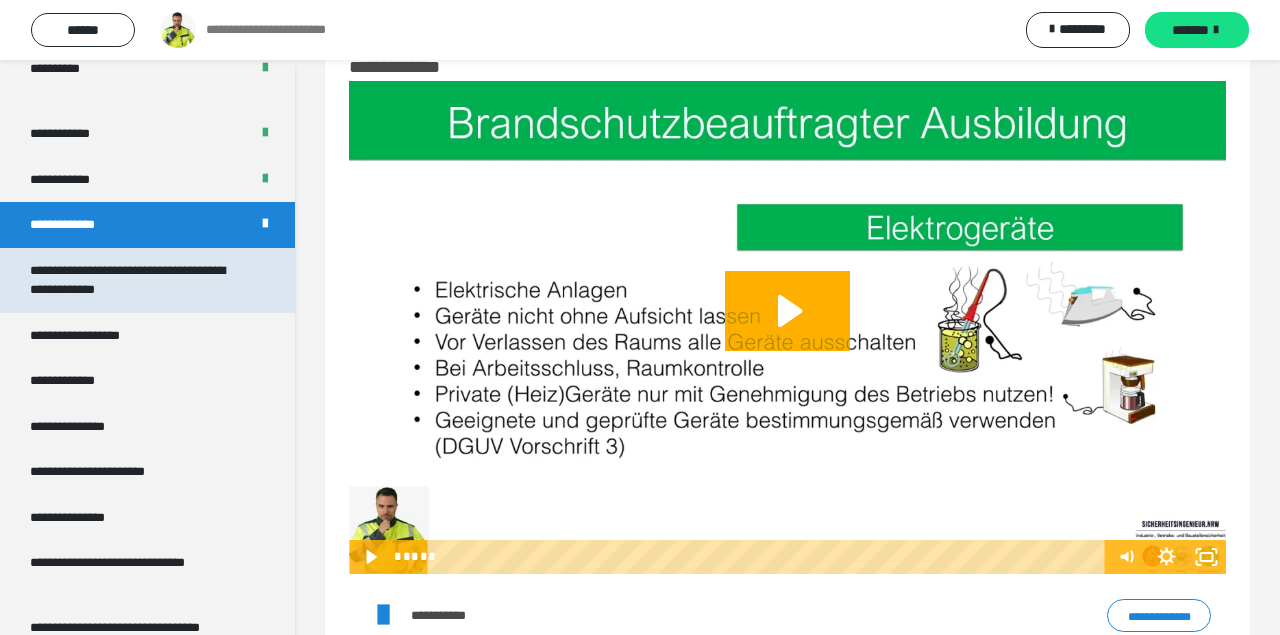 click on "**********" at bounding box center (139, 280) 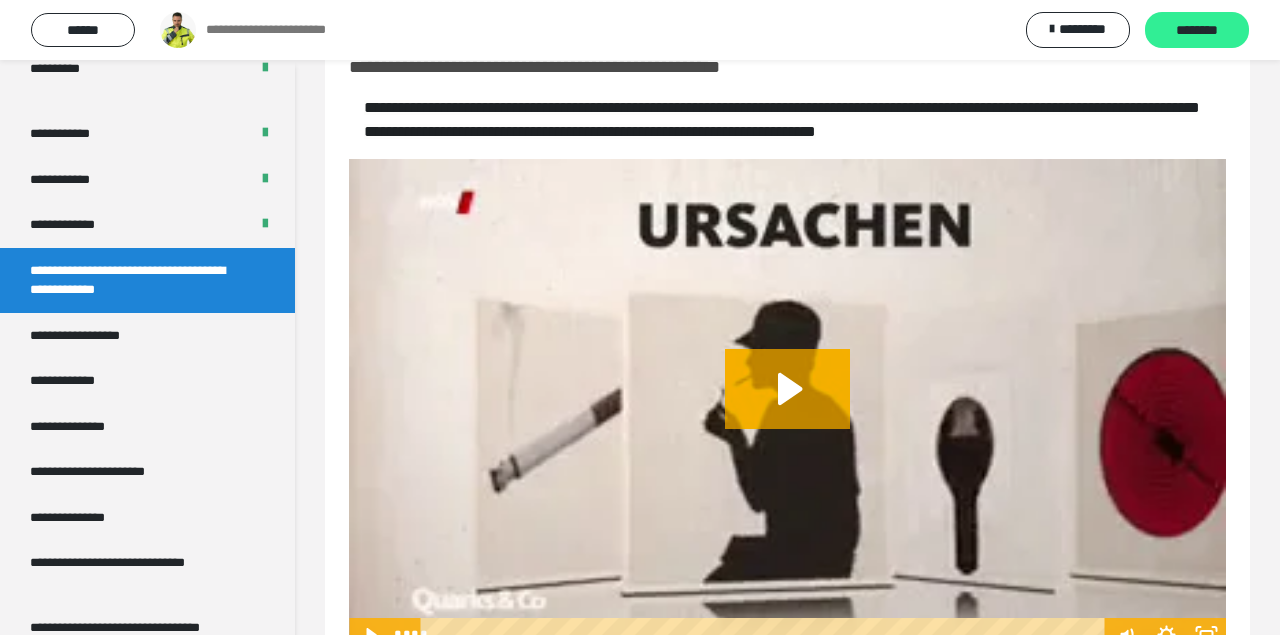 click on "********" at bounding box center (1197, 30) 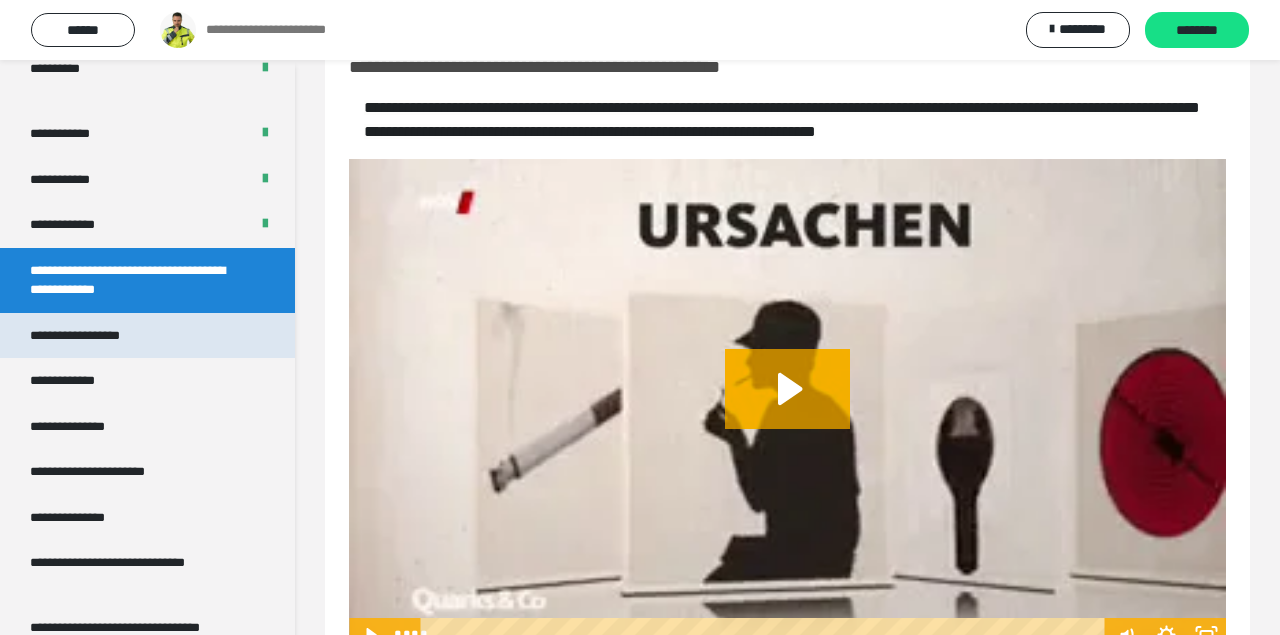 click on "**********" at bounding box center [147, 336] 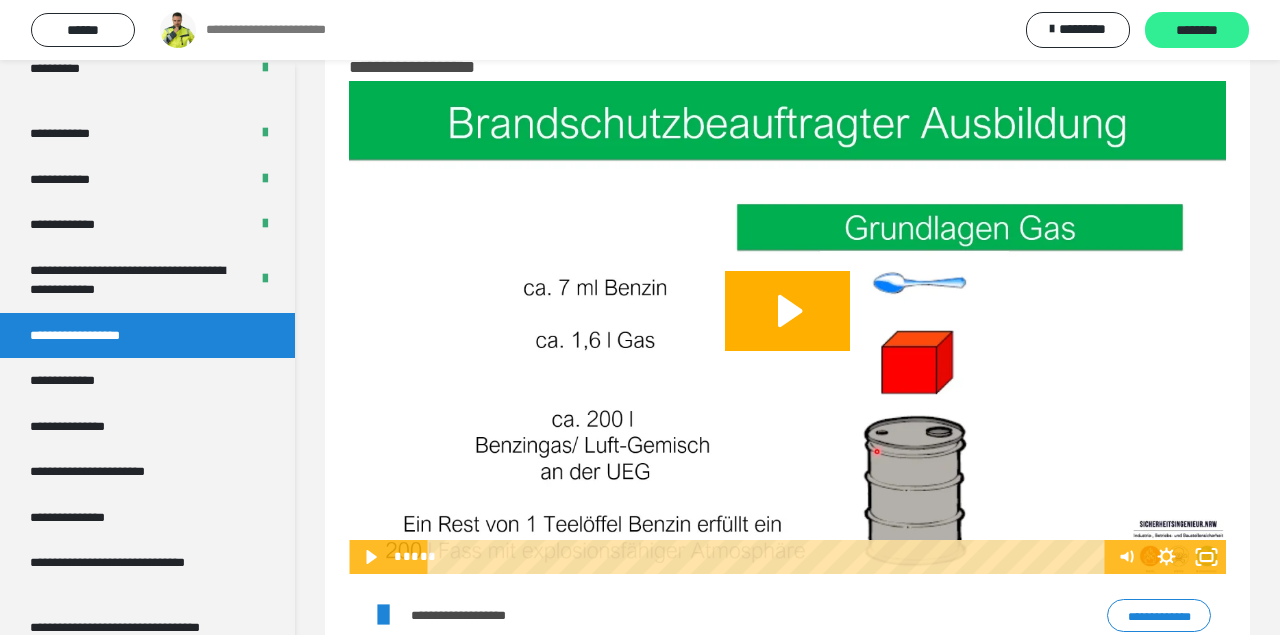 click on "********" at bounding box center [1197, 31] 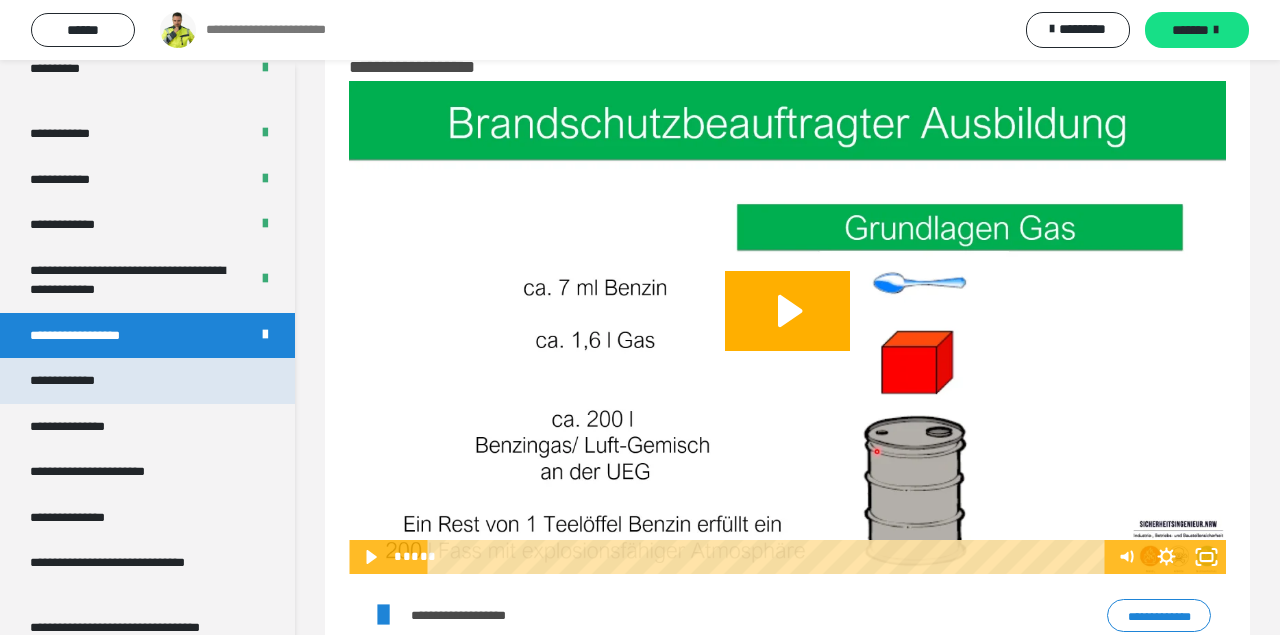 click on "**********" at bounding box center (79, 381) 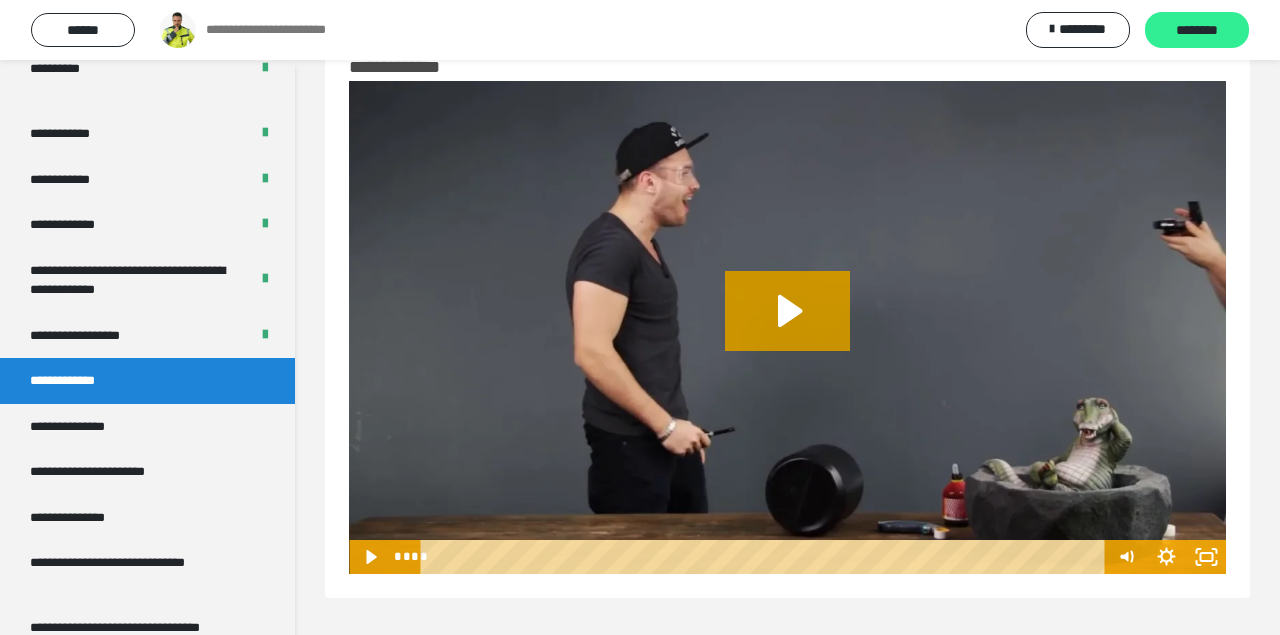 click on "********" at bounding box center (1197, 31) 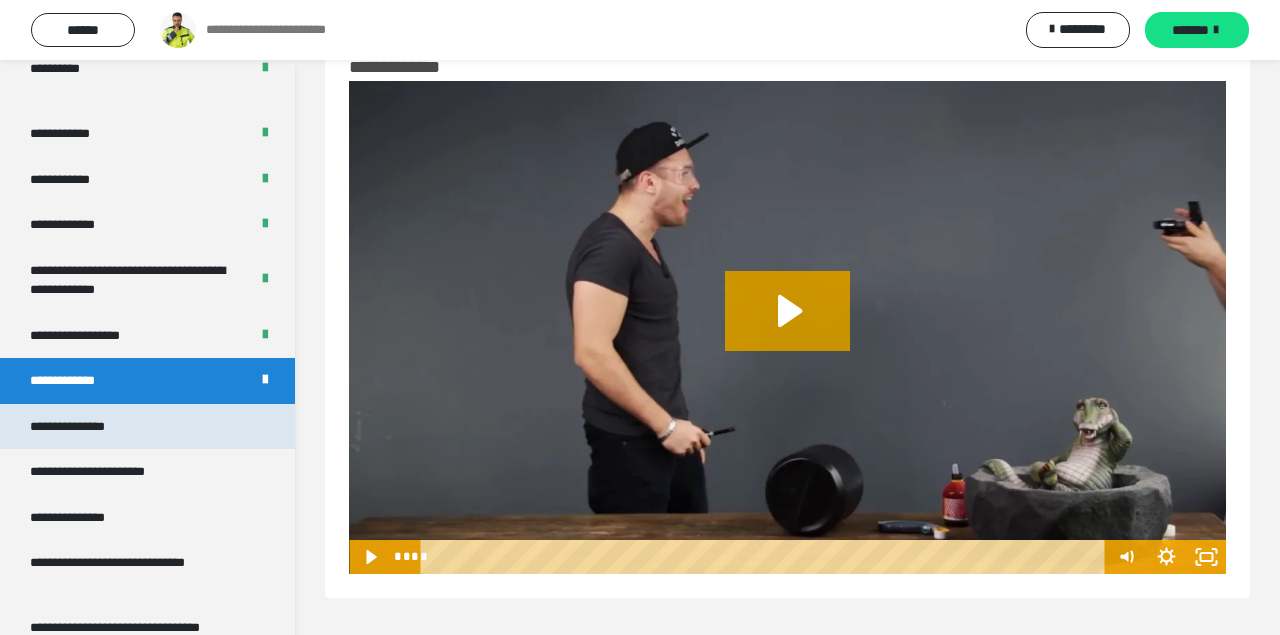 click on "**********" at bounding box center [82, 427] 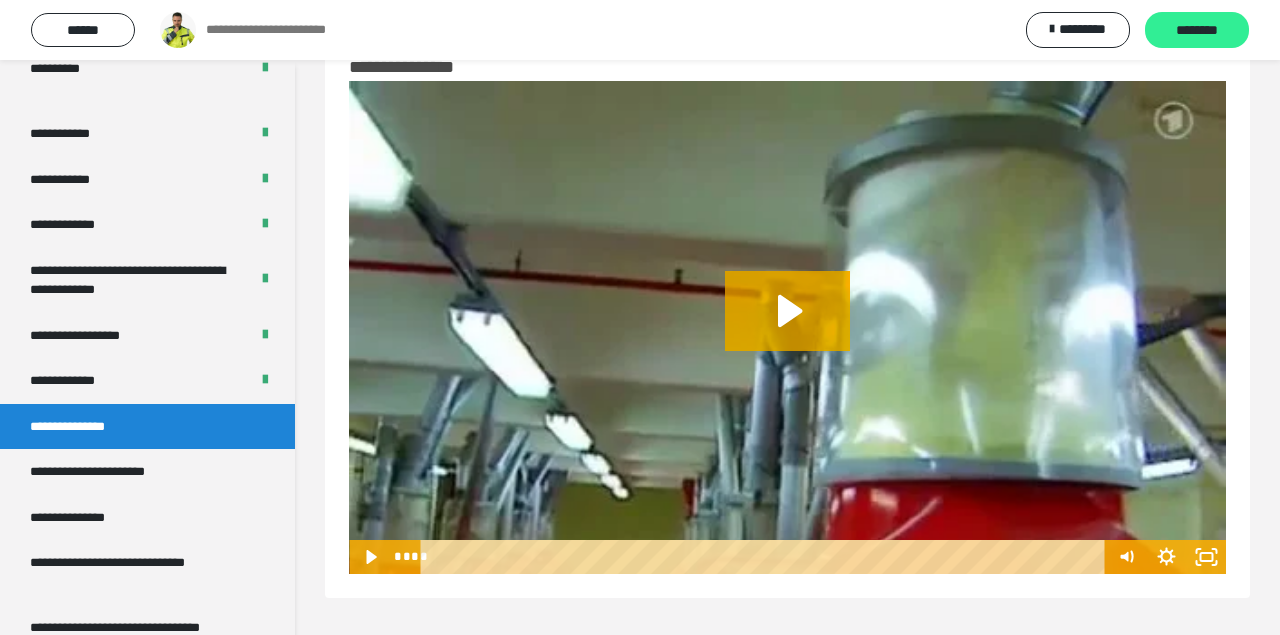 click on "********" at bounding box center (1197, 31) 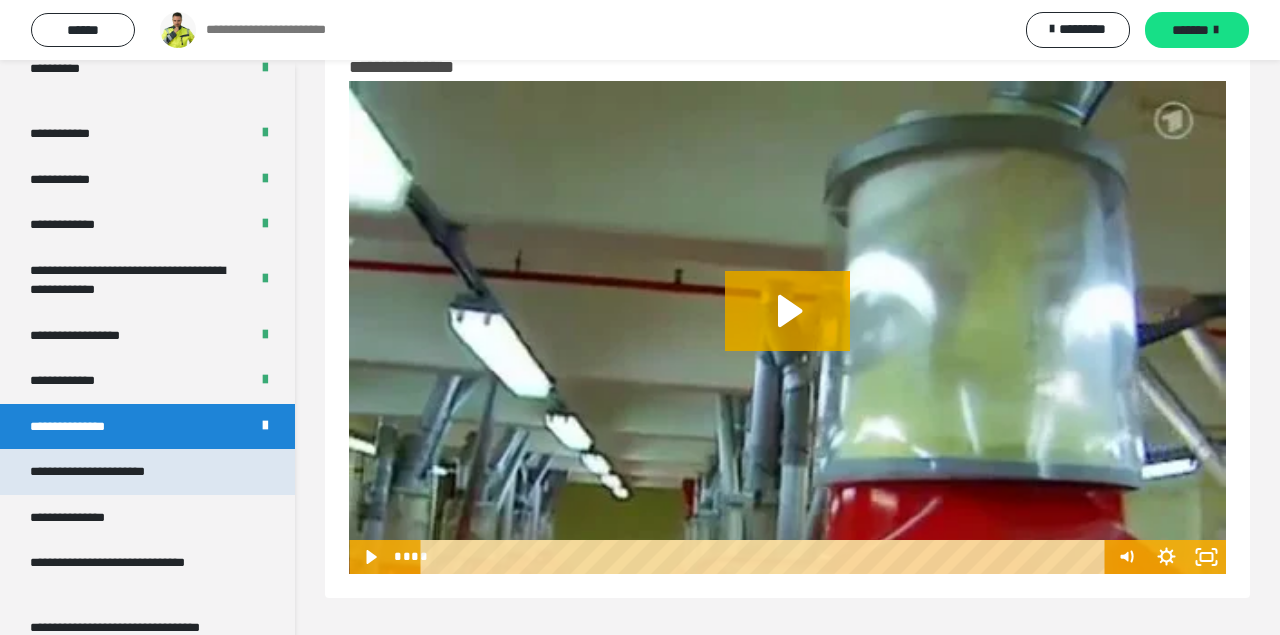 click on "**********" at bounding box center [112, 472] 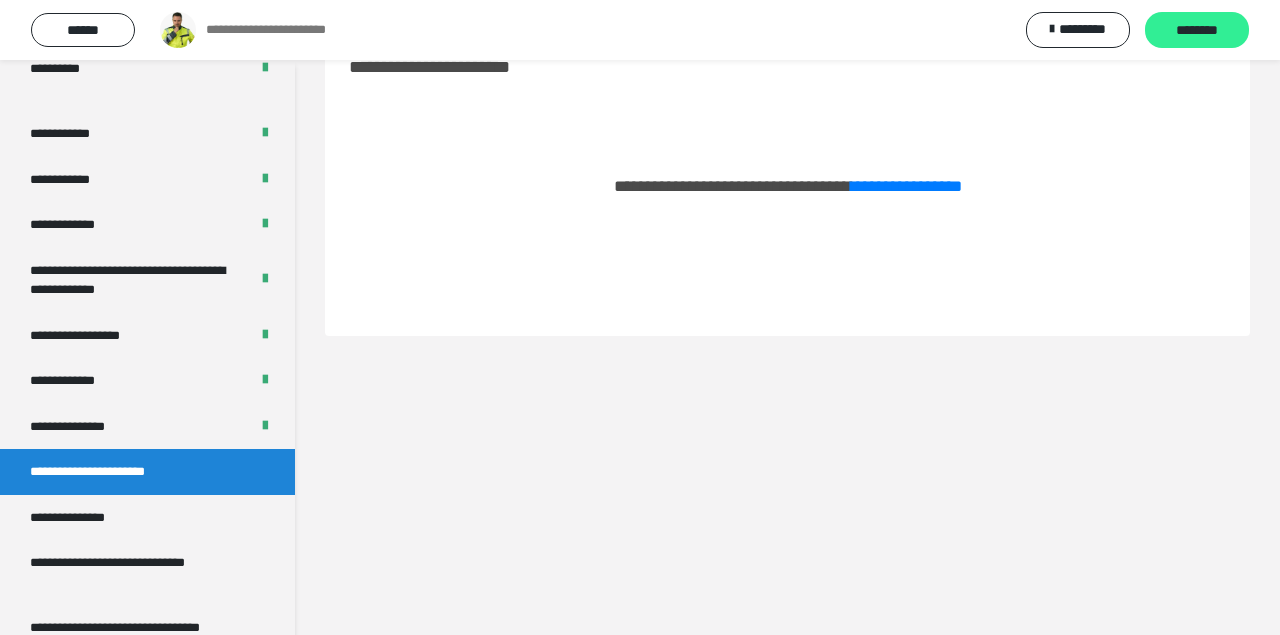 click on "********" at bounding box center (1197, 31) 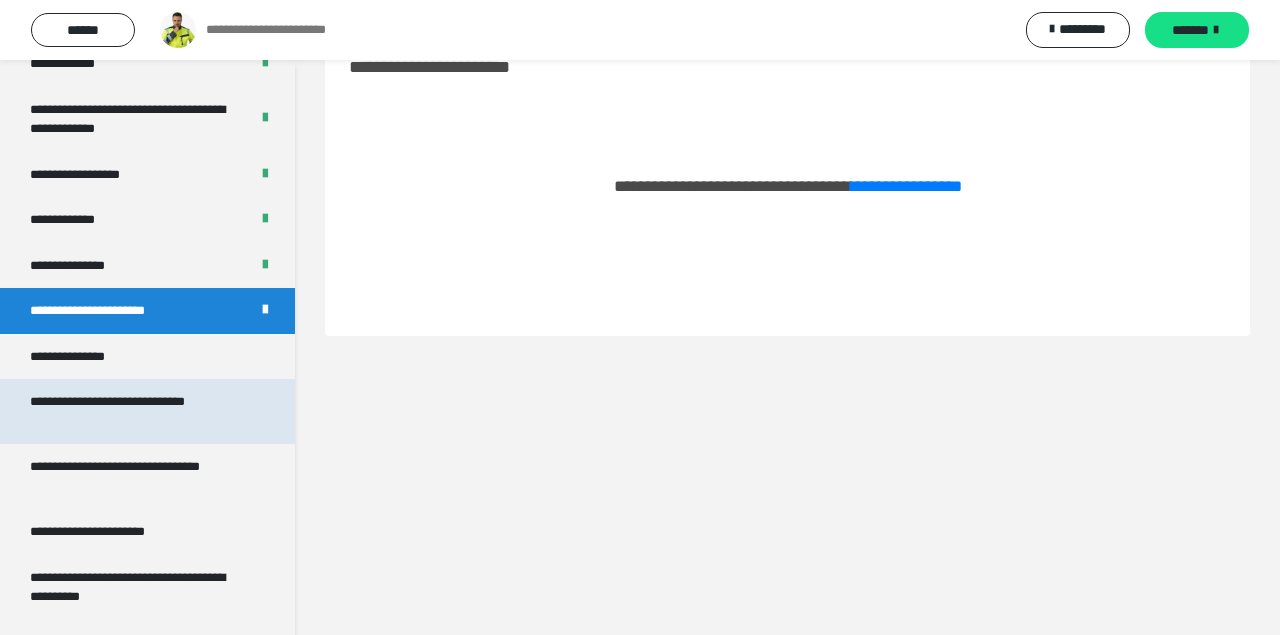 scroll, scrollTop: 1717, scrollLeft: 0, axis: vertical 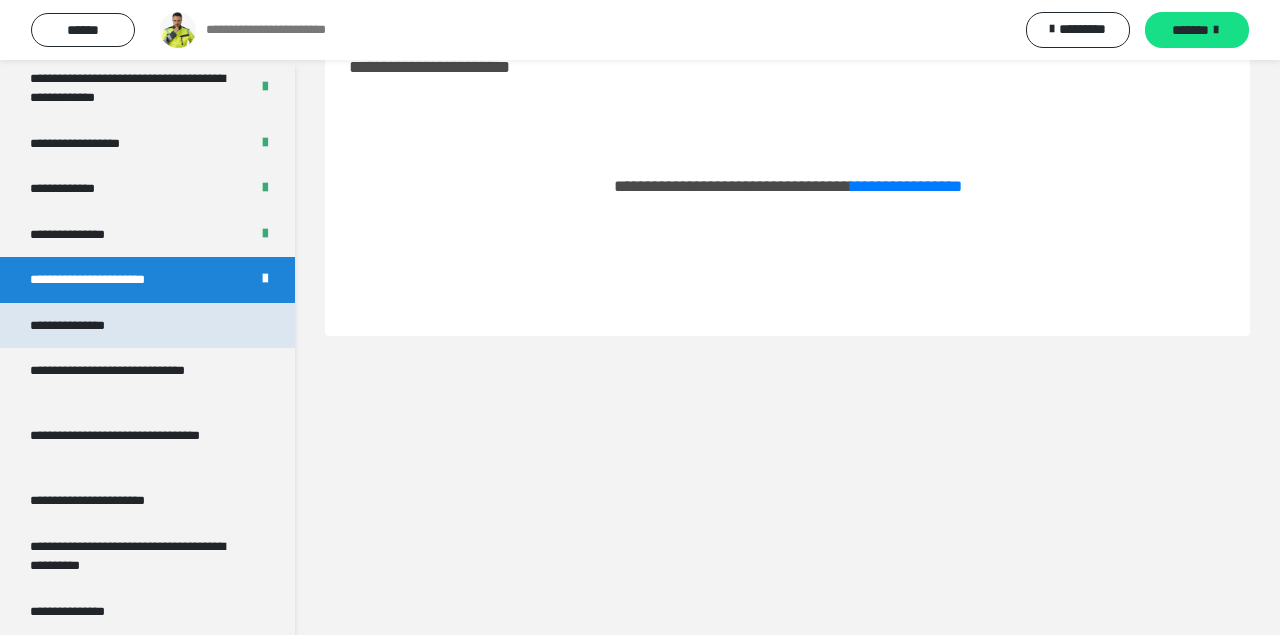 click on "**********" at bounding box center [82, 326] 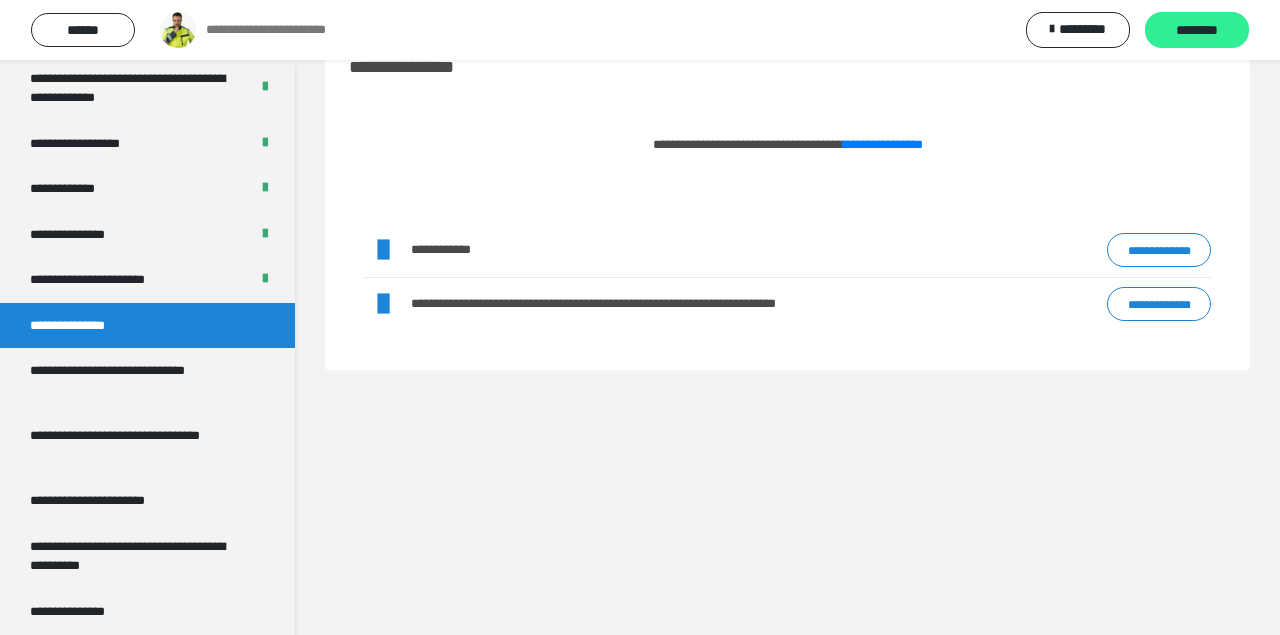 click on "********" at bounding box center [1197, 31] 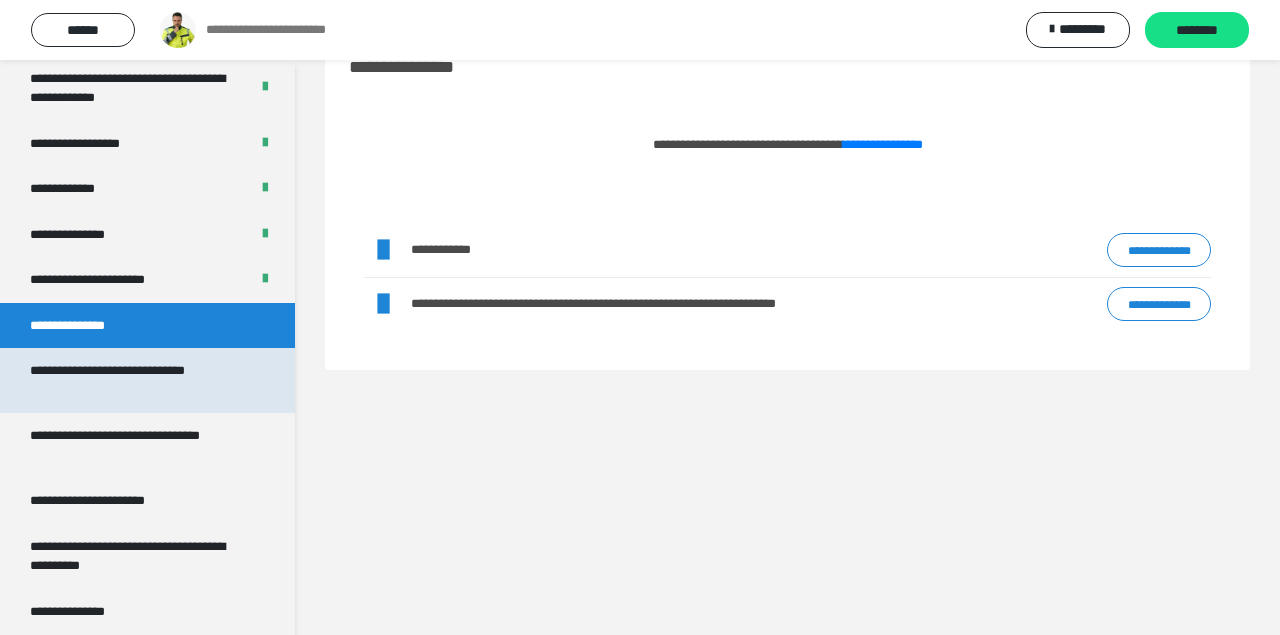 click on "**********" at bounding box center (139, 380) 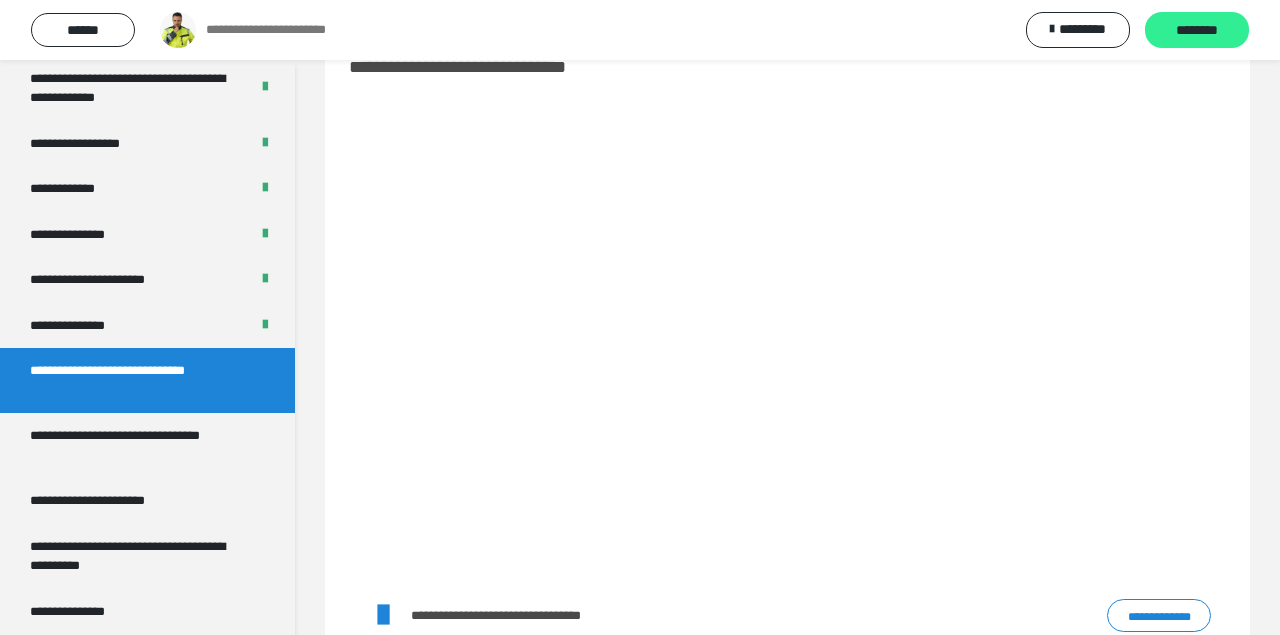 click on "********" at bounding box center (1197, 31) 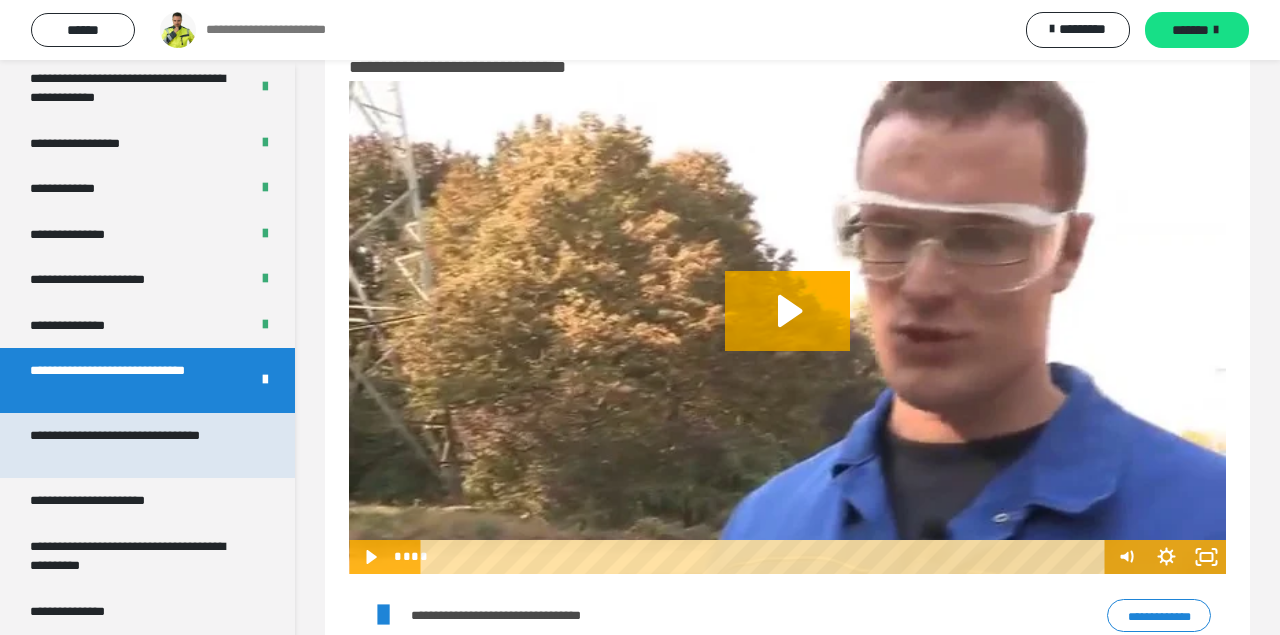 click on "**********" at bounding box center [139, 445] 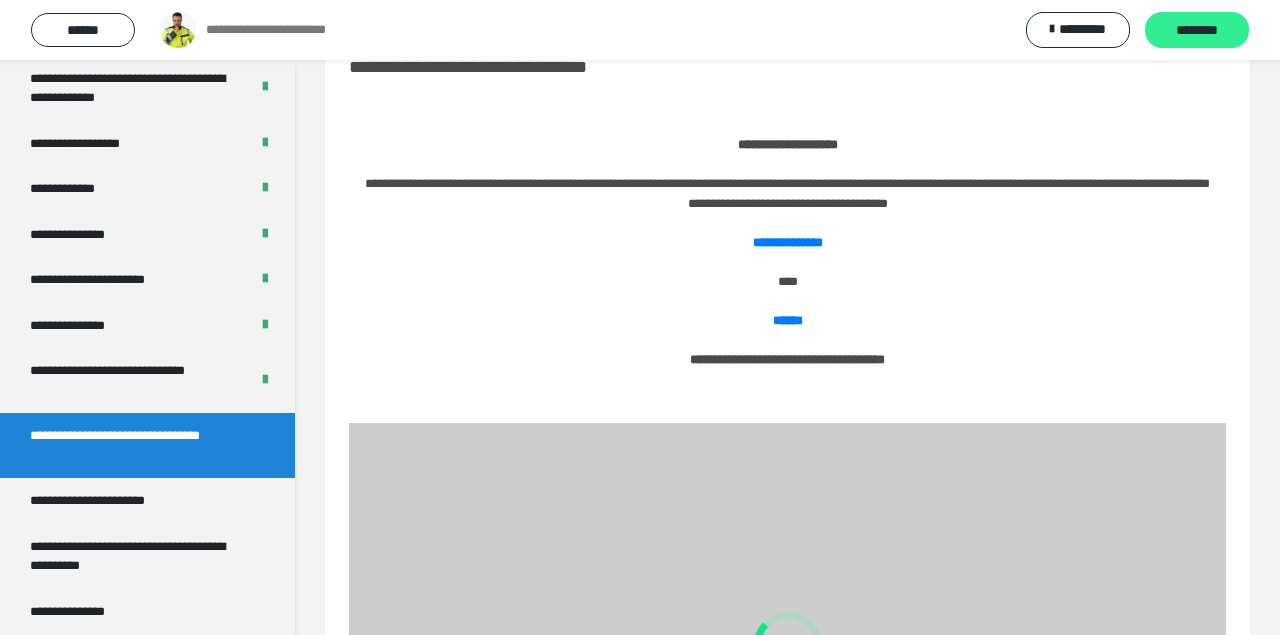 click on "********" at bounding box center [1197, 31] 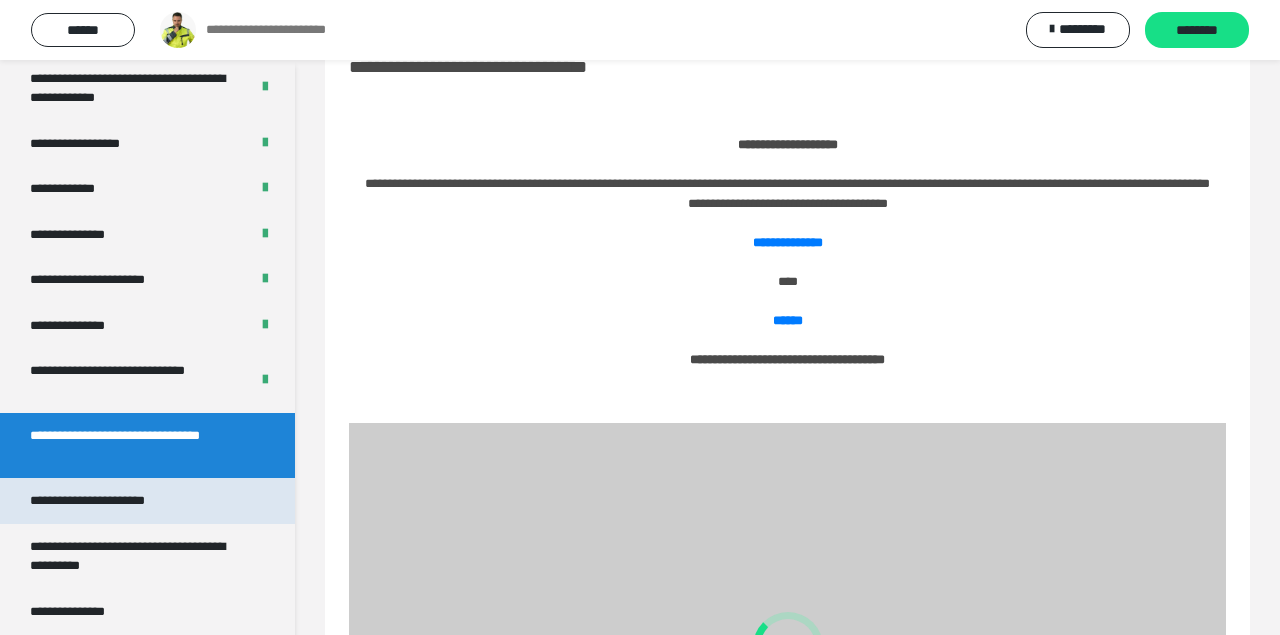 click on "**********" at bounding box center [147, 501] 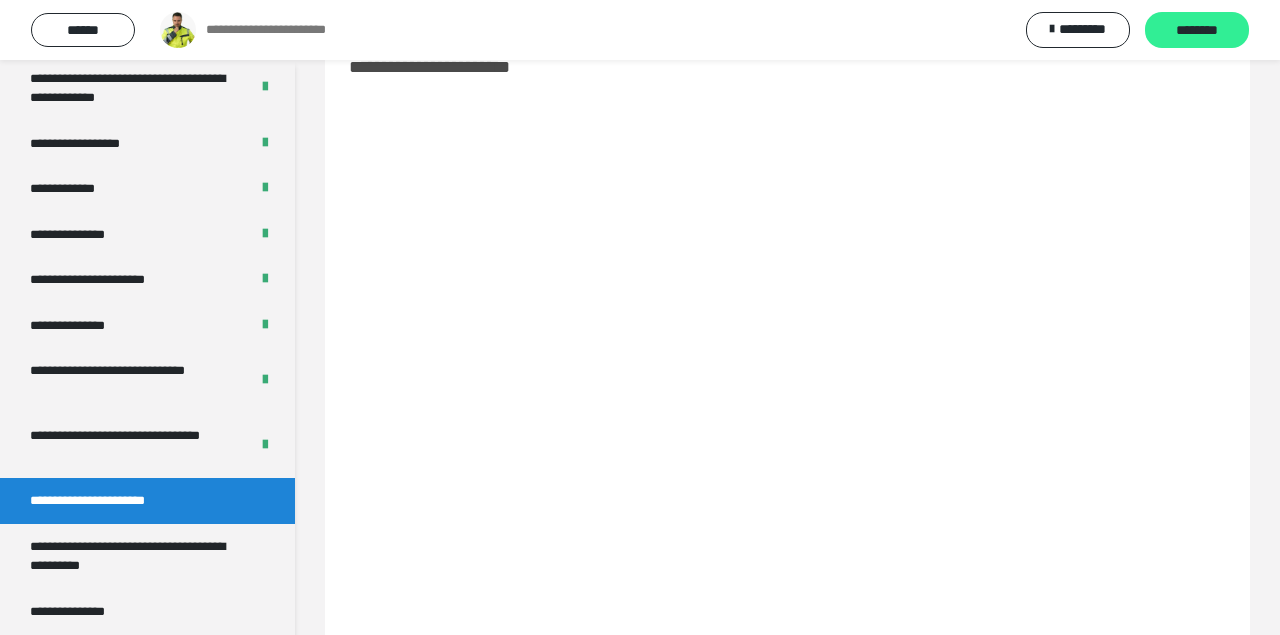 click on "********" at bounding box center [1197, 31] 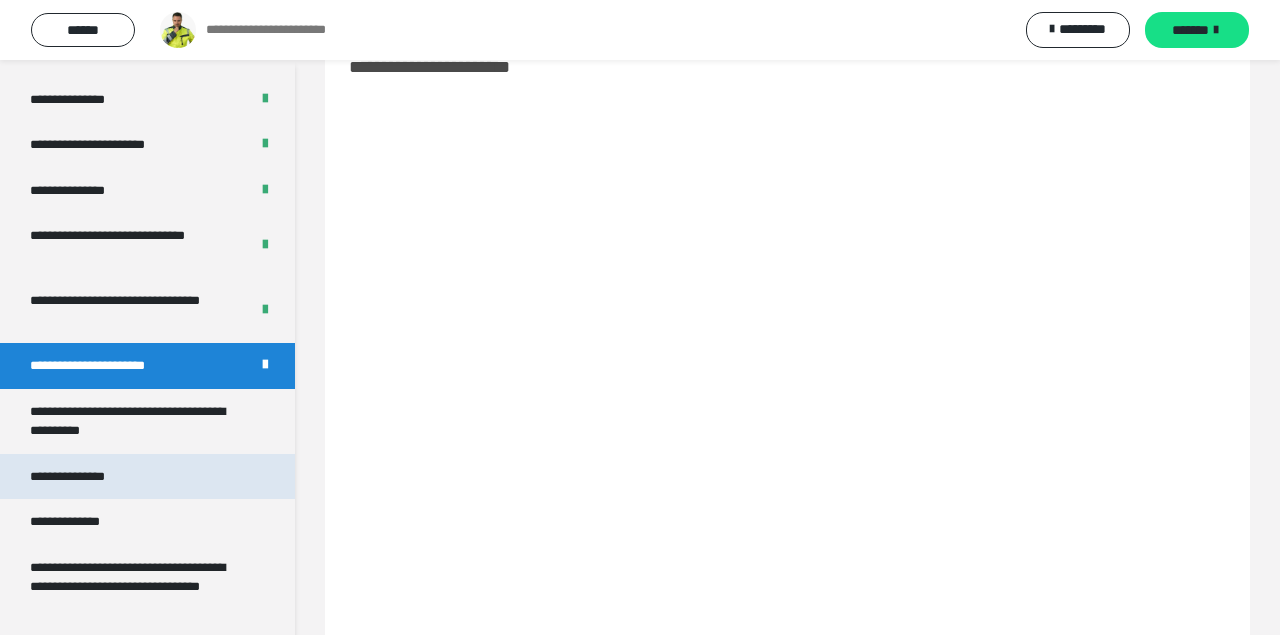 scroll, scrollTop: 2005, scrollLeft: 0, axis: vertical 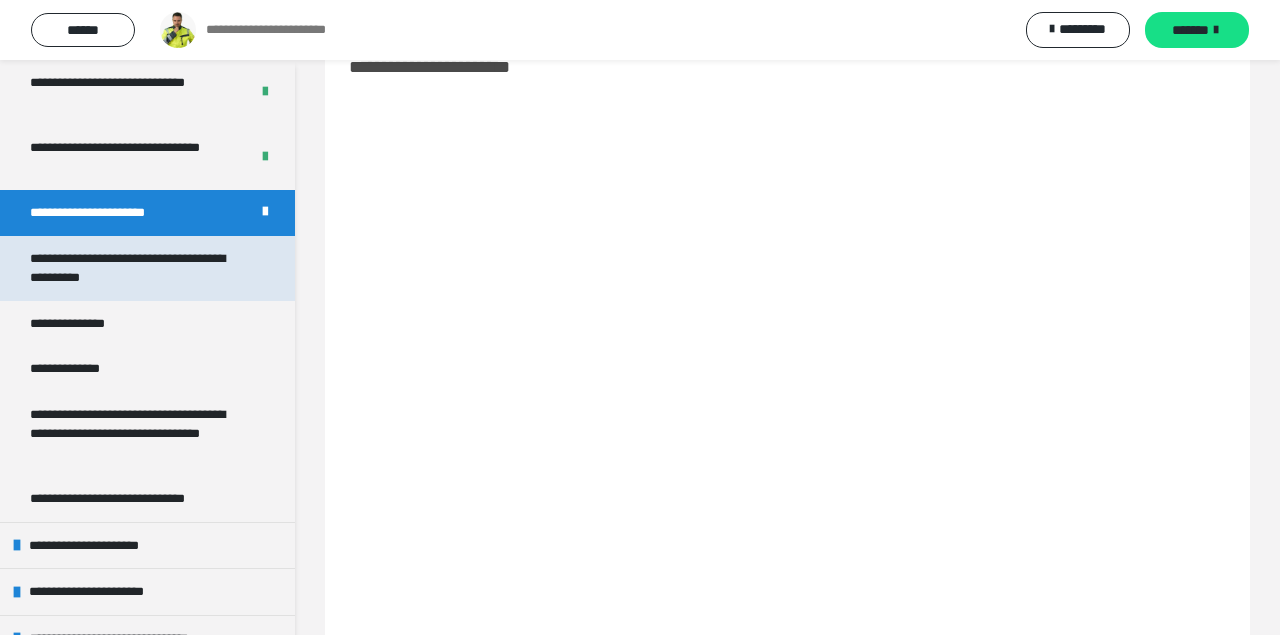 click on "**********" at bounding box center [139, 268] 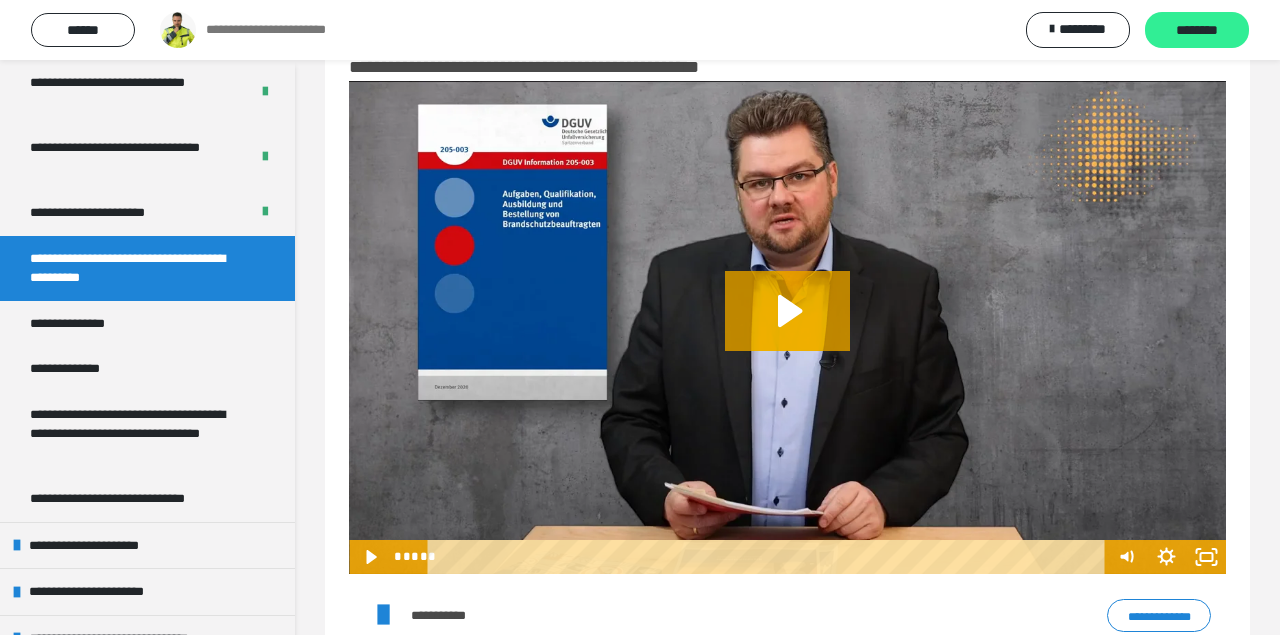 click on "********" at bounding box center [1197, 31] 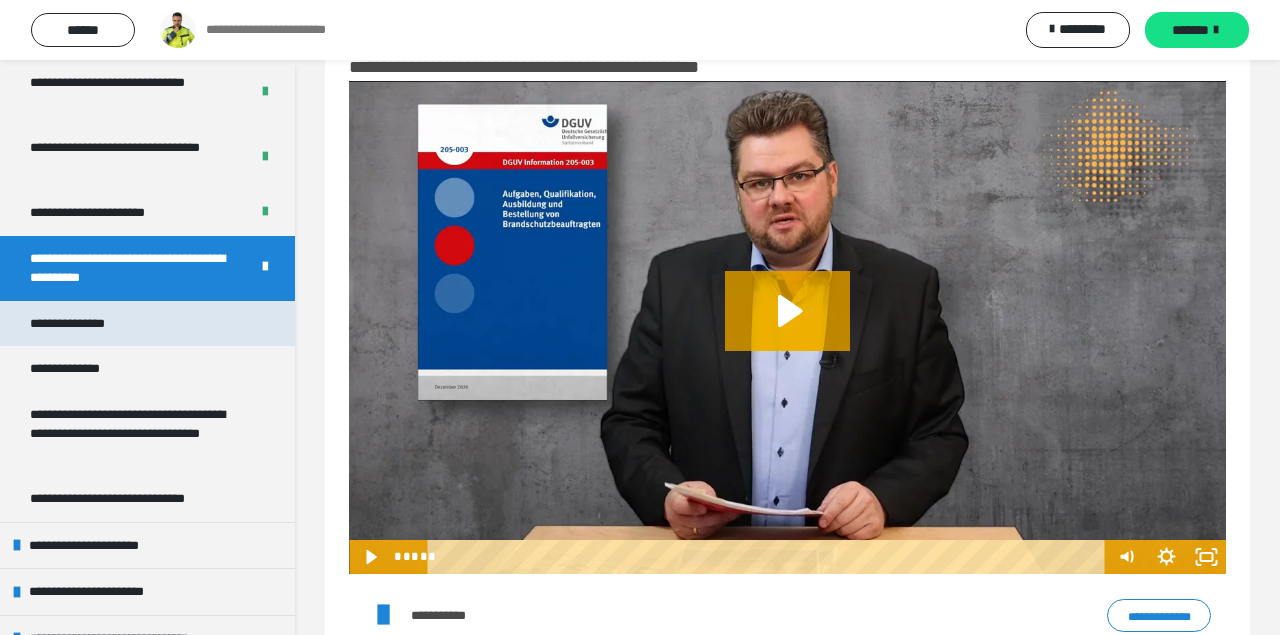 click on "**********" at bounding box center [147, 324] 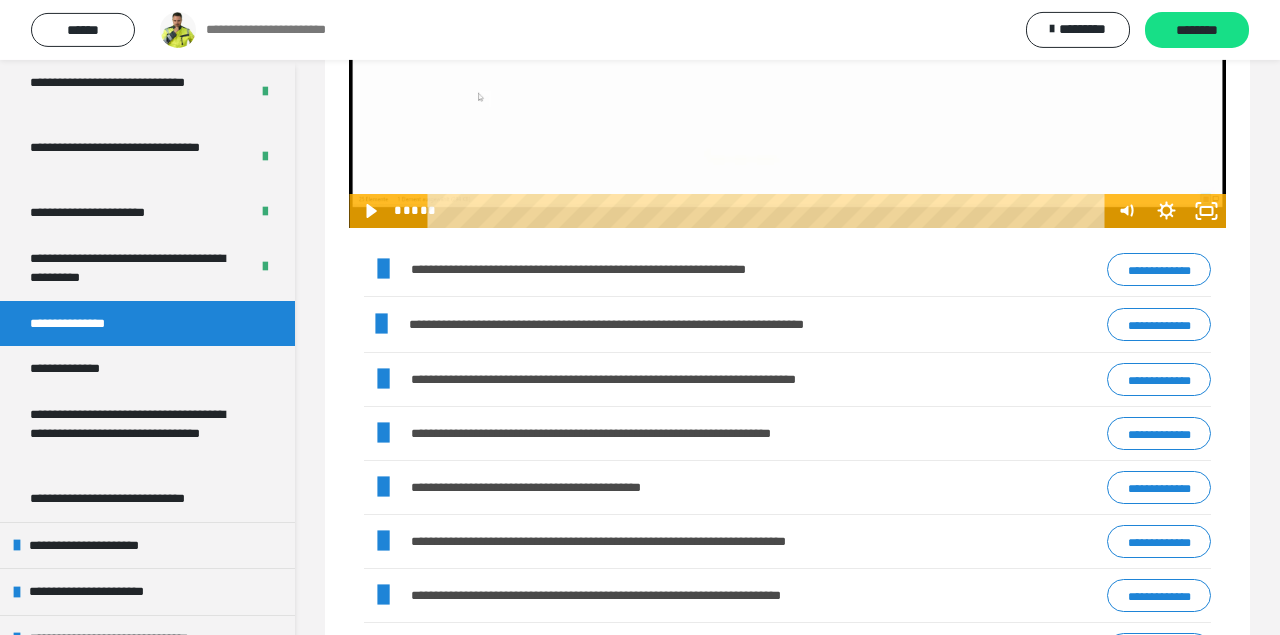 scroll, scrollTop: 476, scrollLeft: 0, axis: vertical 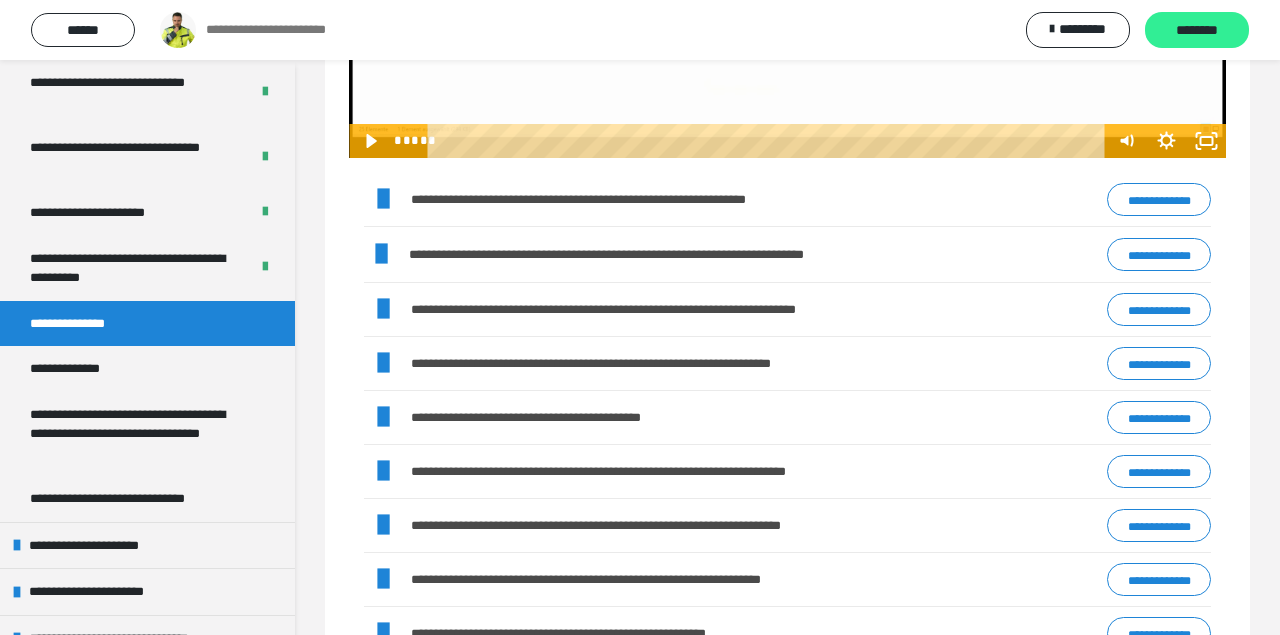 click on "********" at bounding box center (1197, 31) 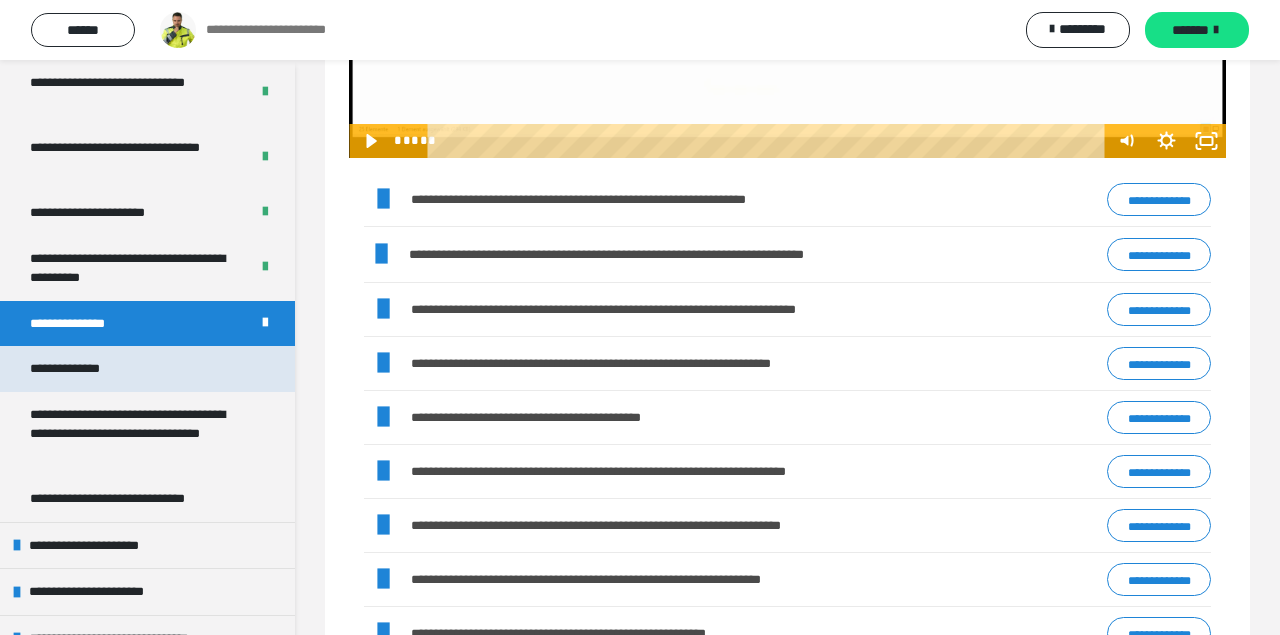 click on "**********" at bounding box center (83, 369) 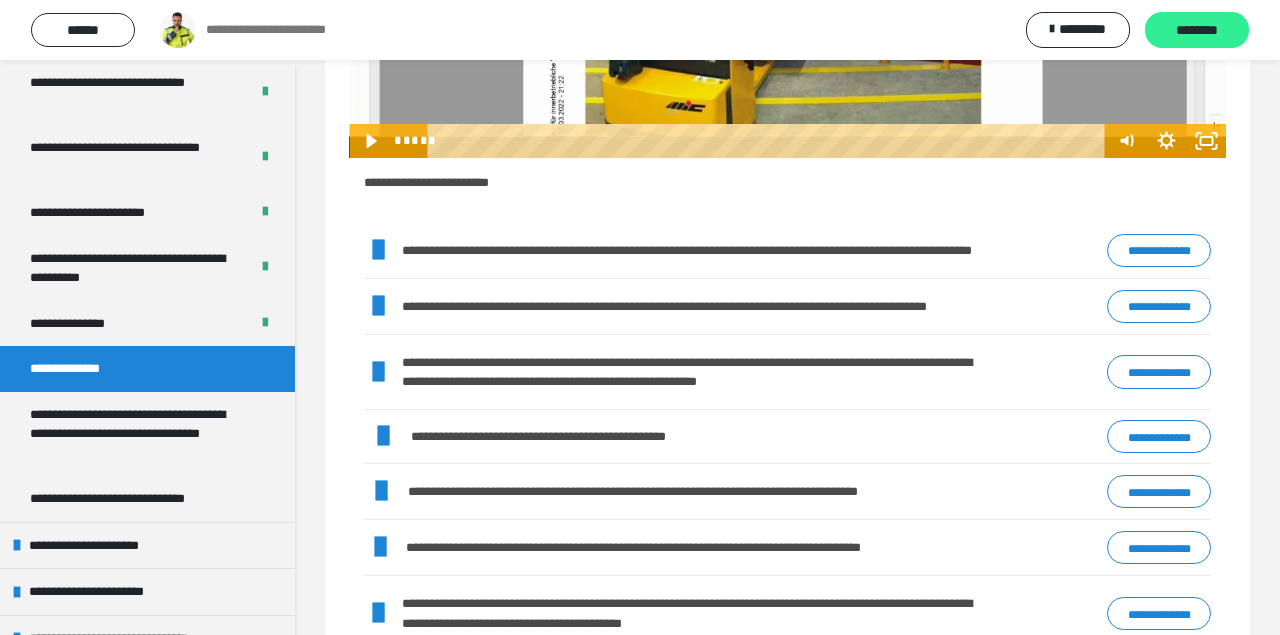 click on "********" at bounding box center [1197, 31] 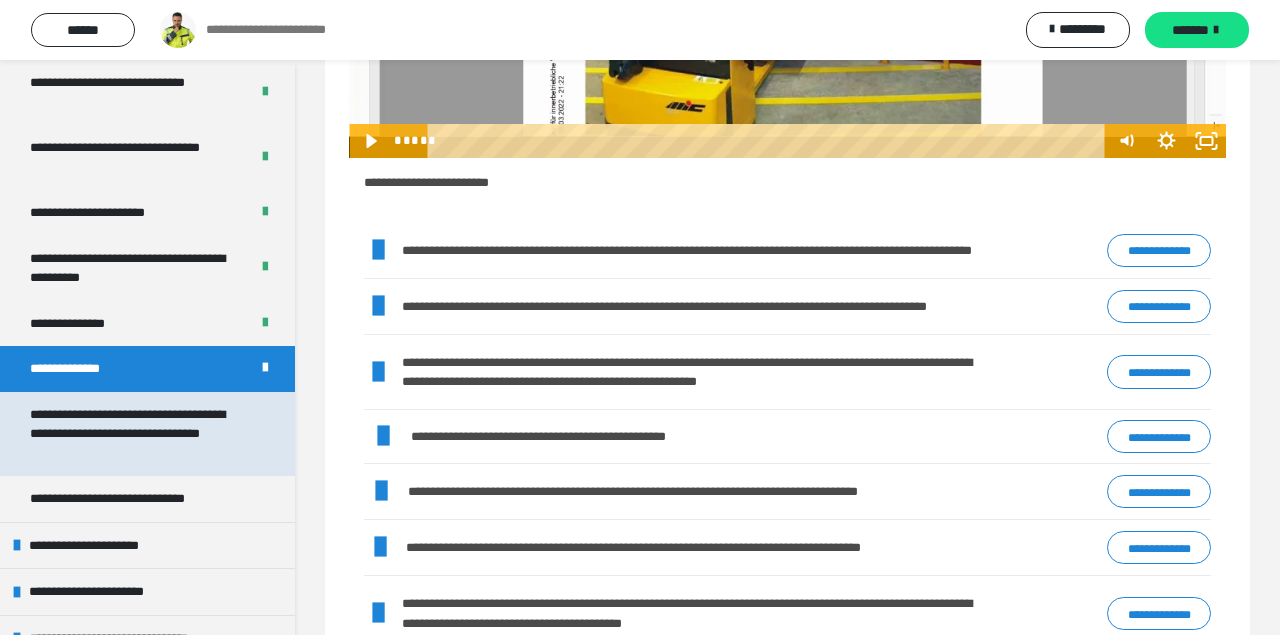 click on "**********" at bounding box center (139, 434) 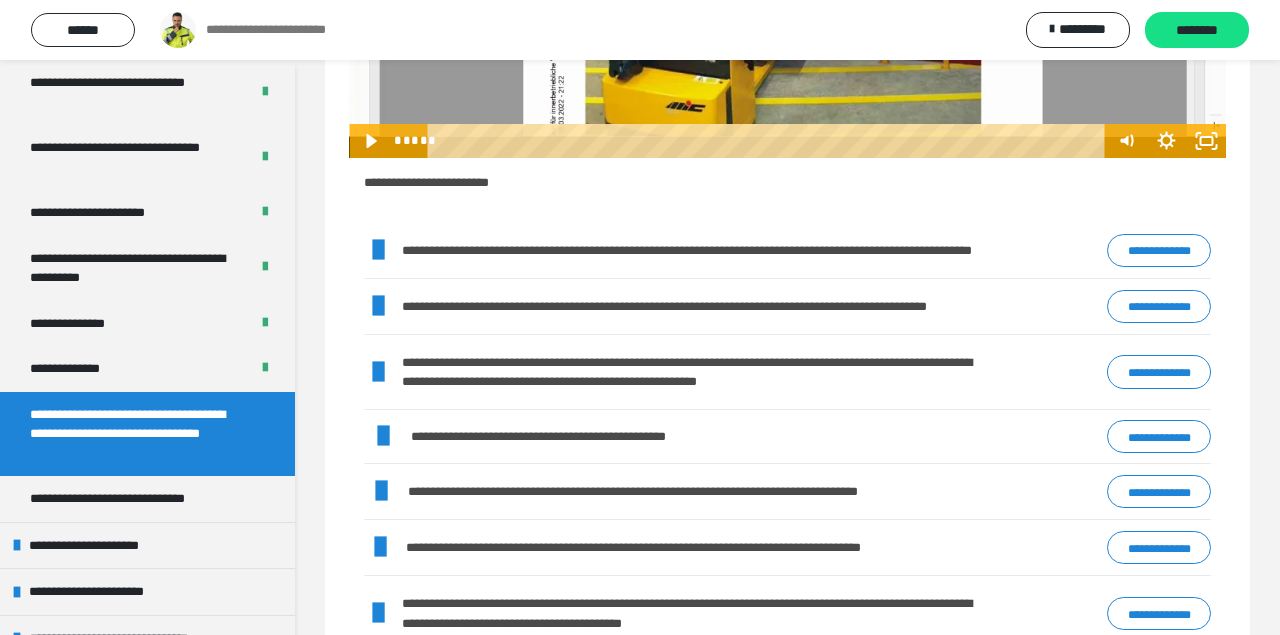 scroll, scrollTop: 60, scrollLeft: 0, axis: vertical 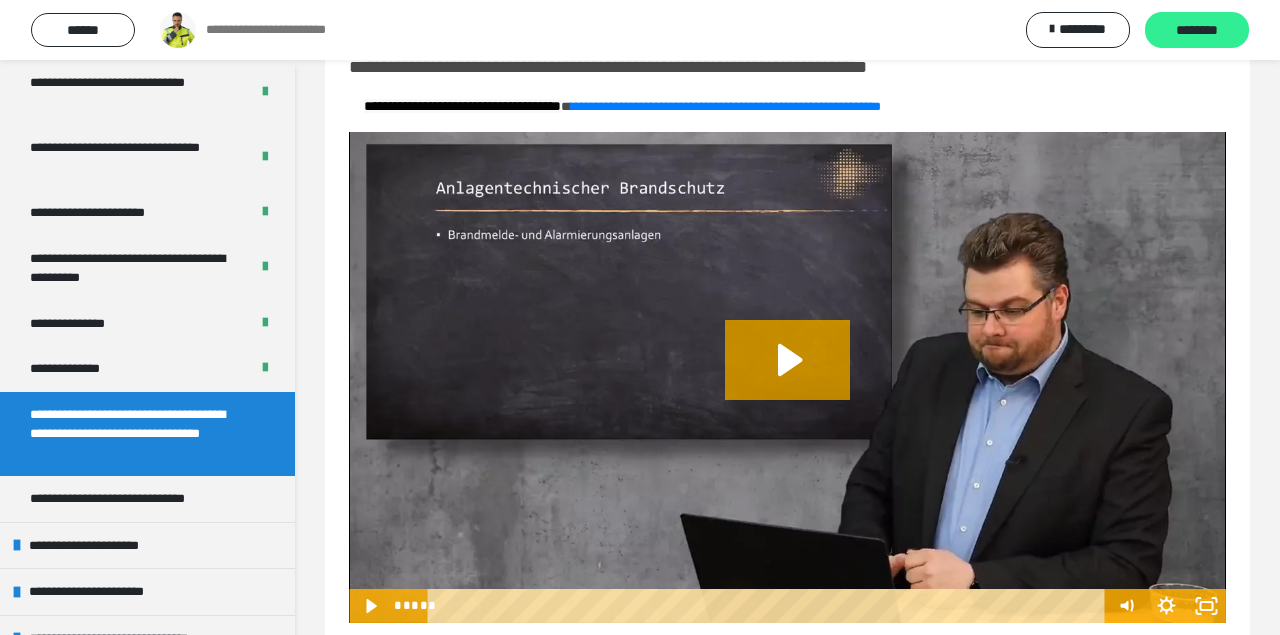 click on "********" at bounding box center [1197, 31] 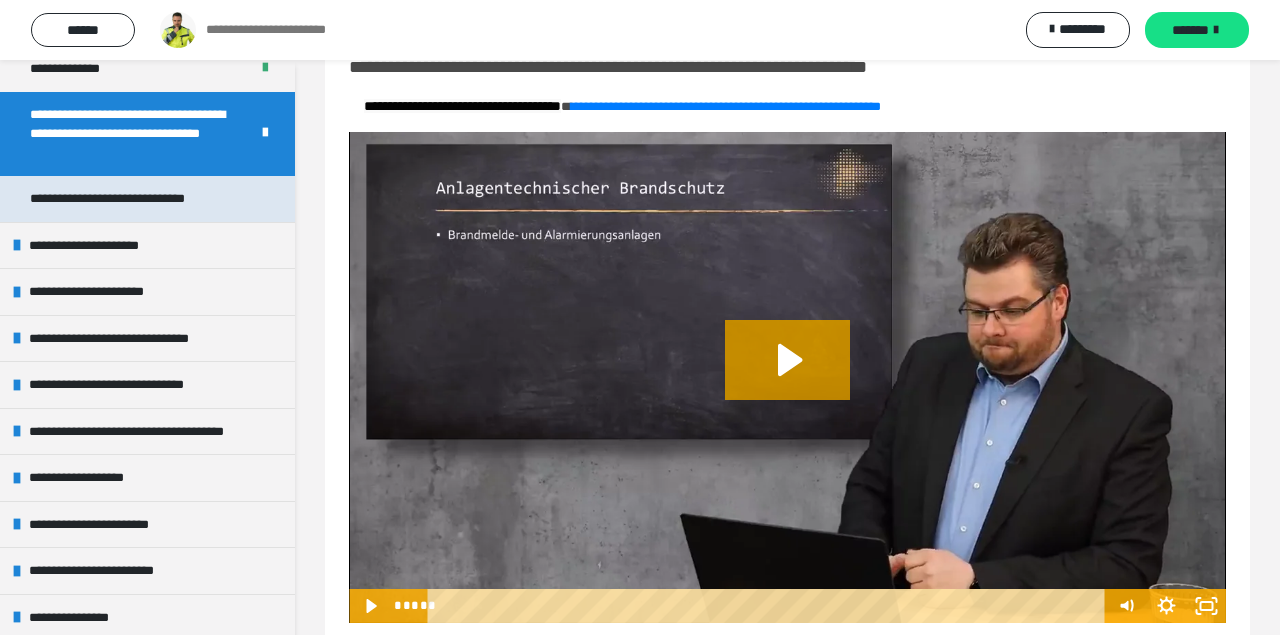 scroll, scrollTop: 2311, scrollLeft: 0, axis: vertical 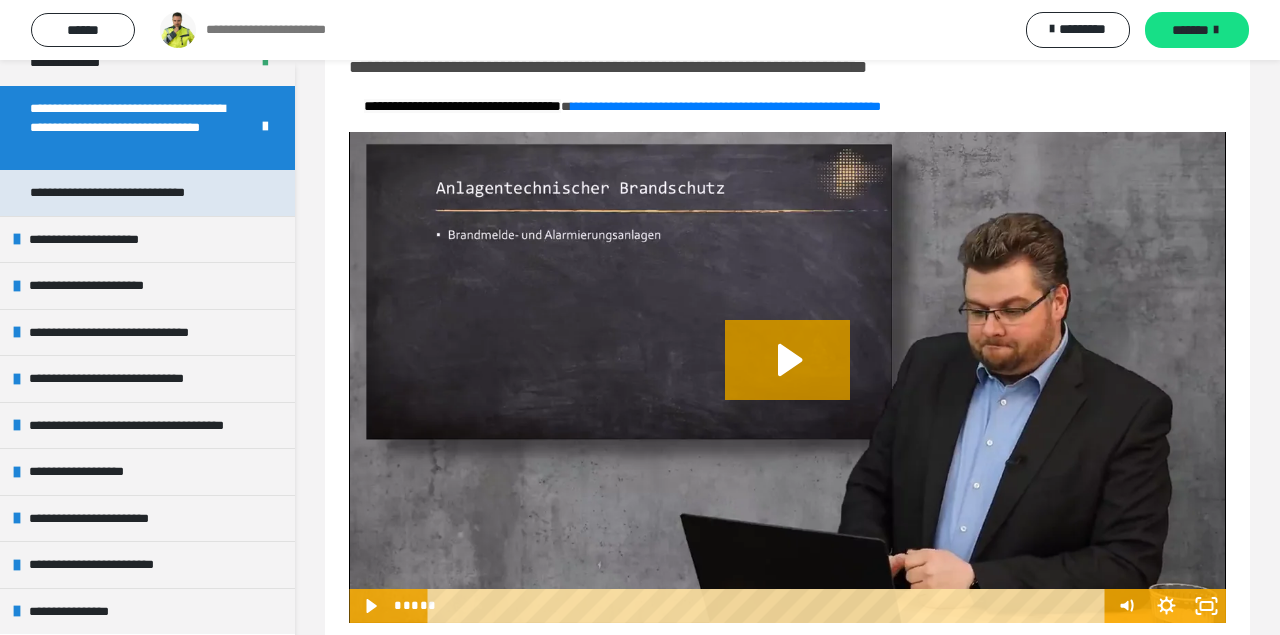 click on "**********" at bounding box center (128, 193) 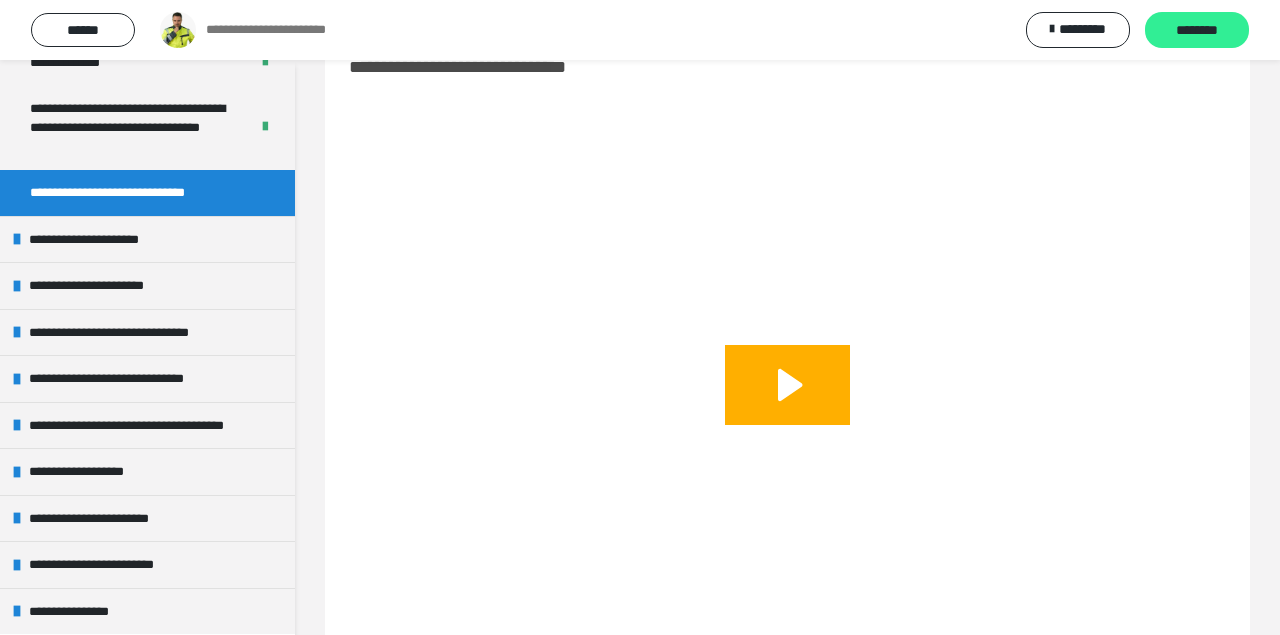 click on "********" at bounding box center [1197, 31] 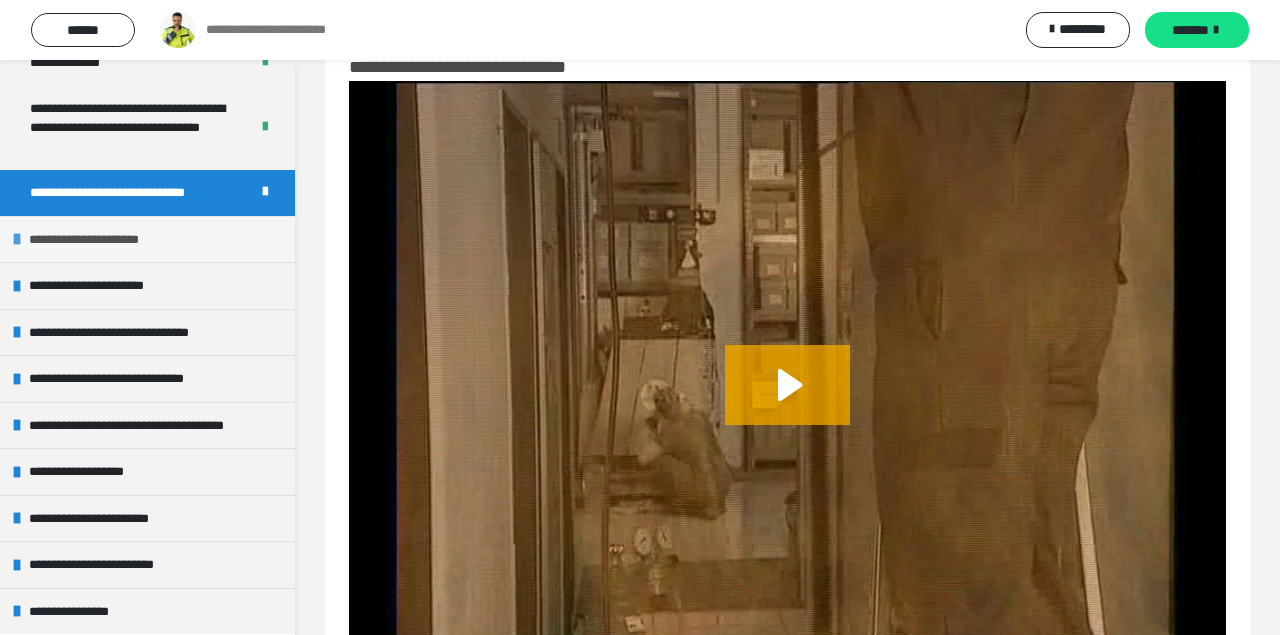 click on "**********" at bounding box center (103, 240) 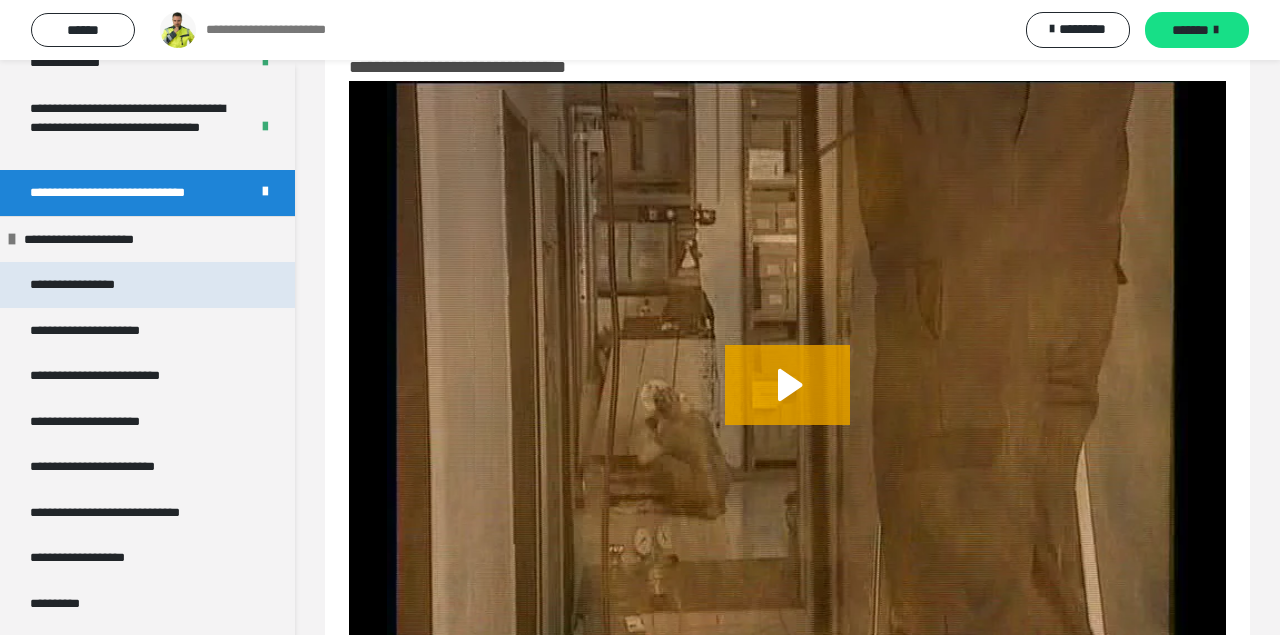 click on "**********" at bounding box center (85, 285) 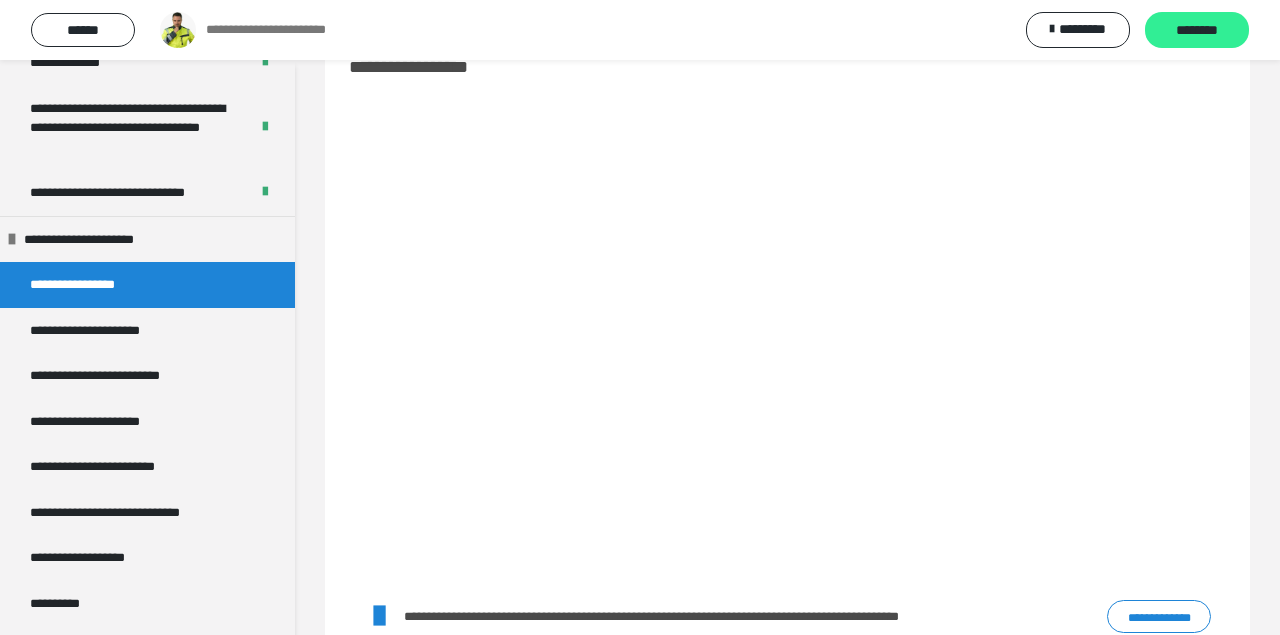 click on "********" at bounding box center [1197, 30] 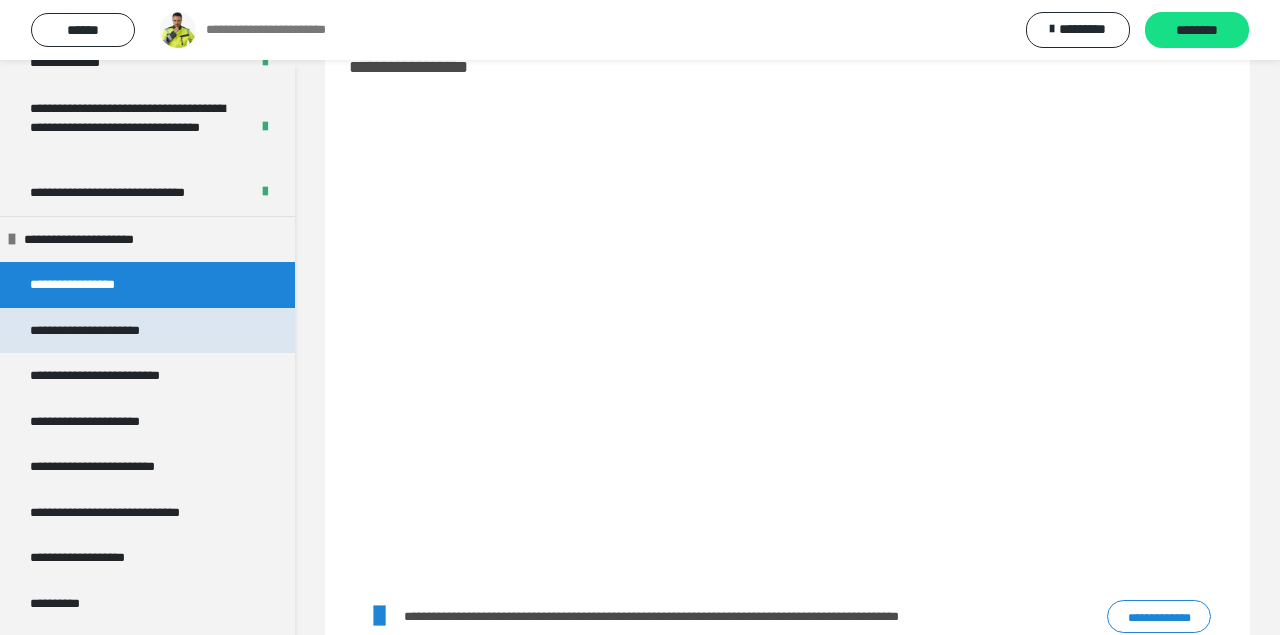 click on "**********" at bounding box center (105, 331) 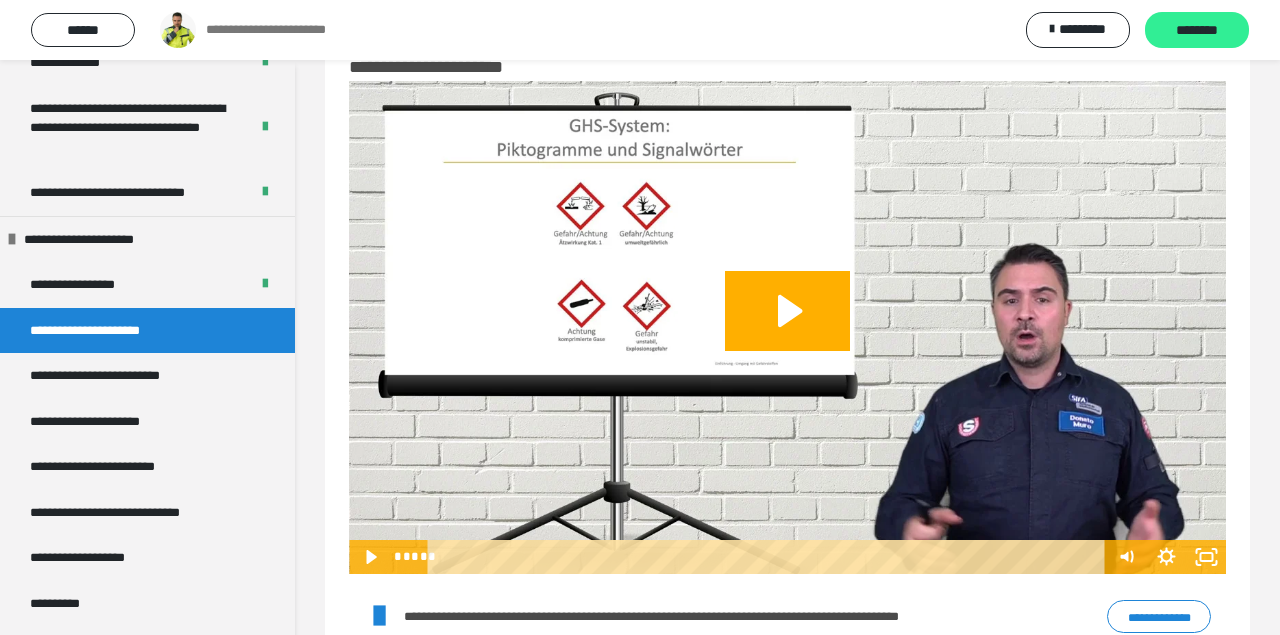 click on "********" at bounding box center (1197, 31) 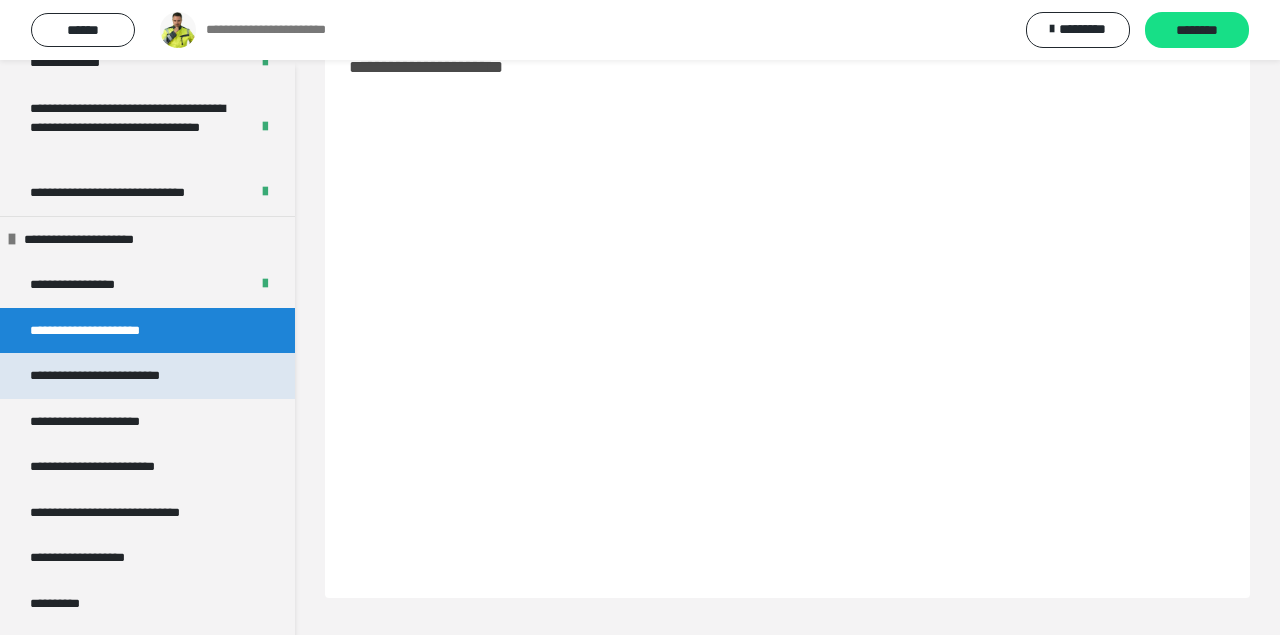 click on "**********" at bounding box center [134, 376] 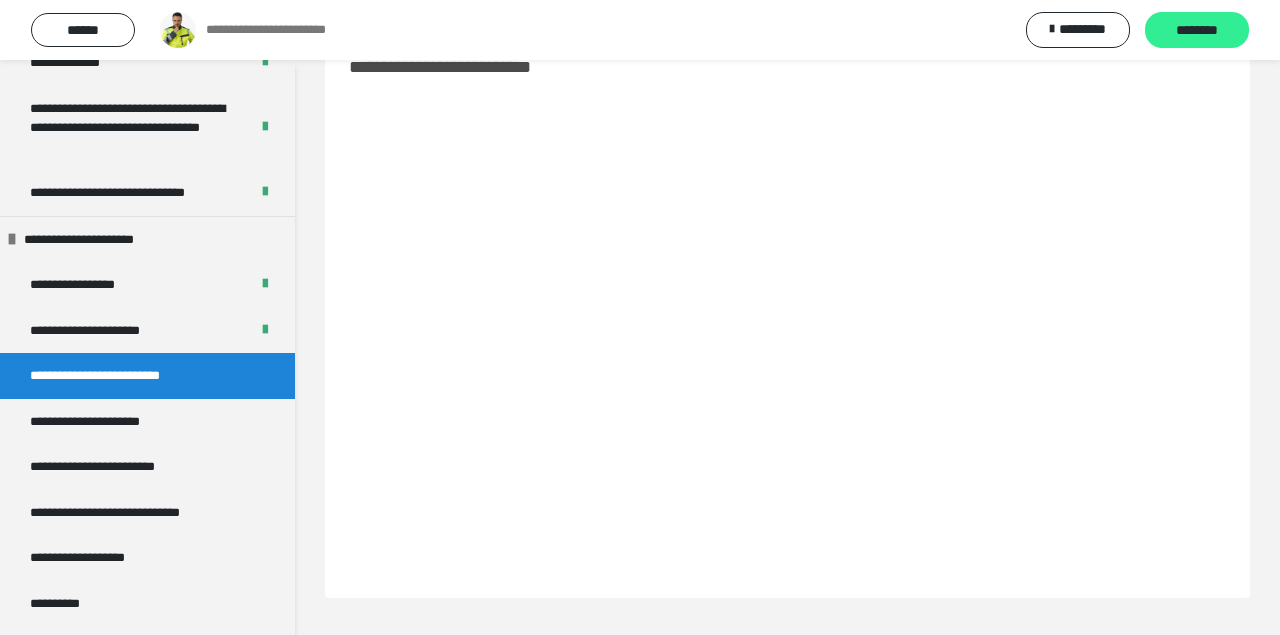 click on "********" at bounding box center (1197, 31) 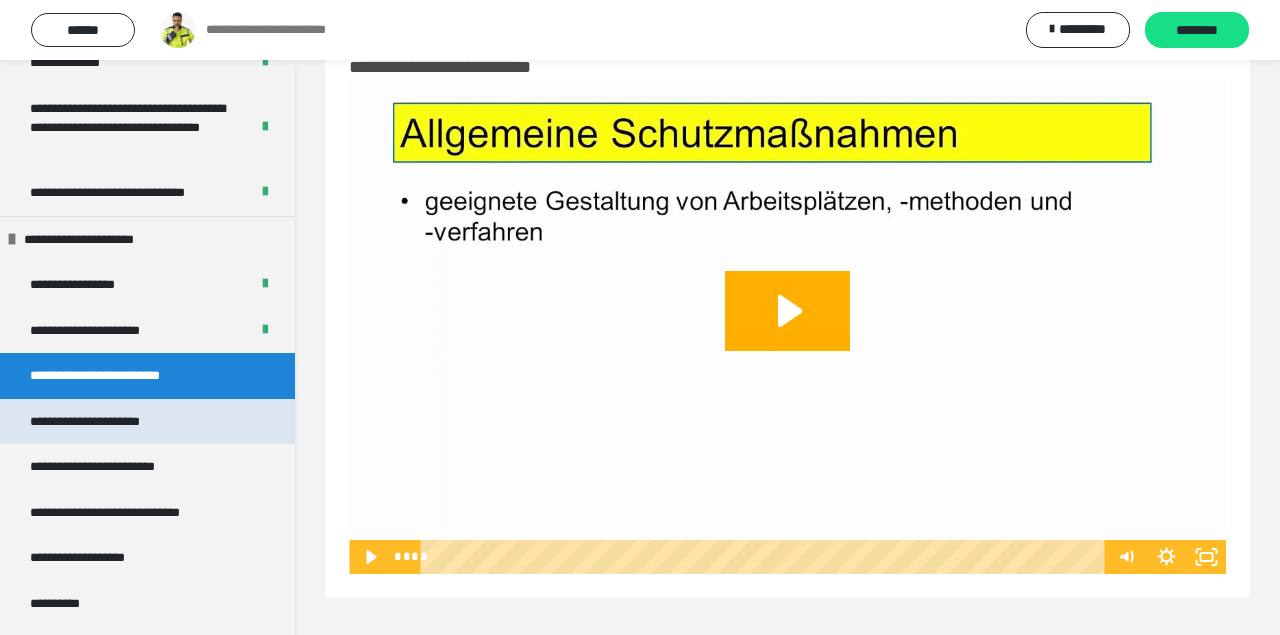 click on "**********" at bounding box center [147, 499] 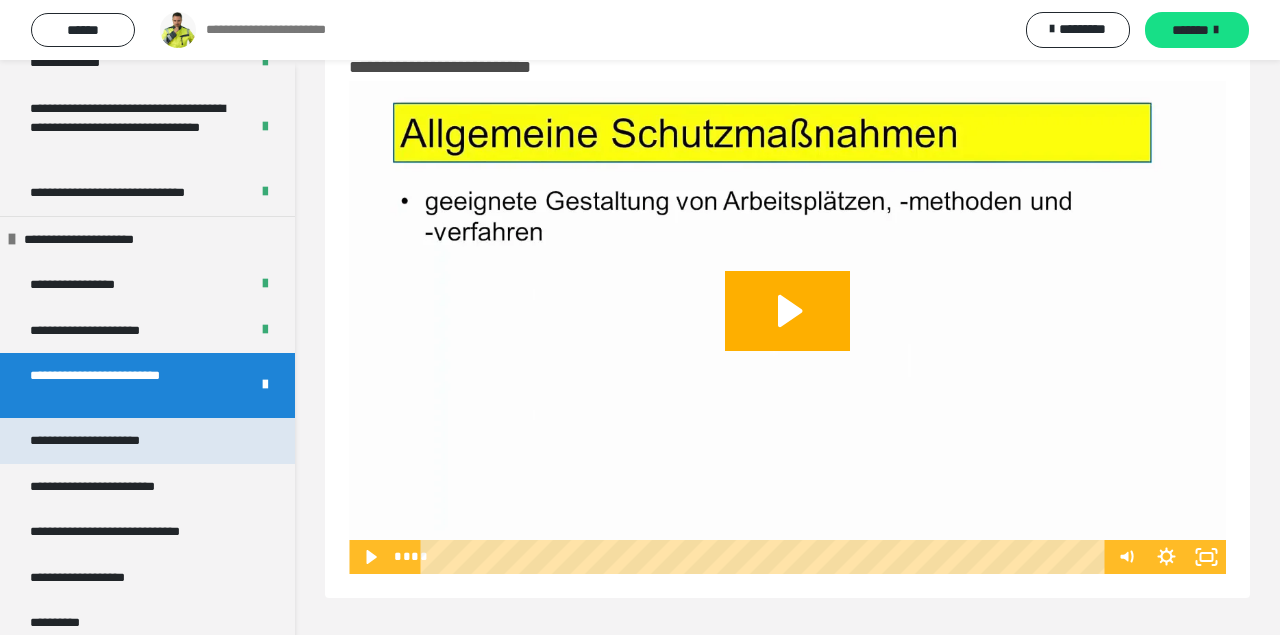 click on "**********" at bounding box center [111, 441] 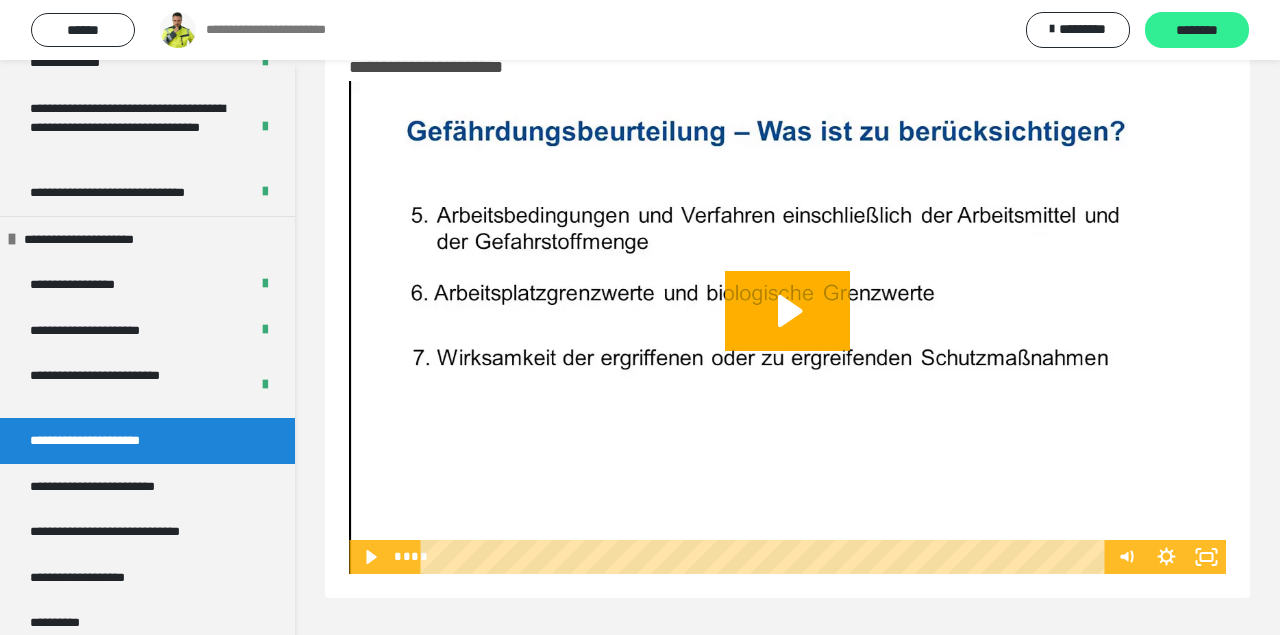 click on "********" at bounding box center [1197, 31] 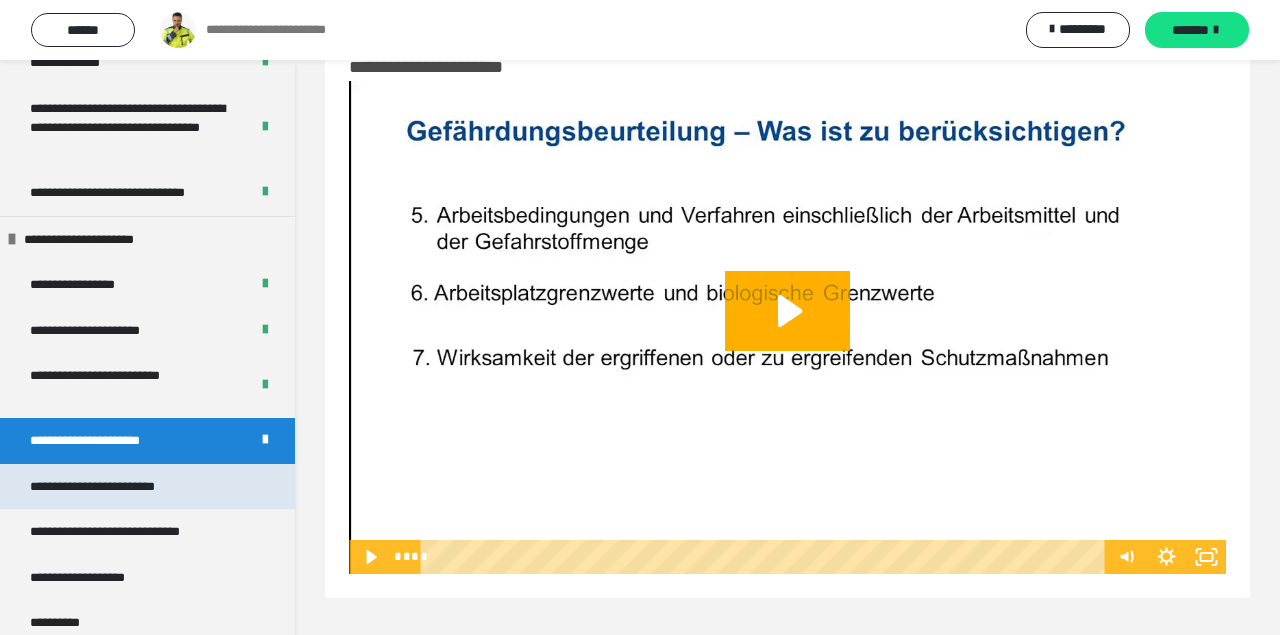 click on "**********" at bounding box center [114, 487] 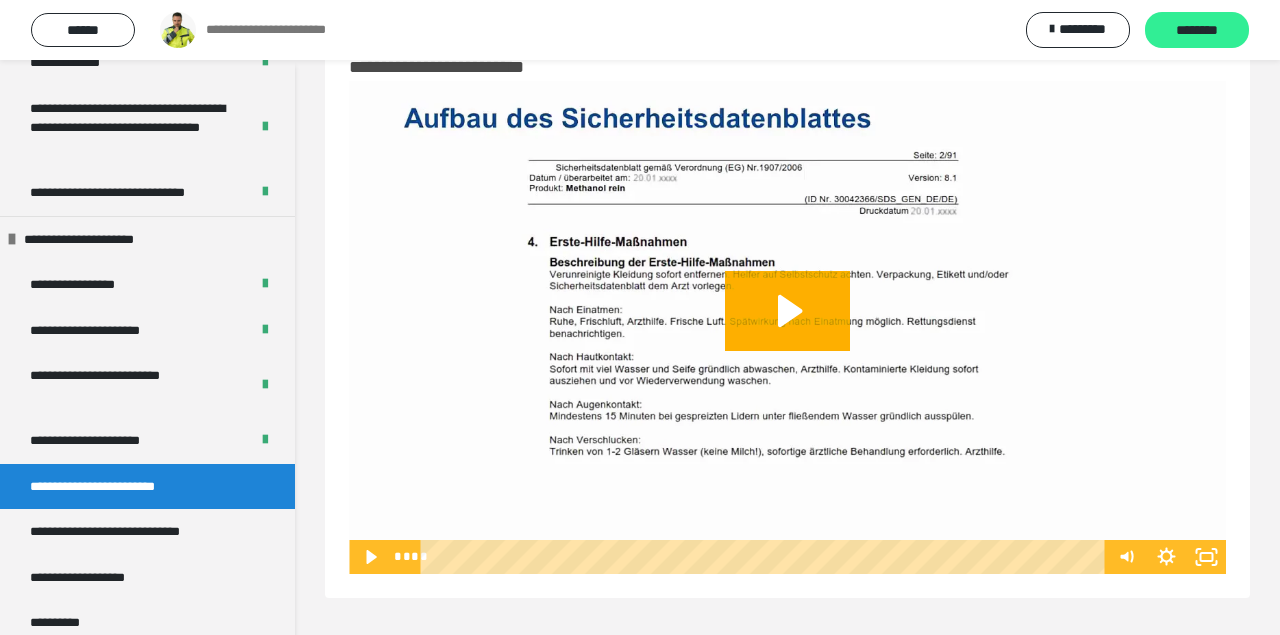 click on "********" at bounding box center [1197, 31] 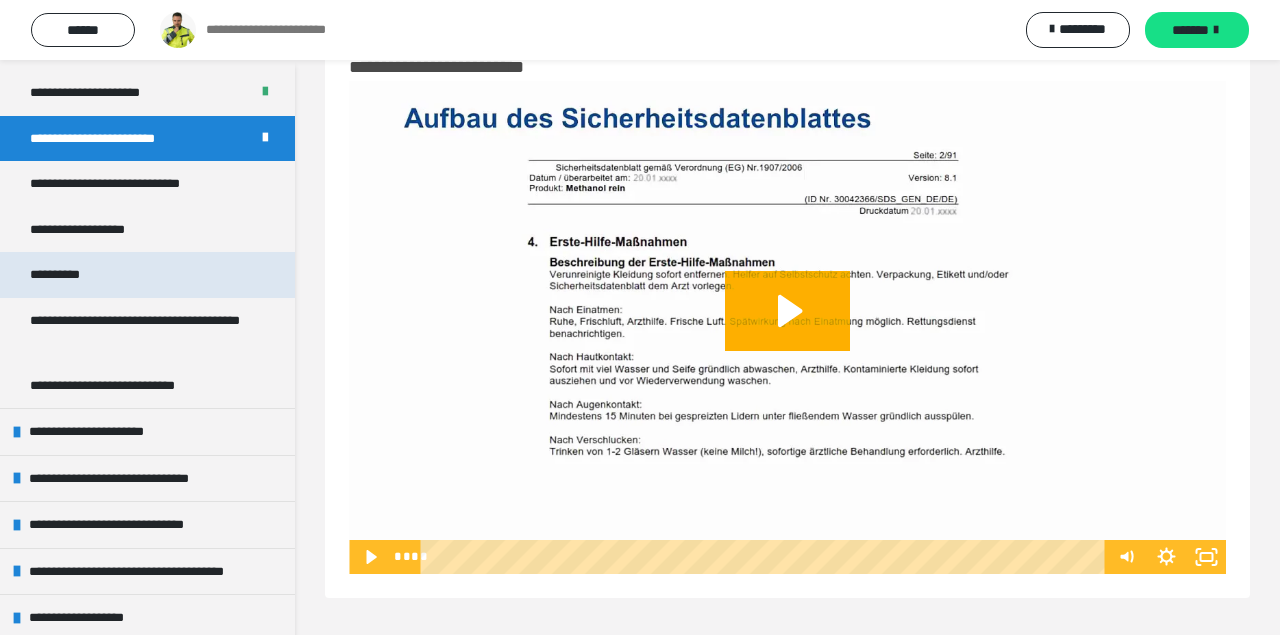 scroll, scrollTop: 2695, scrollLeft: 0, axis: vertical 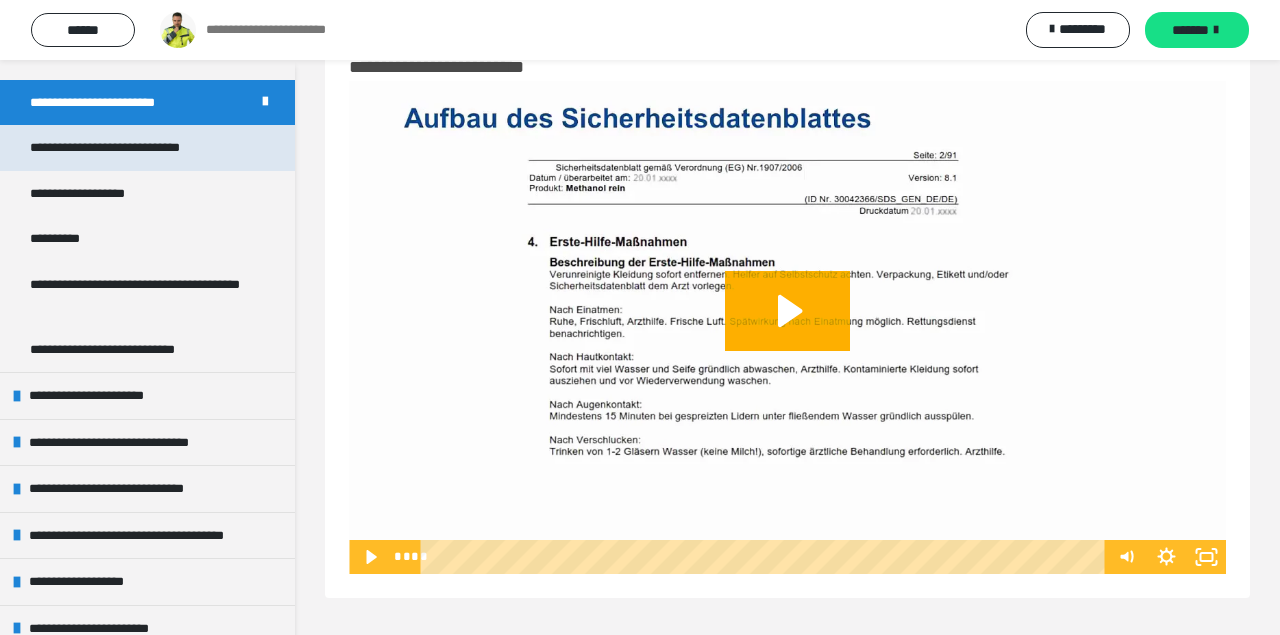 click on "**********" at bounding box center [136, 148] 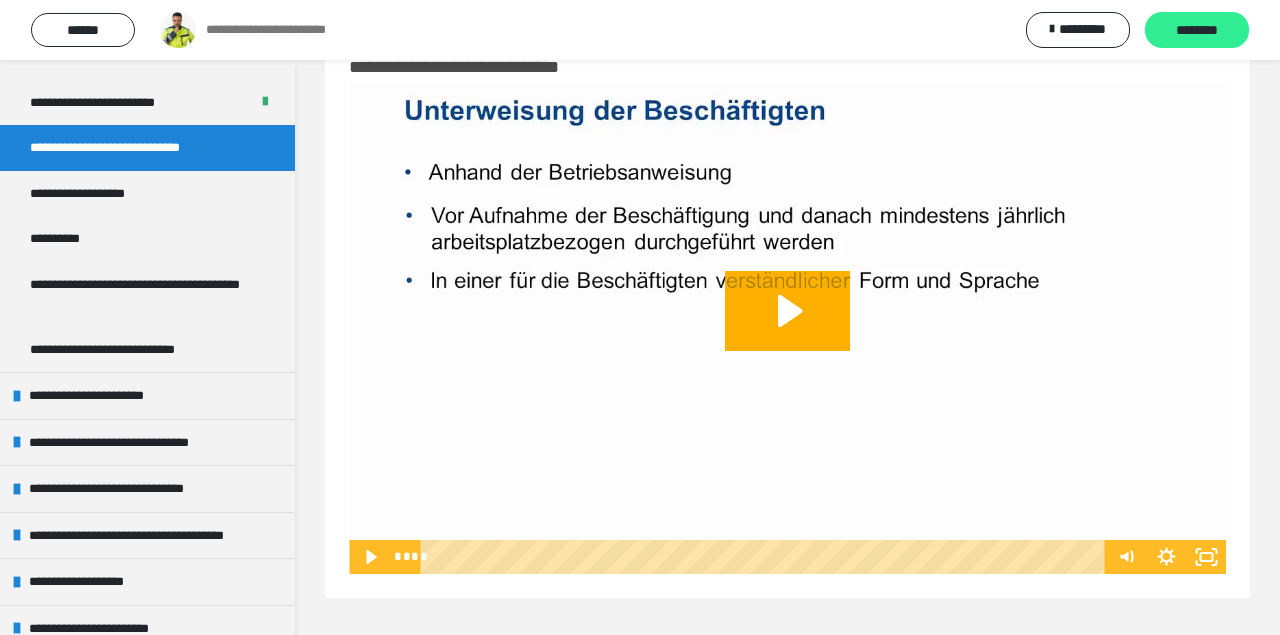 click on "********" at bounding box center (1197, 31) 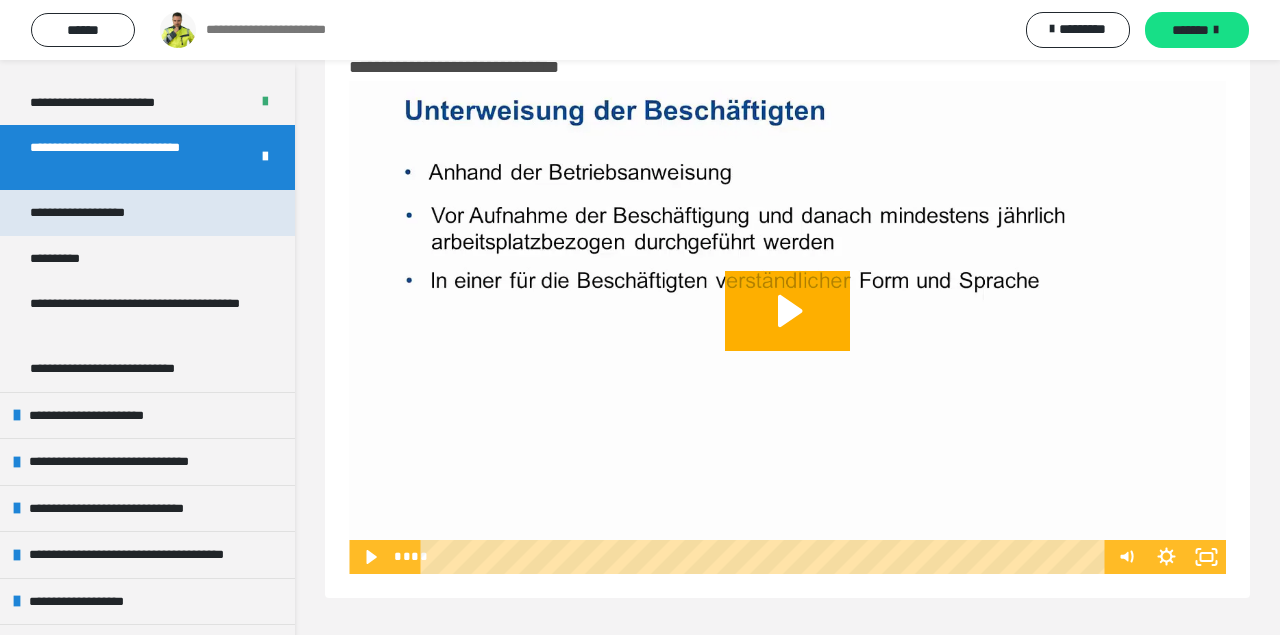 click on "**********" at bounding box center (96, 213) 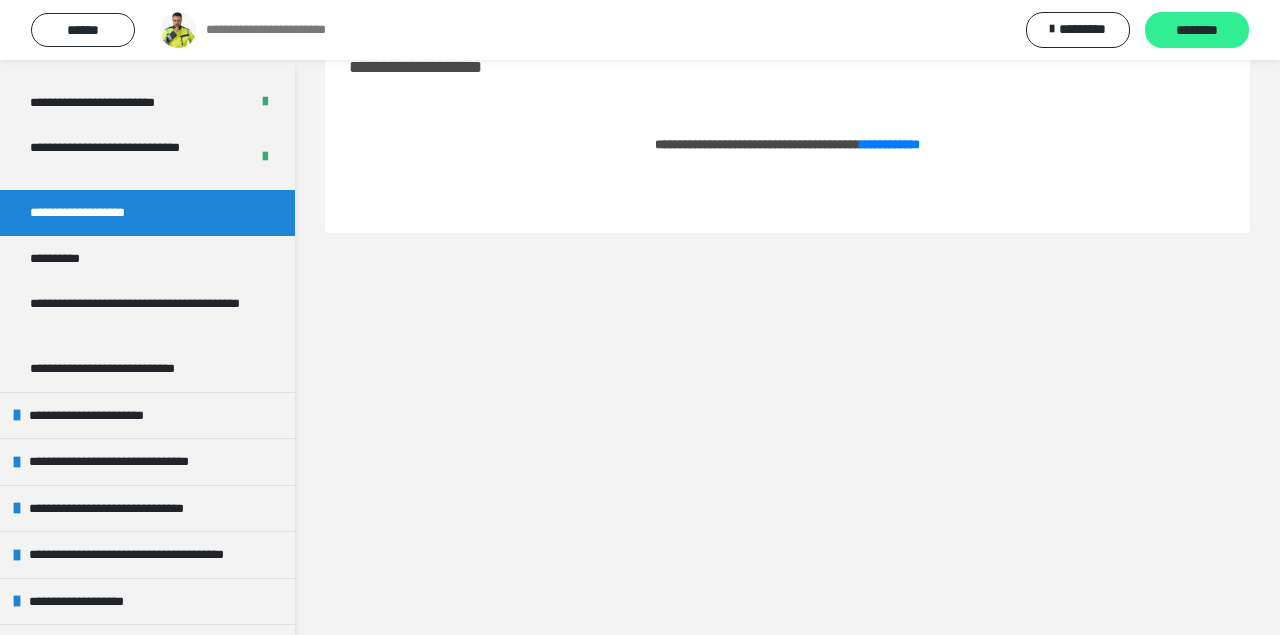 click on "********" at bounding box center [1197, 31] 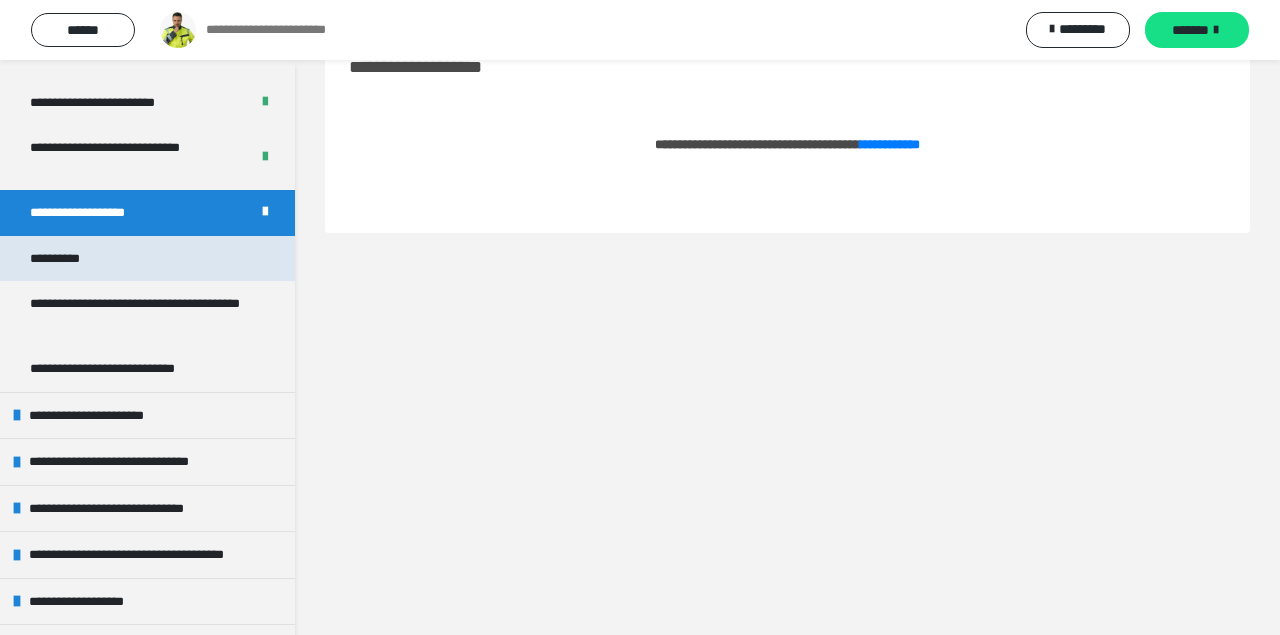 click on "**********" at bounding box center (70, 259) 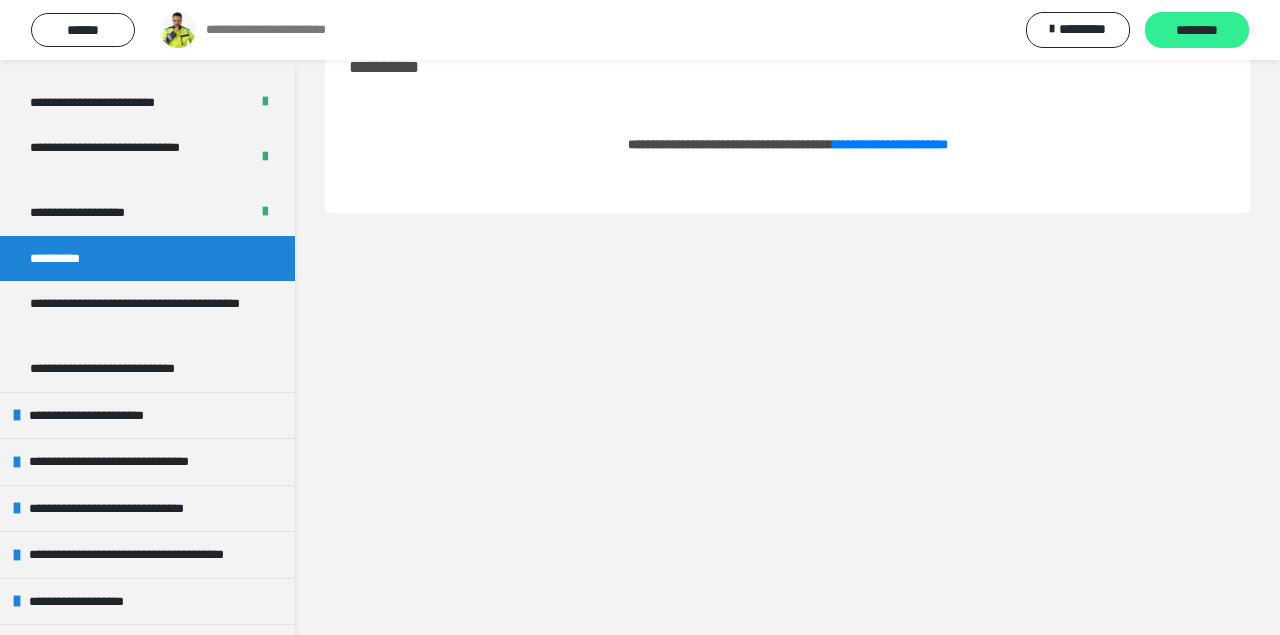 click on "********" at bounding box center (1197, 31) 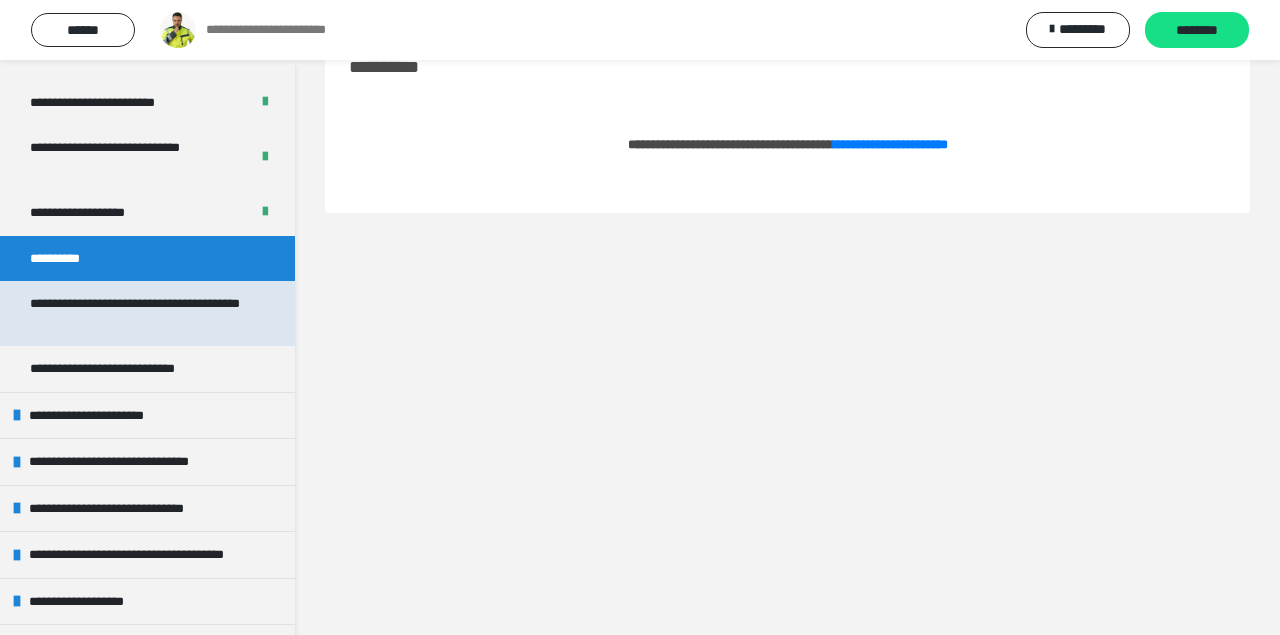 click on "**********" at bounding box center [139, 313] 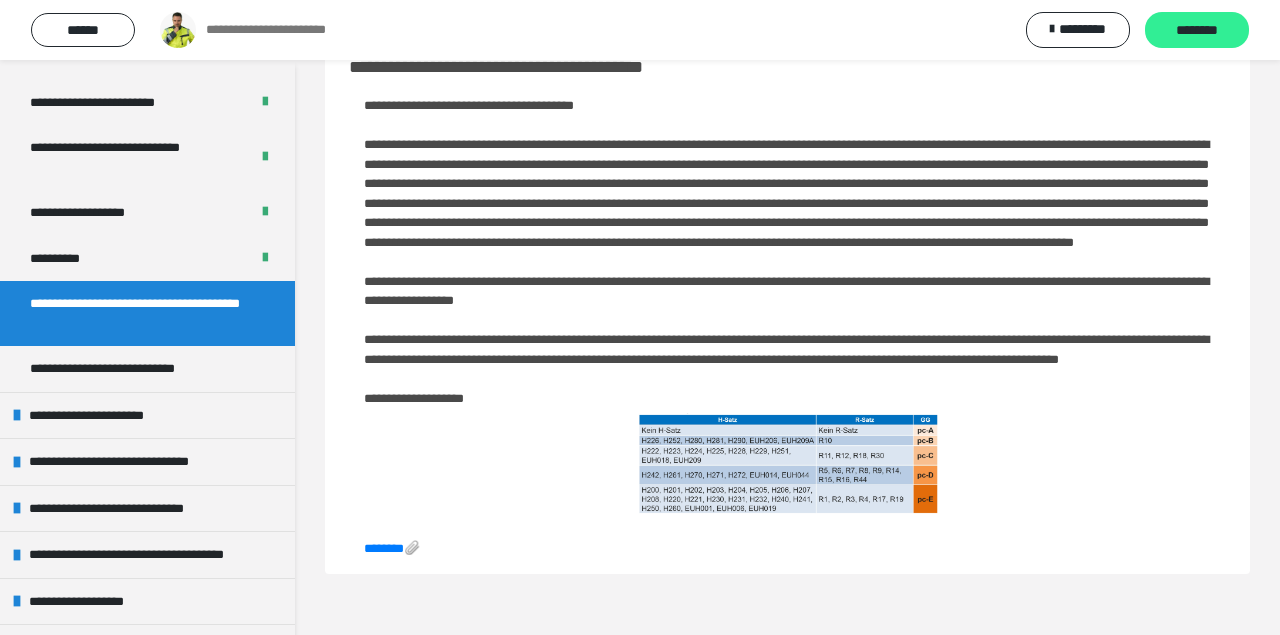 click on "********" at bounding box center [1197, 30] 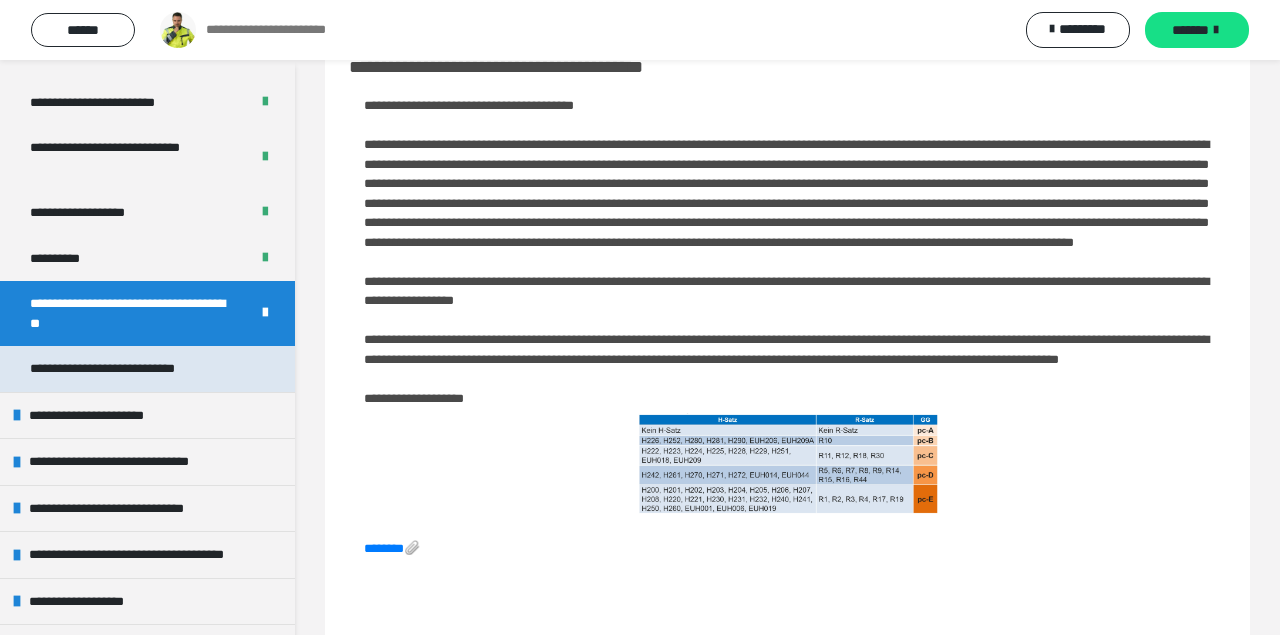 click on "**********" at bounding box center [134, 369] 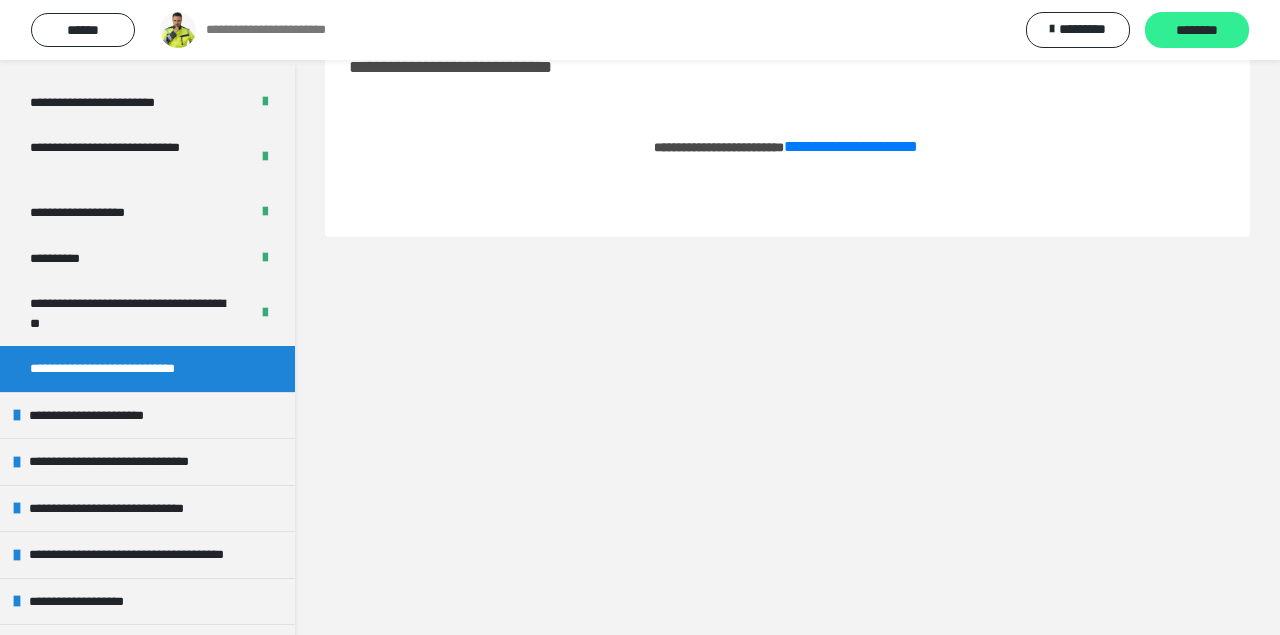 click on "********" at bounding box center [1197, 31] 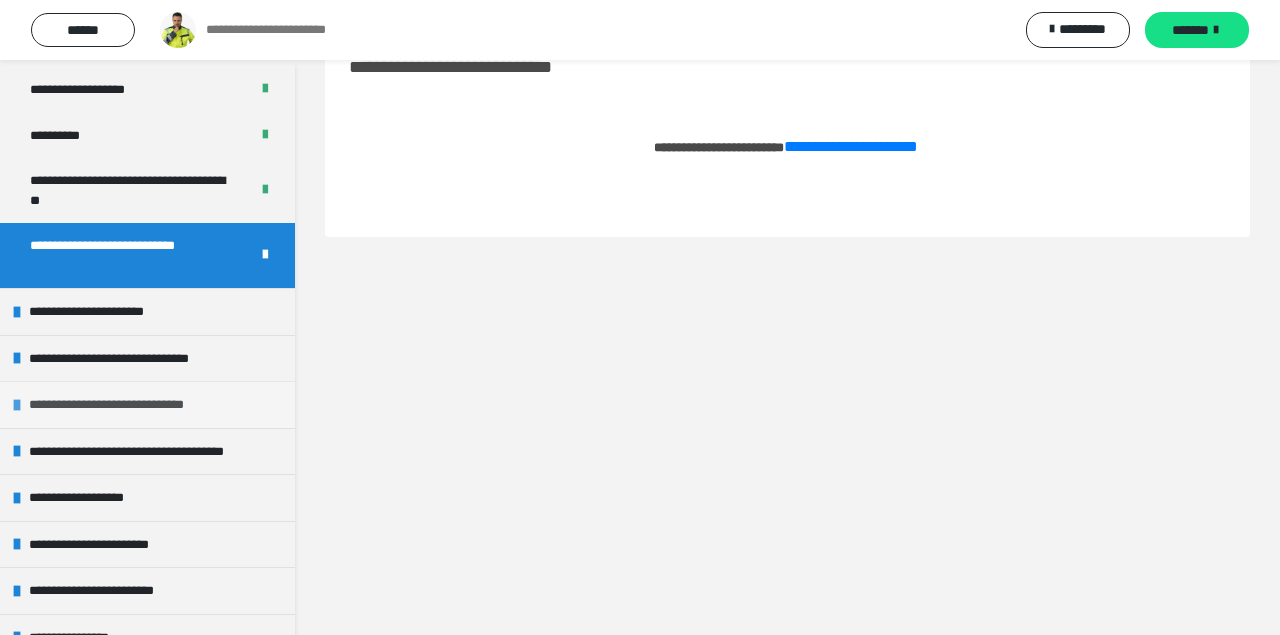scroll, scrollTop: 2844, scrollLeft: 0, axis: vertical 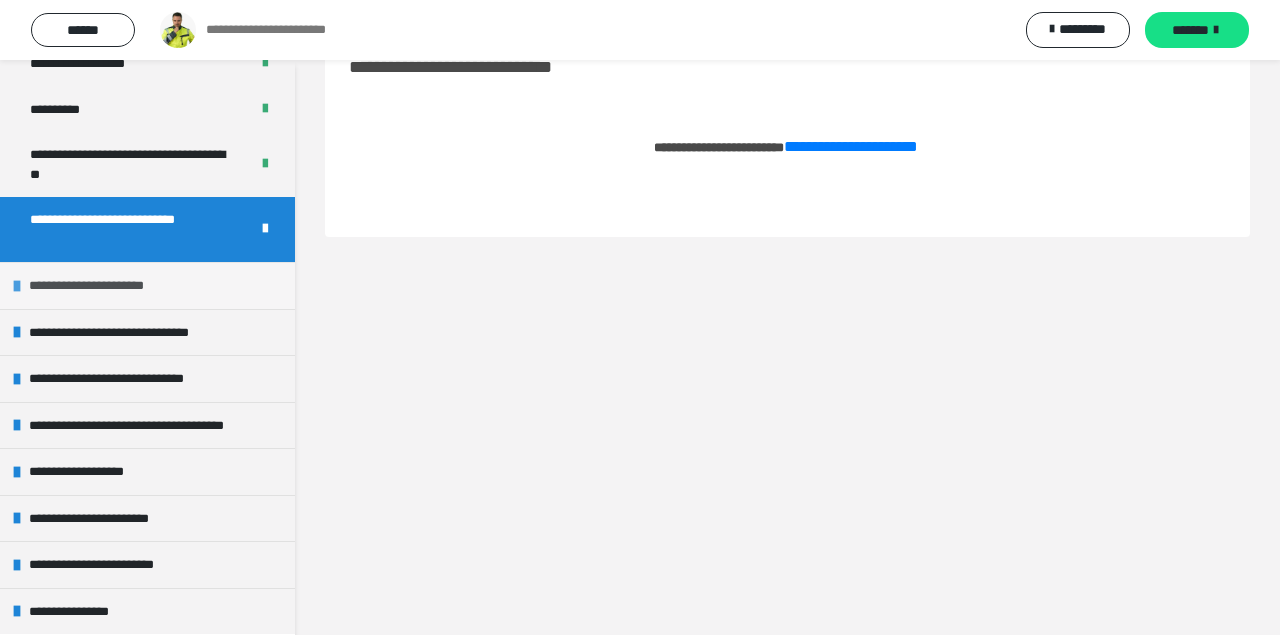 click on "**********" at bounding box center (105, 286) 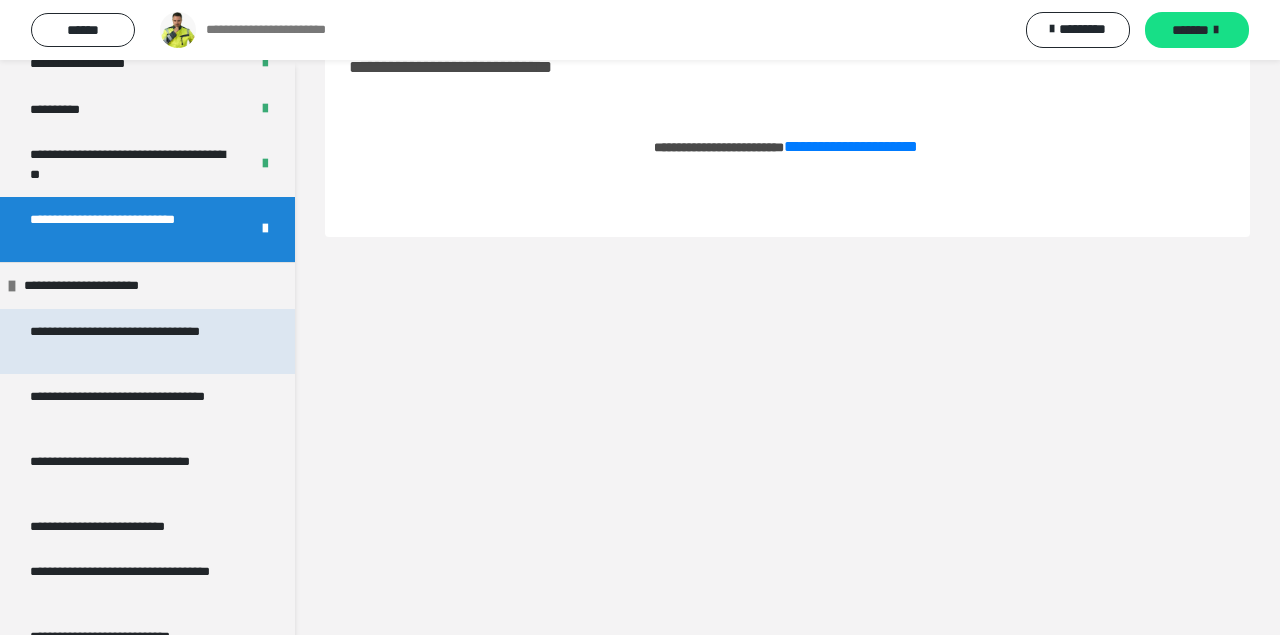 click on "**********" at bounding box center [139, 341] 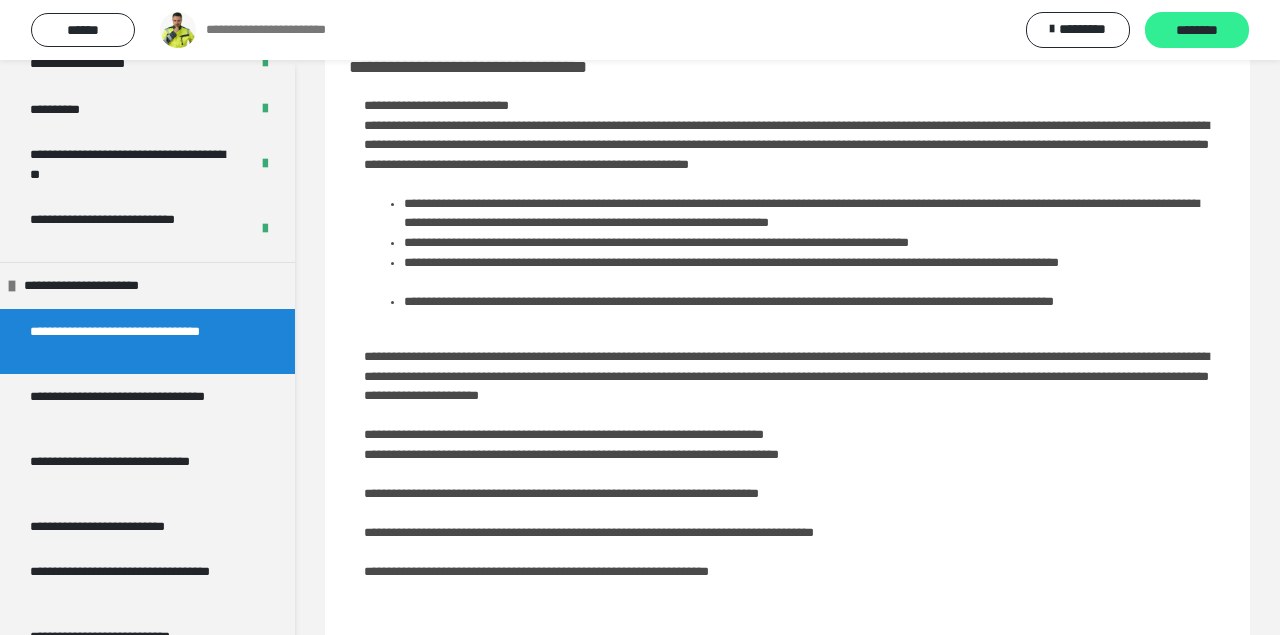 click on "********" at bounding box center (1197, 31) 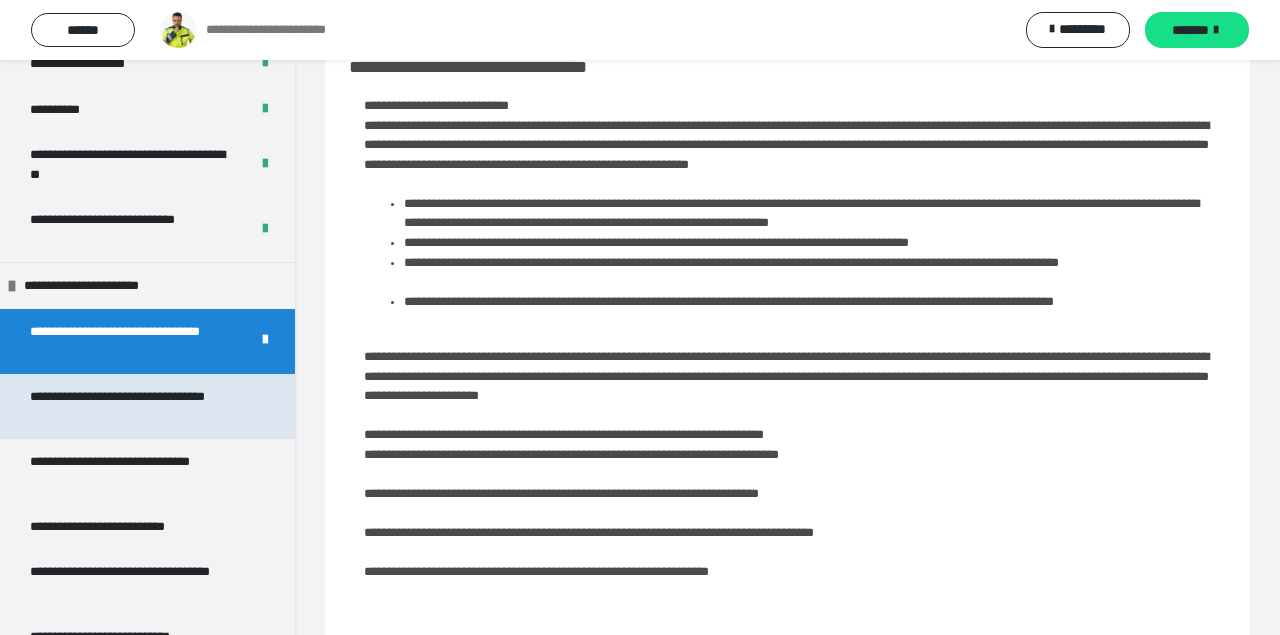 click on "**********" at bounding box center (139, 406) 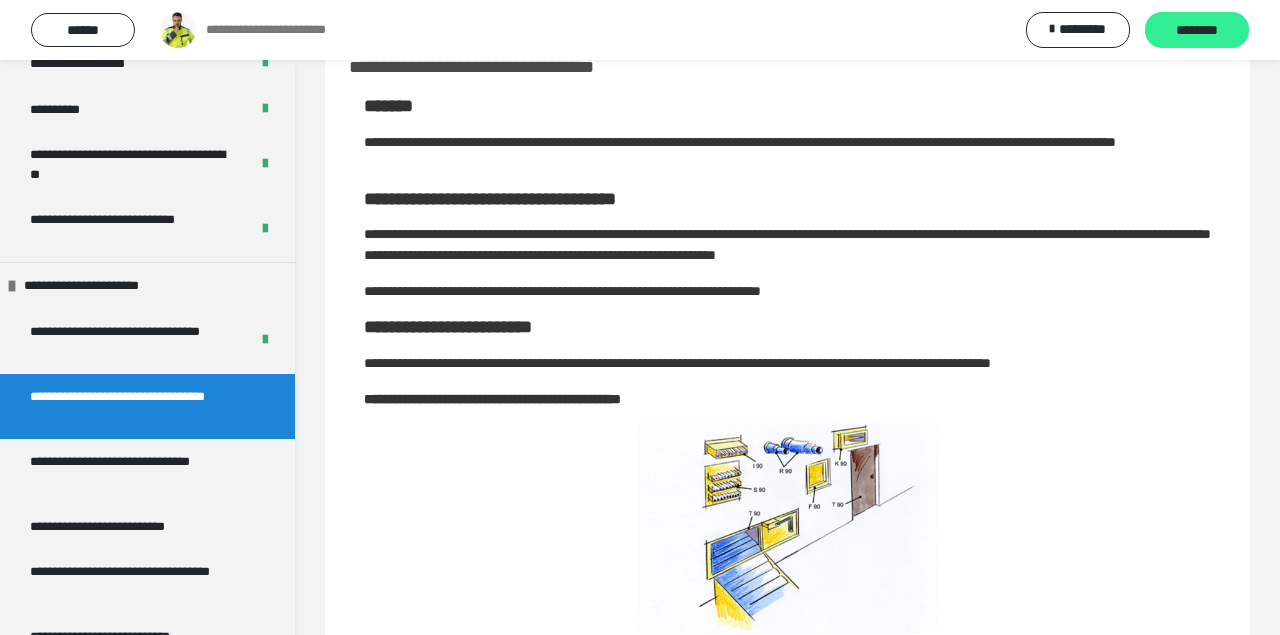 click on "********" at bounding box center [1197, 30] 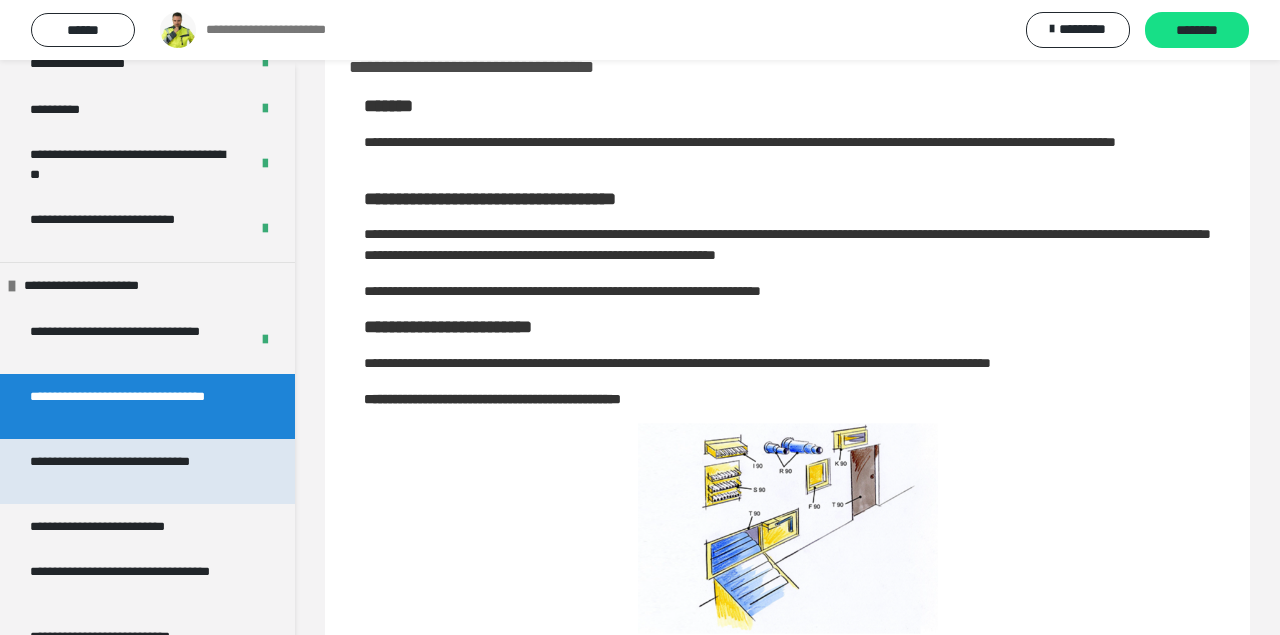 click on "**********" at bounding box center [139, 471] 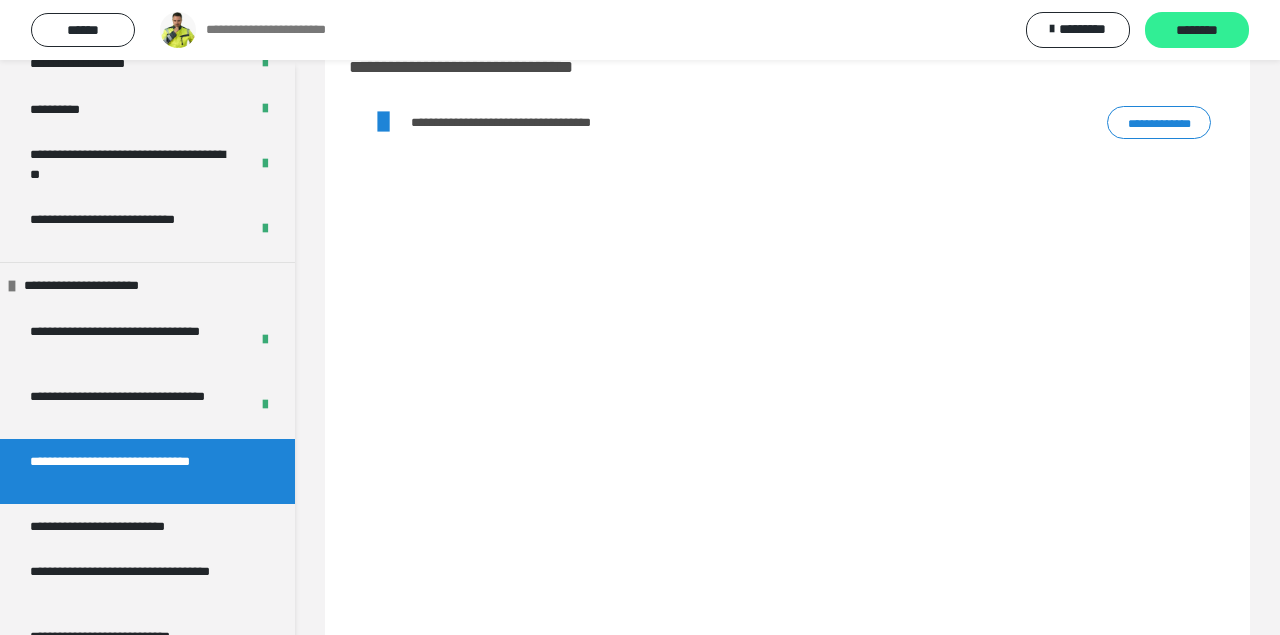 click on "********" at bounding box center (1197, 31) 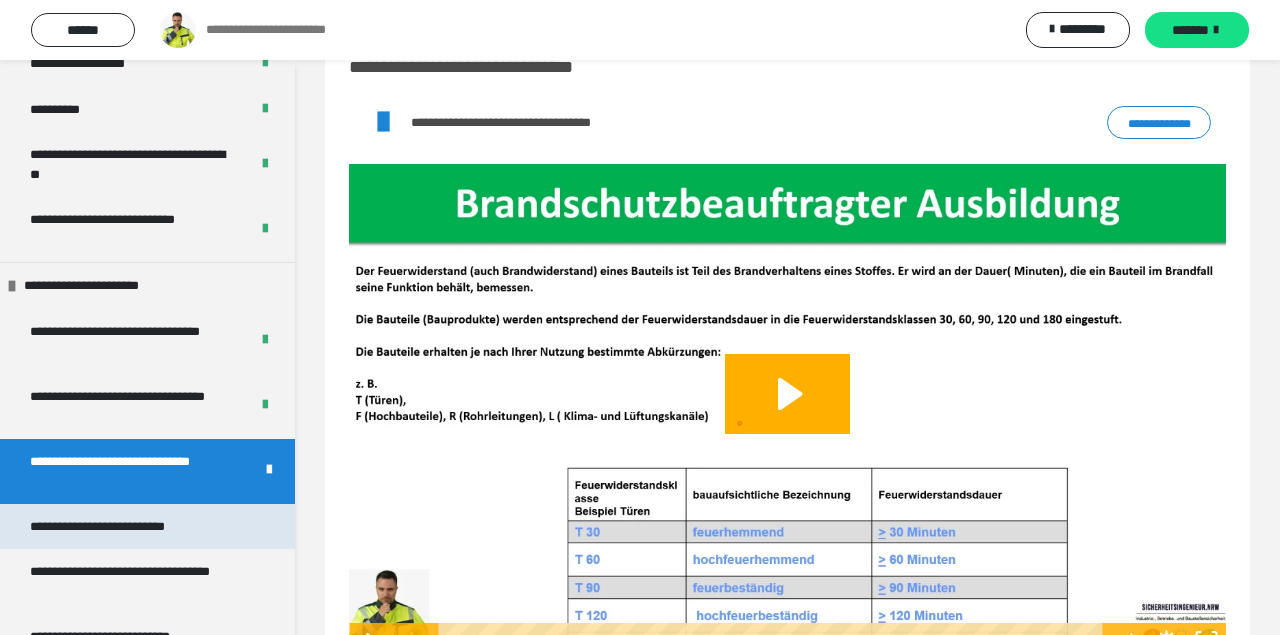 click on "**********" at bounding box center [128, 527] 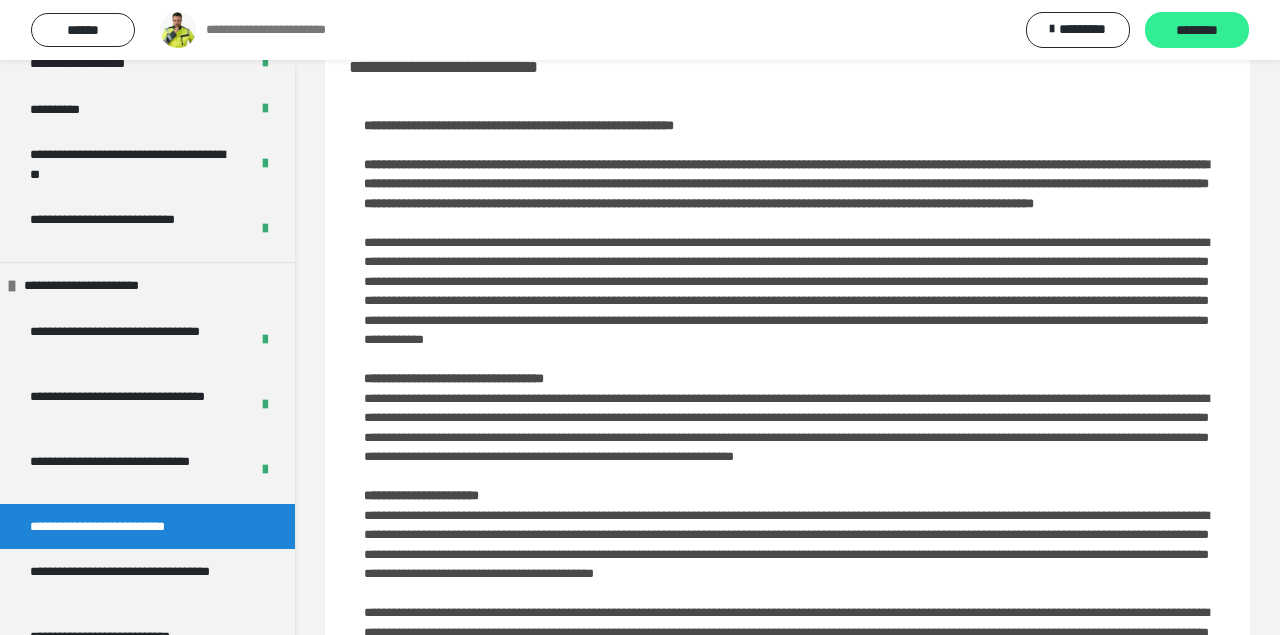 click on "********" at bounding box center (1197, 31) 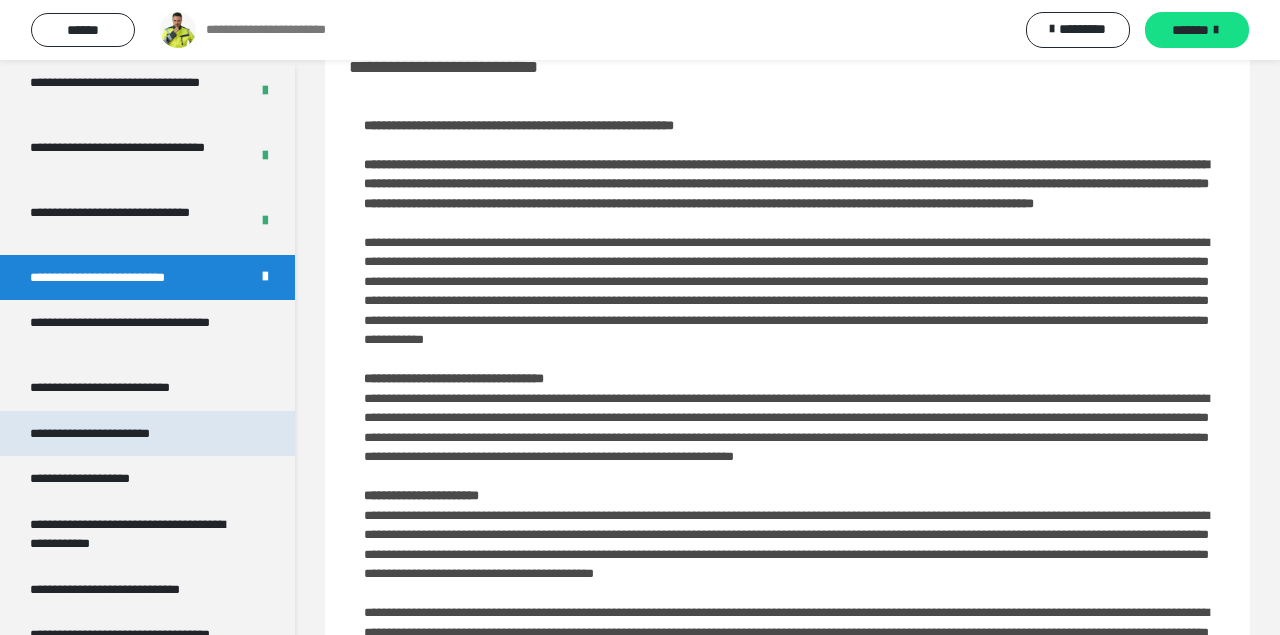 scroll, scrollTop: 3132, scrollLeft: 0, axis: vertical 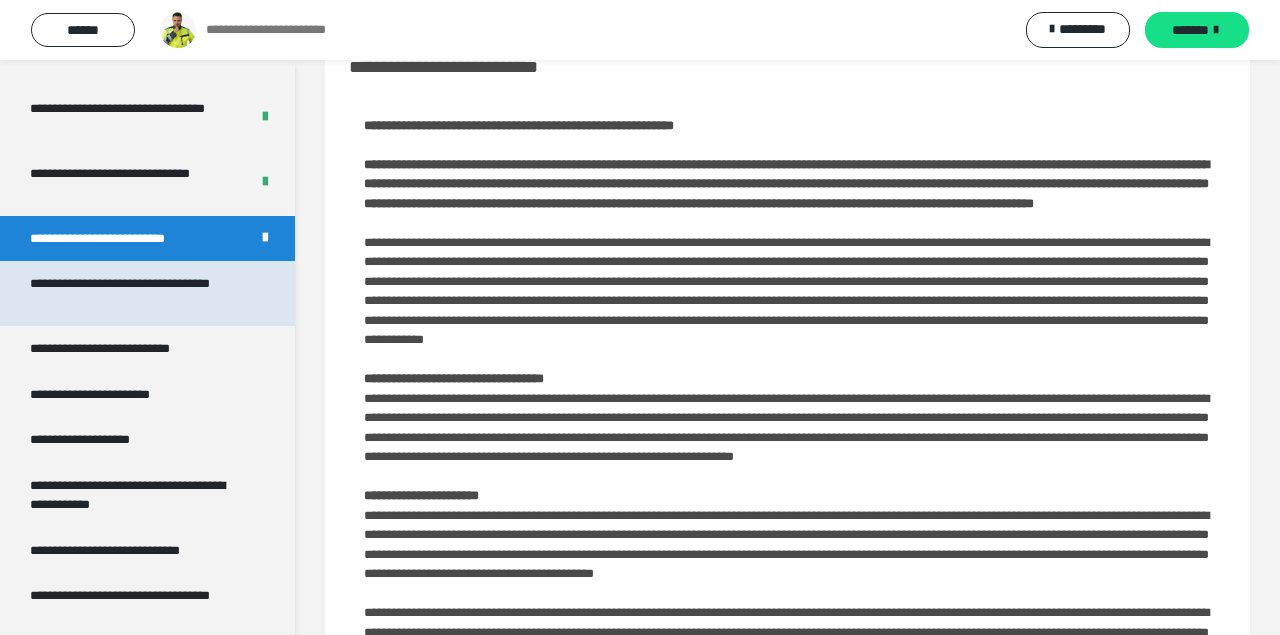 click on "**********" at bounding box center (139, 293) 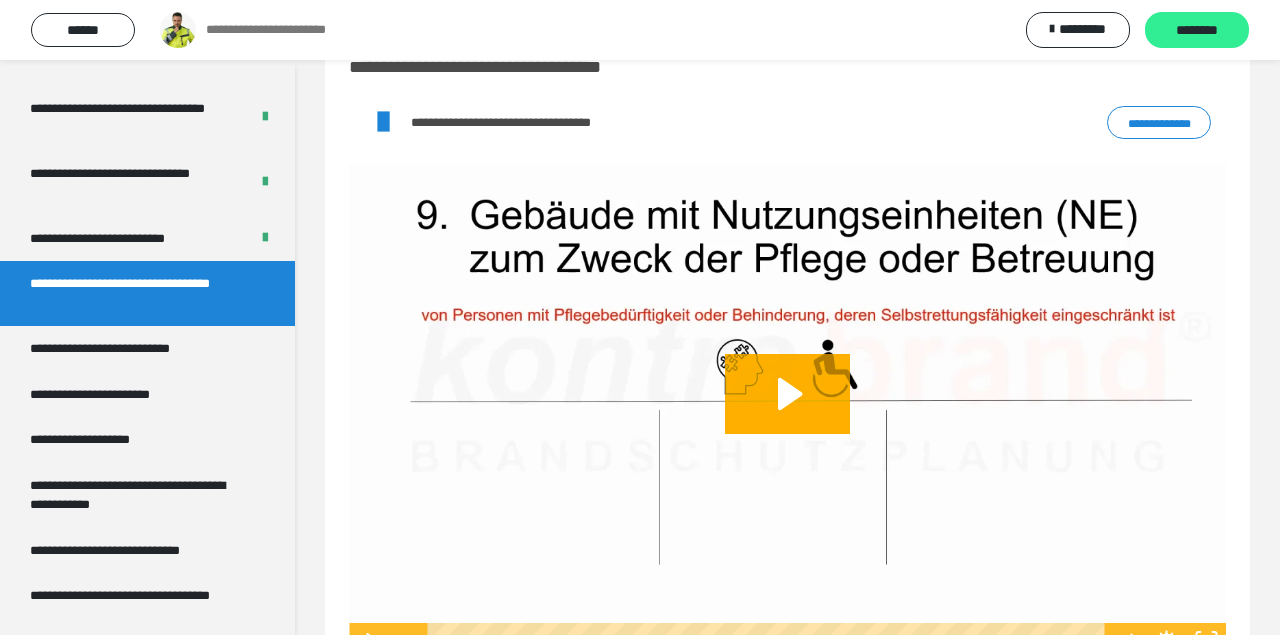 click on "********" at bounding box center [1197, 31] 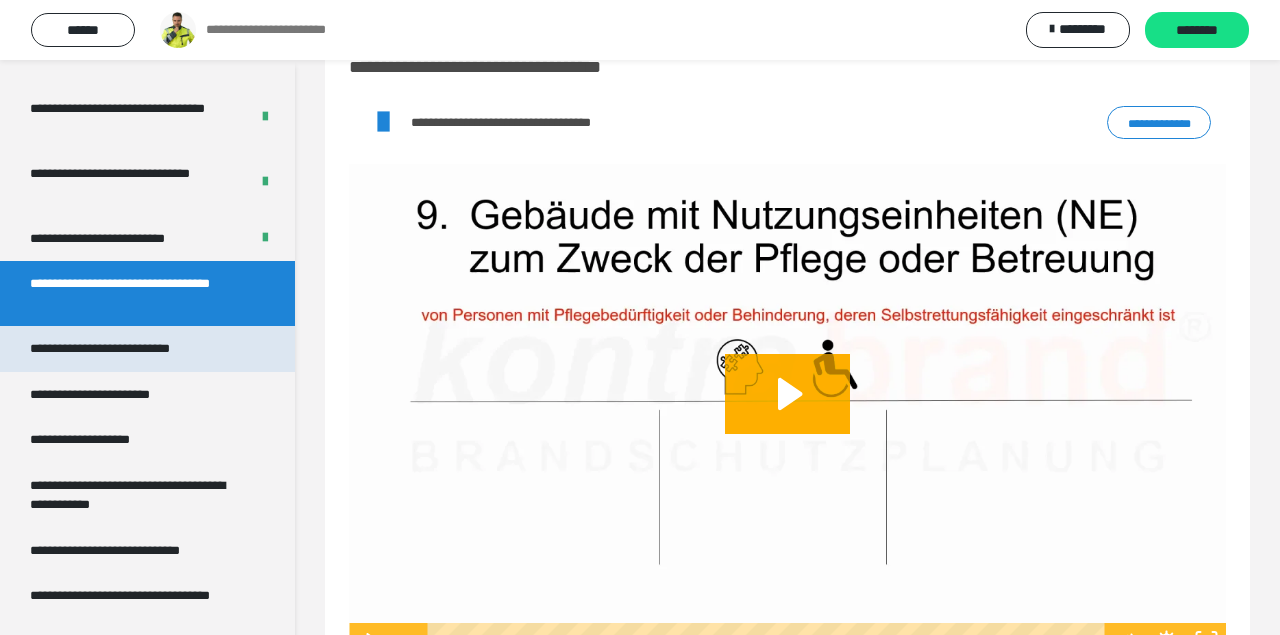 click on "**********" at bounding box center (127, 349) 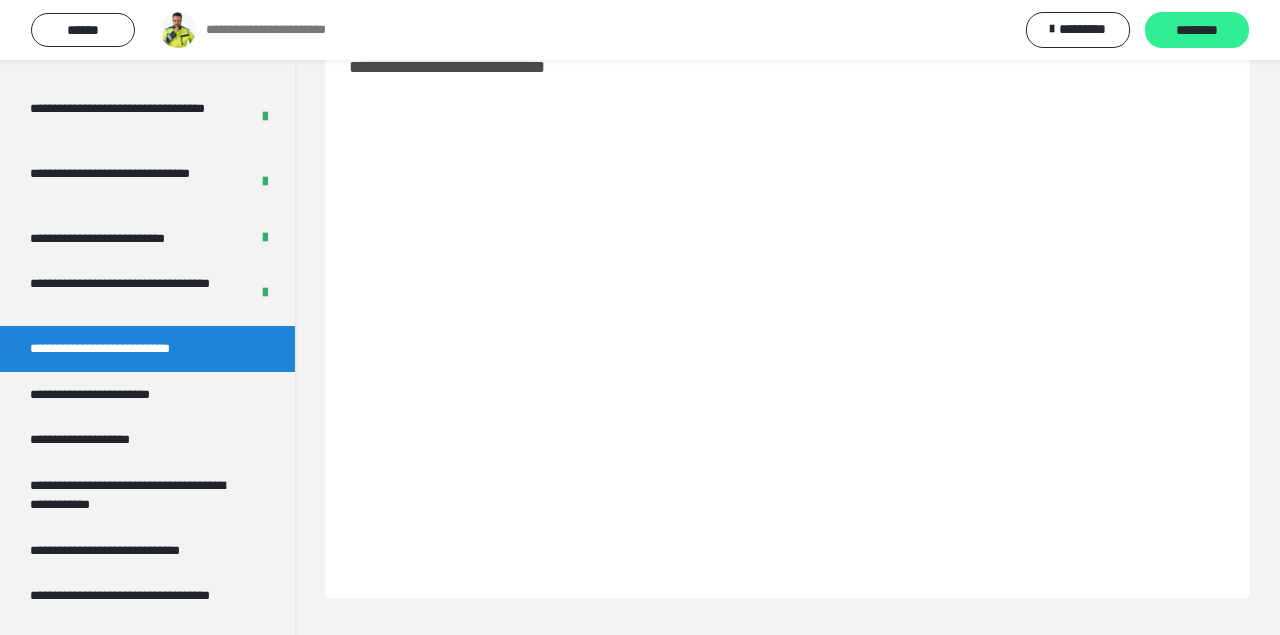 click on "********" at bounding box center (1197, 31) 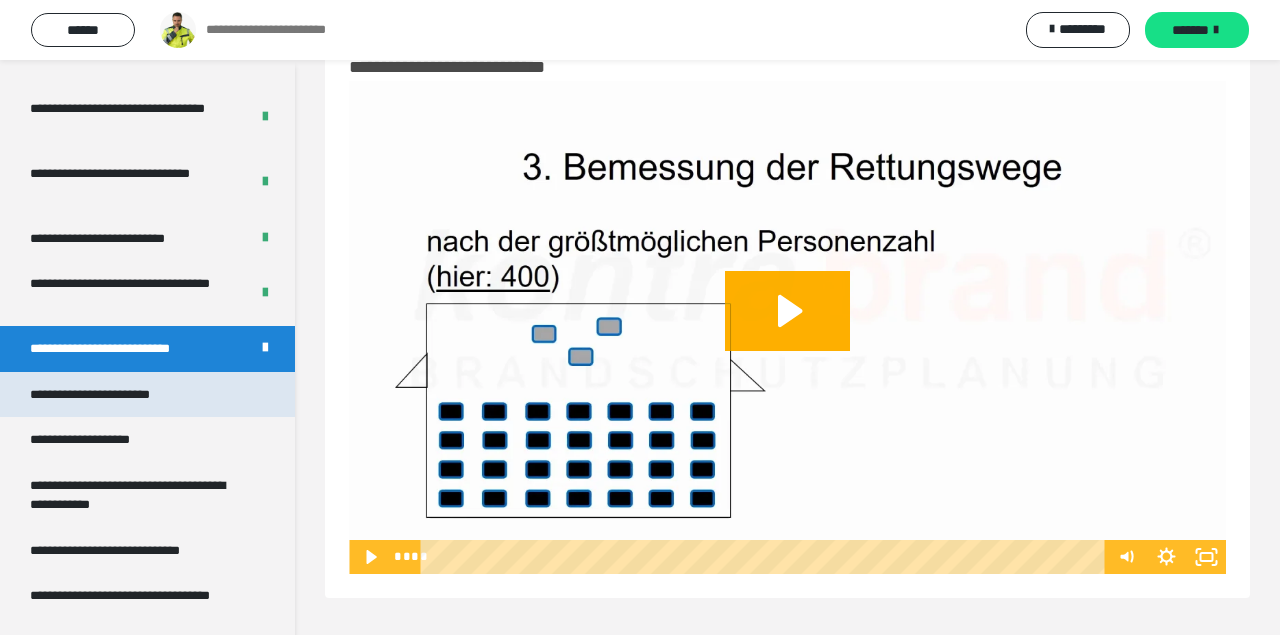 click on "**********" at bounding box center [119, 395] 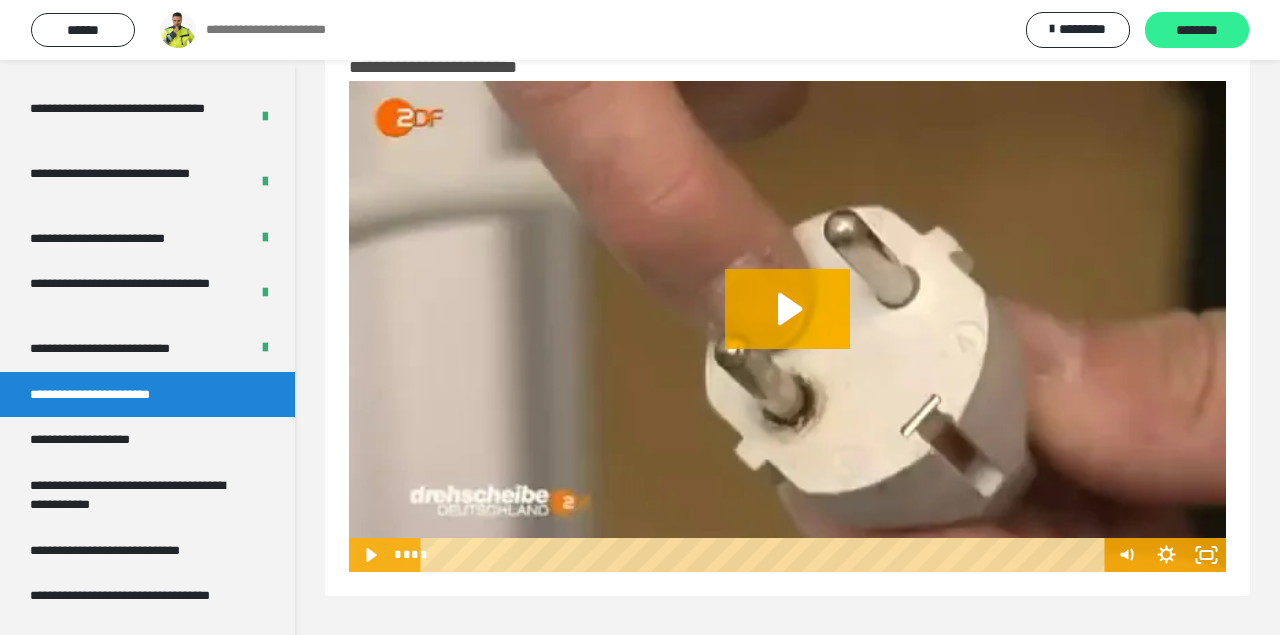 click on "********" at bounding box center (1197, 31) 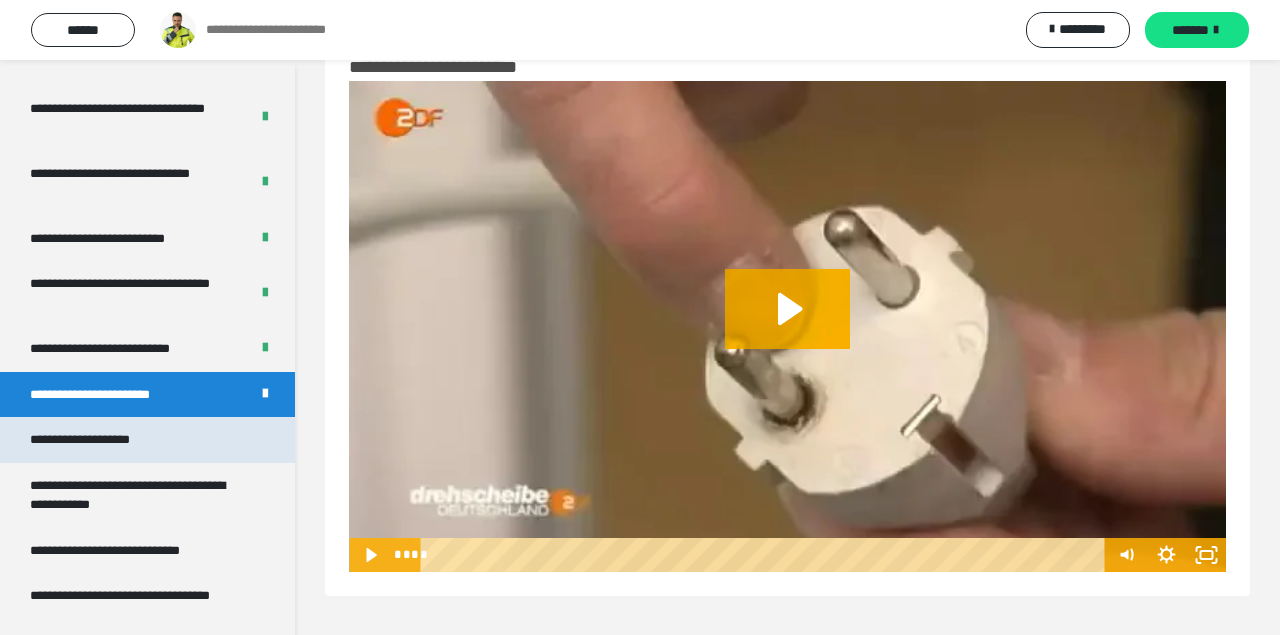 click on "**********" at bounding box center (103, 440) 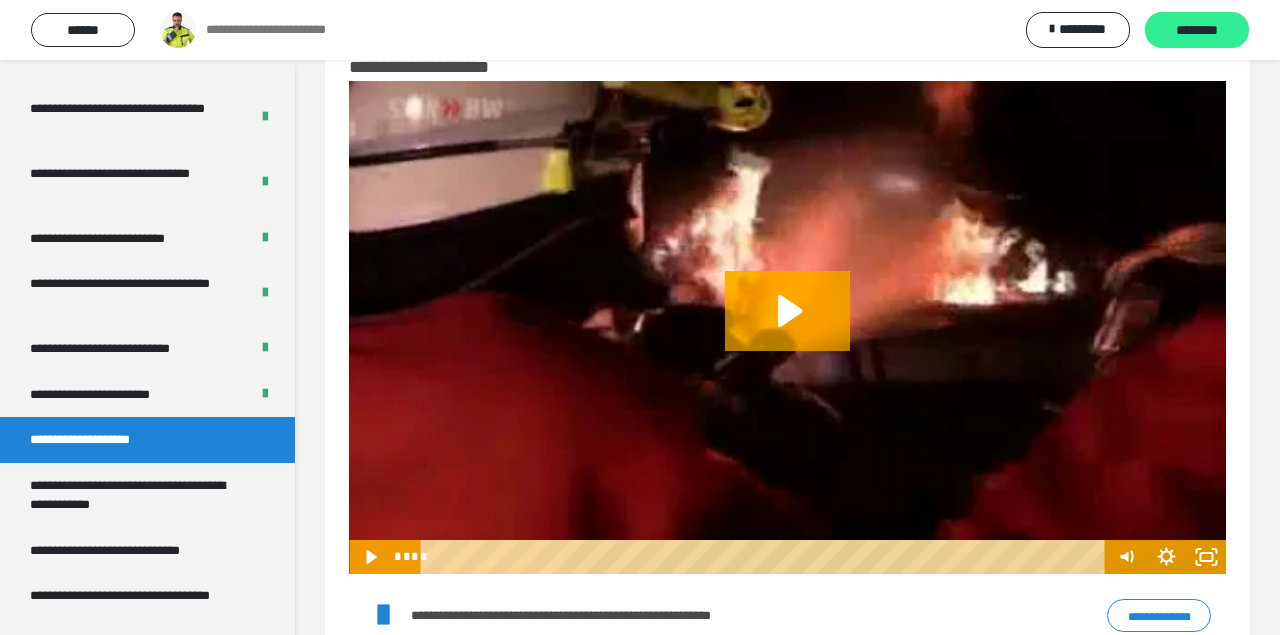 click on "********" at bounding box center (1197, 31) 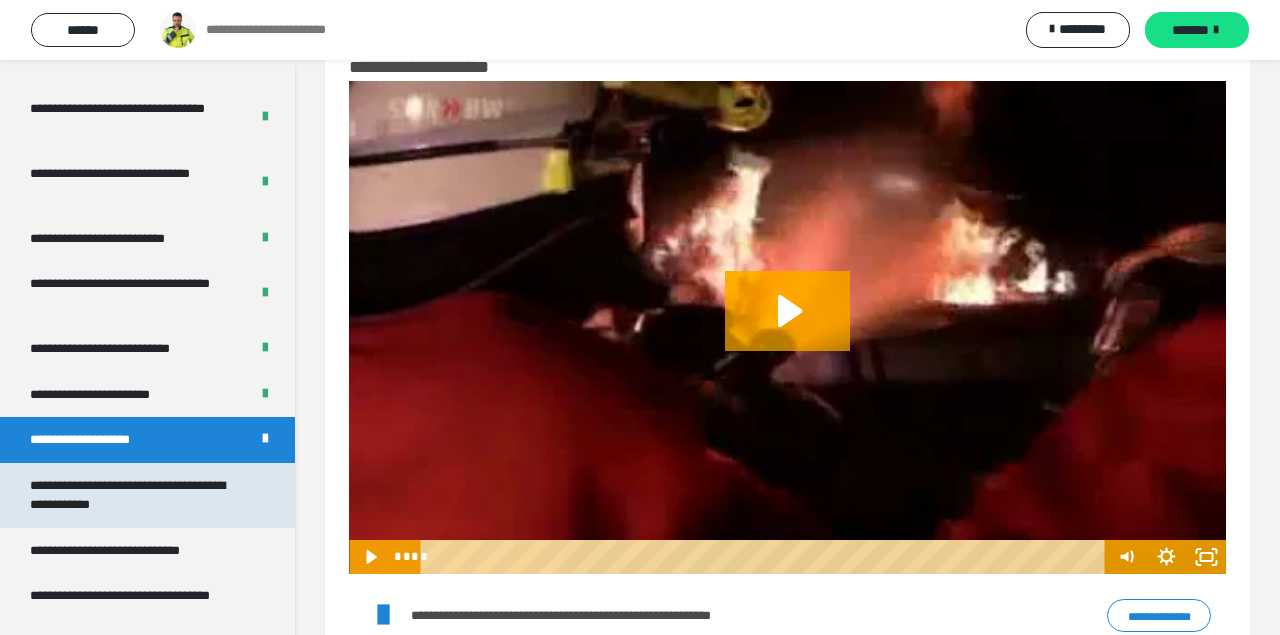click on "**********" at bounding box center (139, 495) 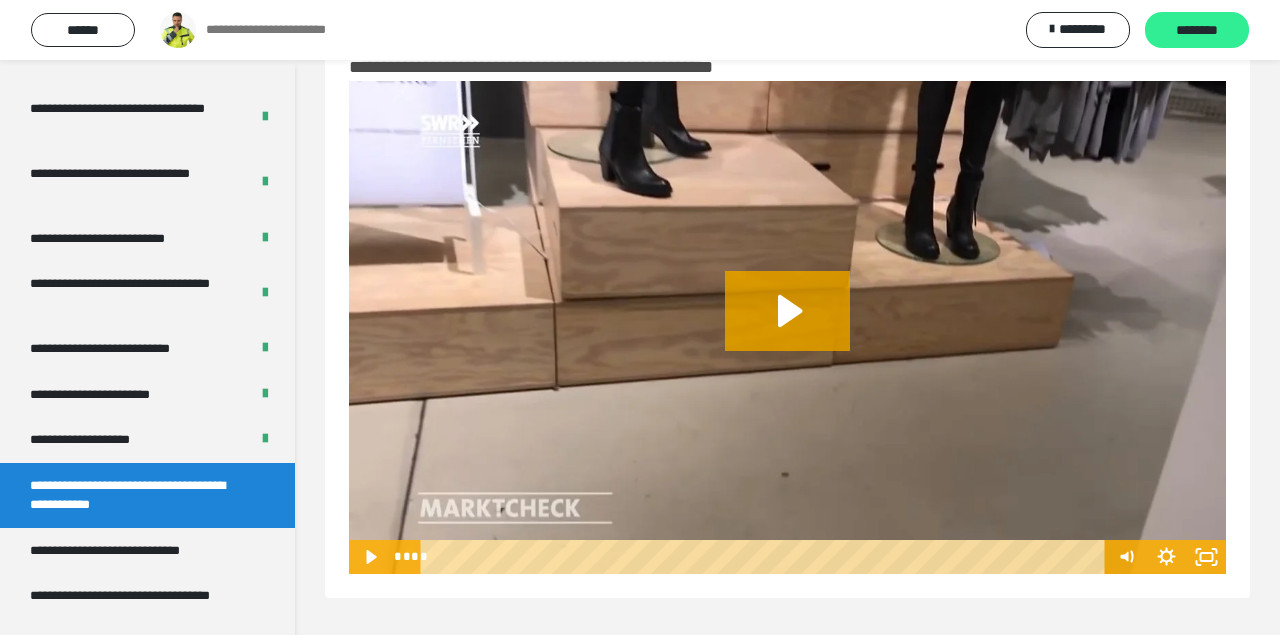 click on "********" at bounding box center [1197, 30] 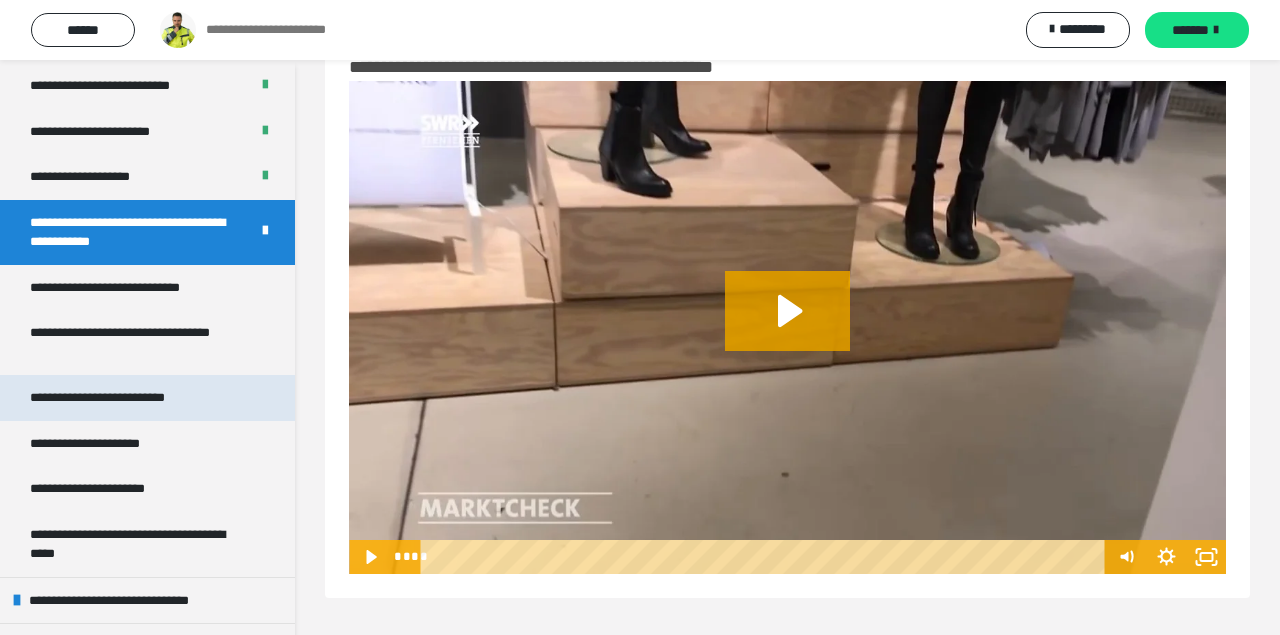 scroll, scrollTop: 3375, scrollLeft: 0, axis: vertical 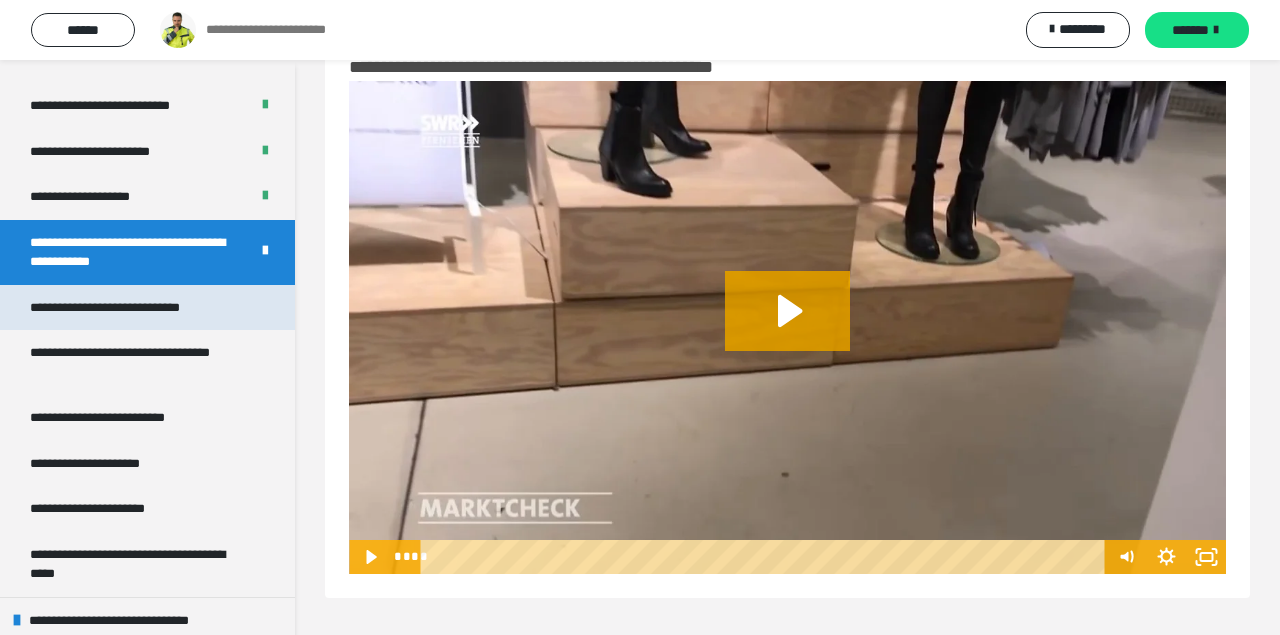 click on "**********" at bounding box center (134, 308) 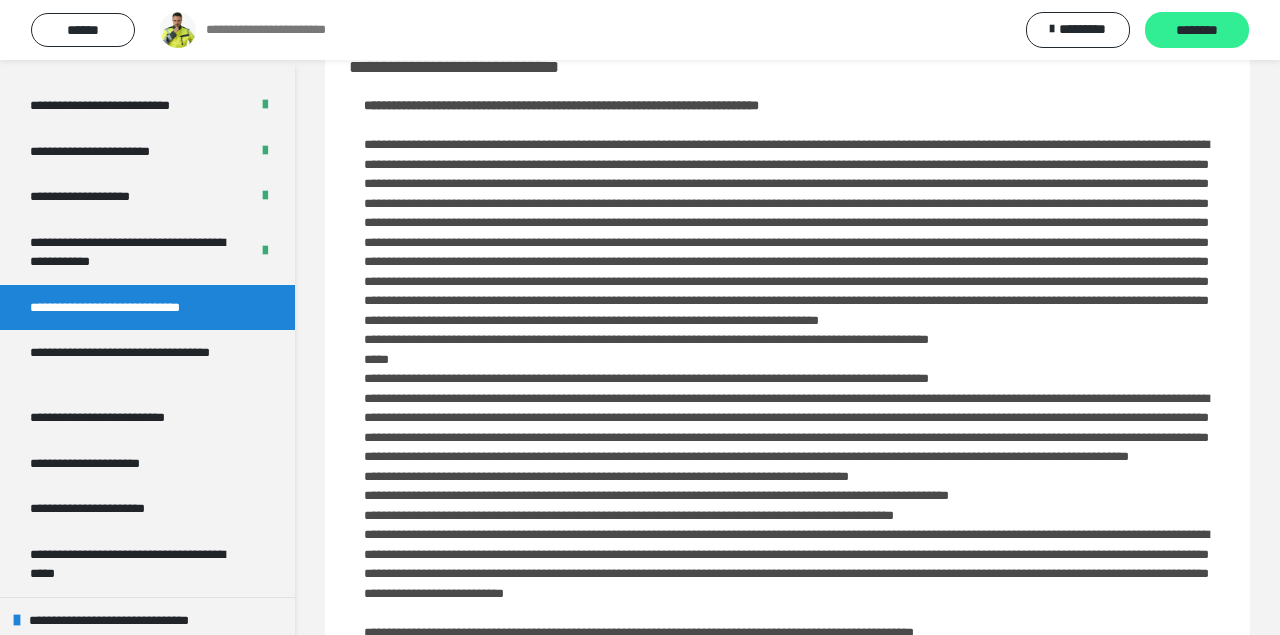 click on "********" at bounding box center [1197, 30] 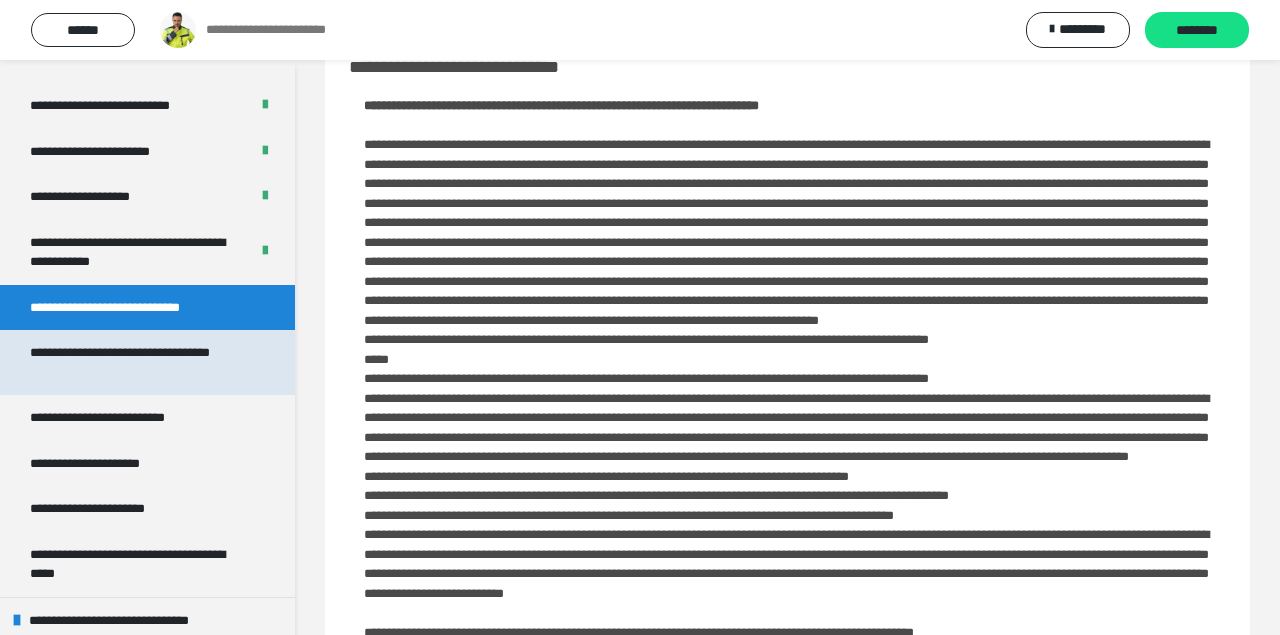 click on "**********" at bounding box center [139, 362] 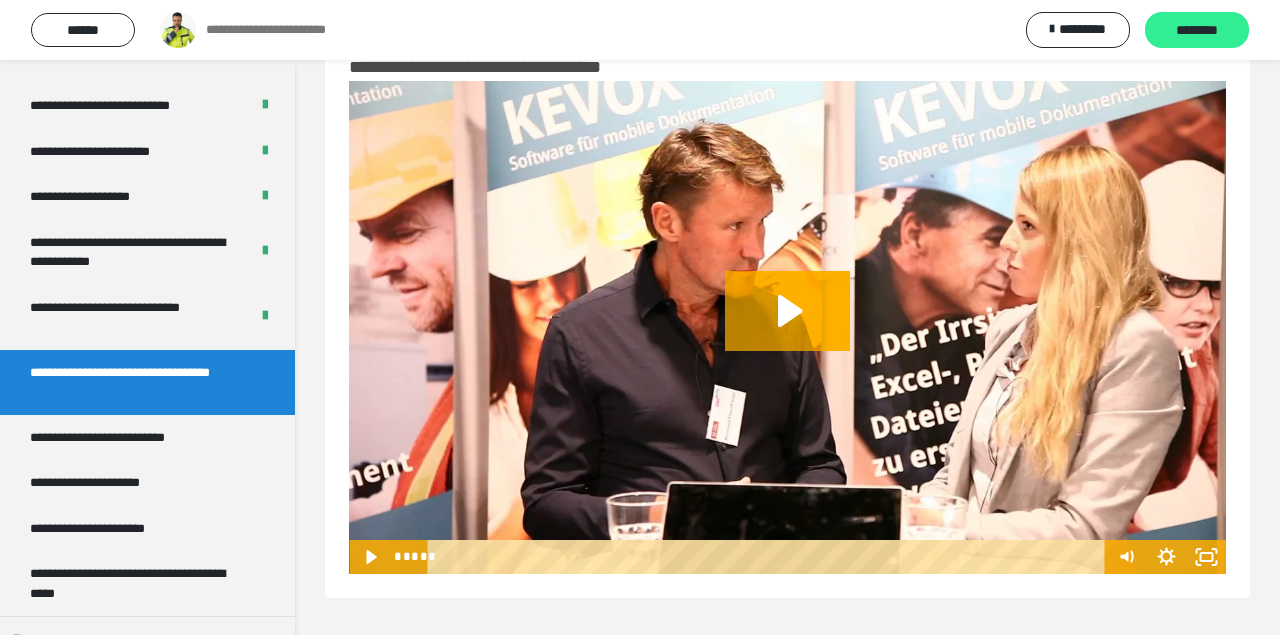 click on "********" at bounding box center [1197, 31] 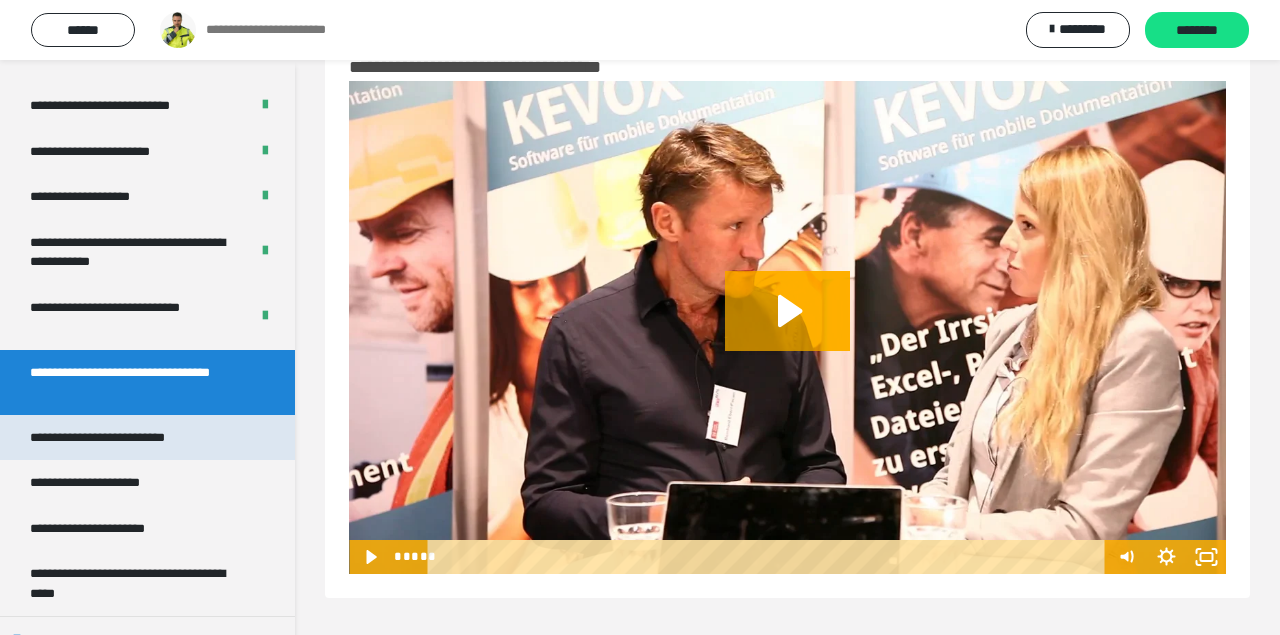 click on "**********" at bounding box center (127, 438) 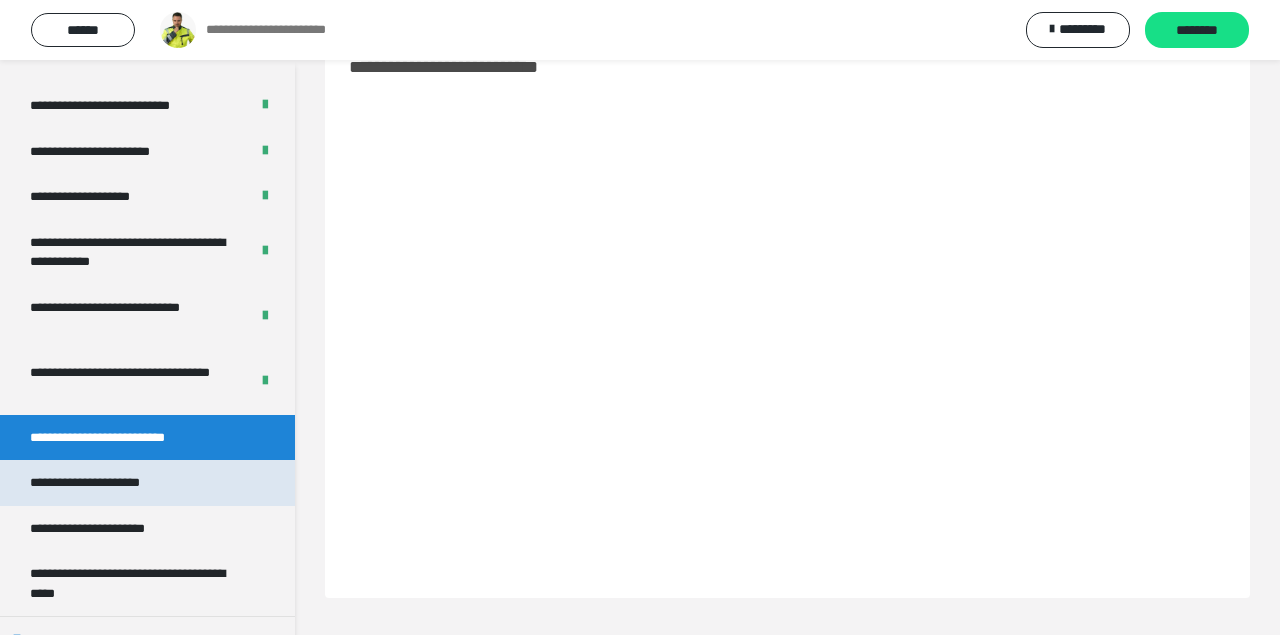 click on "**********" at bounding box center [104, 483] 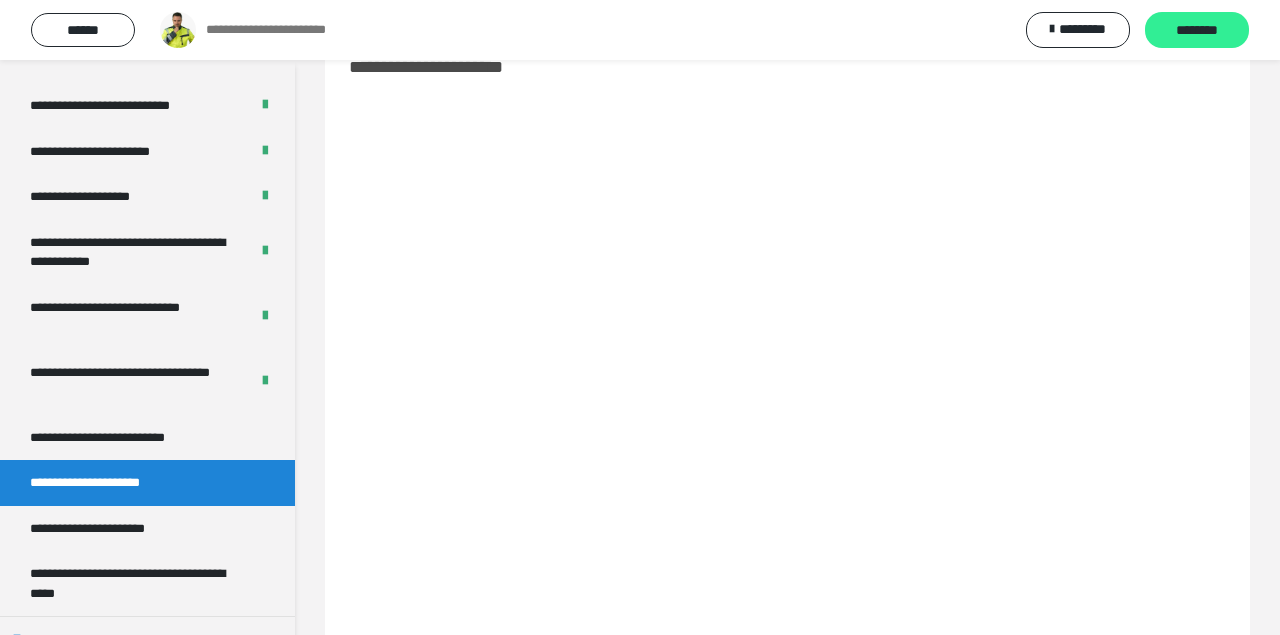 click on "********" at bounding box center [1197, 31] 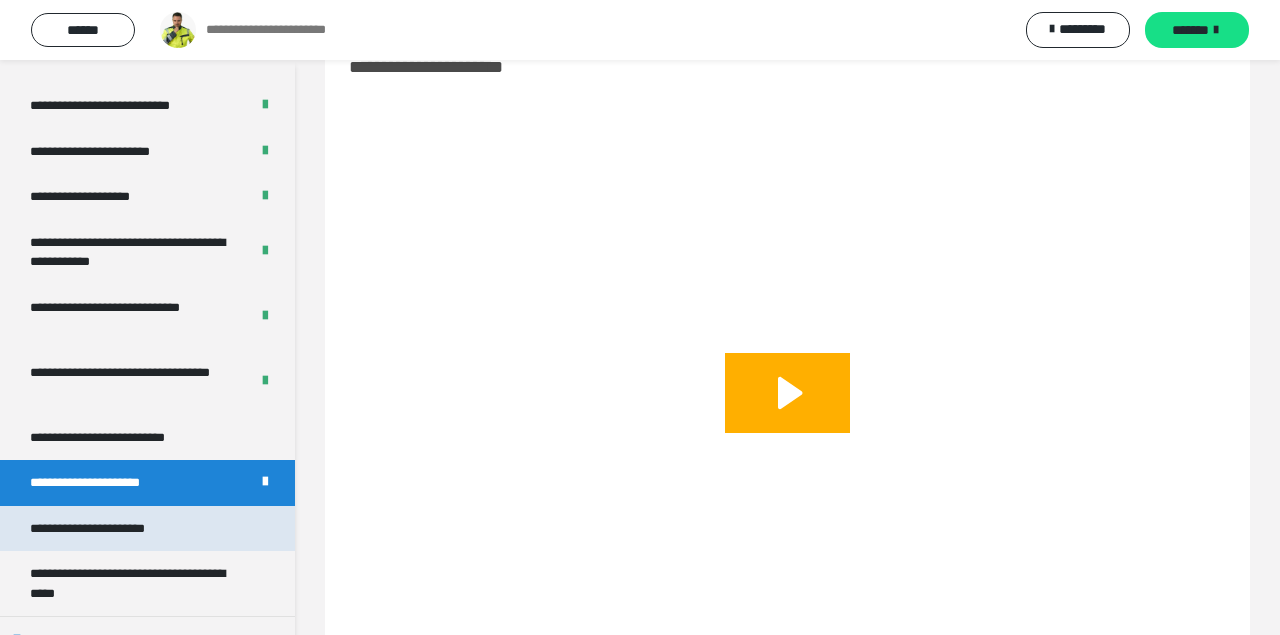click on "**********" at bounding box center [106, 529] 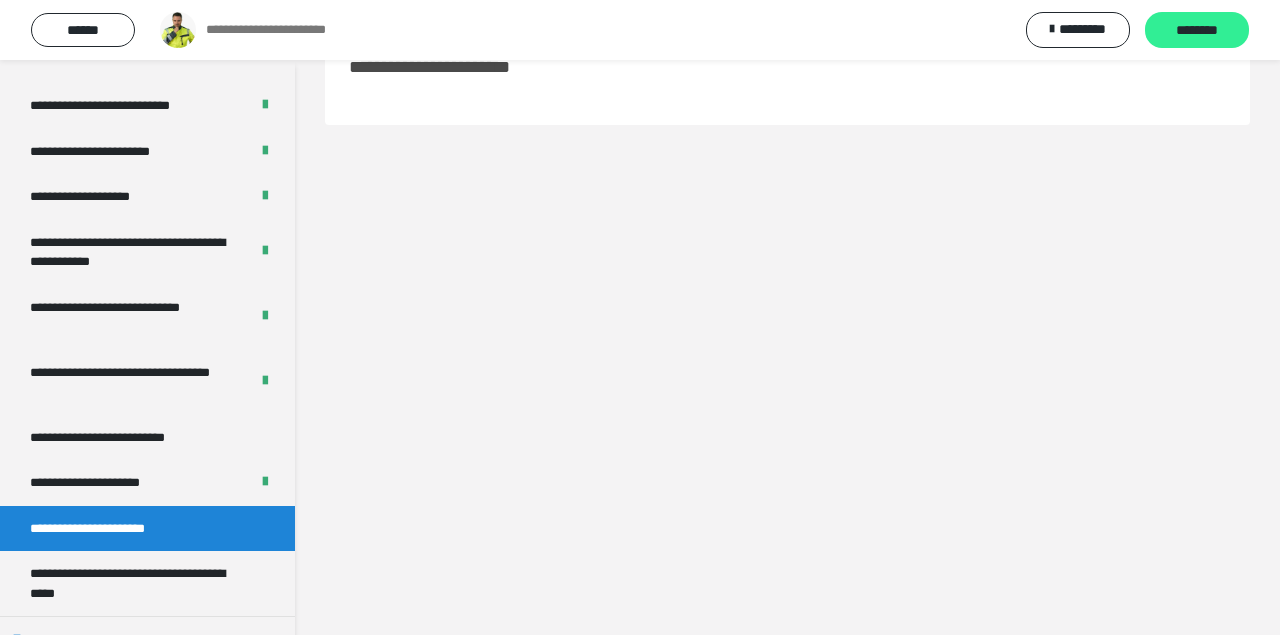 click on "********" at bounding box center (1197, 31) 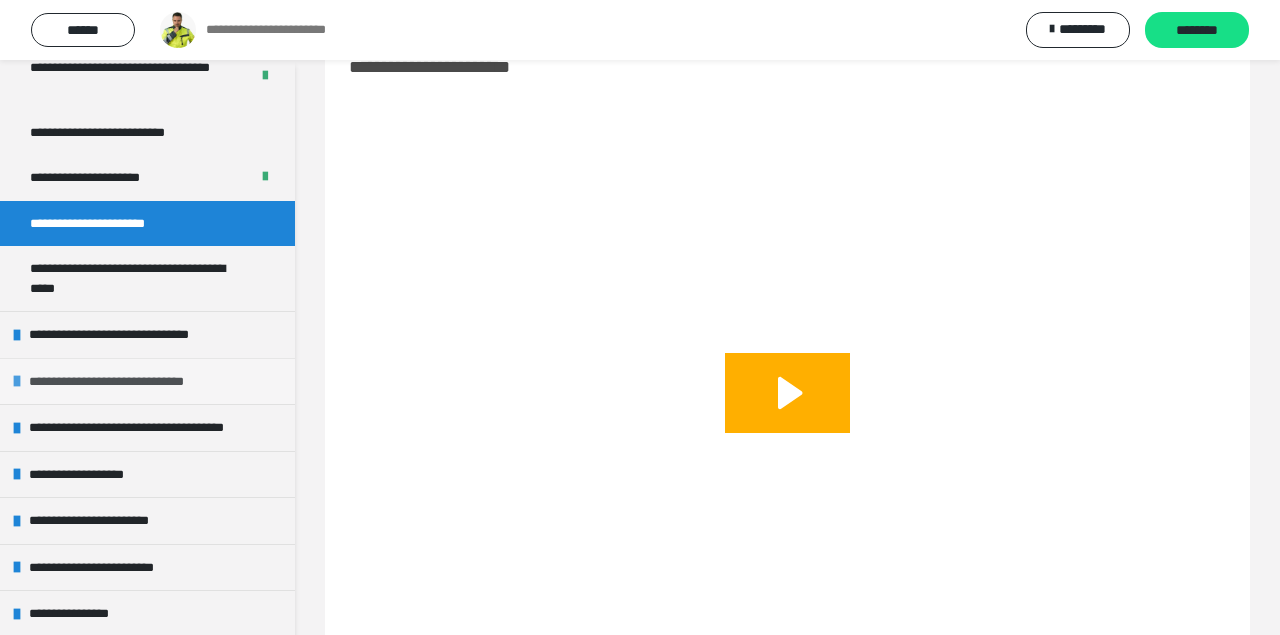 scroll, scrollTop: 3683, scrollLeft: 0, axis: vertical 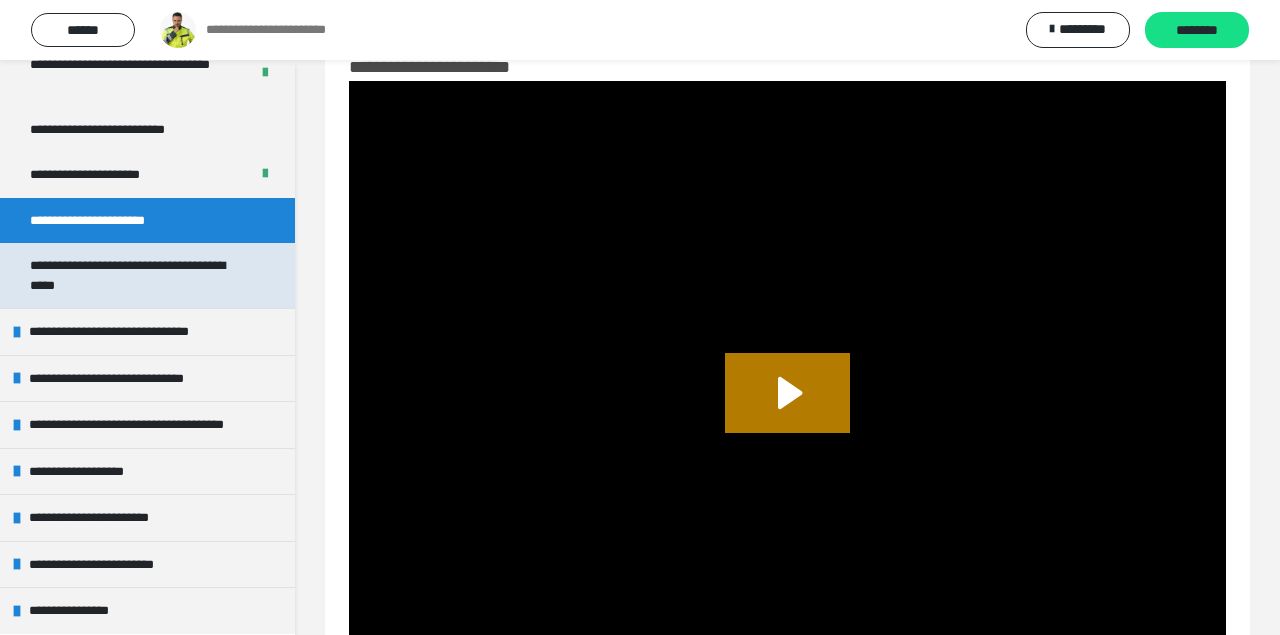 click on "**********" at bounding box center [139, 275] 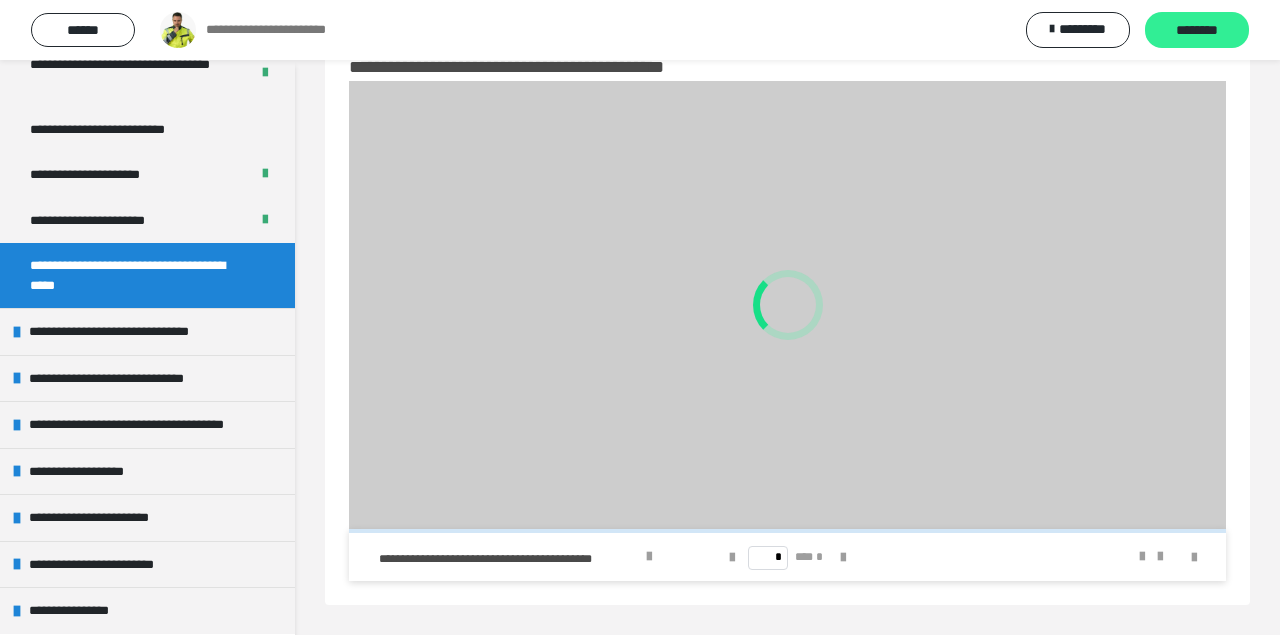 click on "********" at bounding box center (1197, 31) 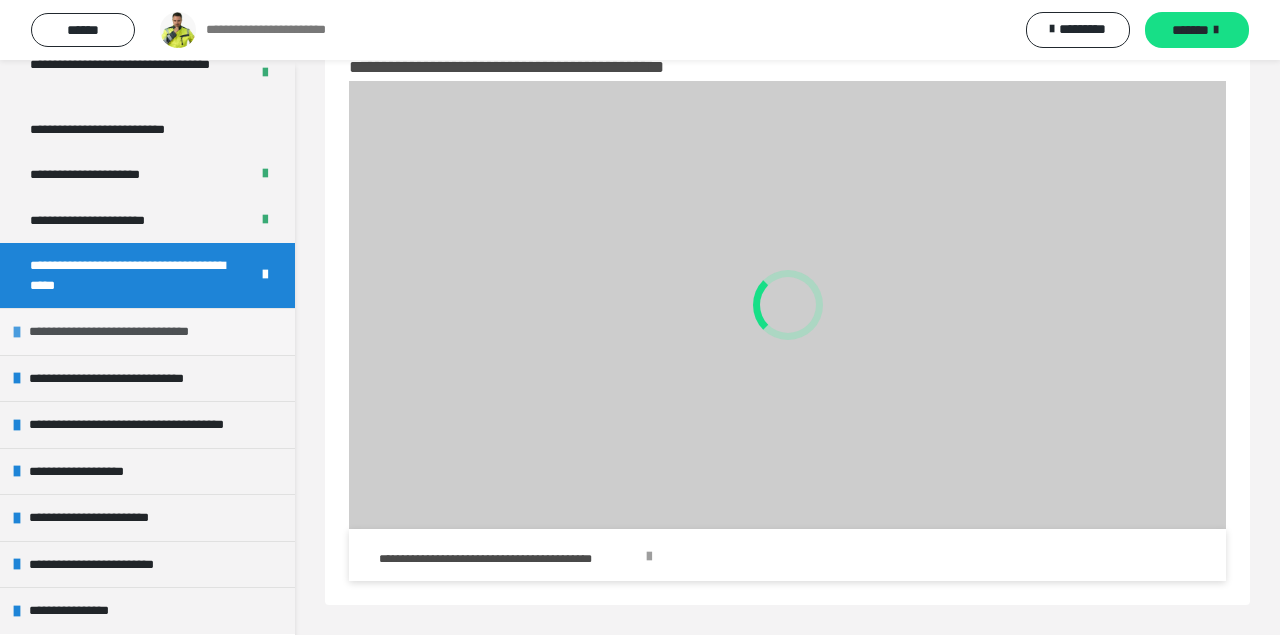 click on "**********" at bounding box center [138, 332] 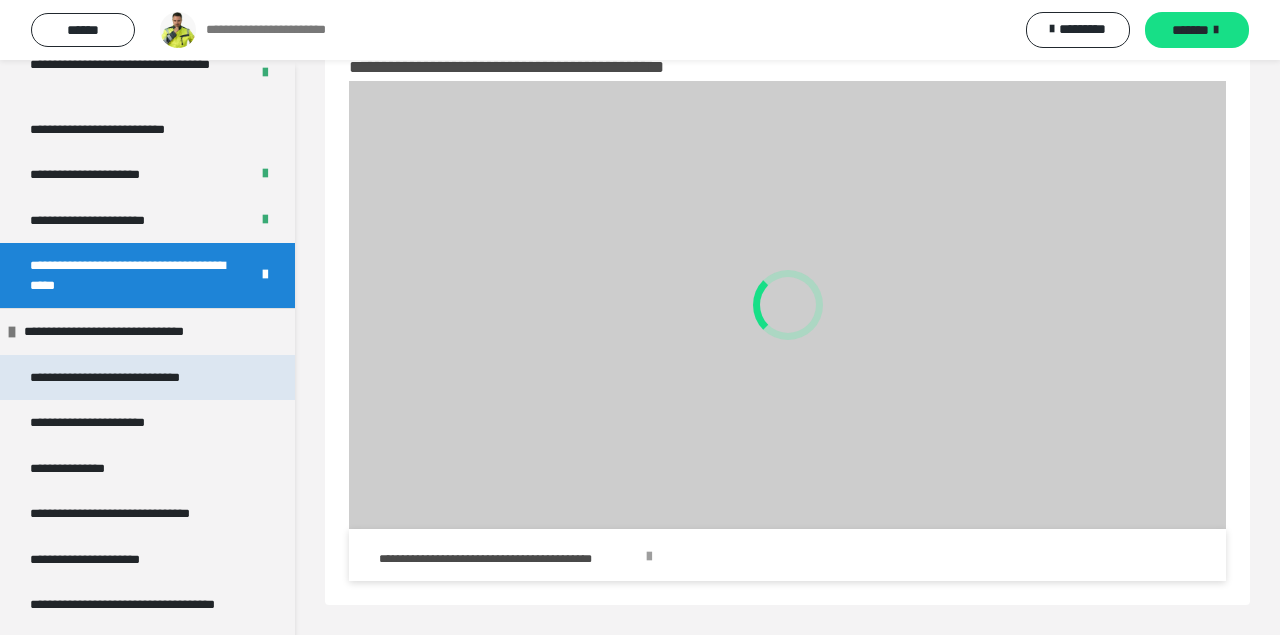 click on "**********" at bounding box center (138, 378) 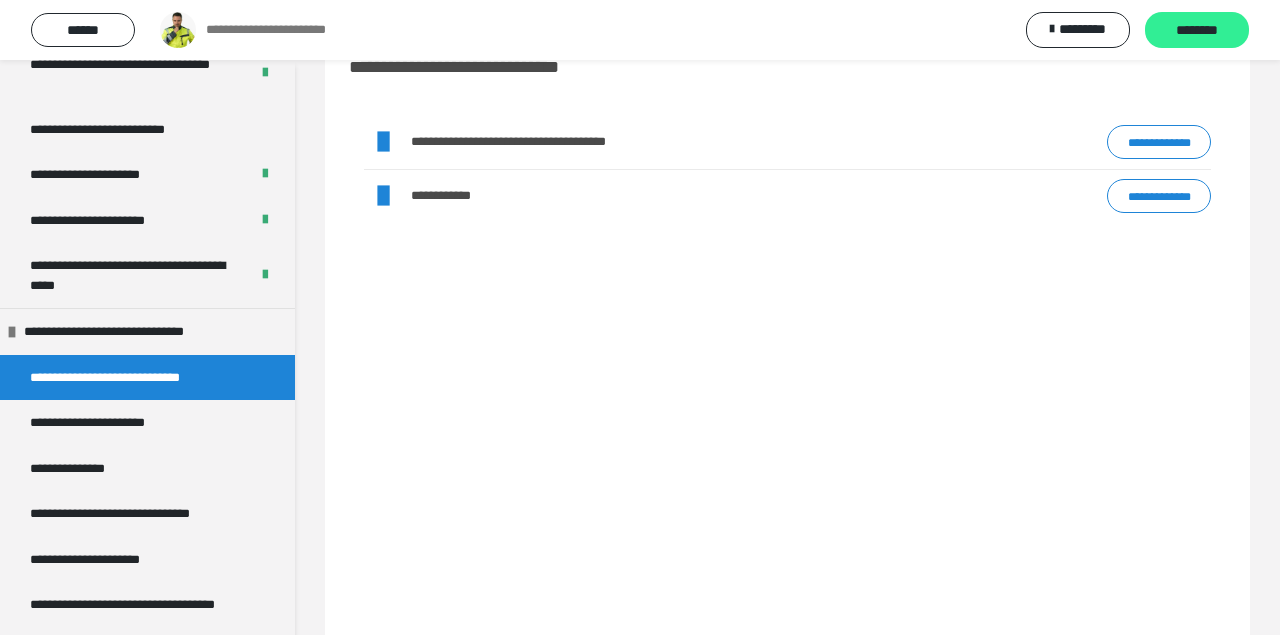 click on "********" at bounding box center (1197, 31) 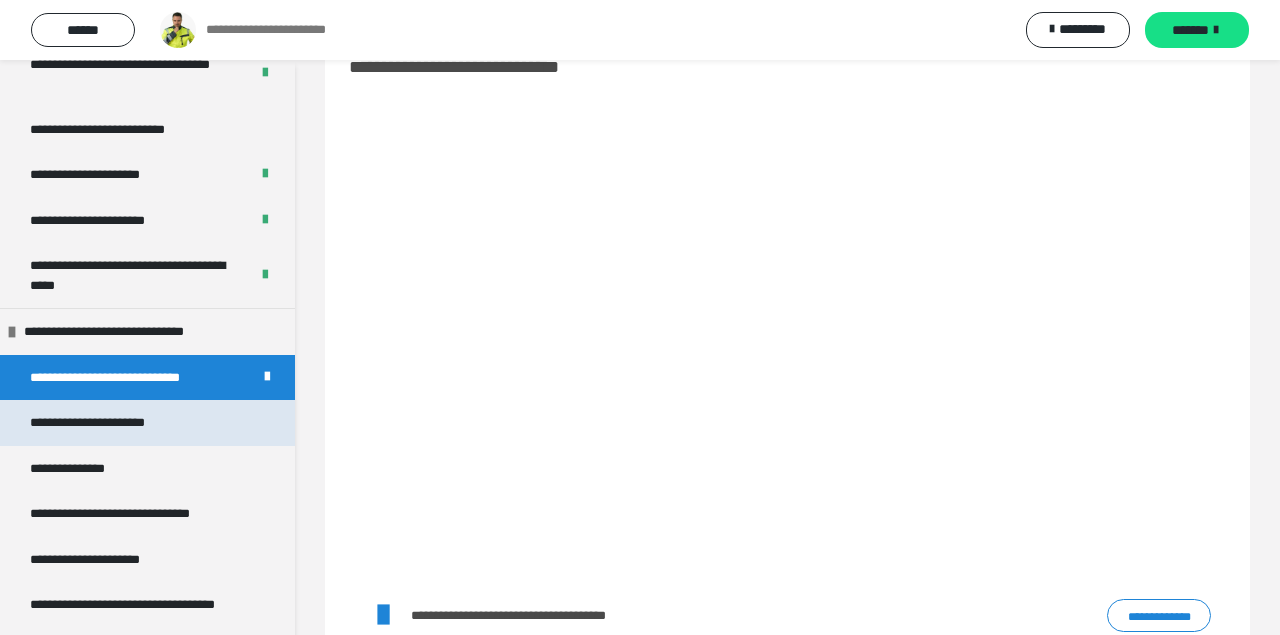 click on "**********" at bounding box center (147, 423) 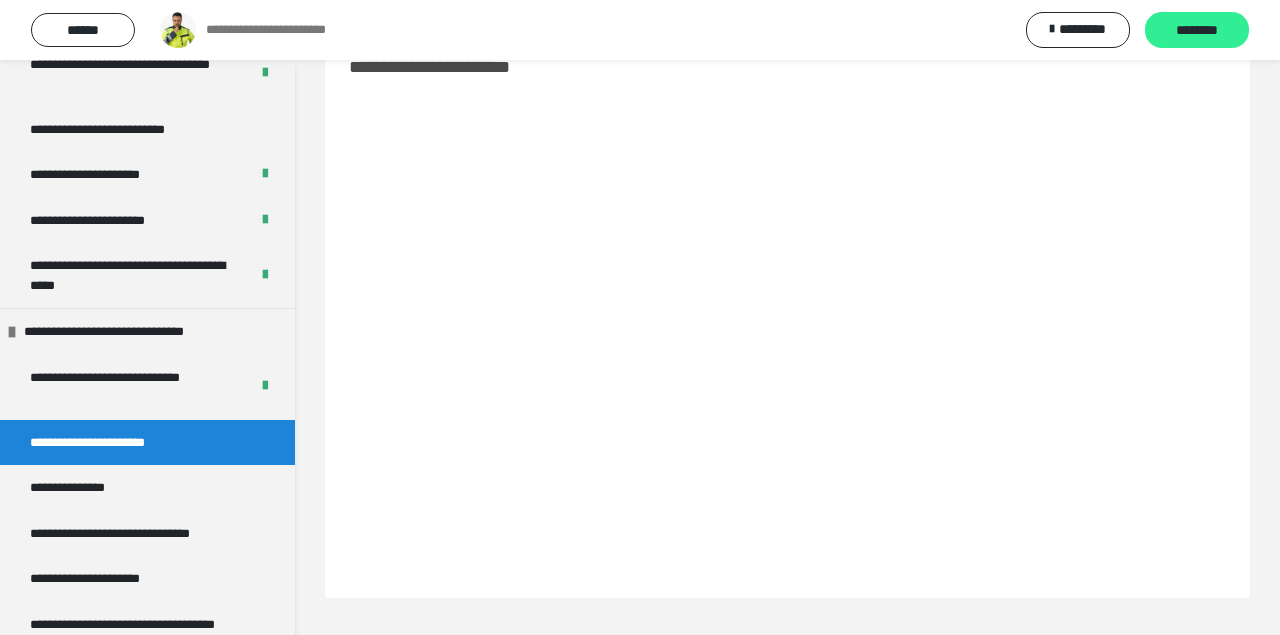 click on "********" at bounding box center (1197, 31) 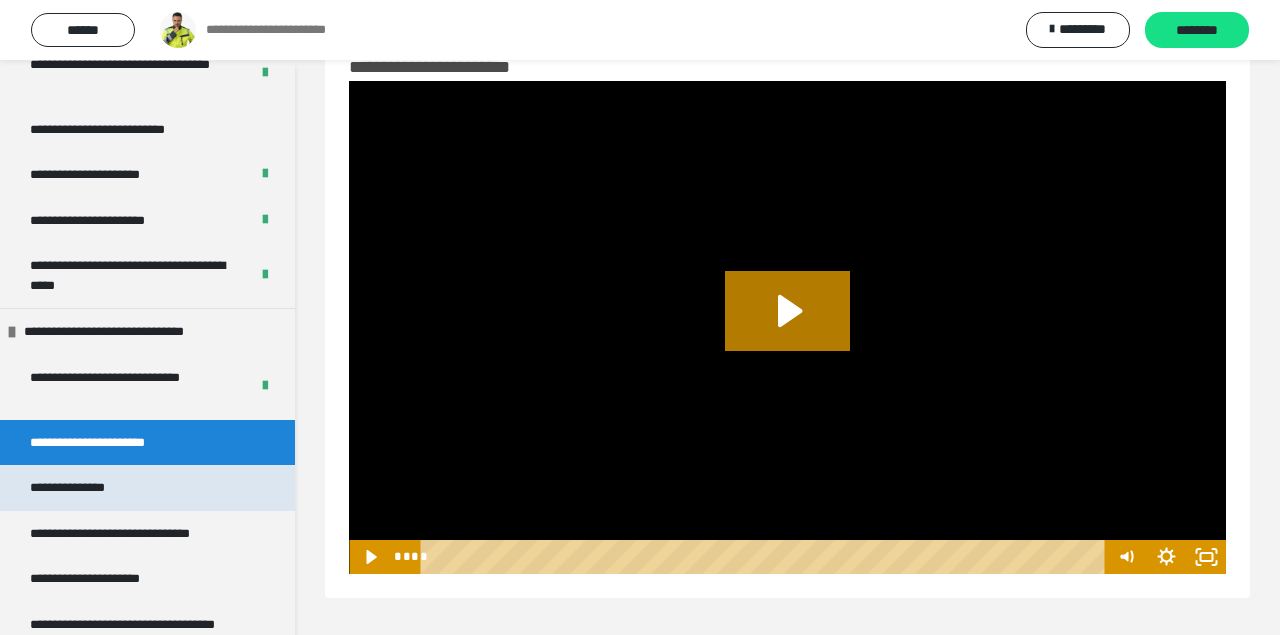 click on "**********" at bounding box center (85, 488) 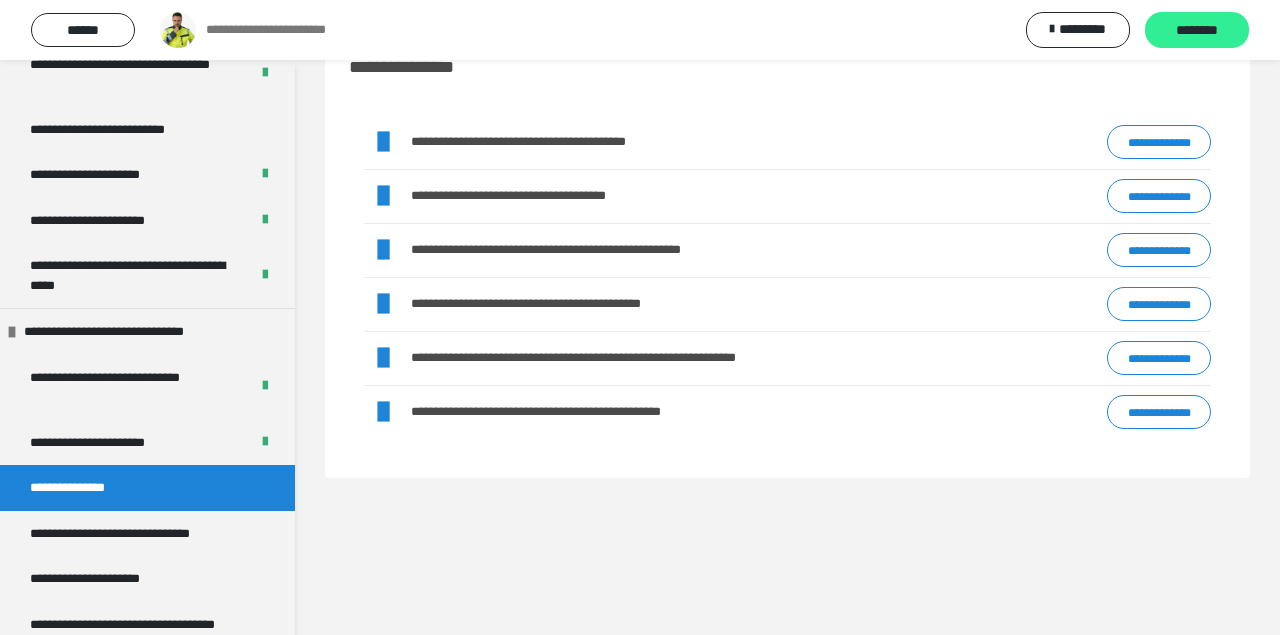 click on "********" at bounding box center (1197, 31) 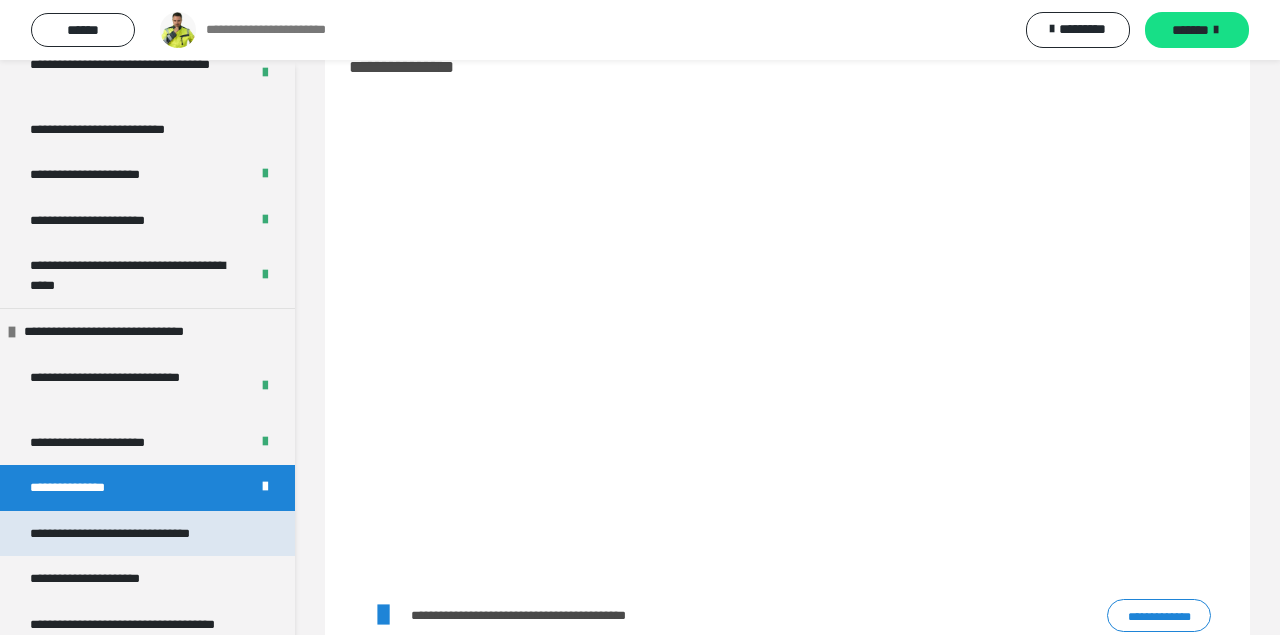 click on "**********" at bounding box center (137, 534) 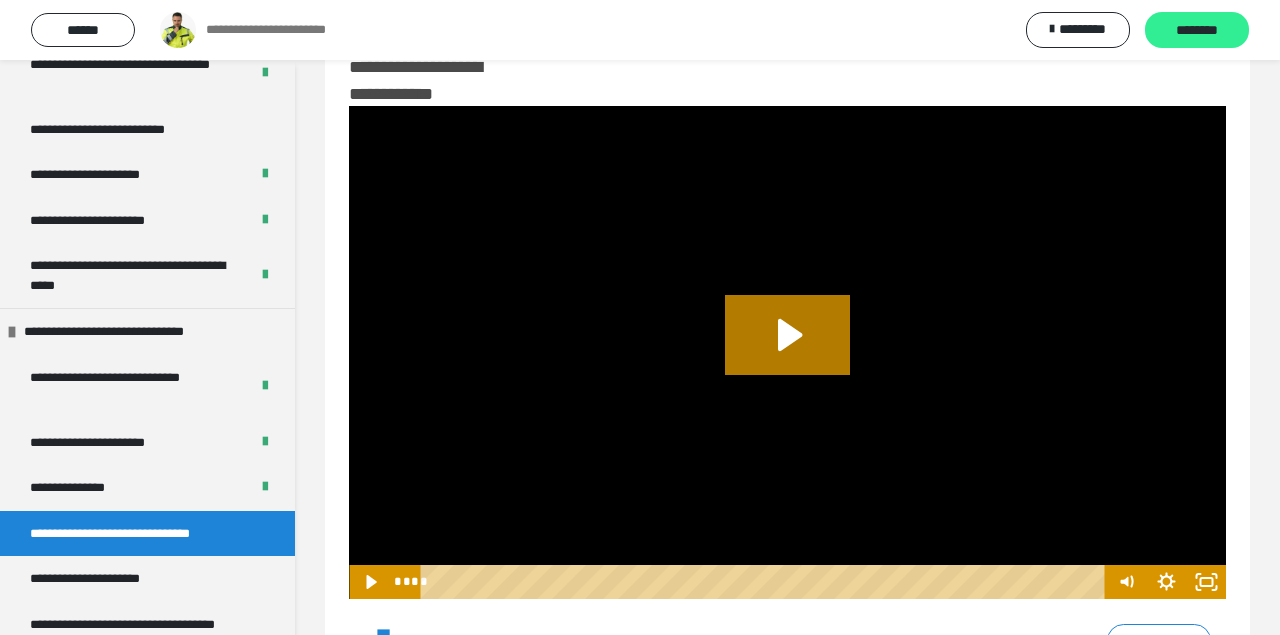 click on "********" at bounding box center [1197, 31] 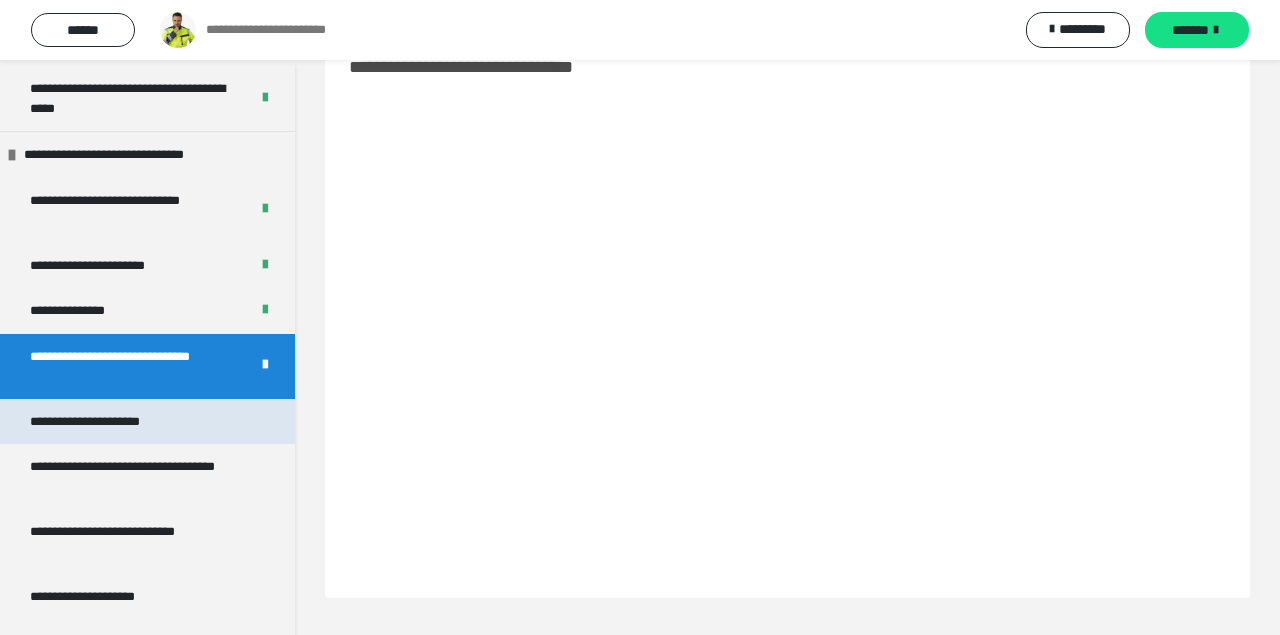 scroll, scrollTop: 3875, scrollLeft: 0, axis: vertical 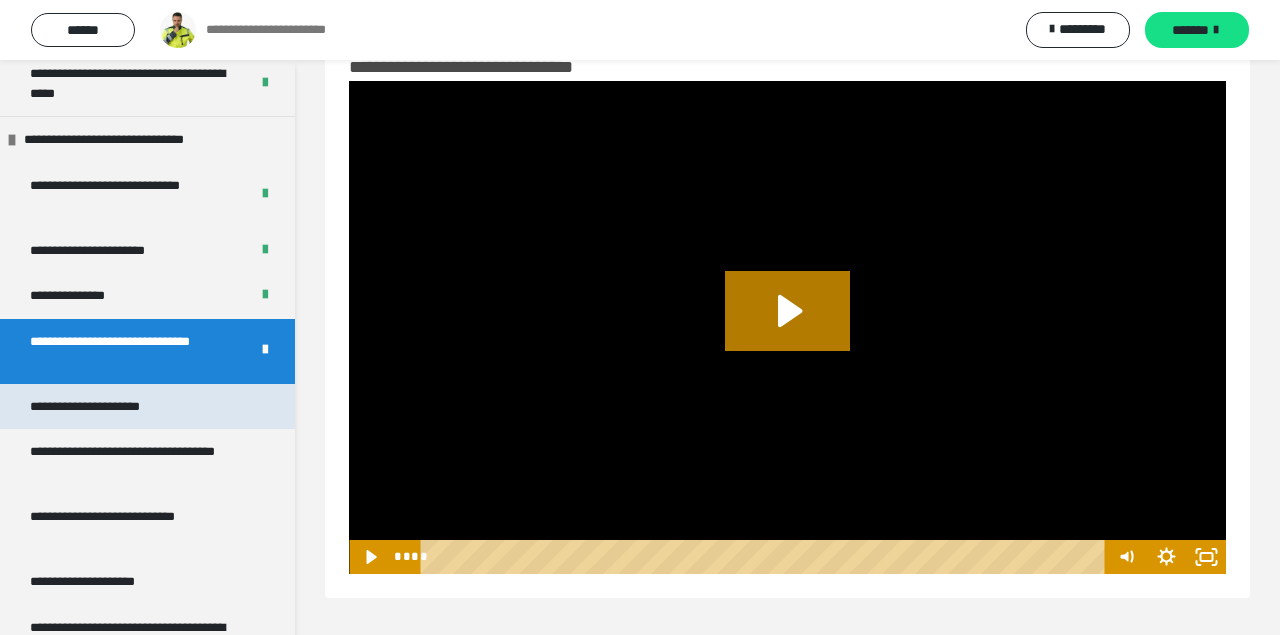 click on "**********" at bounding box center (111, 407) 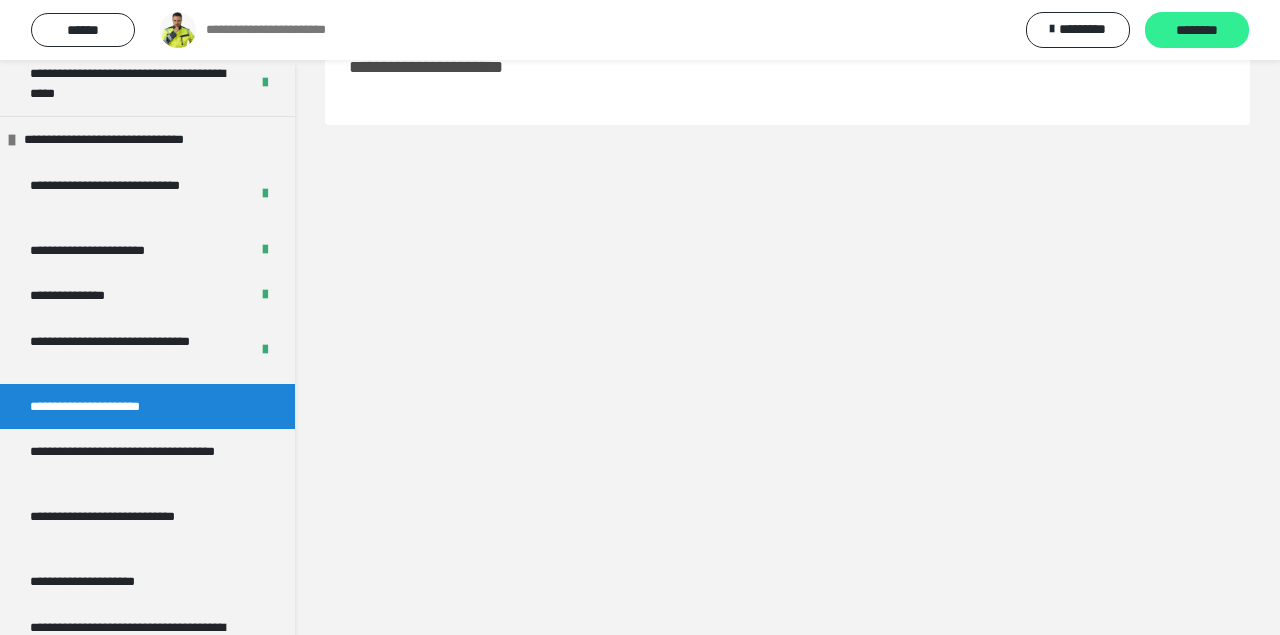 click on "********" at bounding box center [1197, 31] 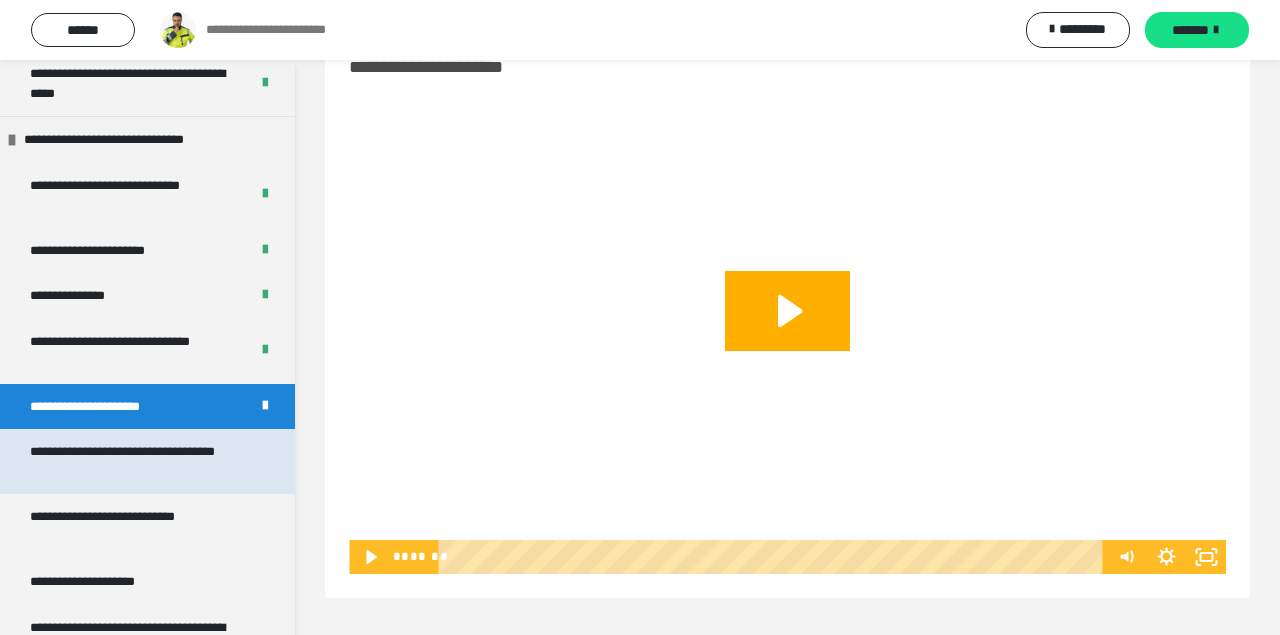 click on "**********" at bounding box center (139, 461) 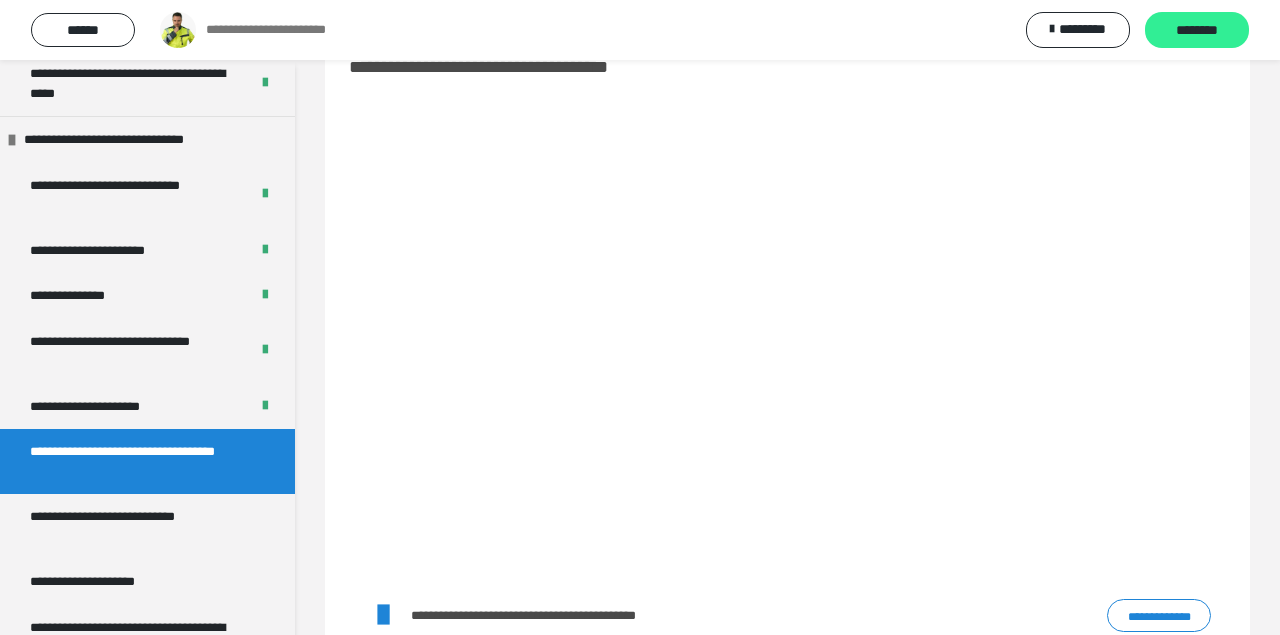 click on "********" at bounding box center [1197, 30] 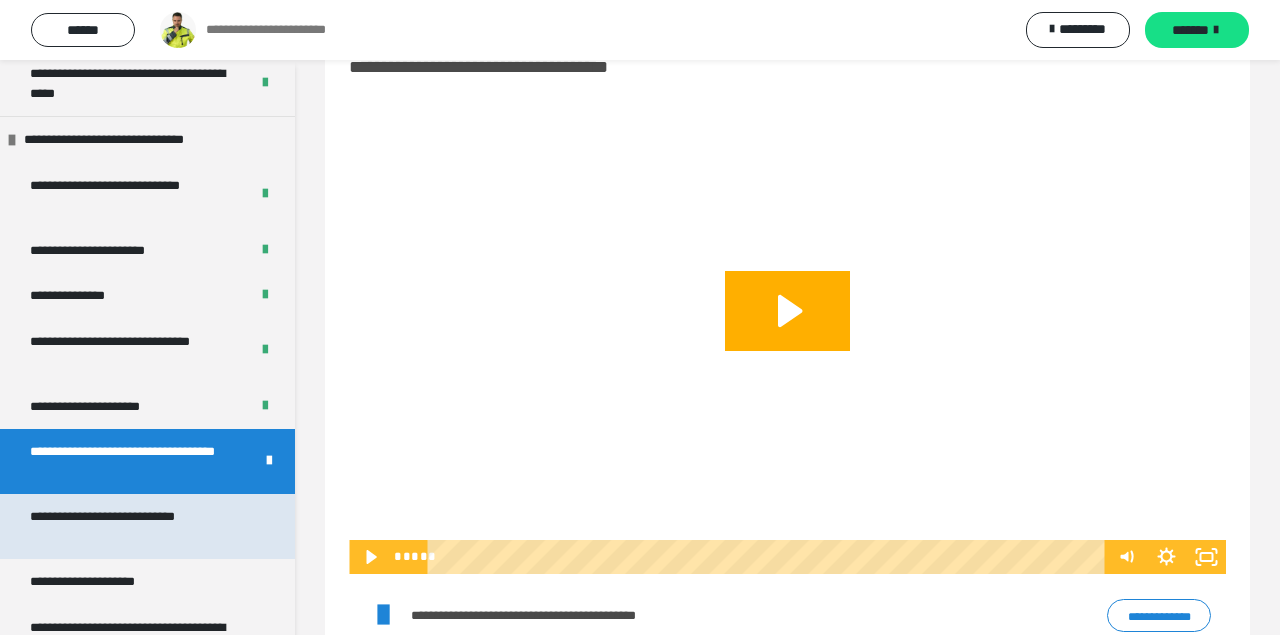click on "**********" at bounding box center [139, 526] 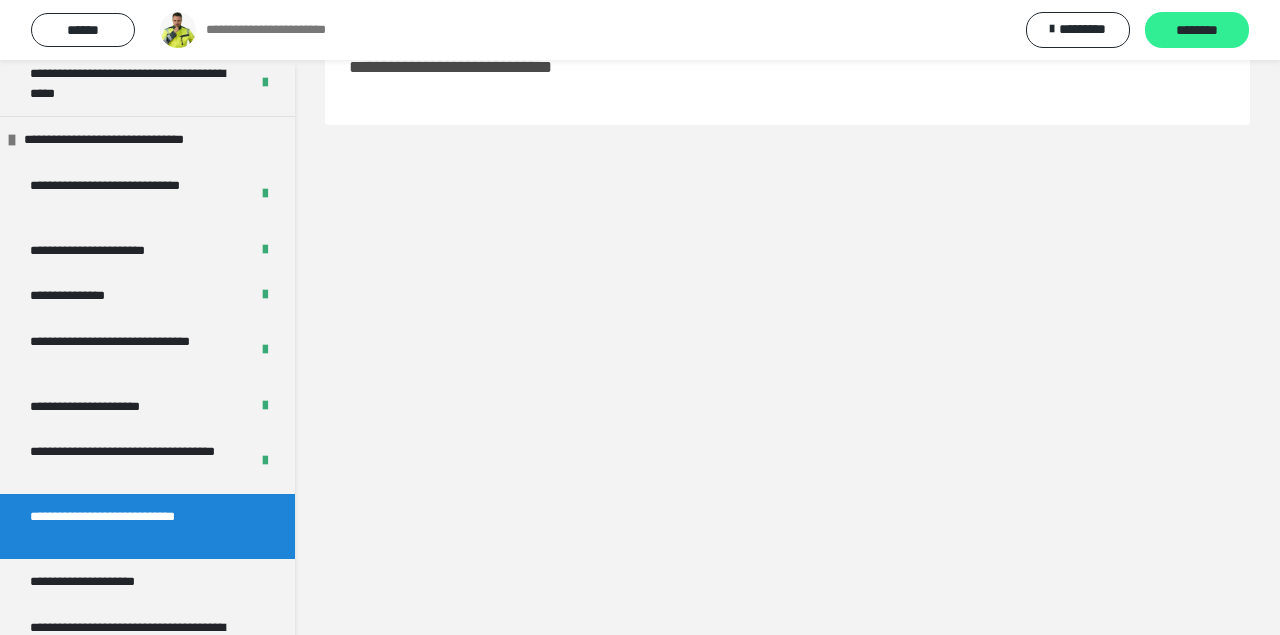click on "********" at bounding box center (1197, 31) 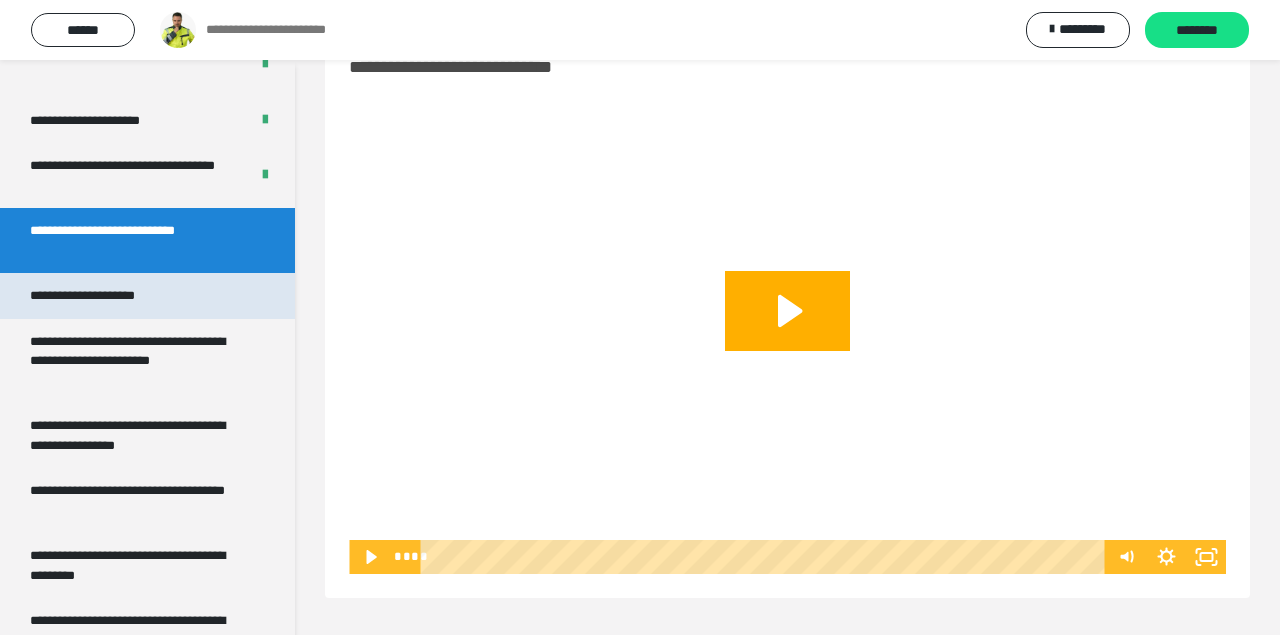 scroll, scrollTop: 4163, scrollLeft: 0, axis: vertical 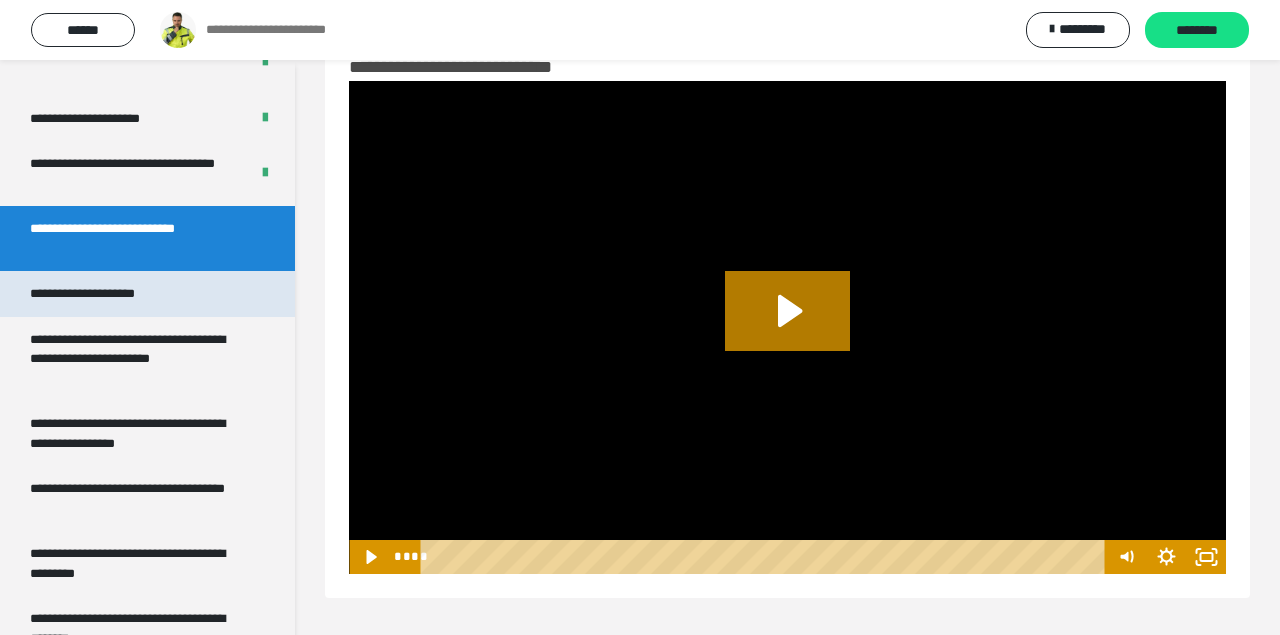 click on "**********" at bounding box center (107, 294) 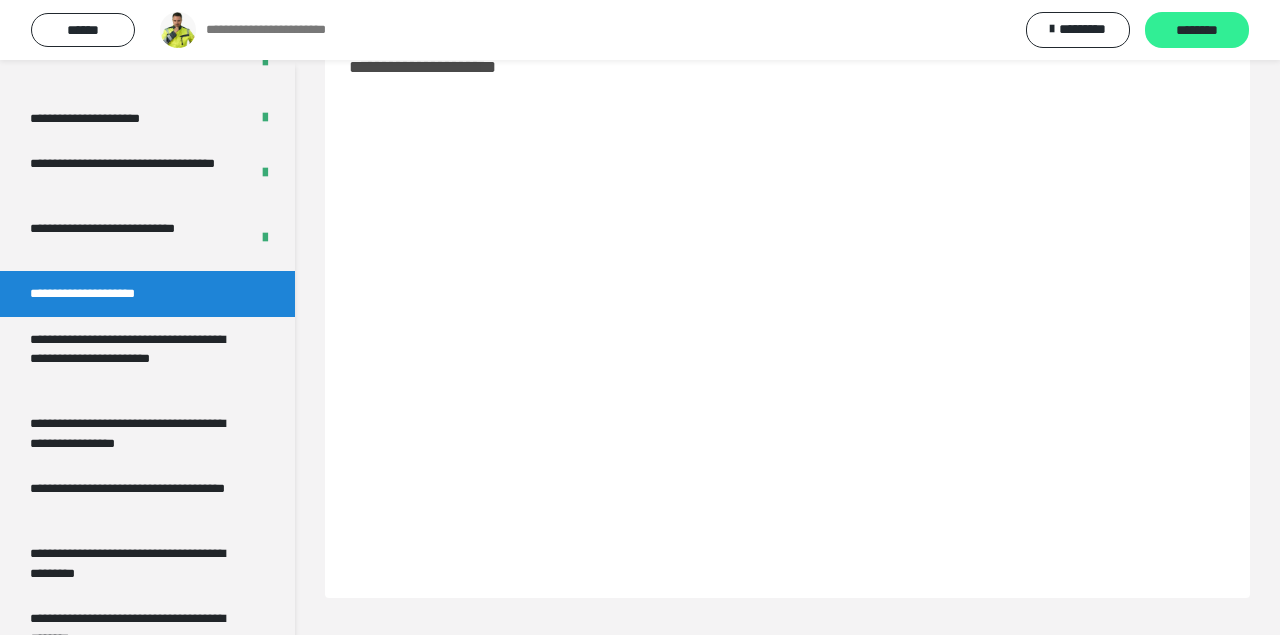 click on "********" at bounding box center [1197, 31] 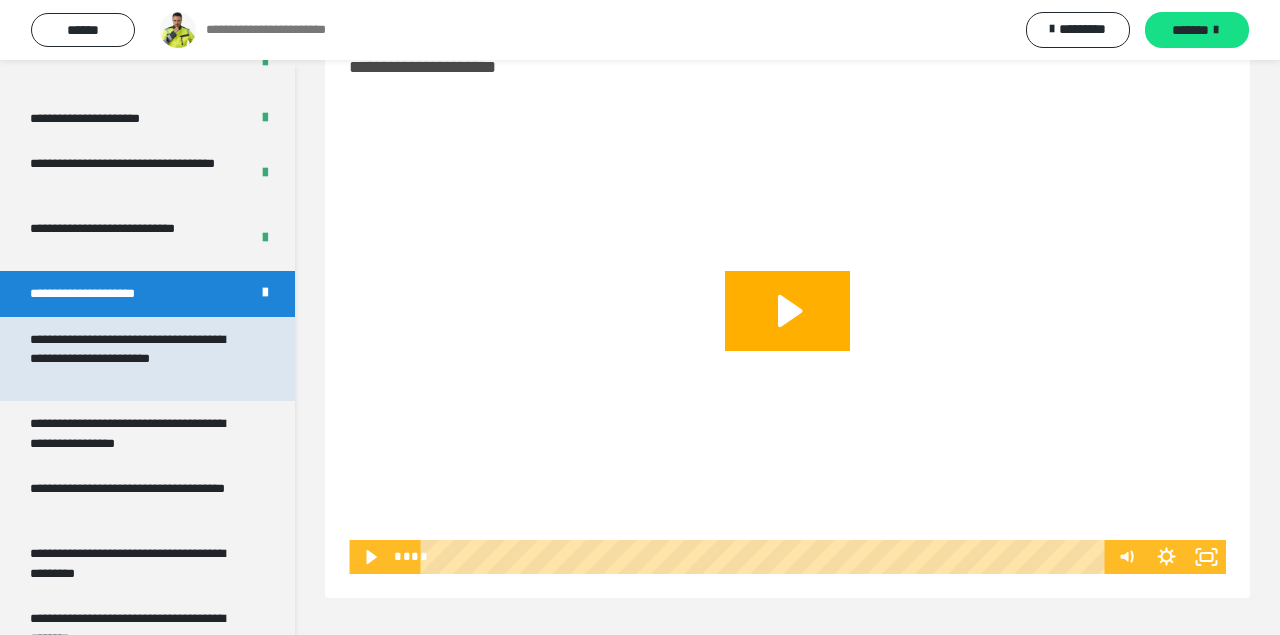 click on "**********" at bounding box center [139, 359] 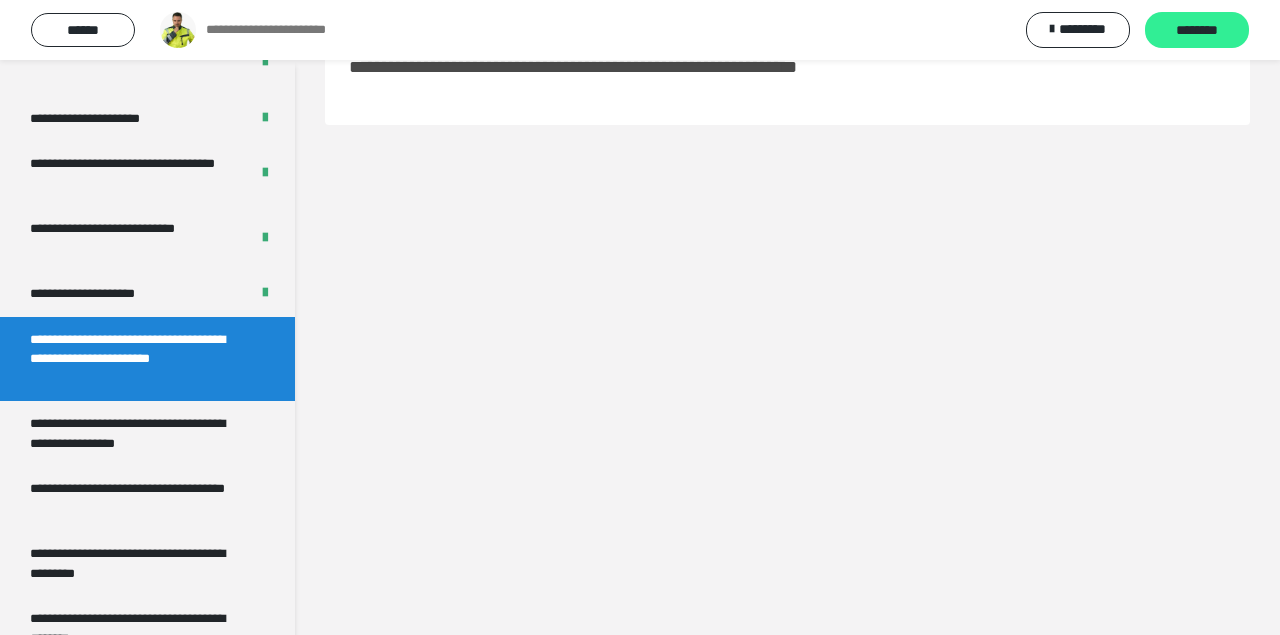 click on "********" at bounding box center (1197, 31) 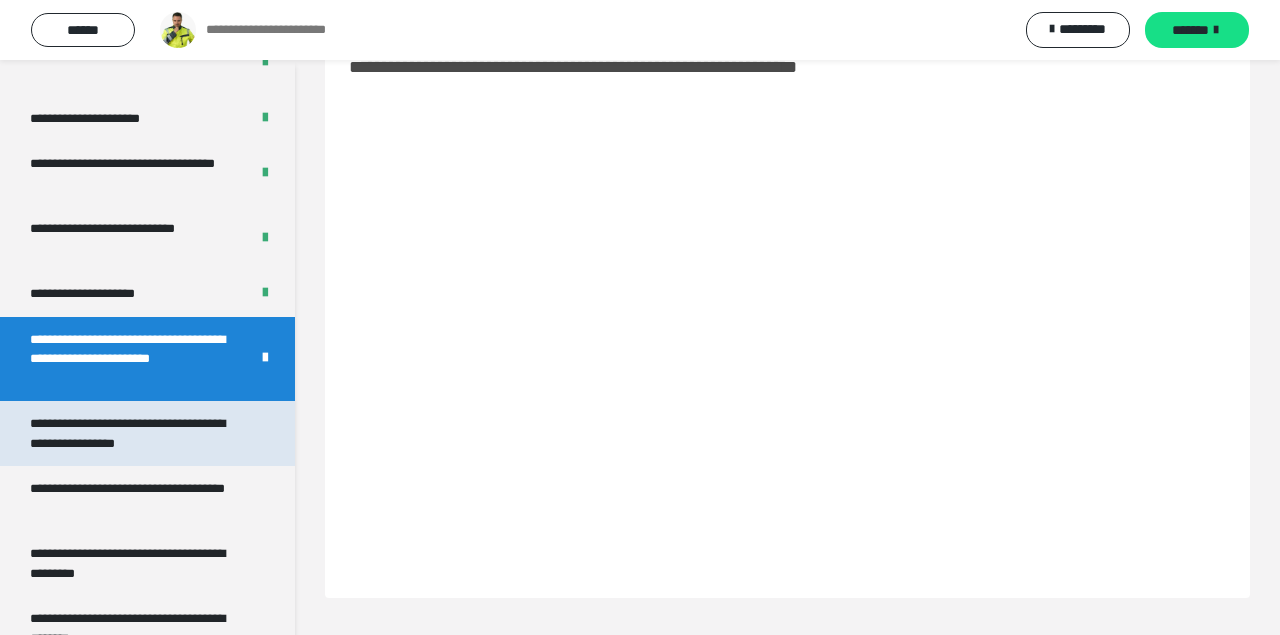 click on "**********" at bounding box center [139, 433] 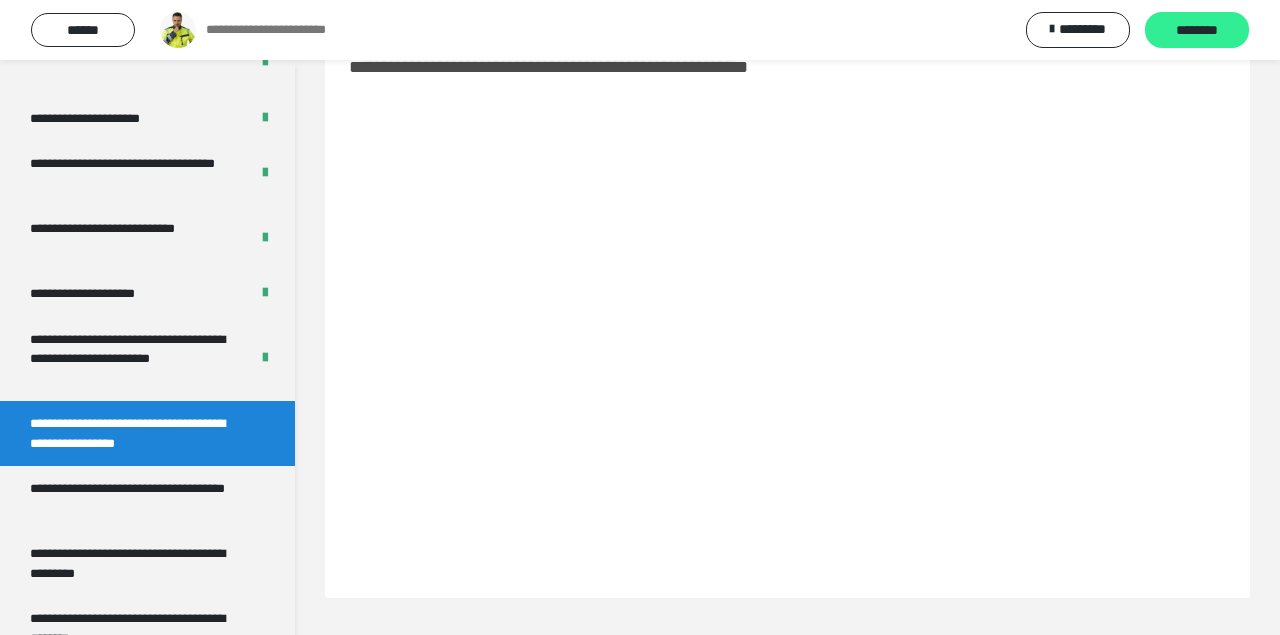 click on "********" at bounding box center [1197, 31] 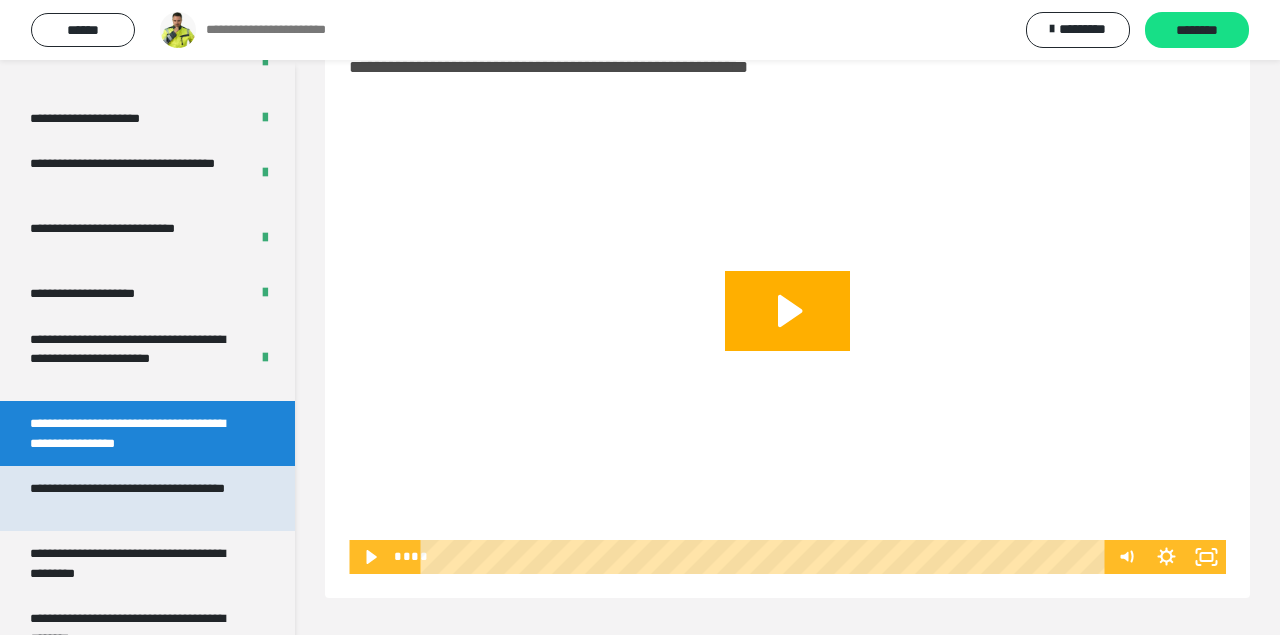 click on "**********" at bounding box center [139, 498] 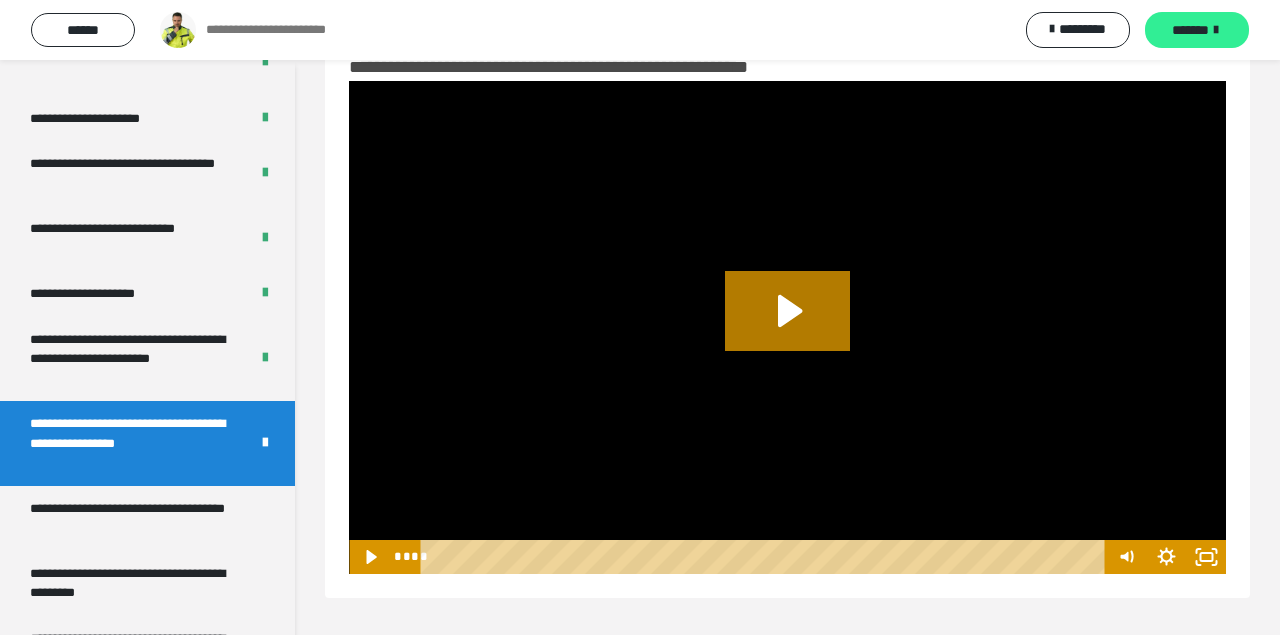 click on "*******" at bounding box center (1190, 30) 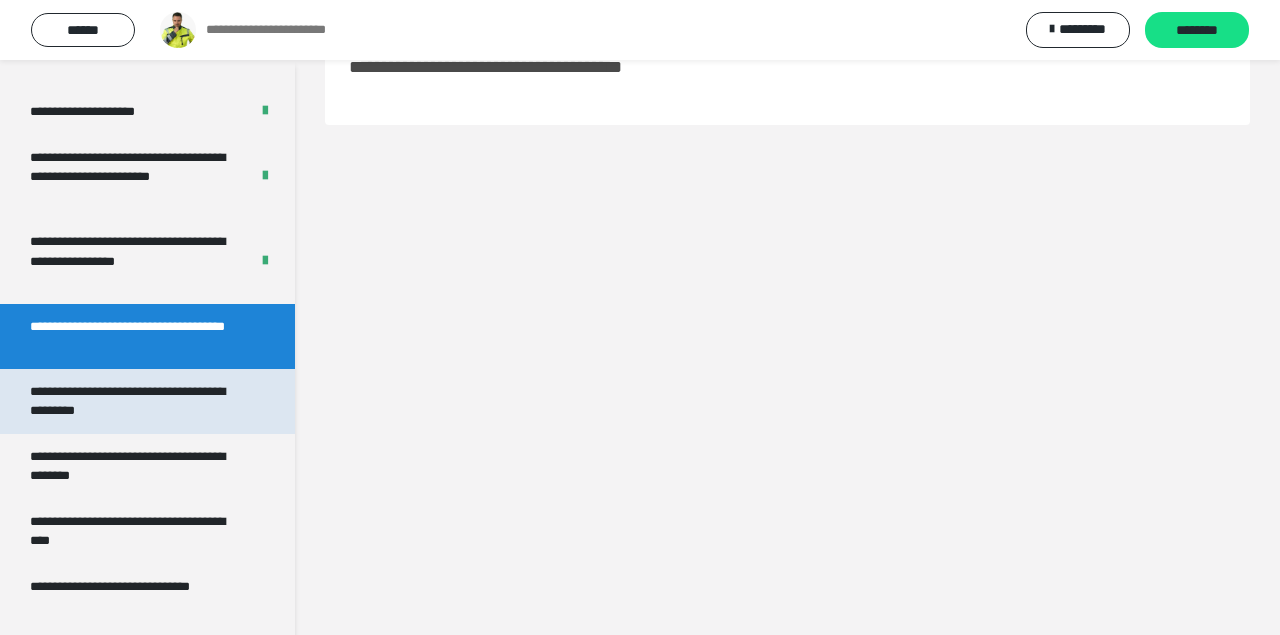 scroll, scrollTop: 4451, scrollLeft: 0, axis: vertical 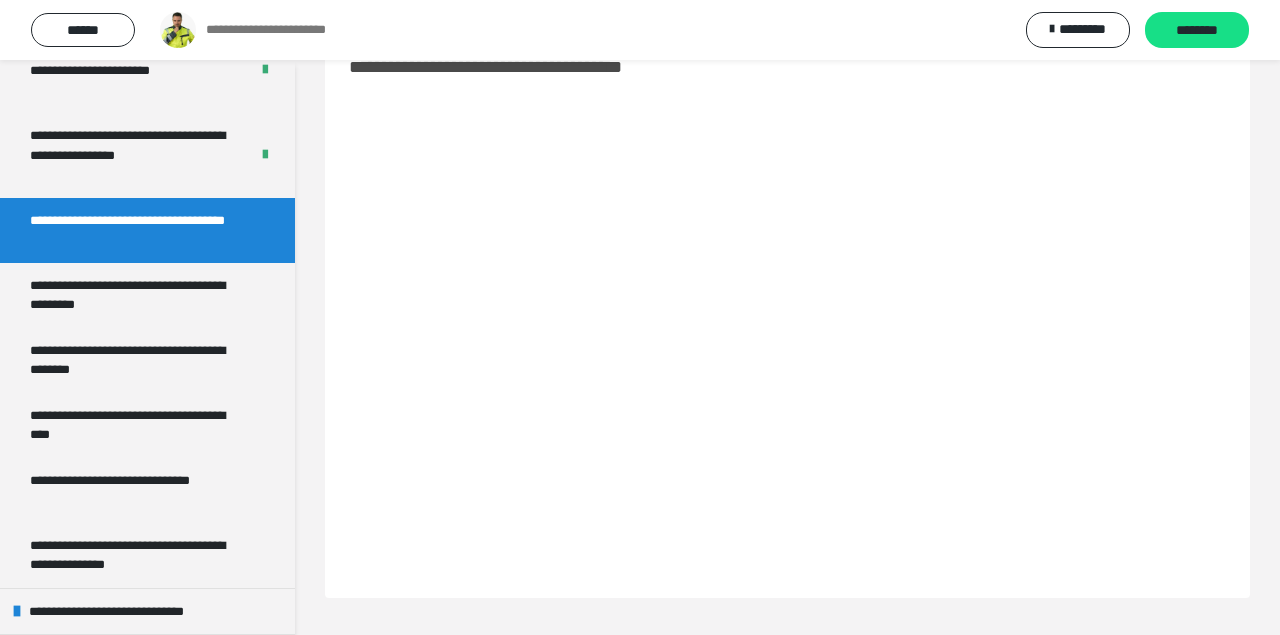 click on "**********" at bounding box center (139, 230) 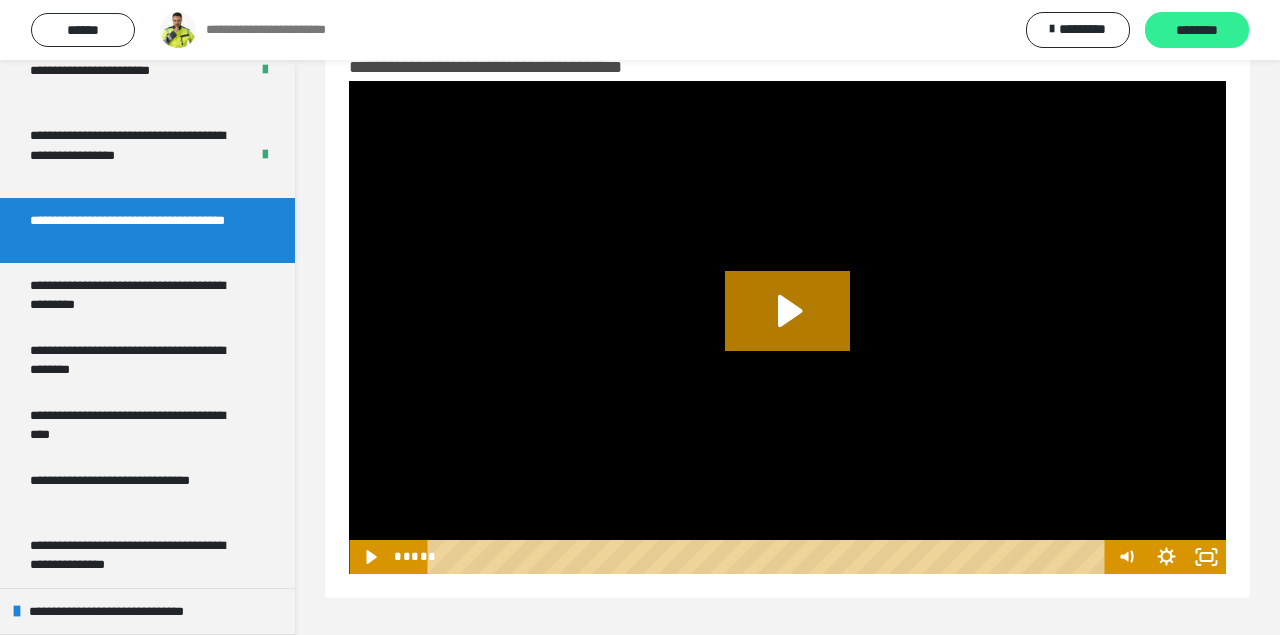 click on "********" at bounding box center [1197, 31] 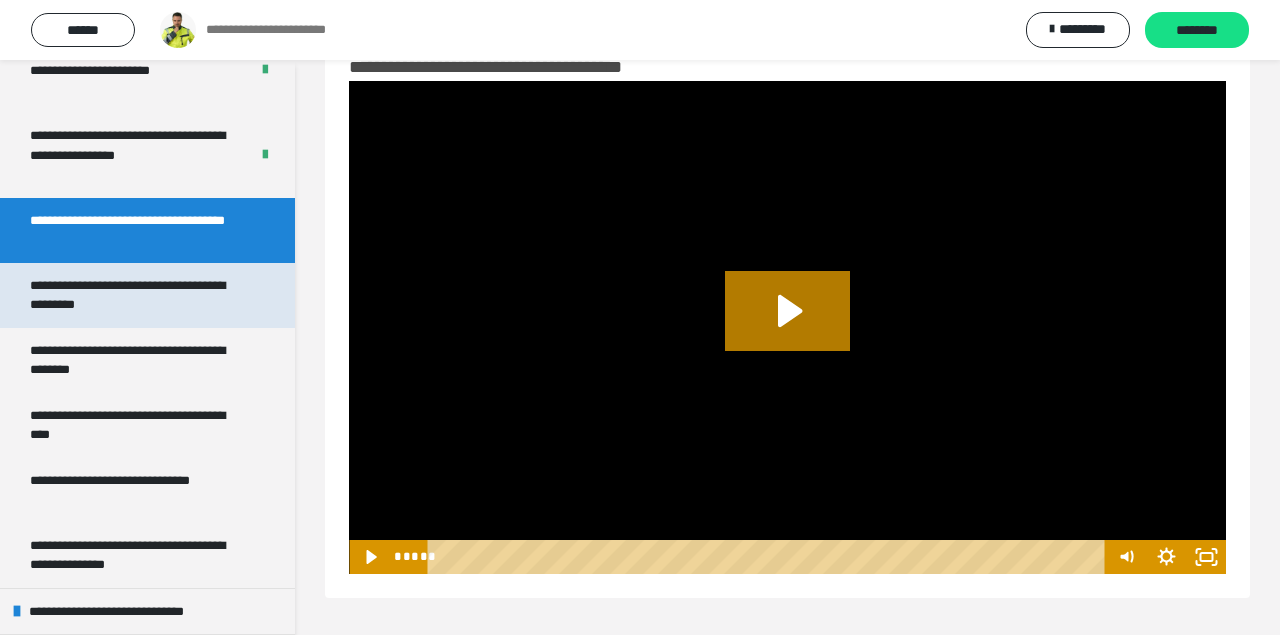 click on "**********" at bounding box center (139, 295) 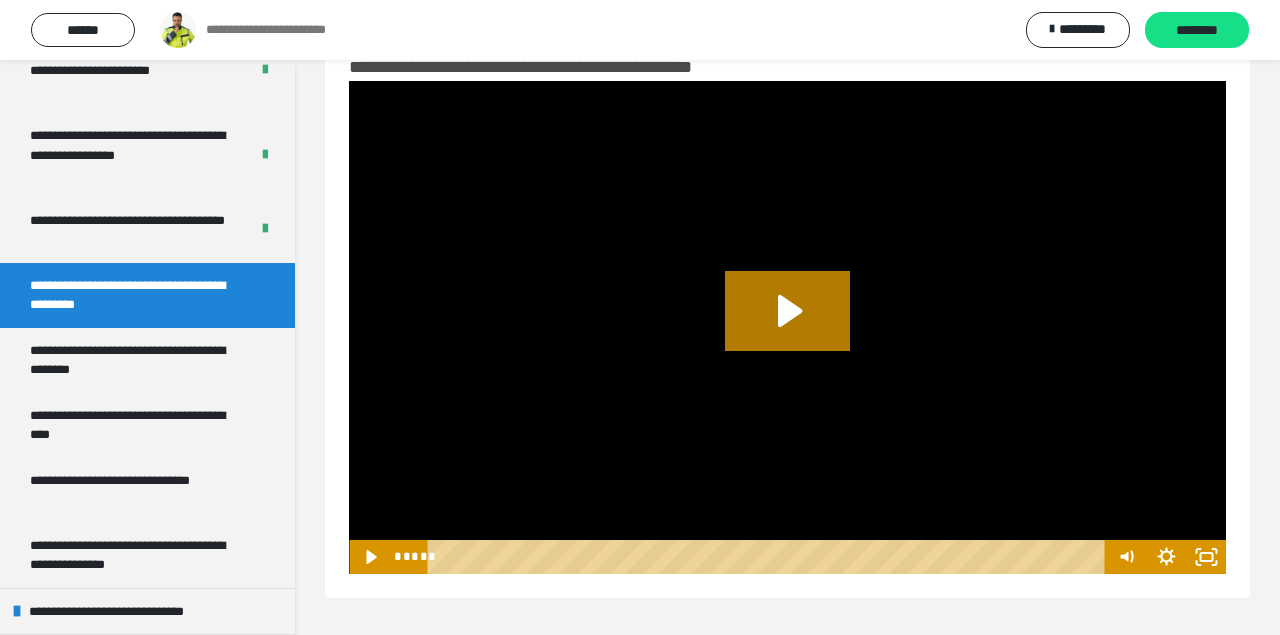 click on "********" at bounding box center (1197, 30) 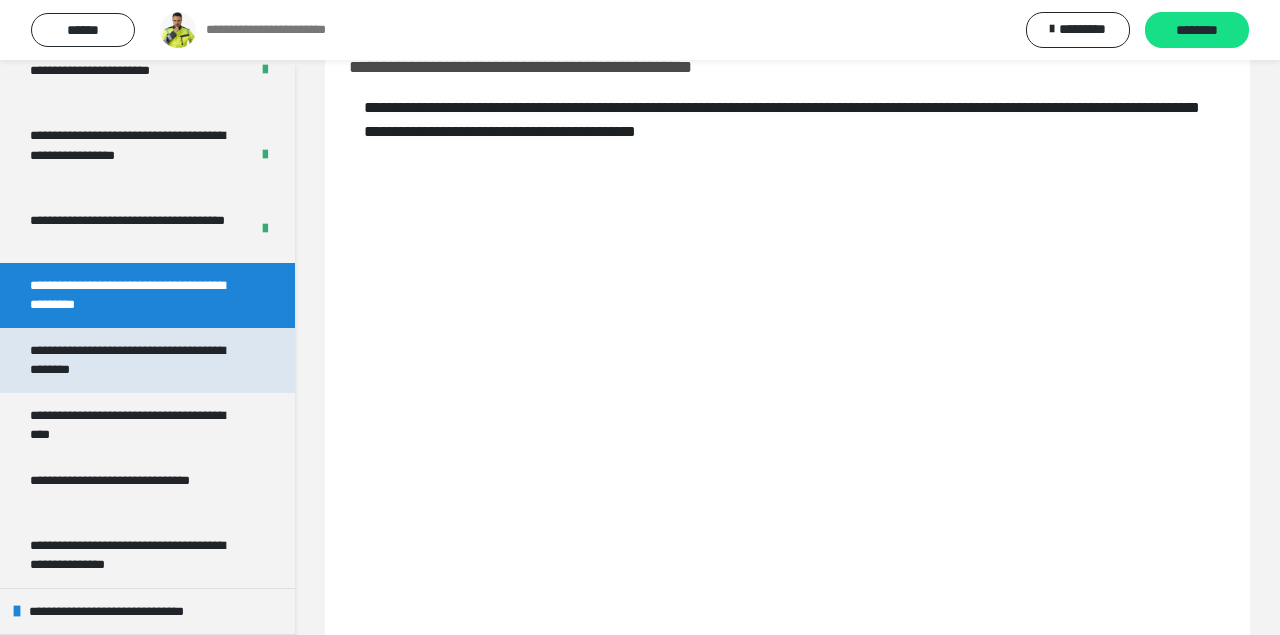 click on "**********" at bounding box center [139, 360] 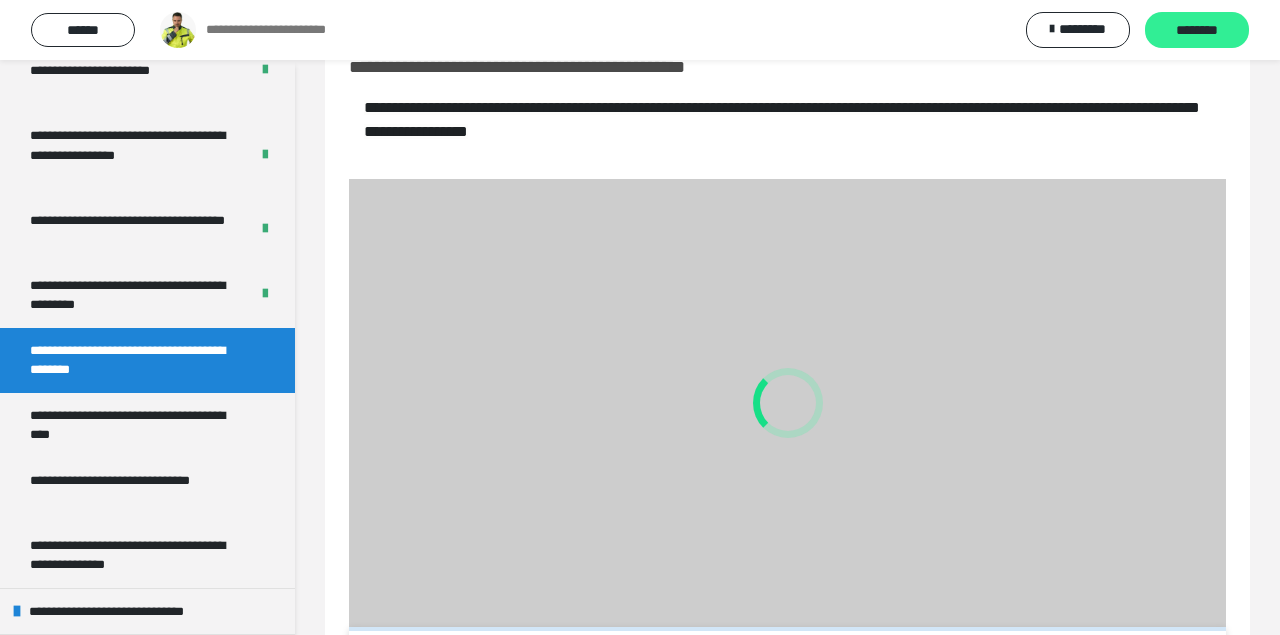 click on "********" at bounding box center [1197, 31] 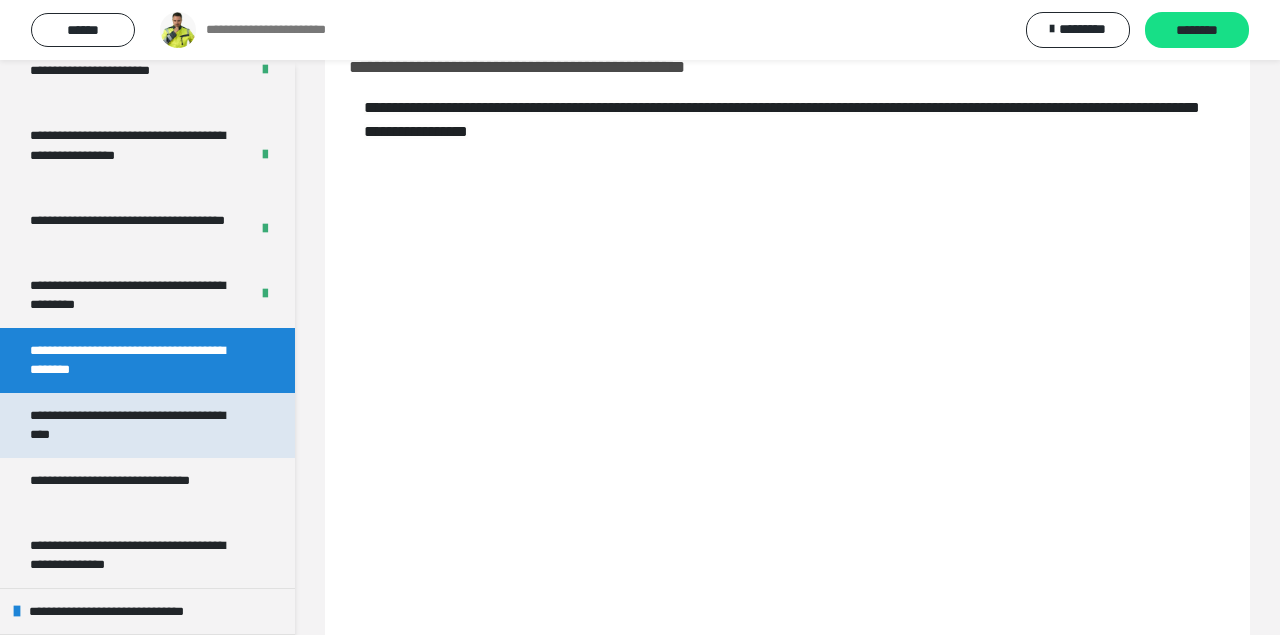 click on "**********" at bounding box center (139, 425) 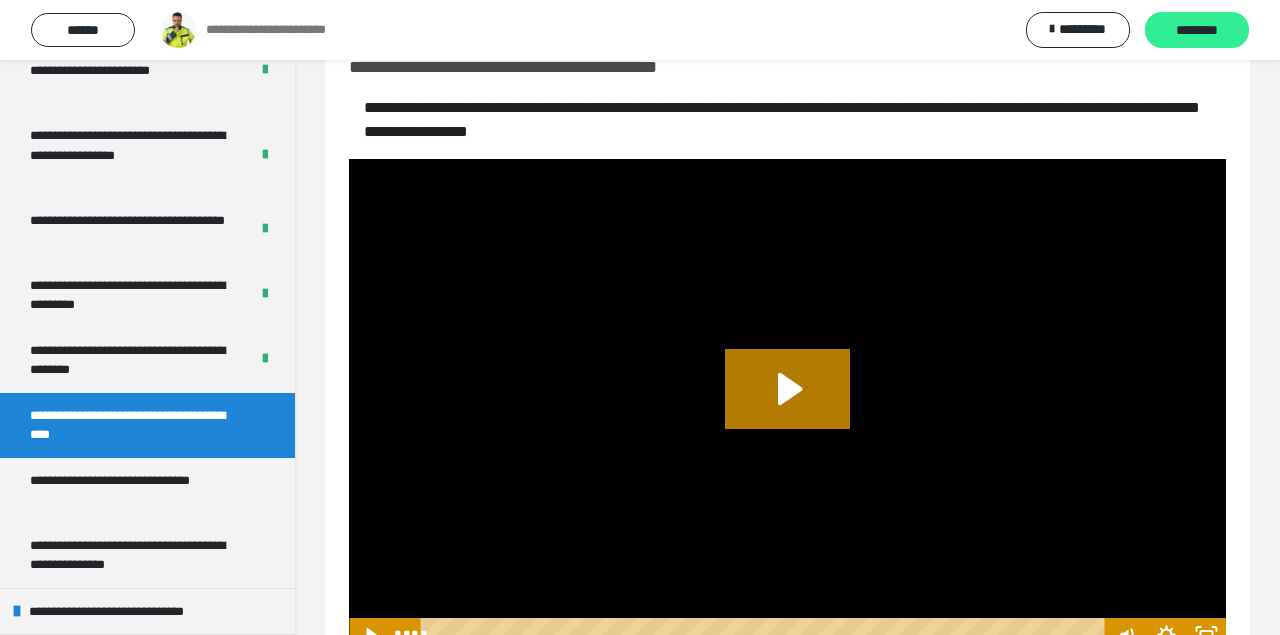 click on "********" at bounding box center (1197, 31) 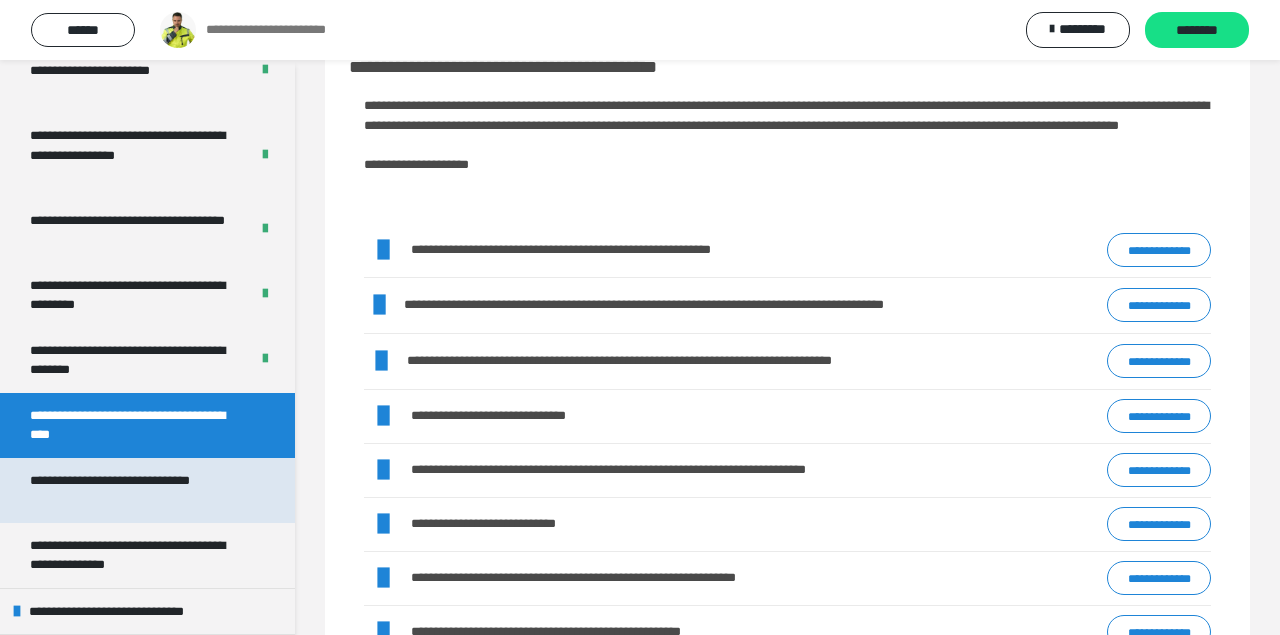 click on "**********" at bounding box center (139, 490) 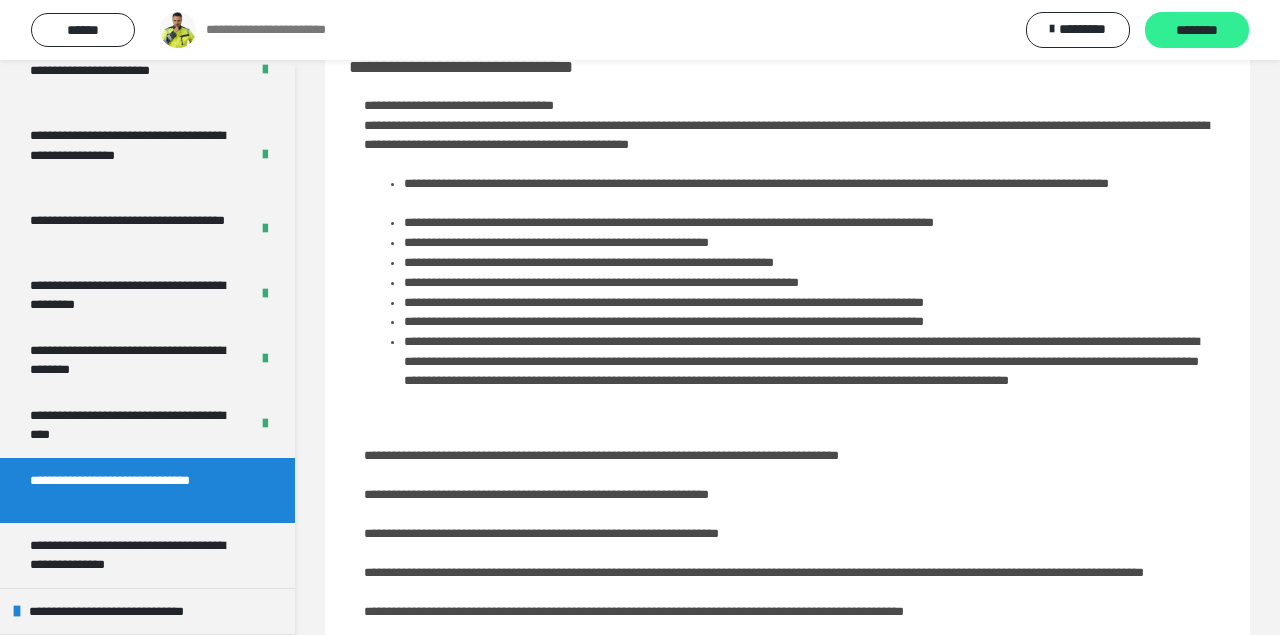 click on "********" at bounding box center [1197, 31] 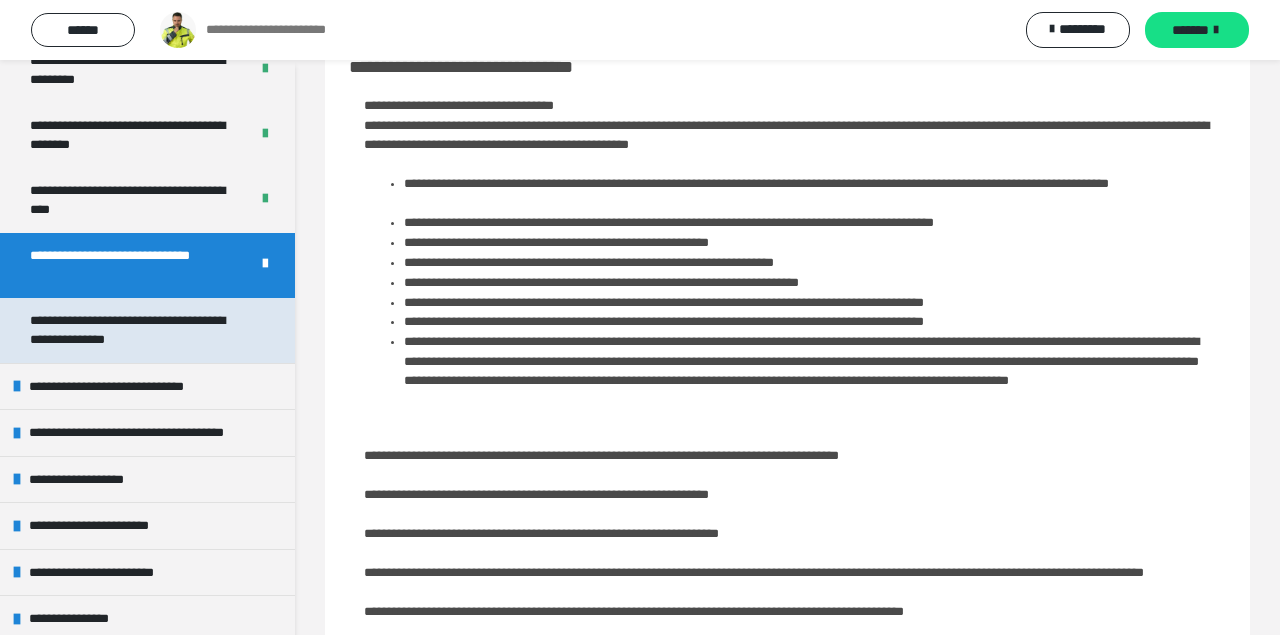 scroll, scrollTop: 4683, scrollLeft: 0, axis: vertical 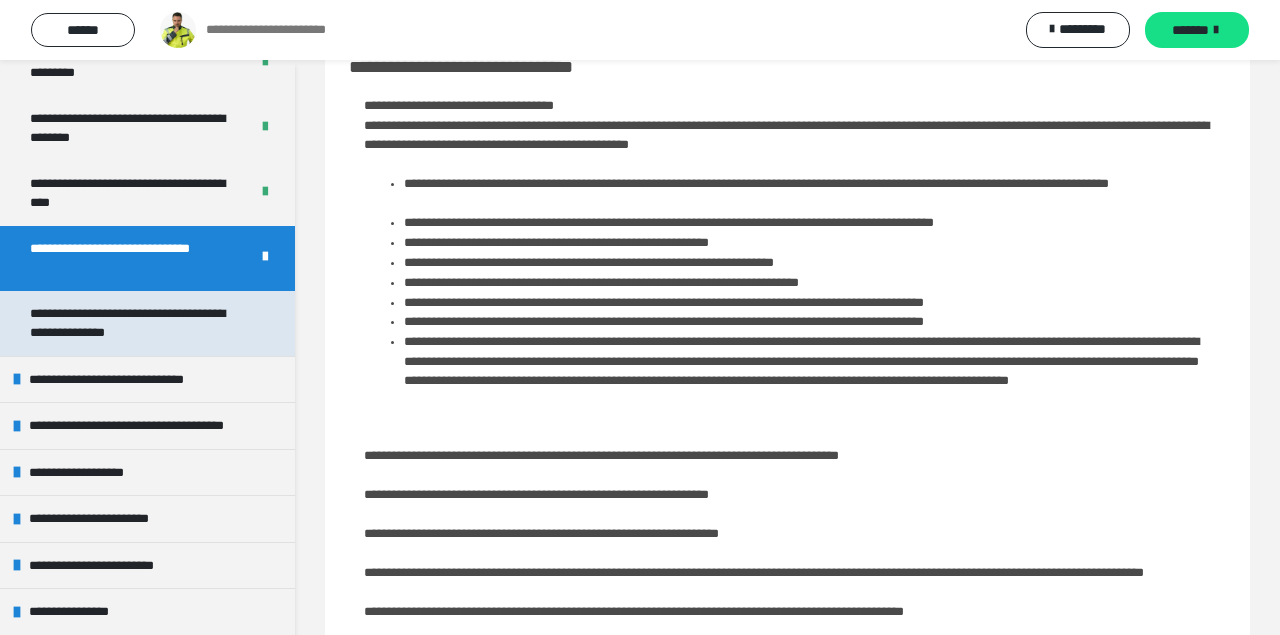 click on "**********" at bounding box center (139, 323) 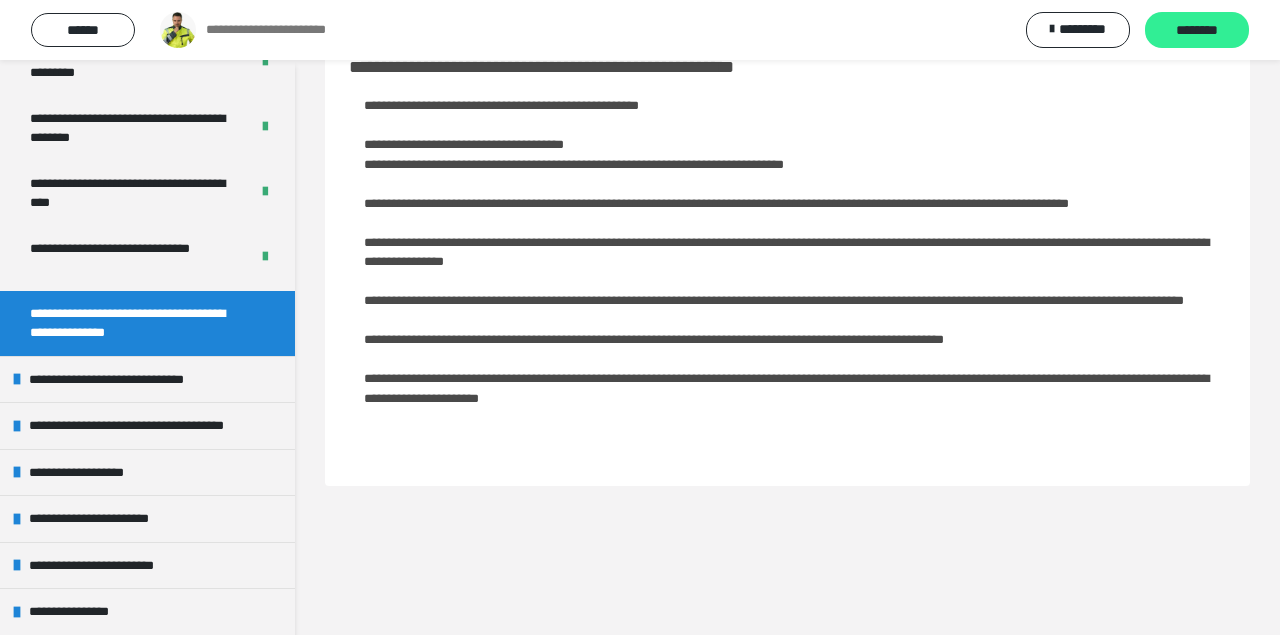 click on "********" at bounding box center (1197, 31) 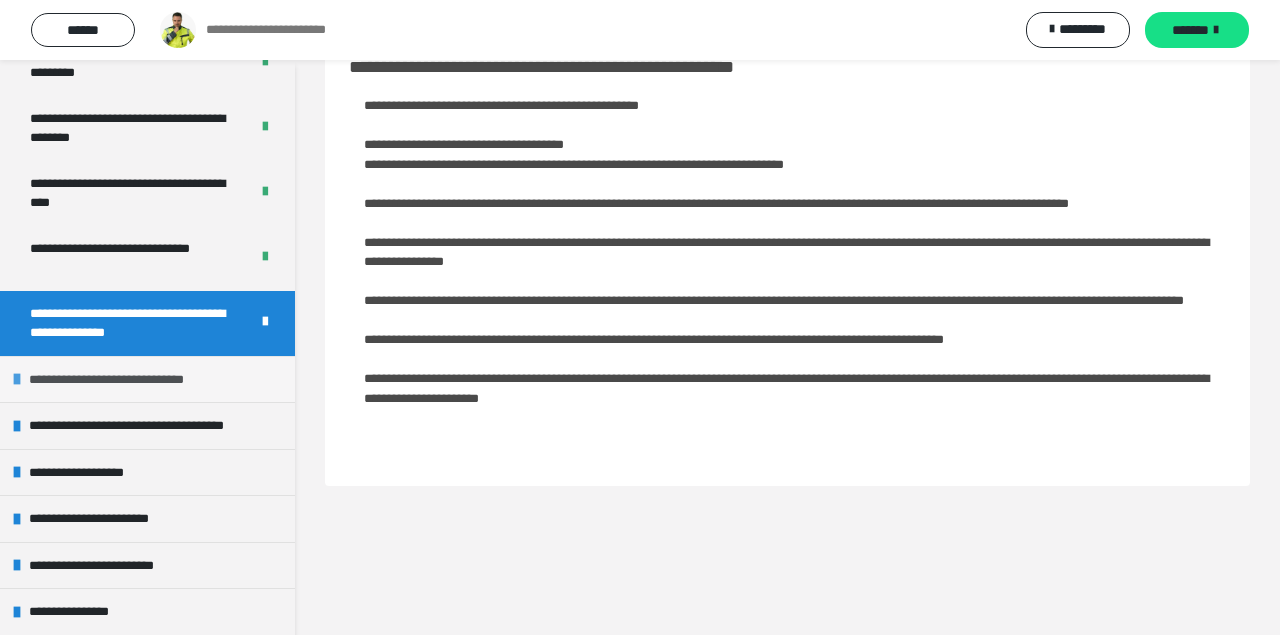 click on "**********" at bounding box center (131, 380) 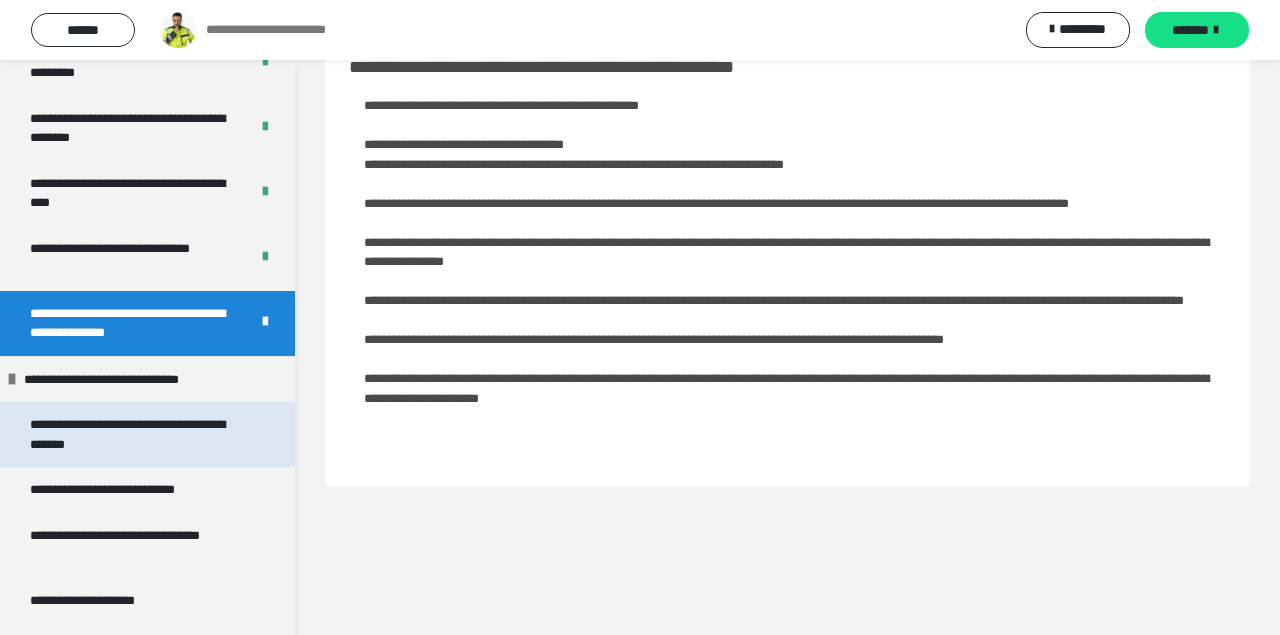 click on "**********" at bounding box center [139, 434] 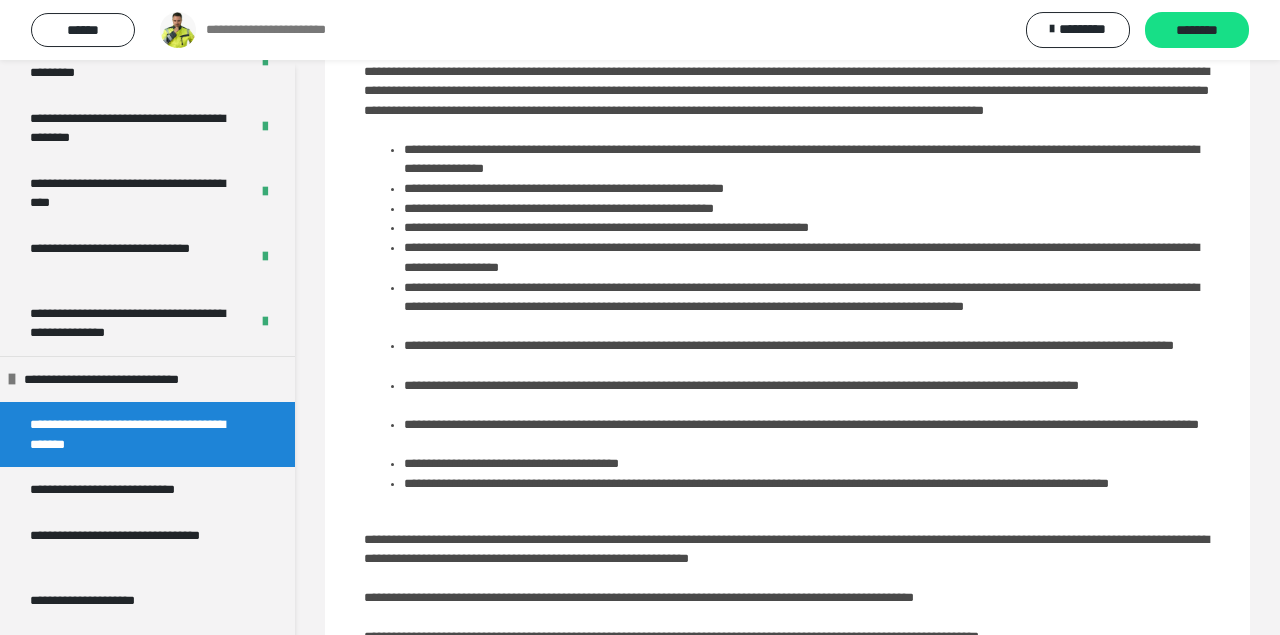 scroll, scrollTop: 164, scrollLeft: 0, axis: vertical 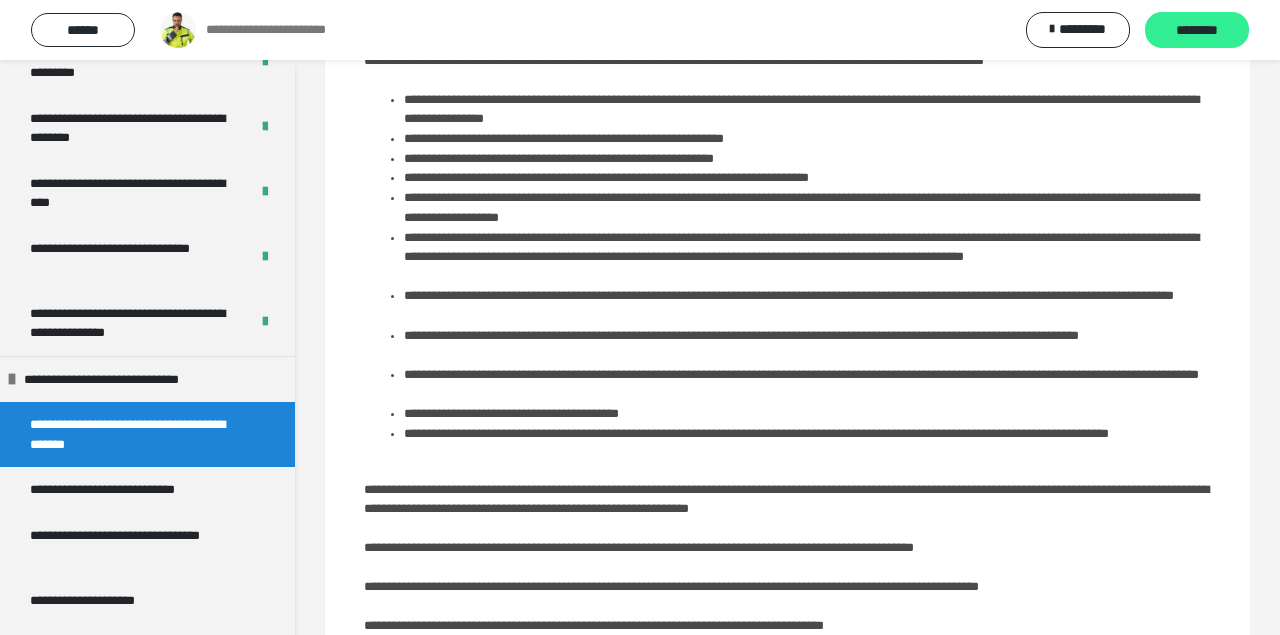click on "********" at bounding box center [1197, 30] 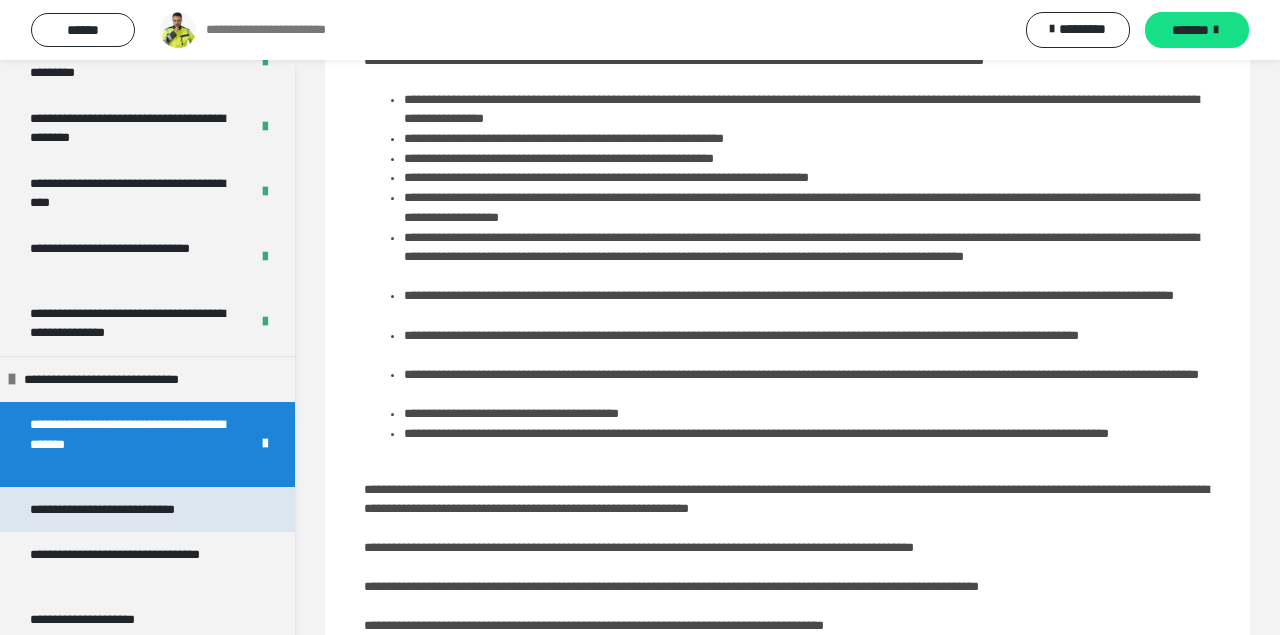click on "**********" at bounding box center [131, 510] 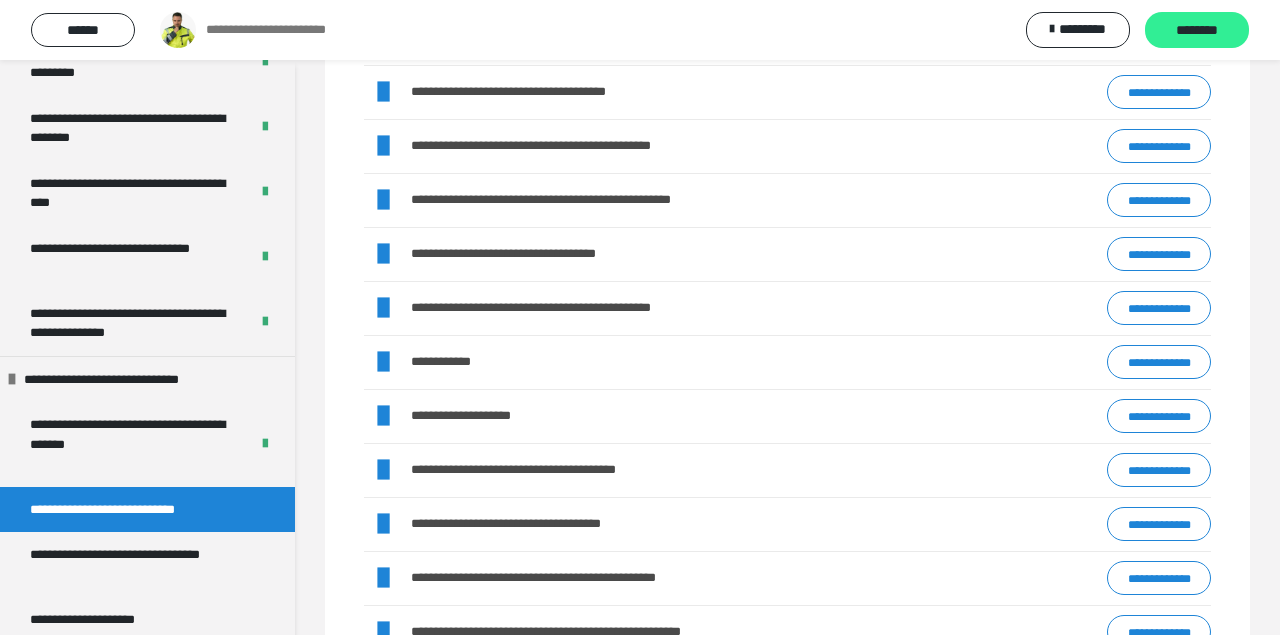 click on "********" at bounding box center [1197, 31] 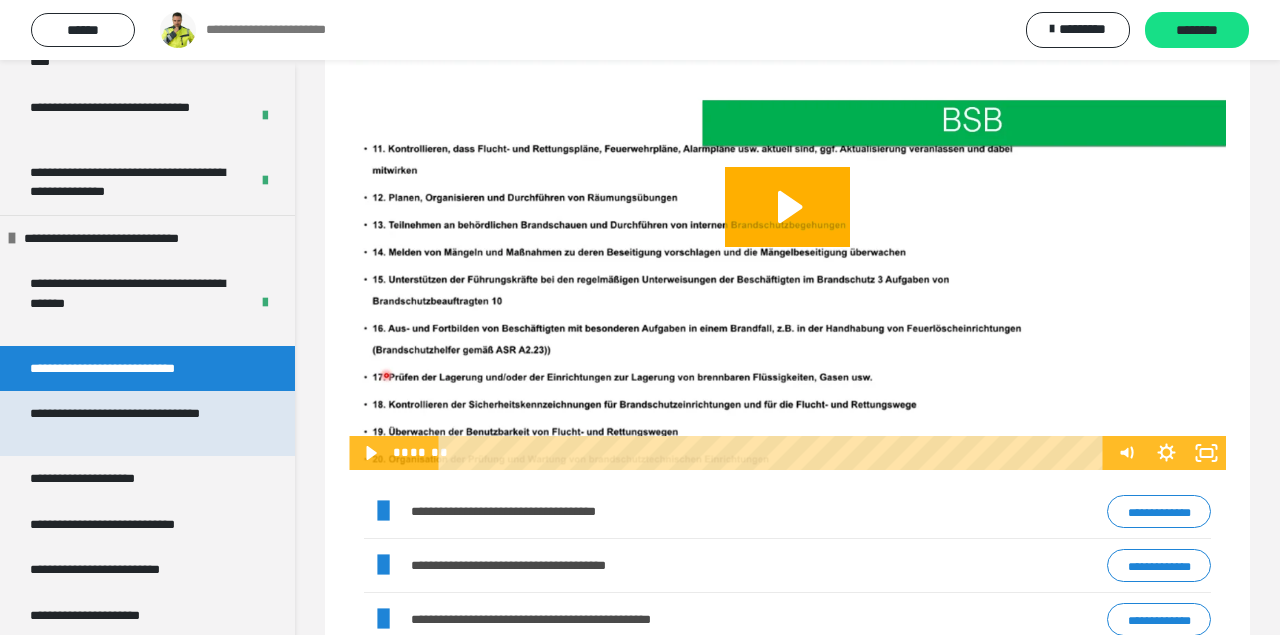 scroll, scrollTop: 4875, scrollLeft: 0, axis: vertical 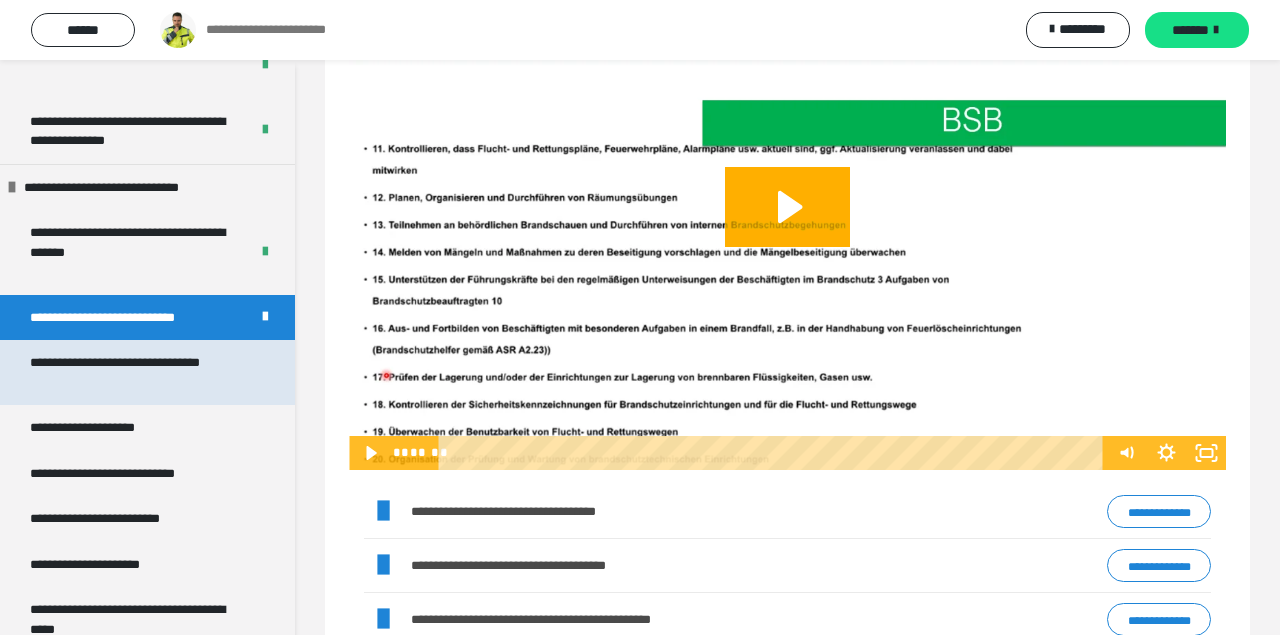 click on "**********" at bounding box center (139, 372) 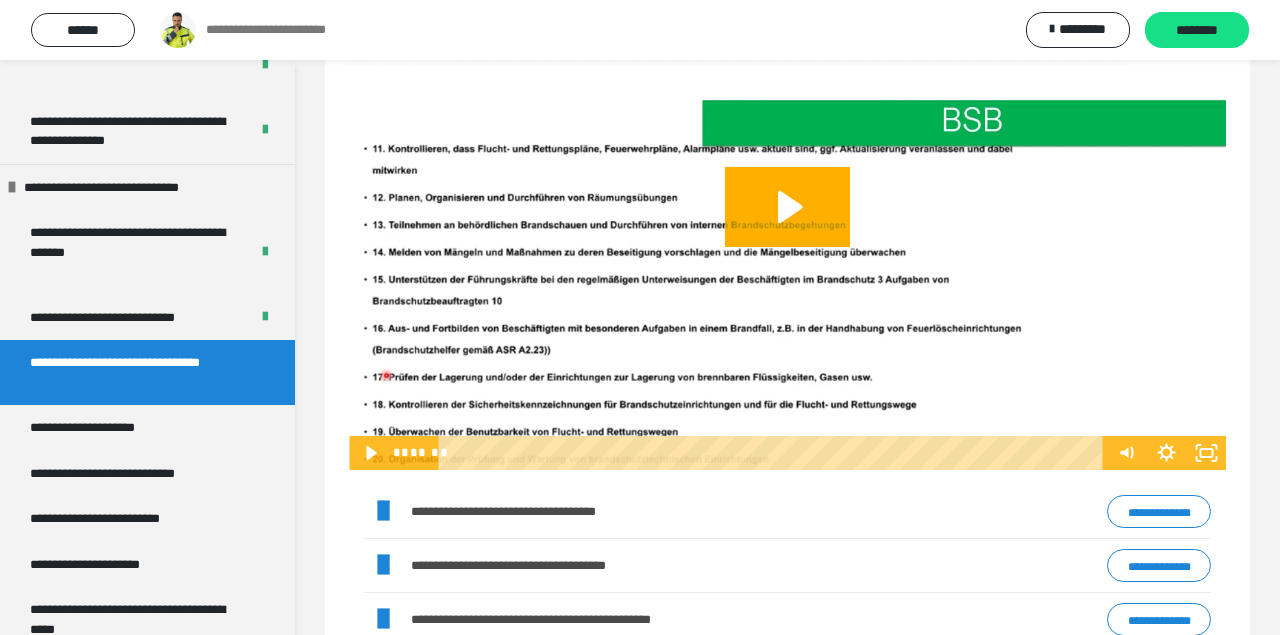 scroll, scrollTop: 60, scrollLeft: 0, axis: vertical 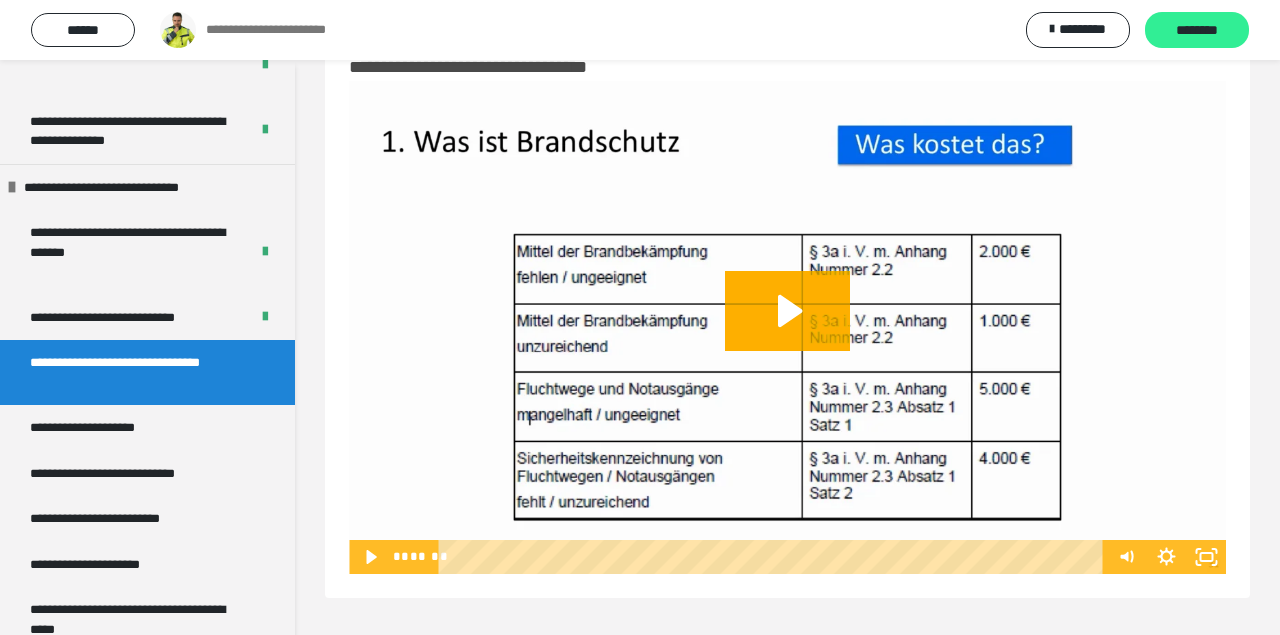 click on "********" at bounding box center [1197, 31] 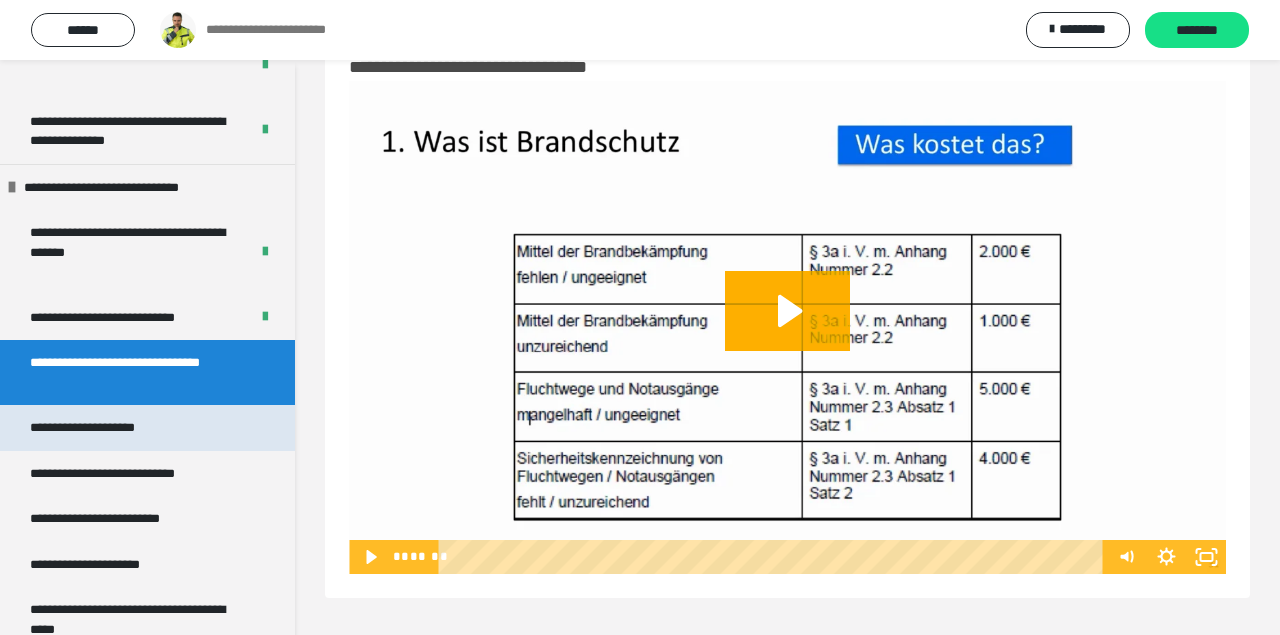 click on "**********" at bounding box center [116, 428] 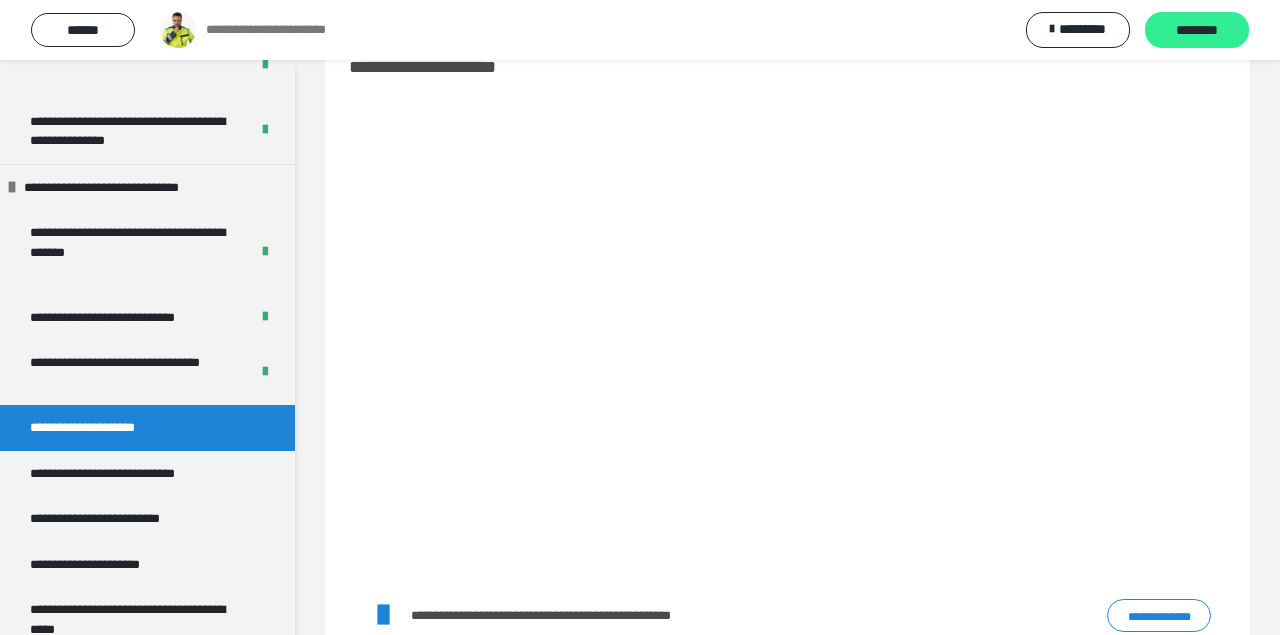 click on "********" at bounding box center [1197, 31] 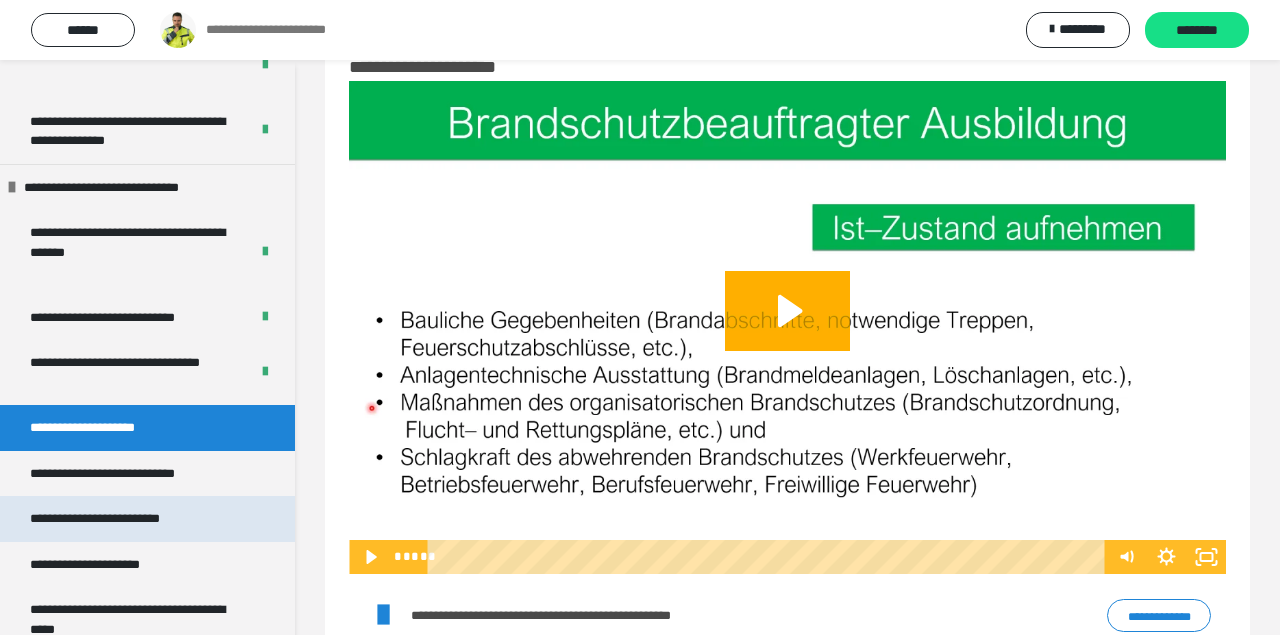 scroll, scrollTop: 4971, scrollLeft: 0, axis: vertical 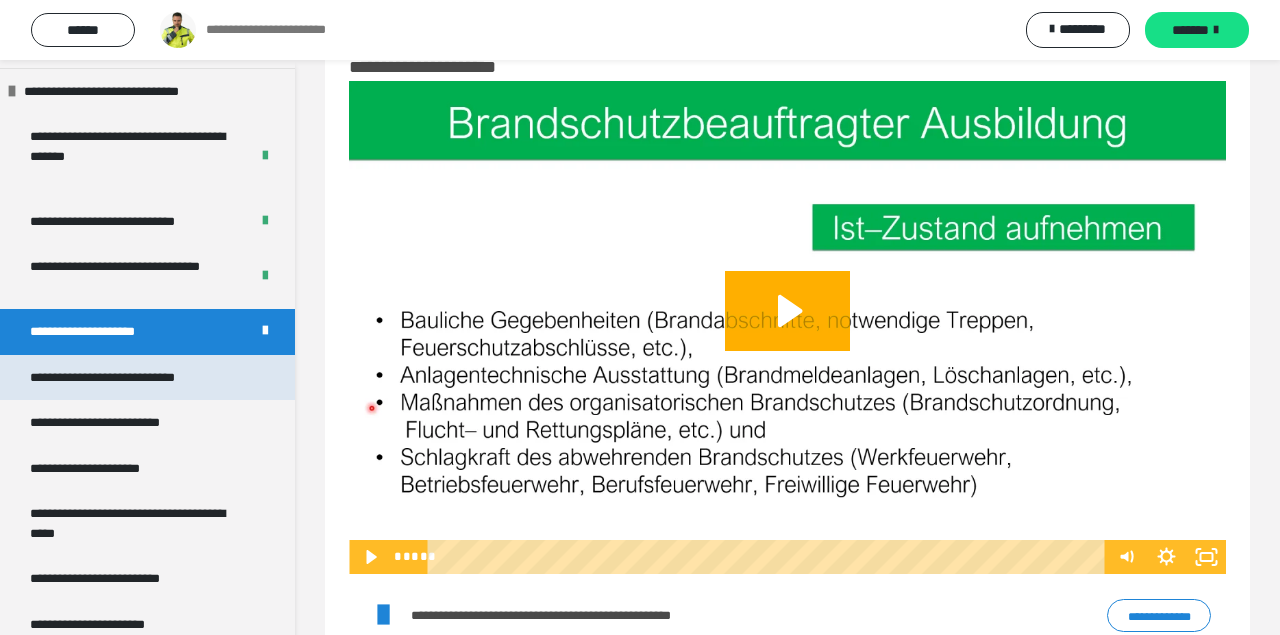 click on "**********" at bounding box center (131, 378) 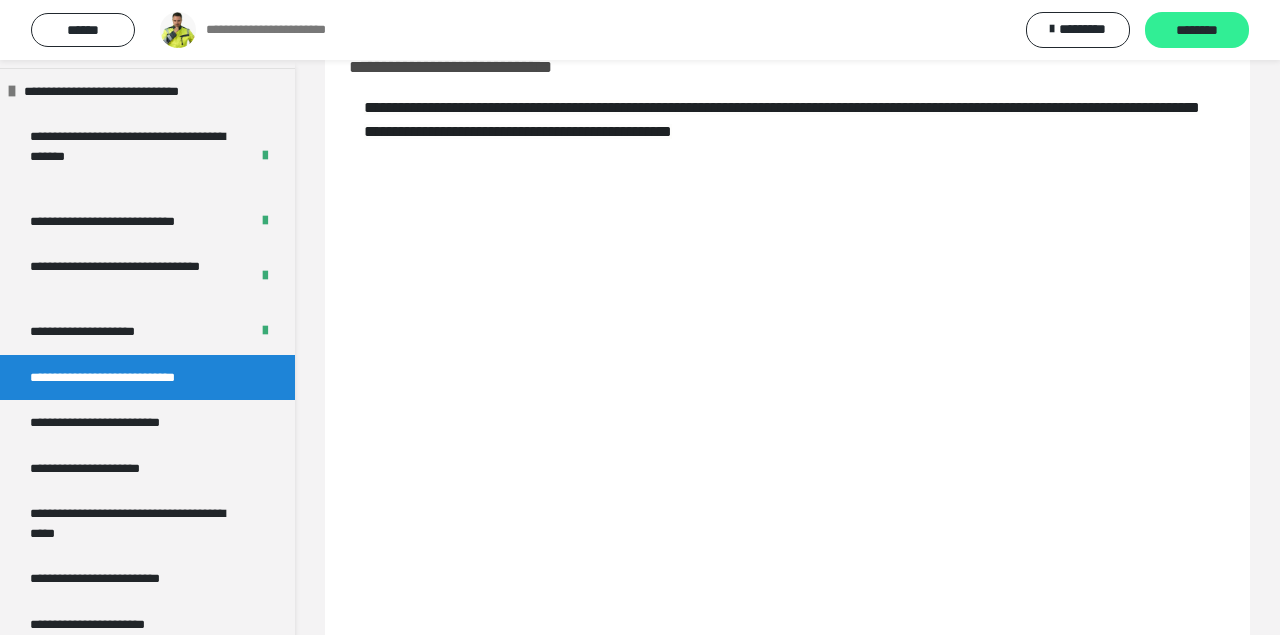 click on "********" at bounding box center [1197, 31] 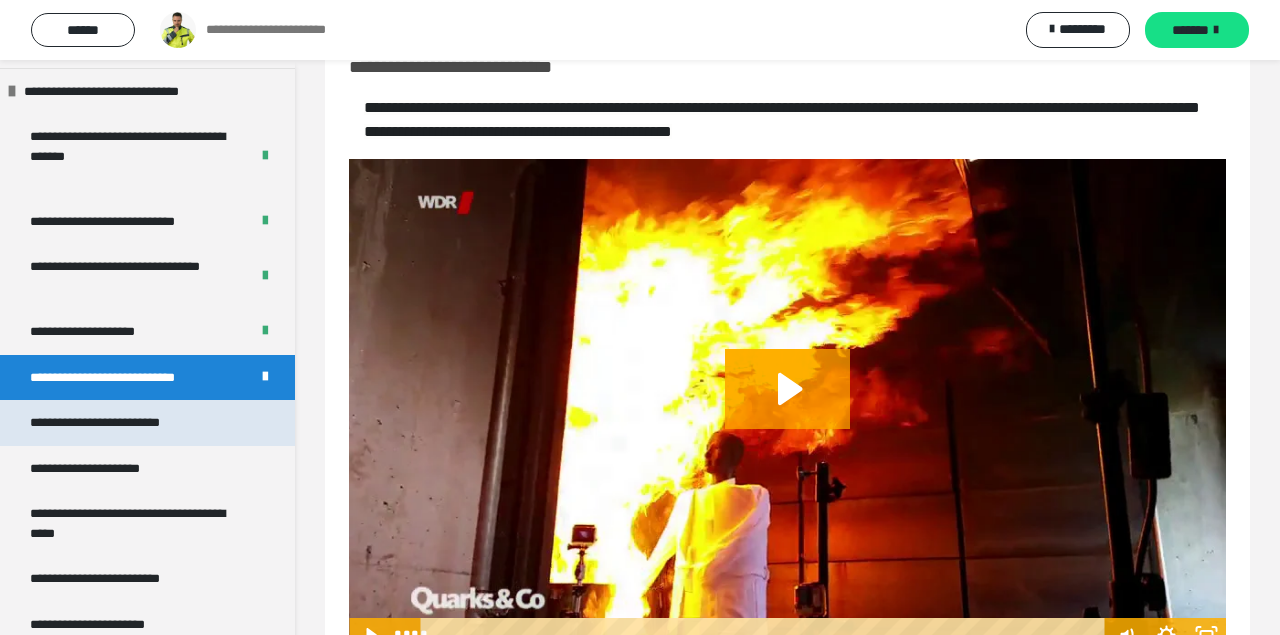 click on "**********" at bounding box center (126, 423) 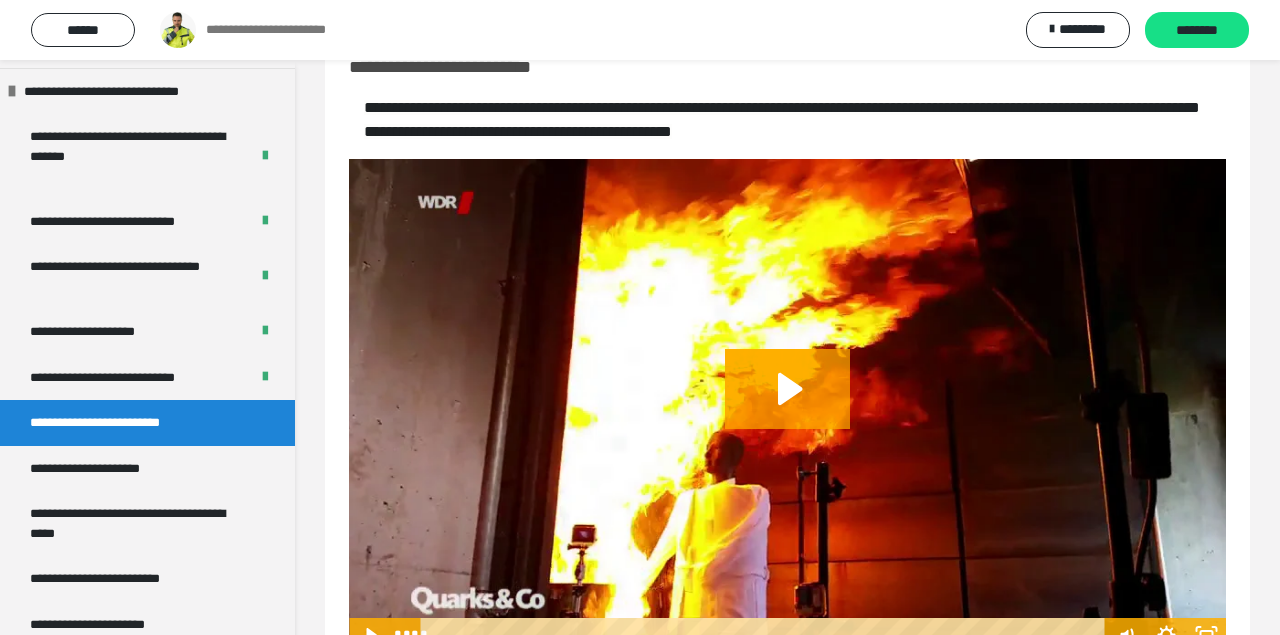 click on "********" at bounding box center (1197, 31) 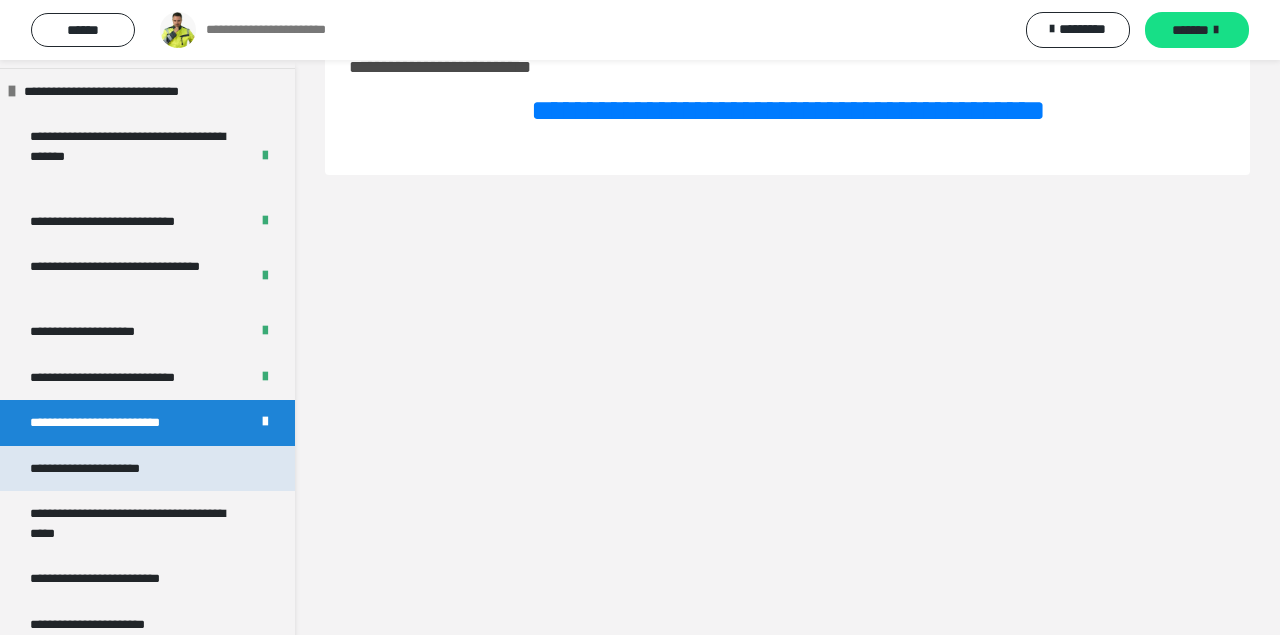 click on "**********" at bounding box center (103, 469) 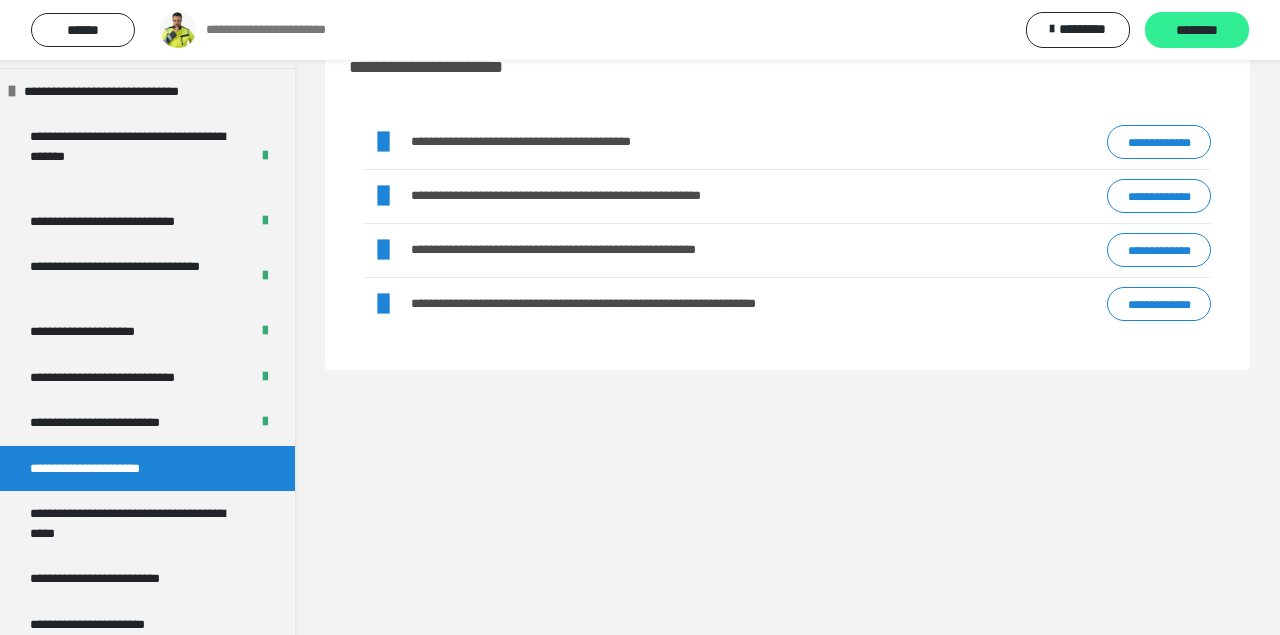 click on "********" at bounding box center (1197, 31) 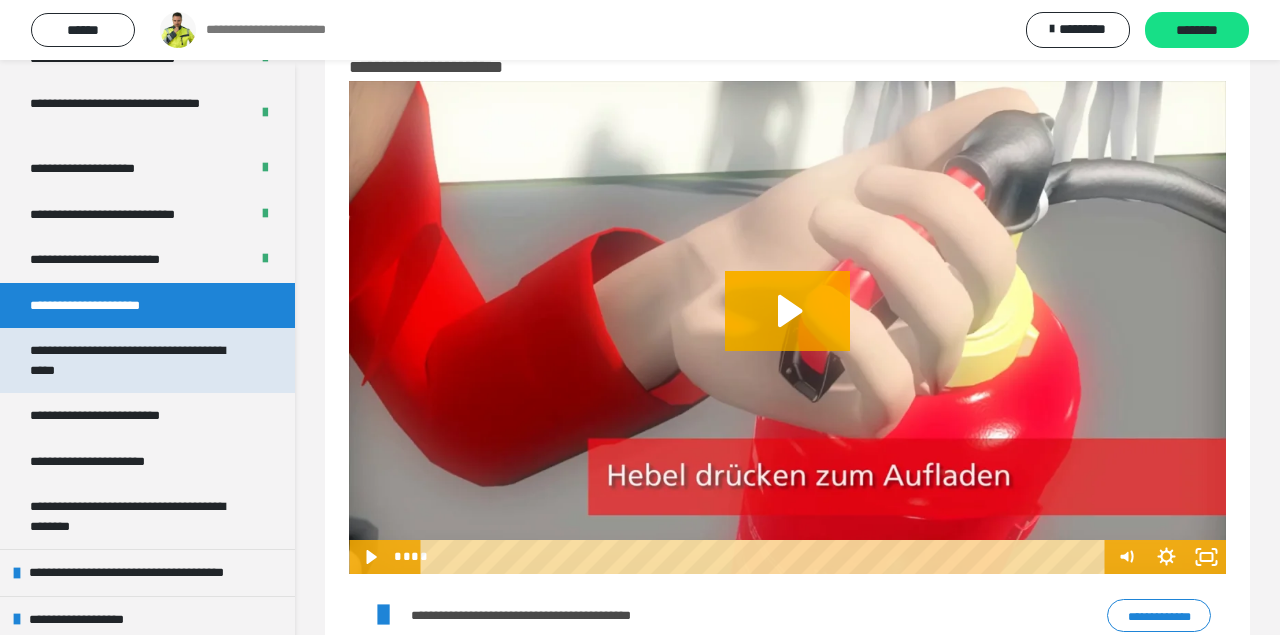 scroll, scrollTop: 5163, scrollLeft: 0, axis: vertical 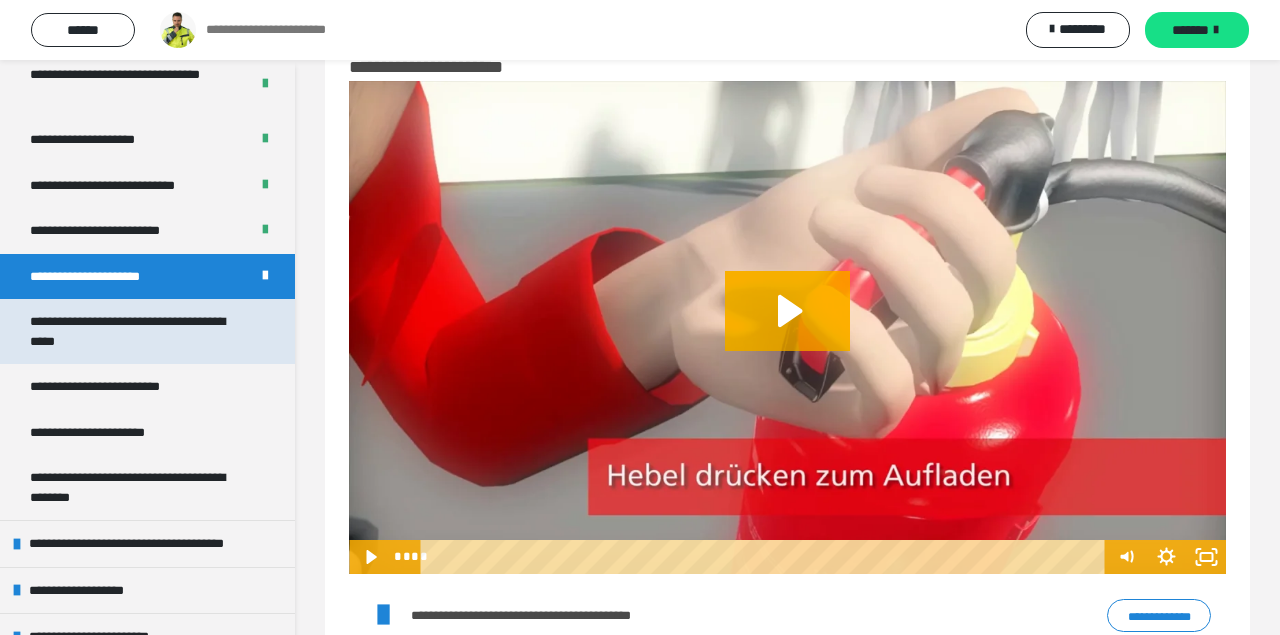 click on "**********" at bounding box center (139, 331) 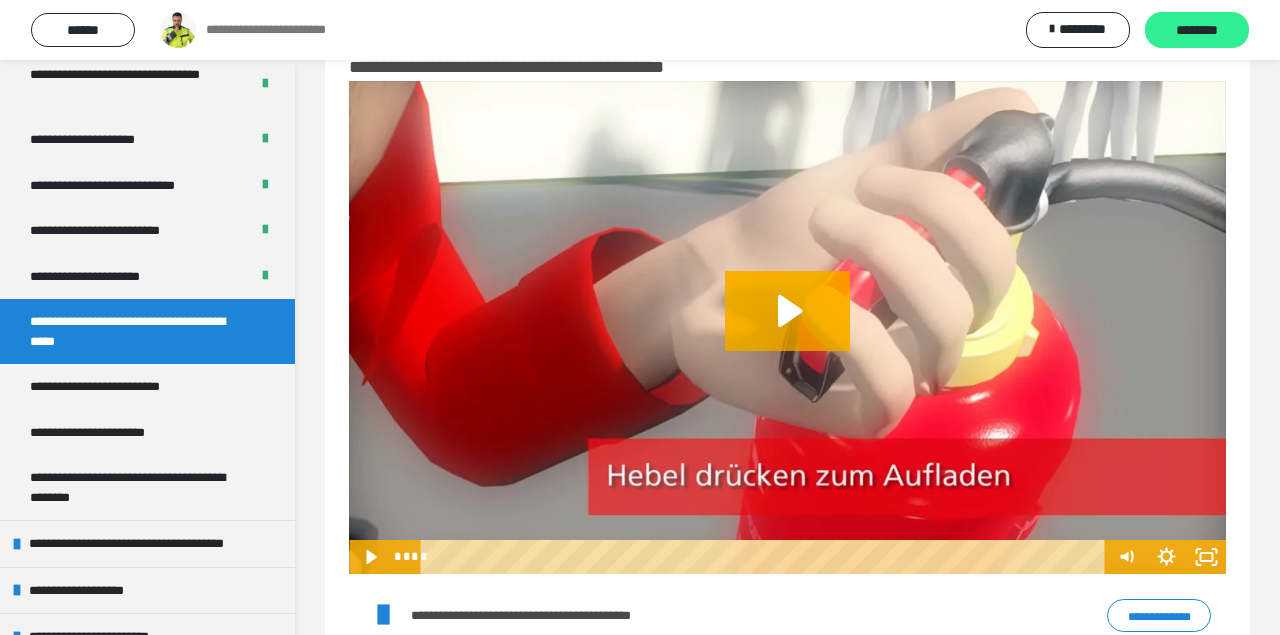 click on "********" at bounding box center [1197, 30] 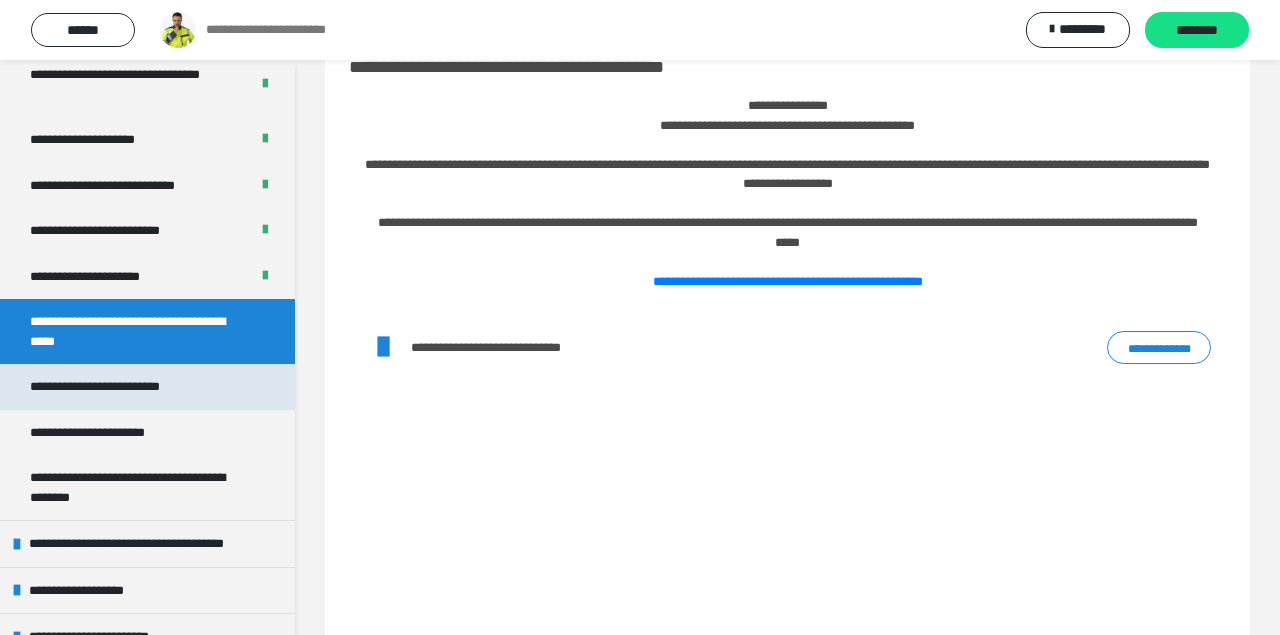 click on "**********" at bounding box center (125, 387) 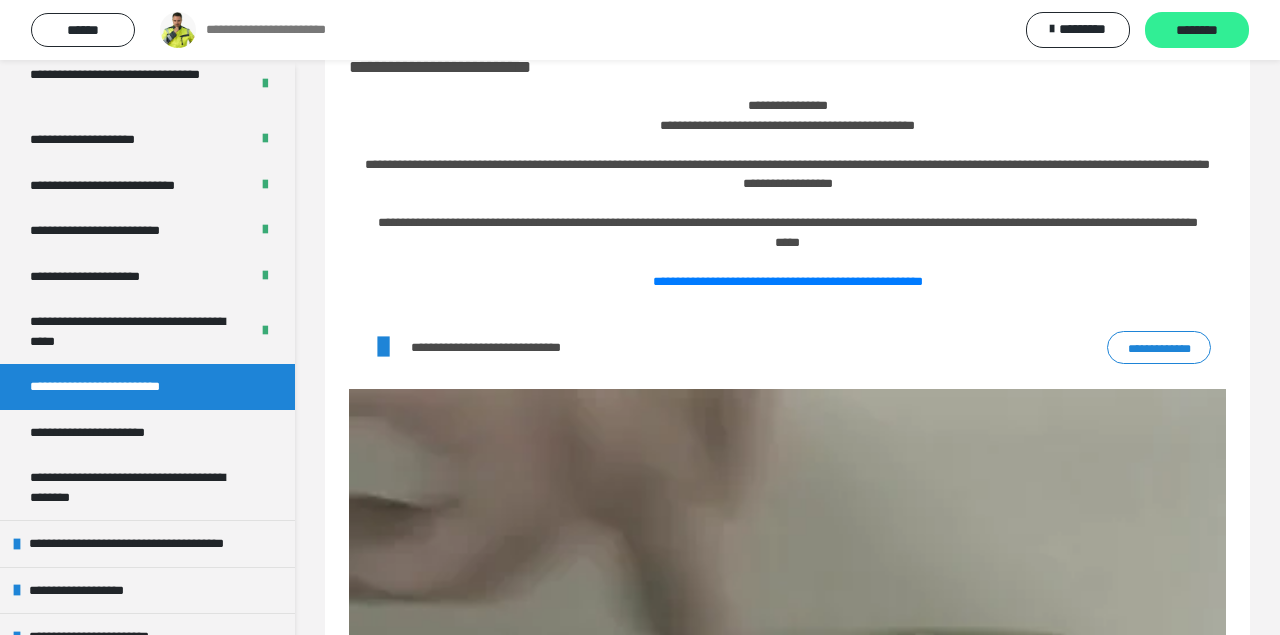 click on "********" at bounding box center (1197, 31) 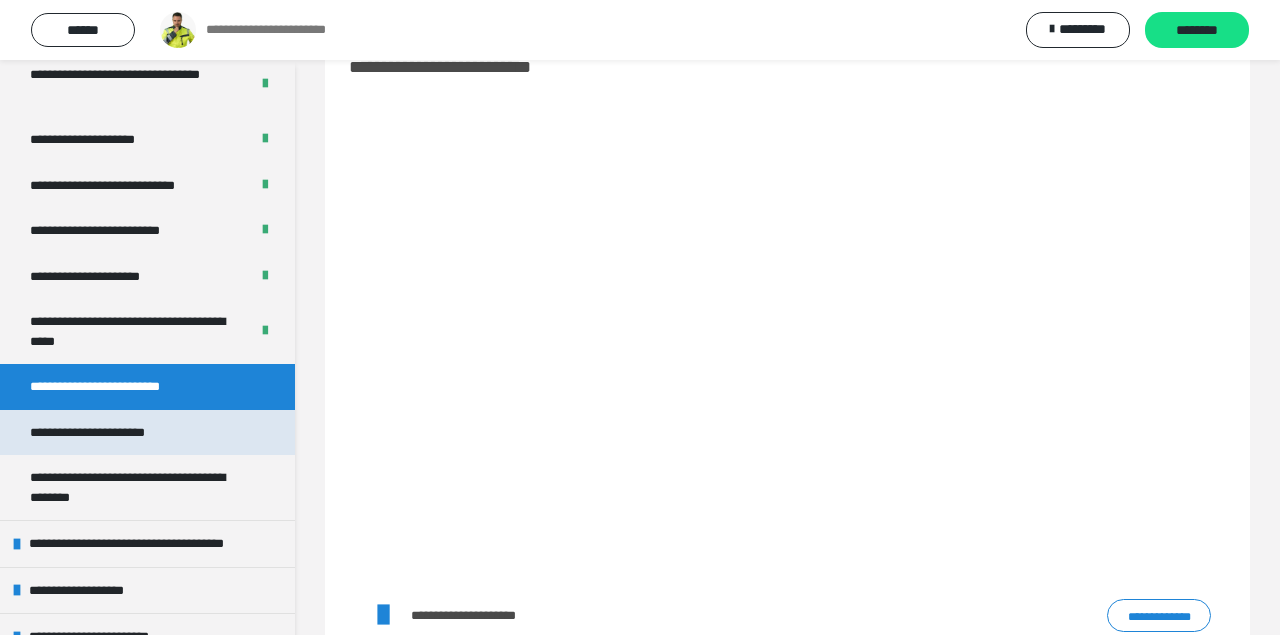 click on "**********" at bounding box center [113, 433] 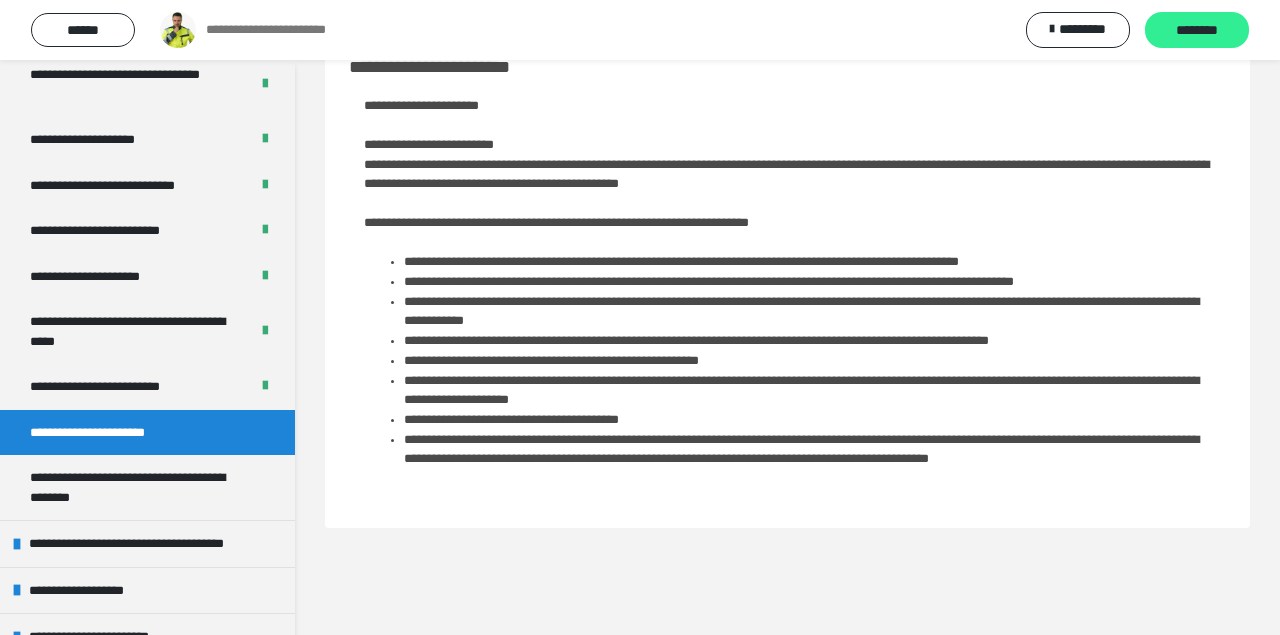 click on "********" at bounding box center [1197, 31] 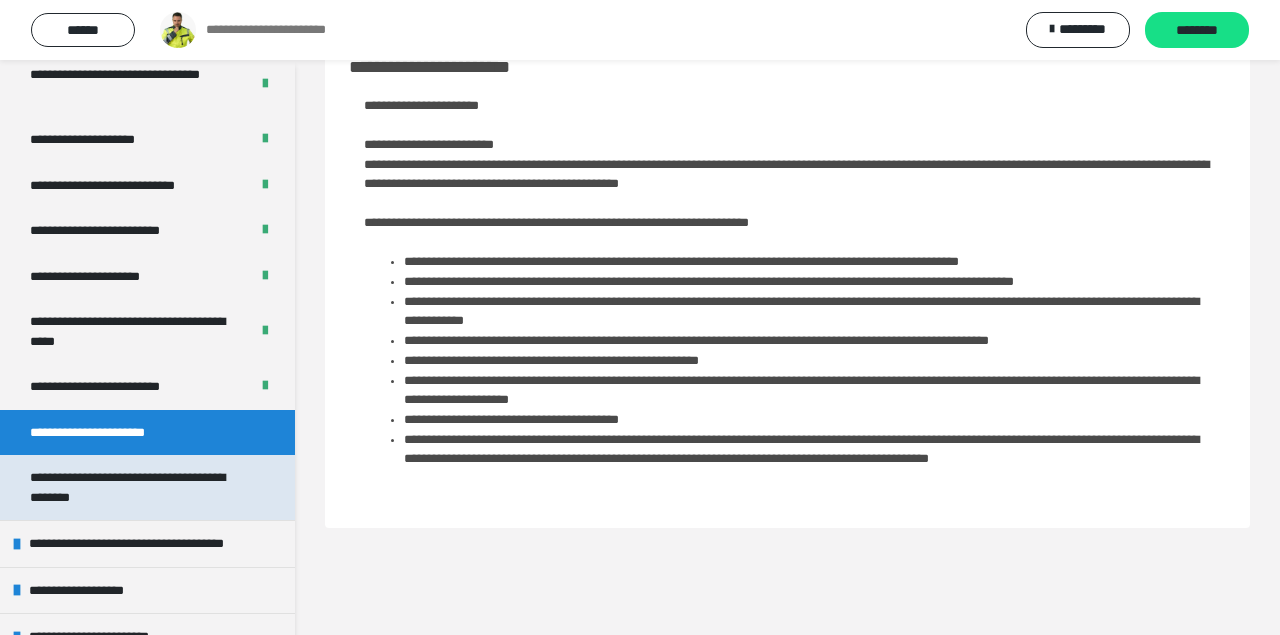 click on "**********" at bounding box center (139, 487) 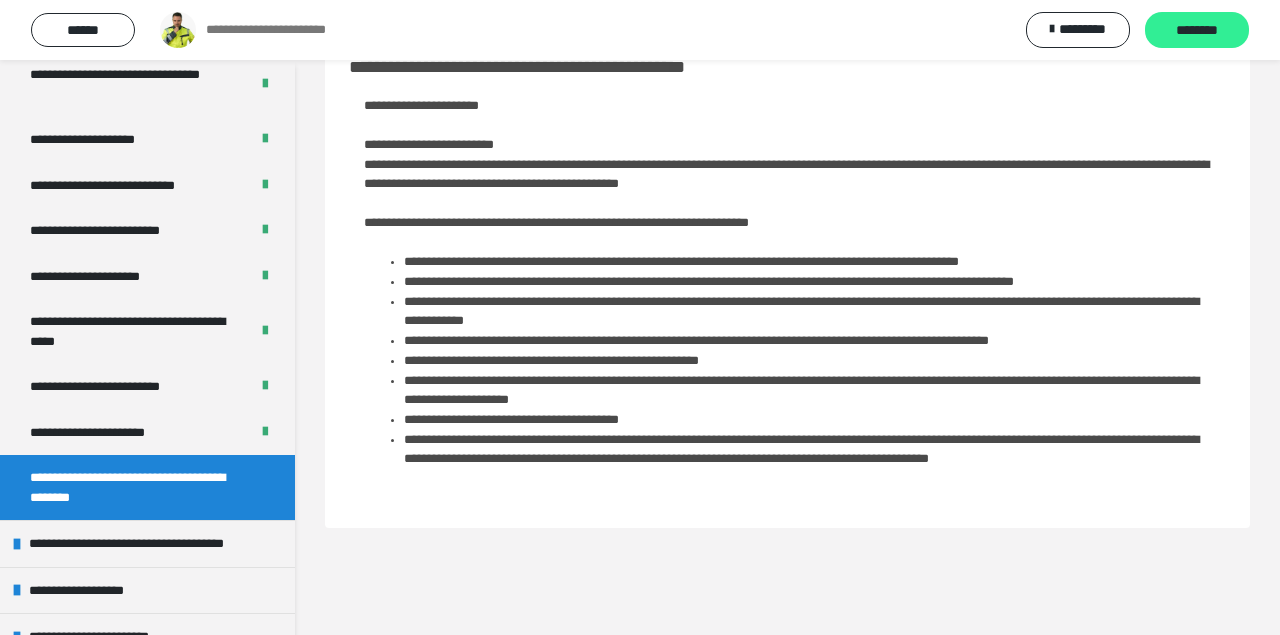 click on "********" at bounding box center (1197, 31) 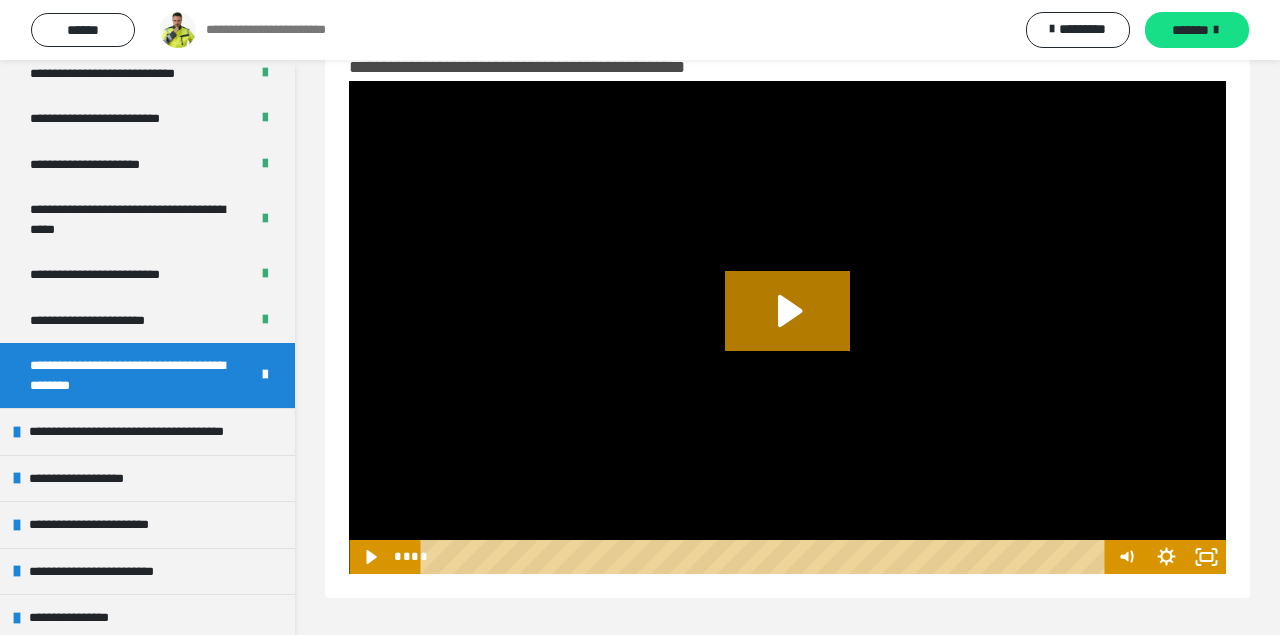 scroll, scrollTop: 5281, scrollLeft: 0, axis: vertical 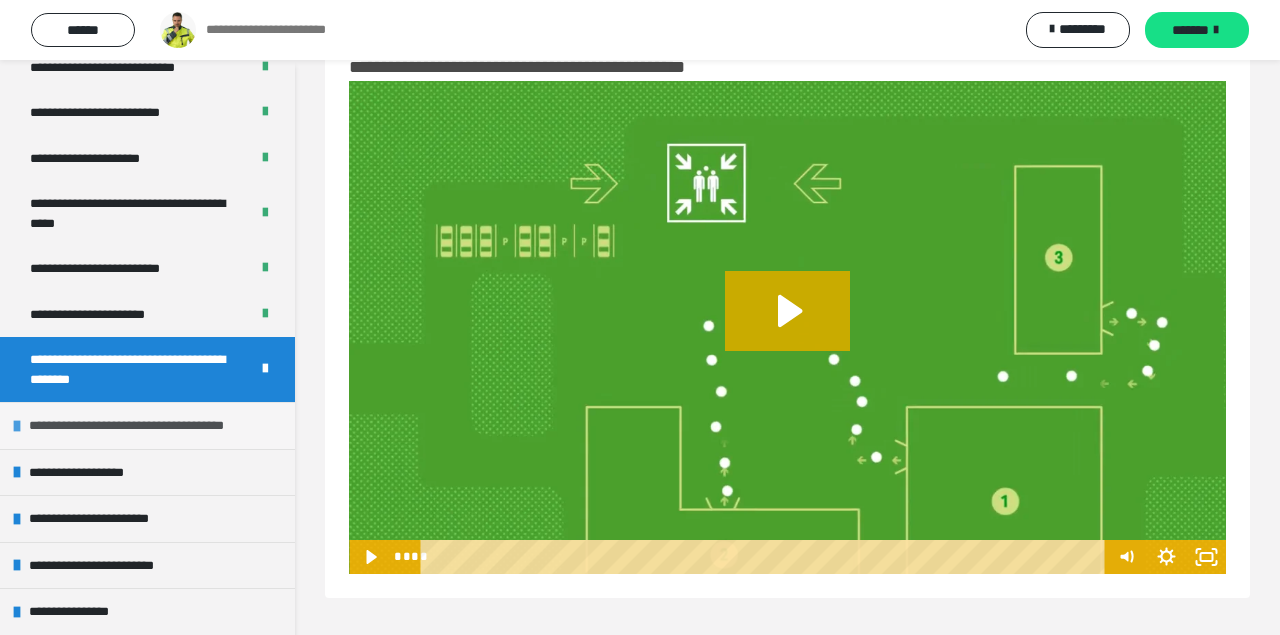 click on "**********" at bounding box center (153, 426) 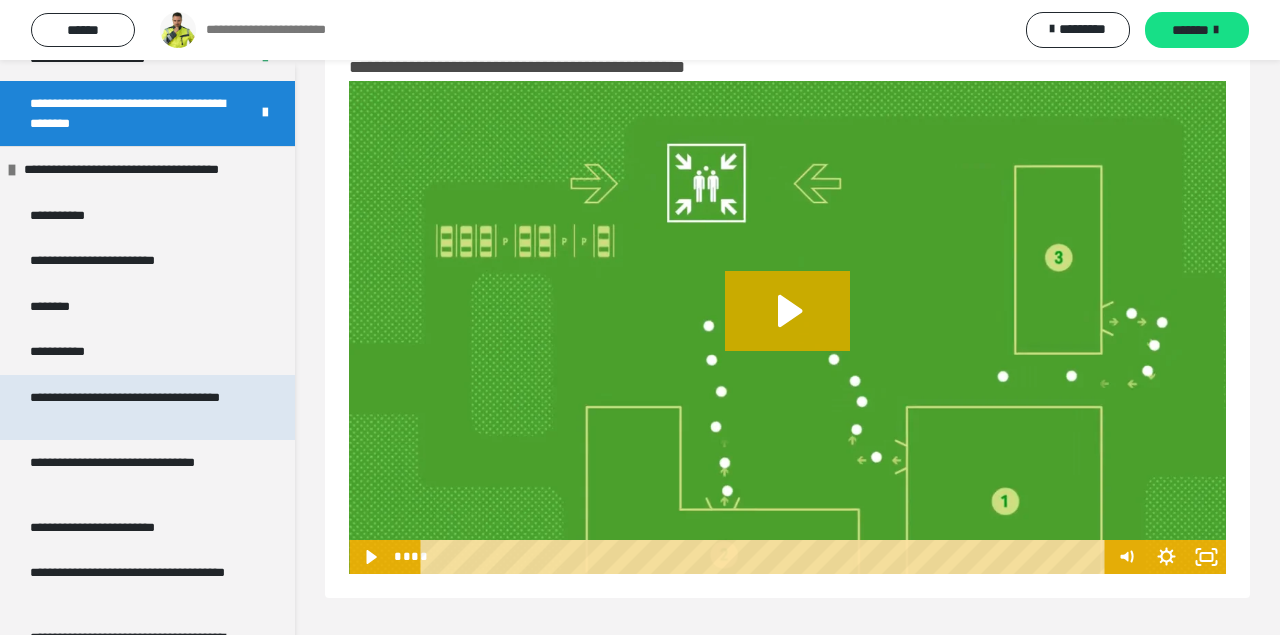 scroll, scrollTop: 5569, scrollLeft: 0, axis: vertical 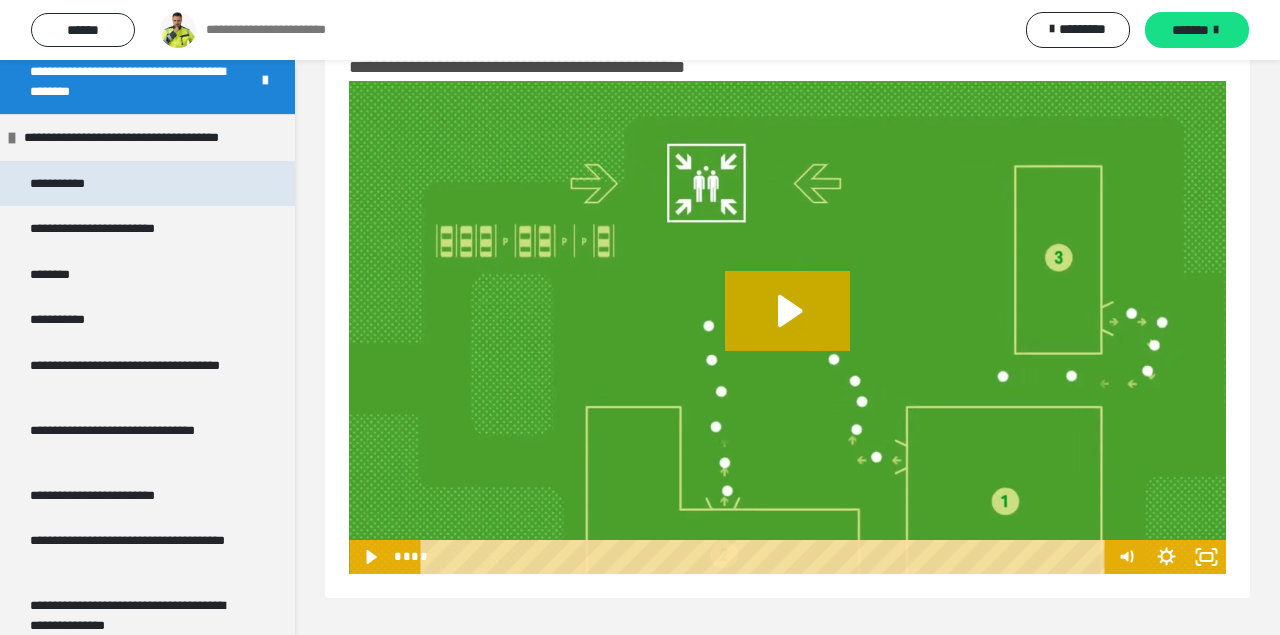 click on "**********" at bounding box center (73, 184) 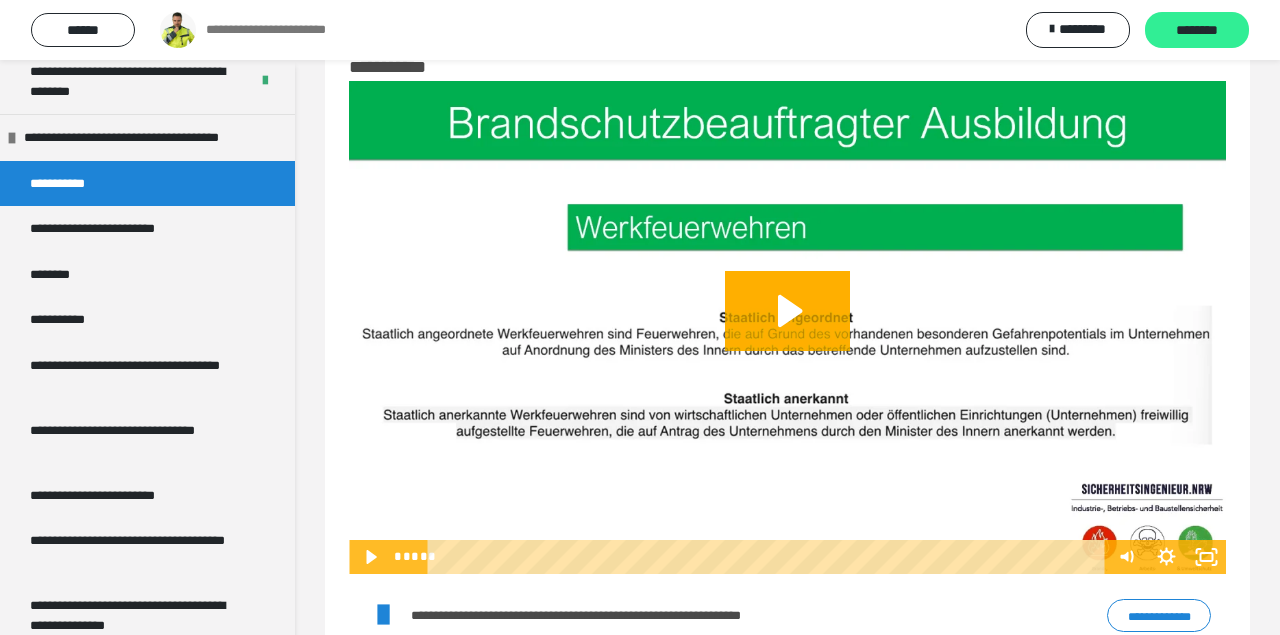 click on "********" at bounding box center [1197, 31] 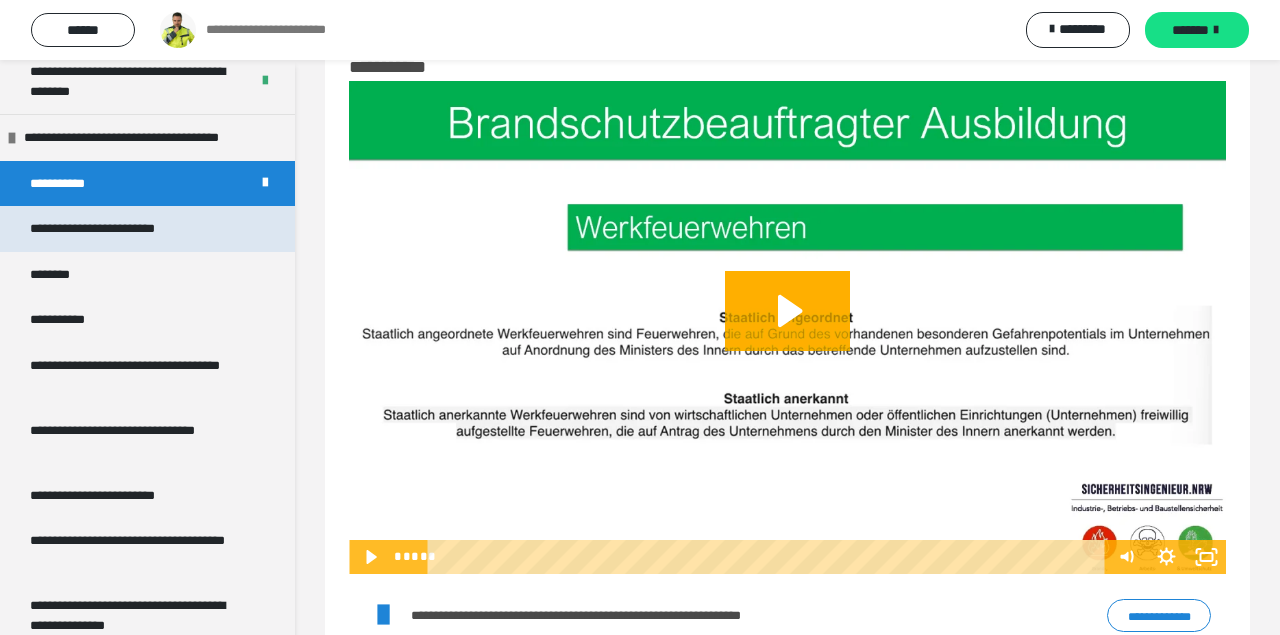 click on "**********" at bounding box center [116, 229] 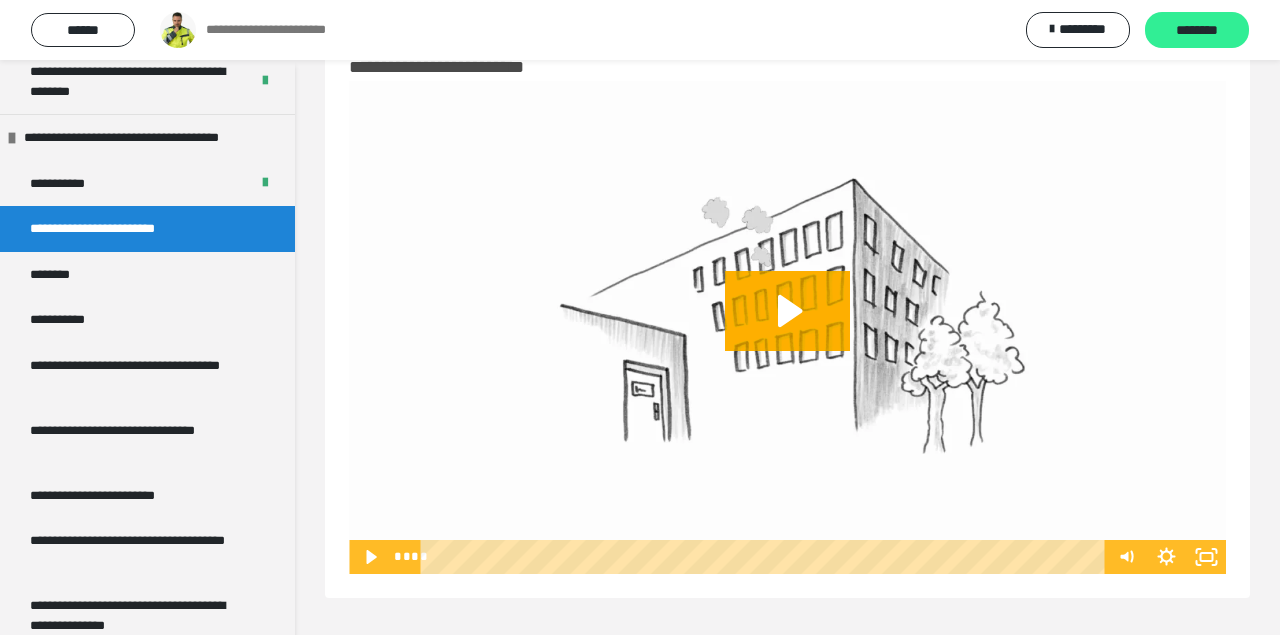 click on "********" at bounding box center (1197, 31) 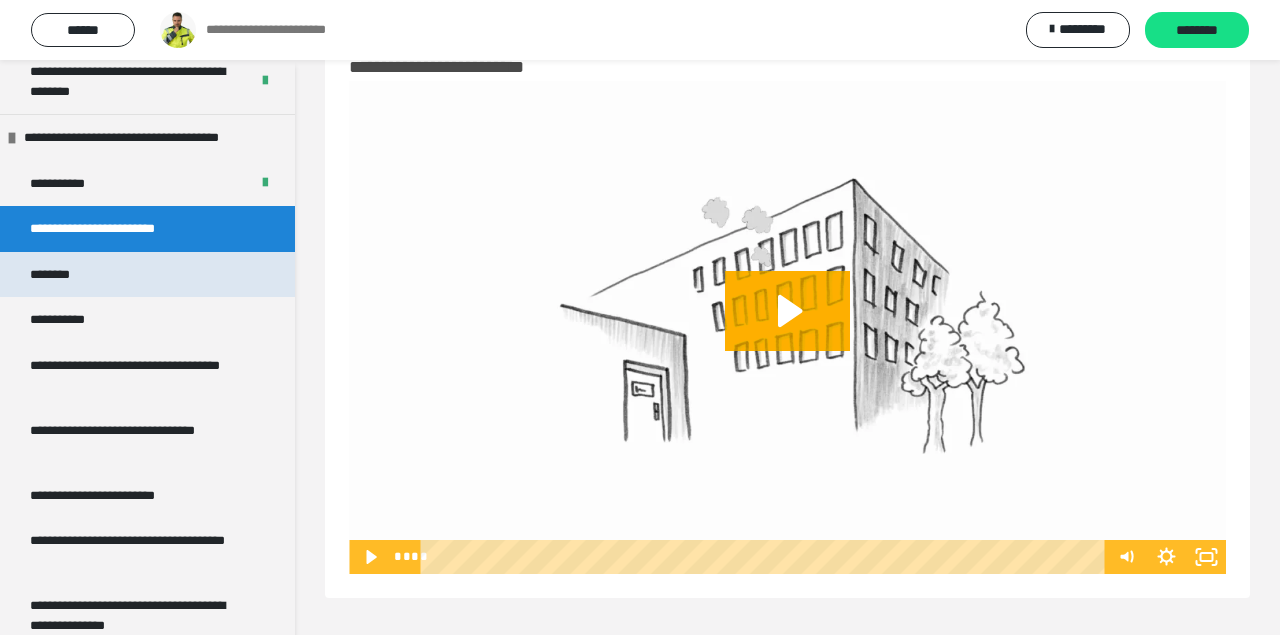 click on "********" at bounding box center (62, 275) 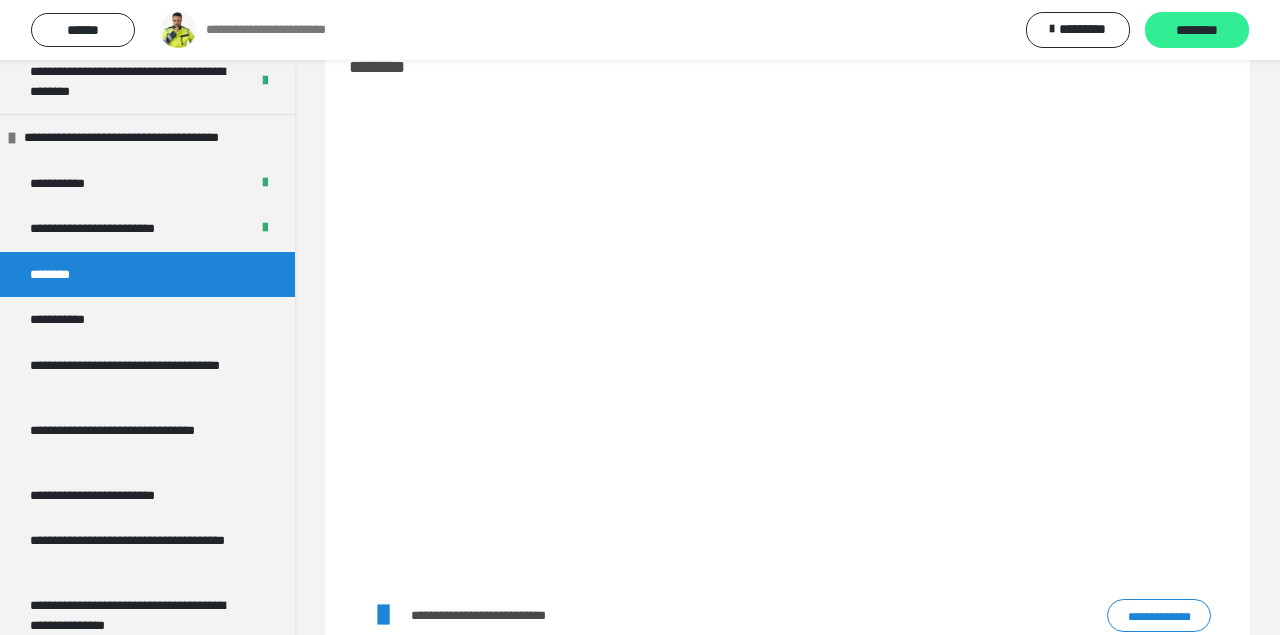 click on "********" at bounding box center [1197, 31] 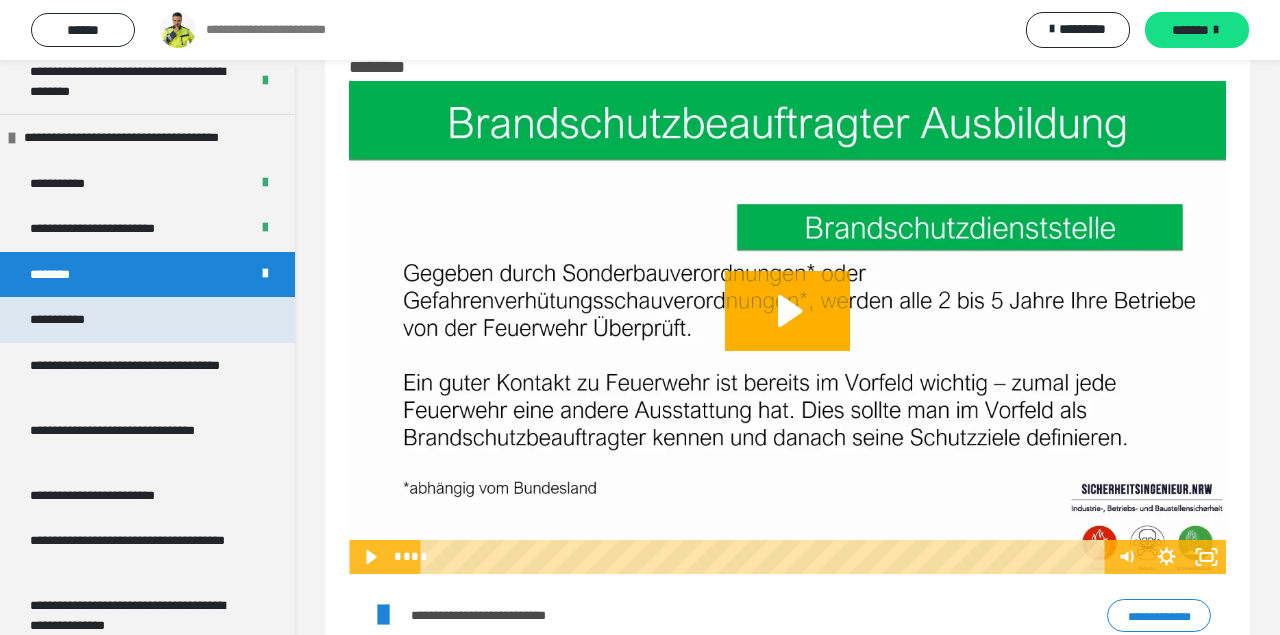 click on "**********" at bounding box center [66, 320] 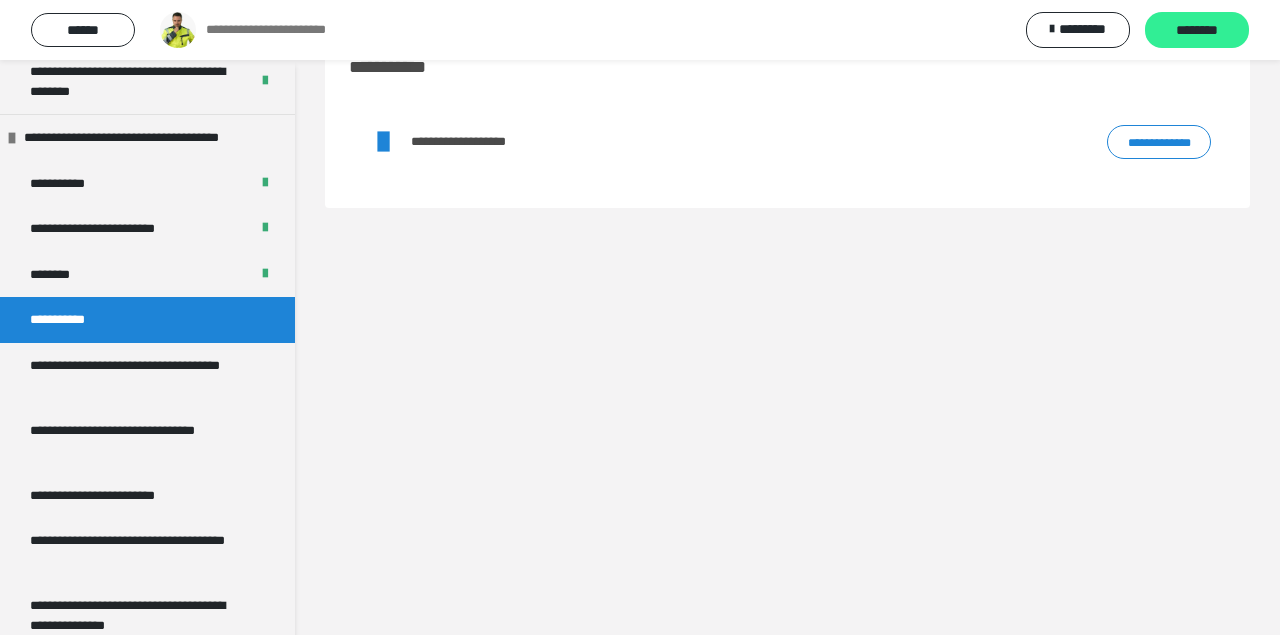 click on "********" at bounding box center [1197, 31] 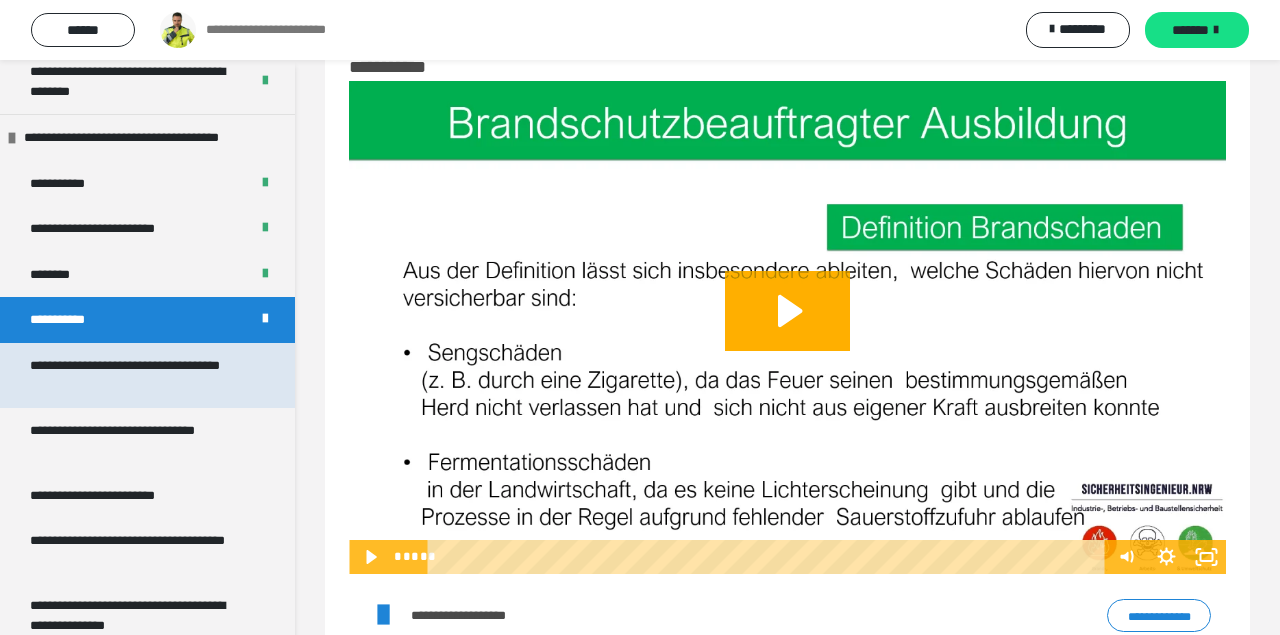 click on "**********" at bounding box center (139, 375) 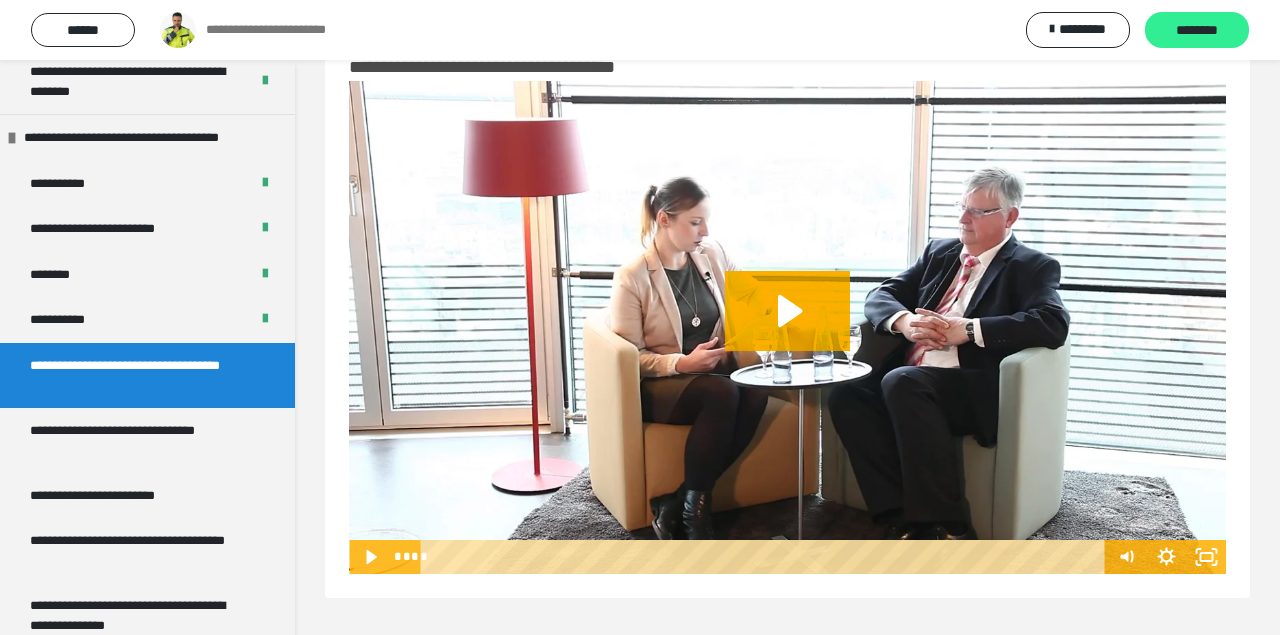 click on "********" at bounding box center [1197, 31] 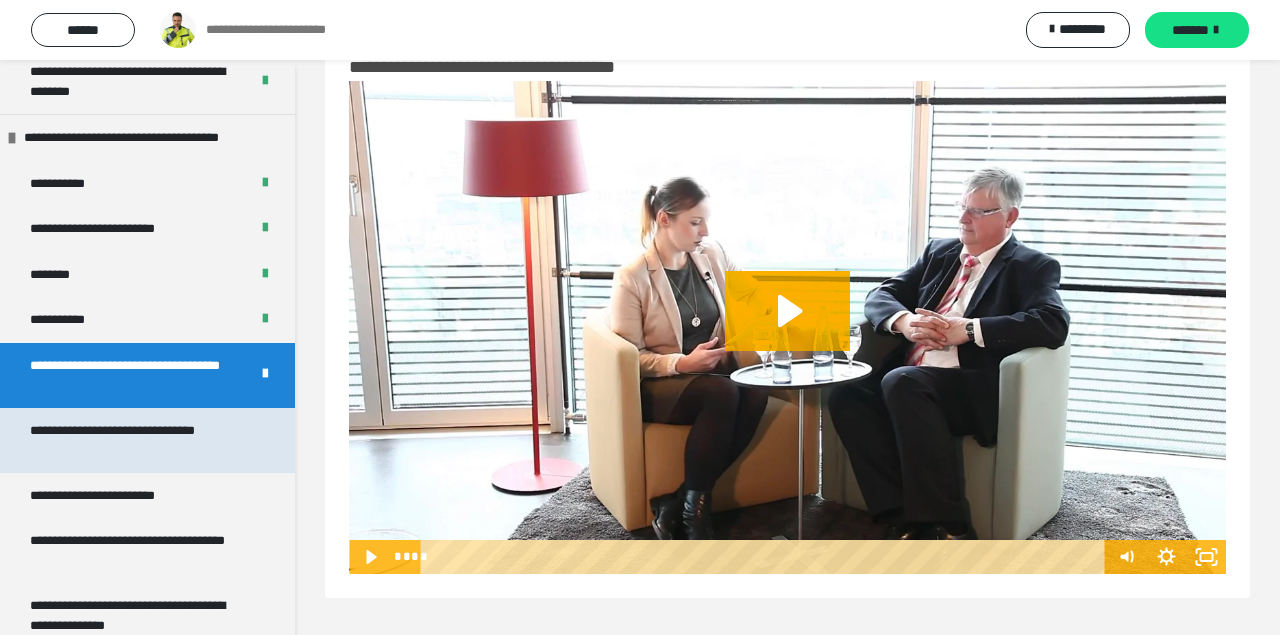 click on "**********" at bounding box center [139, 440] 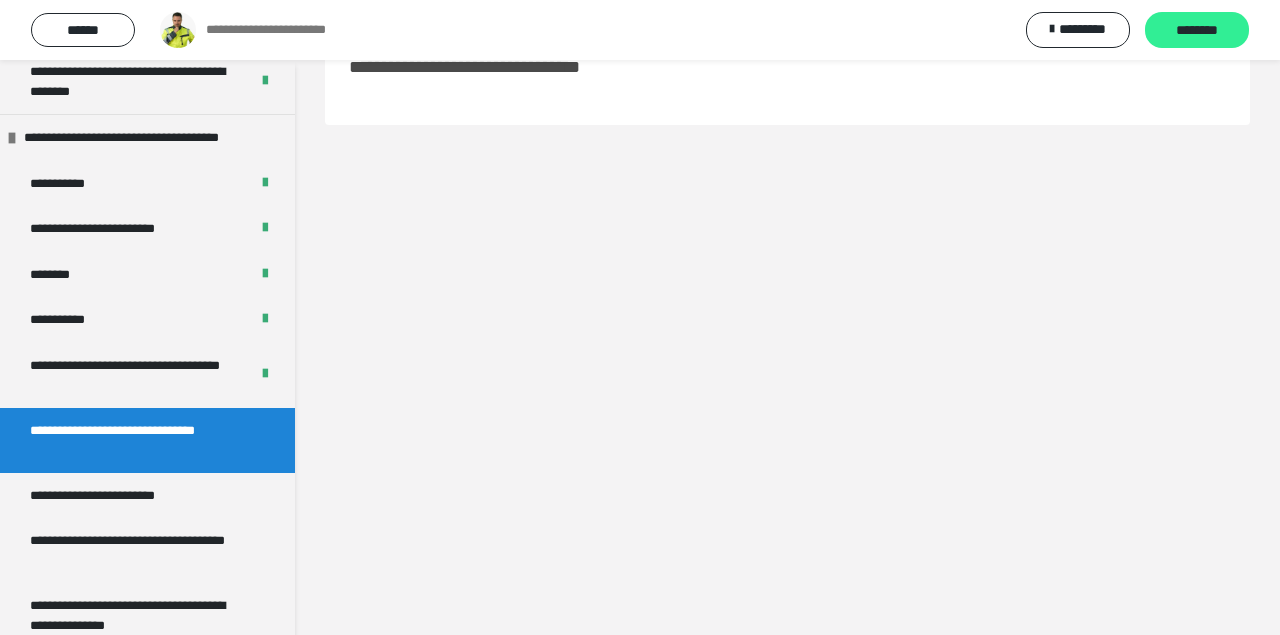 click on "********" at bounding box center (1197, 31) 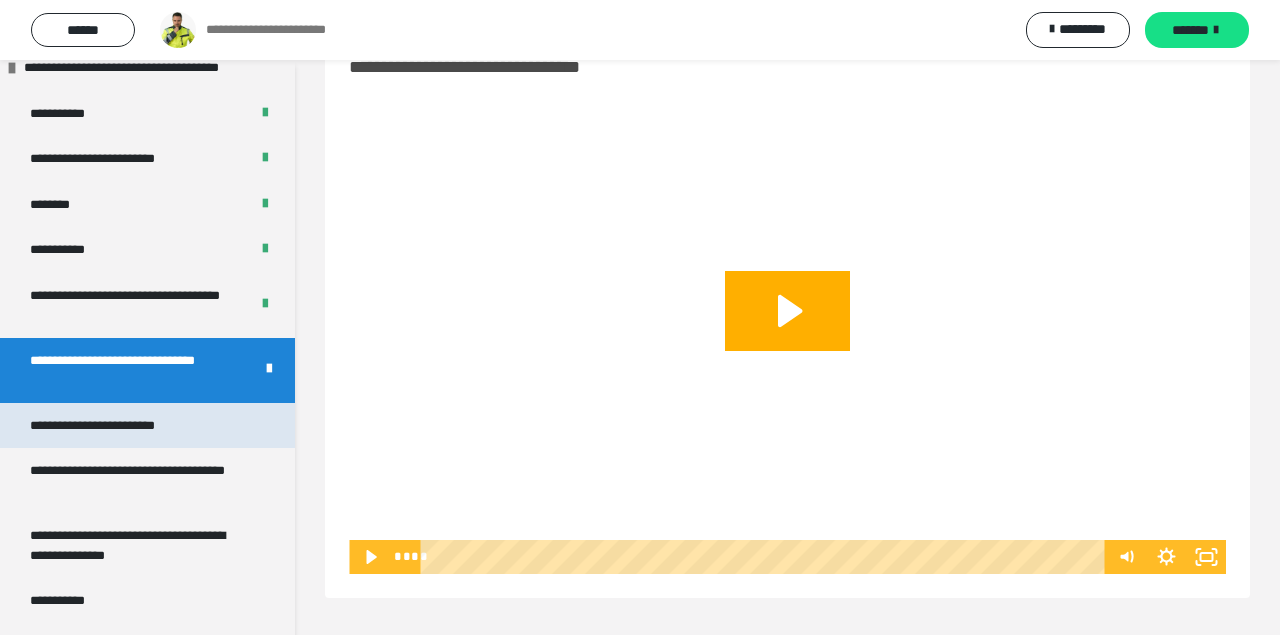 scroll, scrollTop: 5665, scrollLeft: 0, axis: vertical 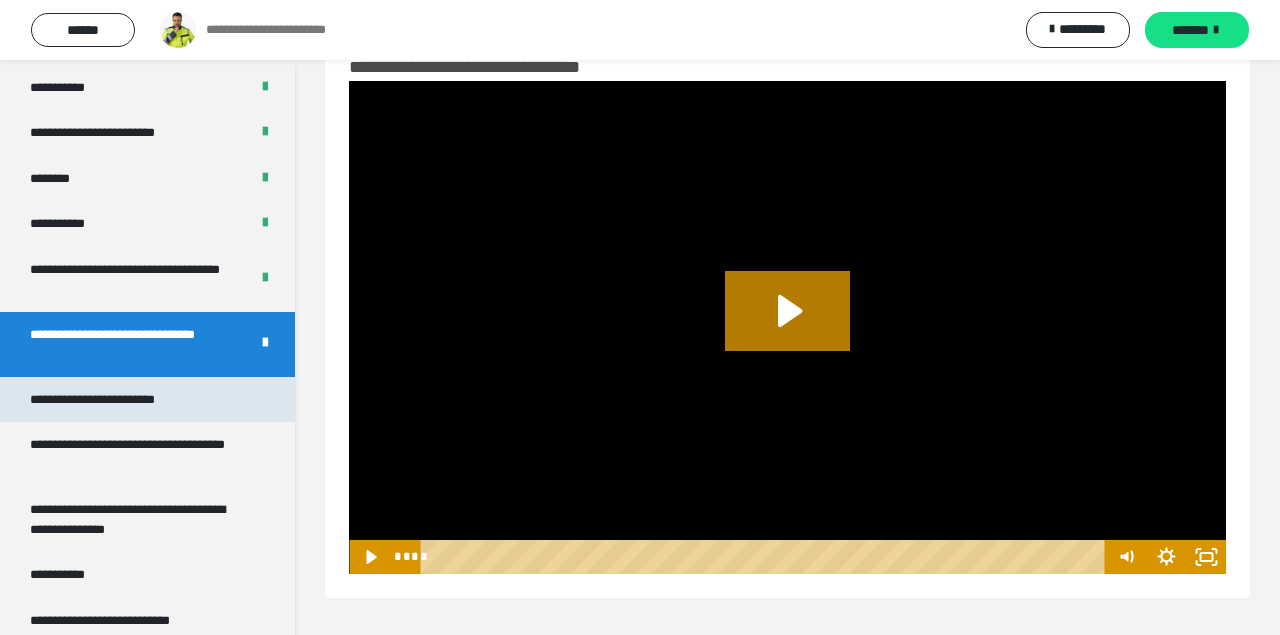 click on "**********" at bounding box center [121, 400] 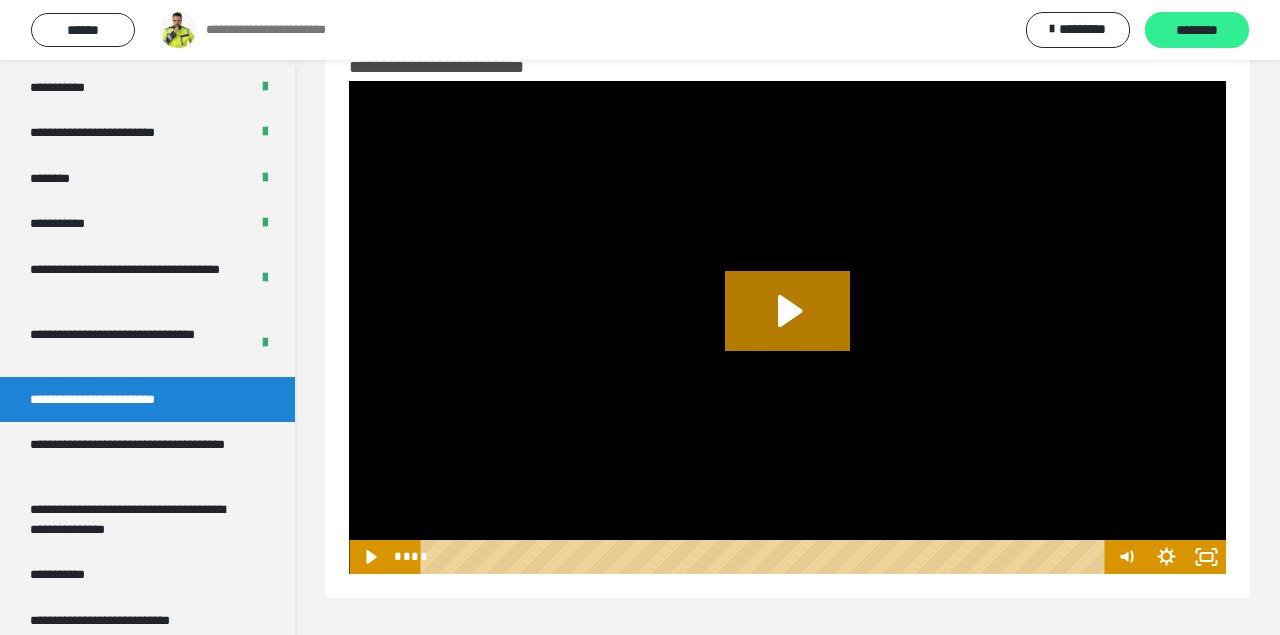 click on "********" at bounding box center (1197, 31) 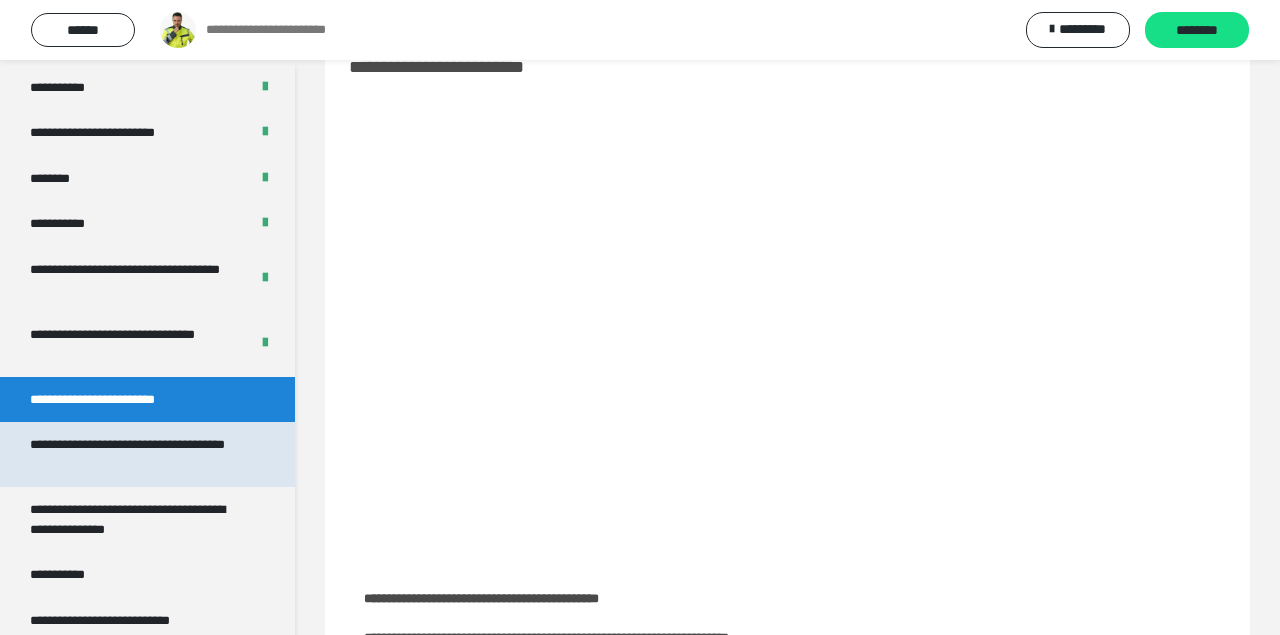 click on "**********" at bounding box center (139, 454) 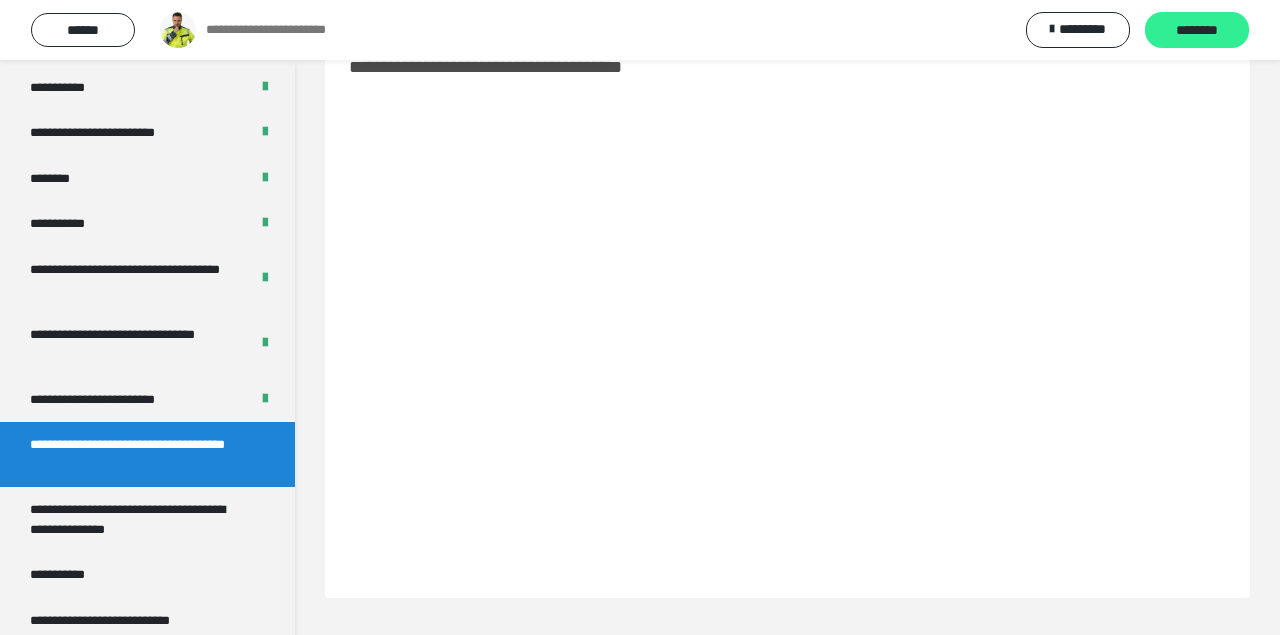 click on "********" at bounding box center [1197, 31] 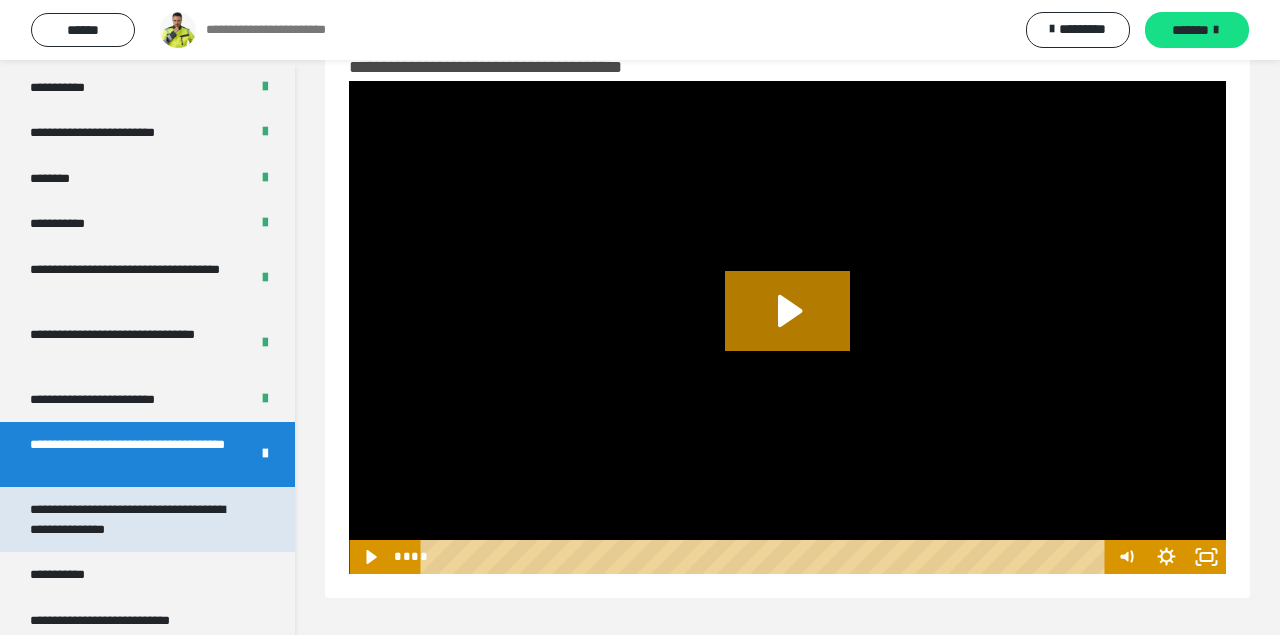 scroll, scrollTop: 5761, scrollLeft: 0, axis: vertical 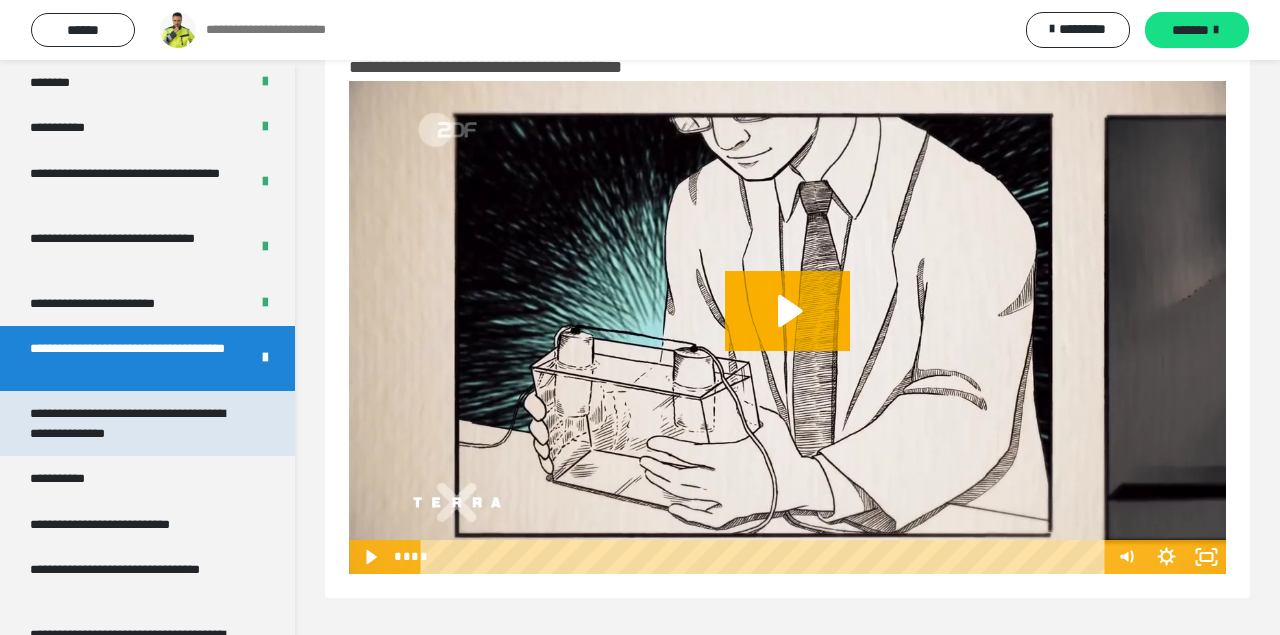 click on "**********" at bounding box center [139, 423] 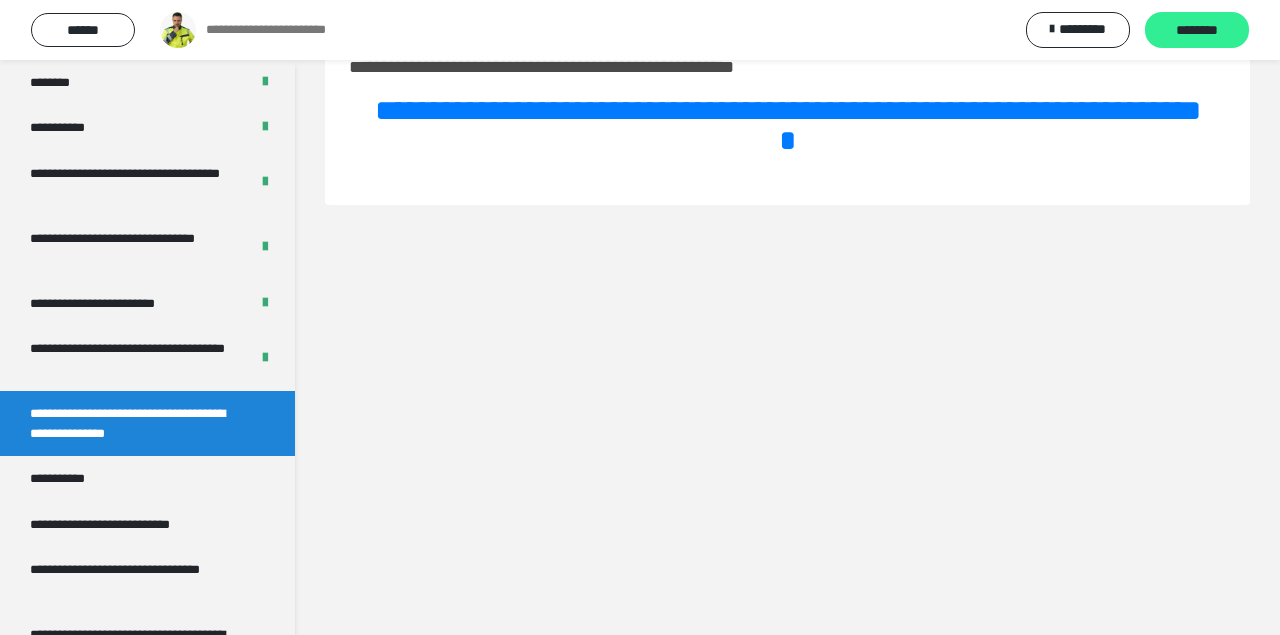 click on "********" at bounding box center (1197, 31) 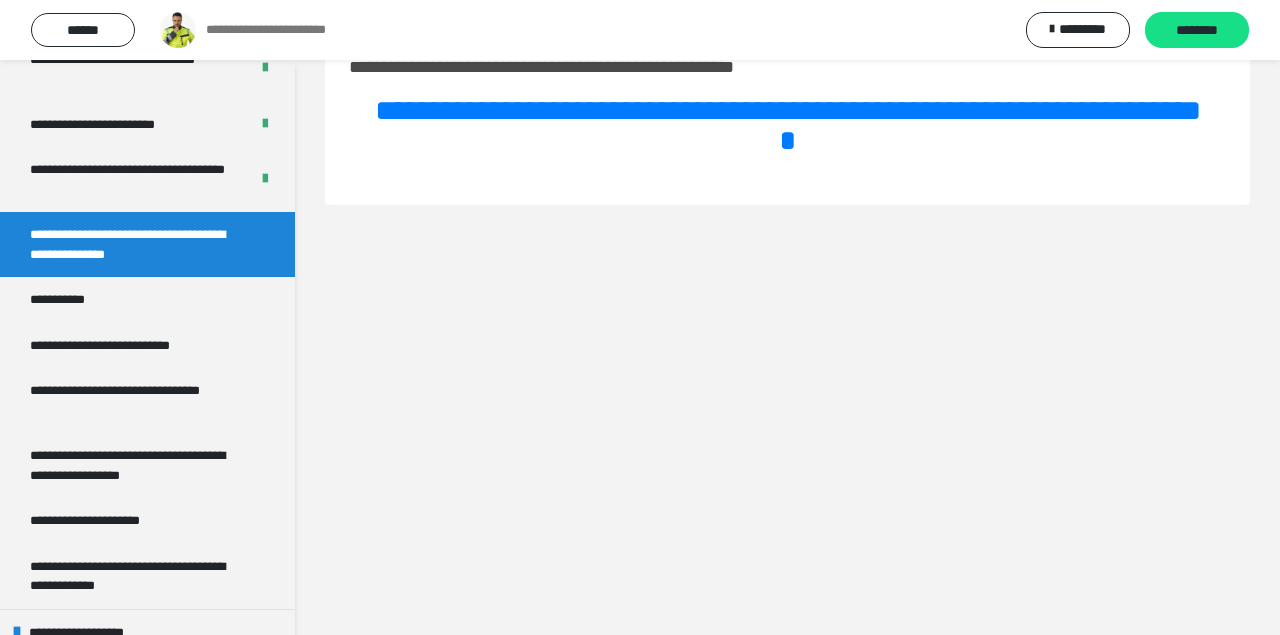scroll, scrollTop: 5953, scrollLeft: 0, axis: vertical 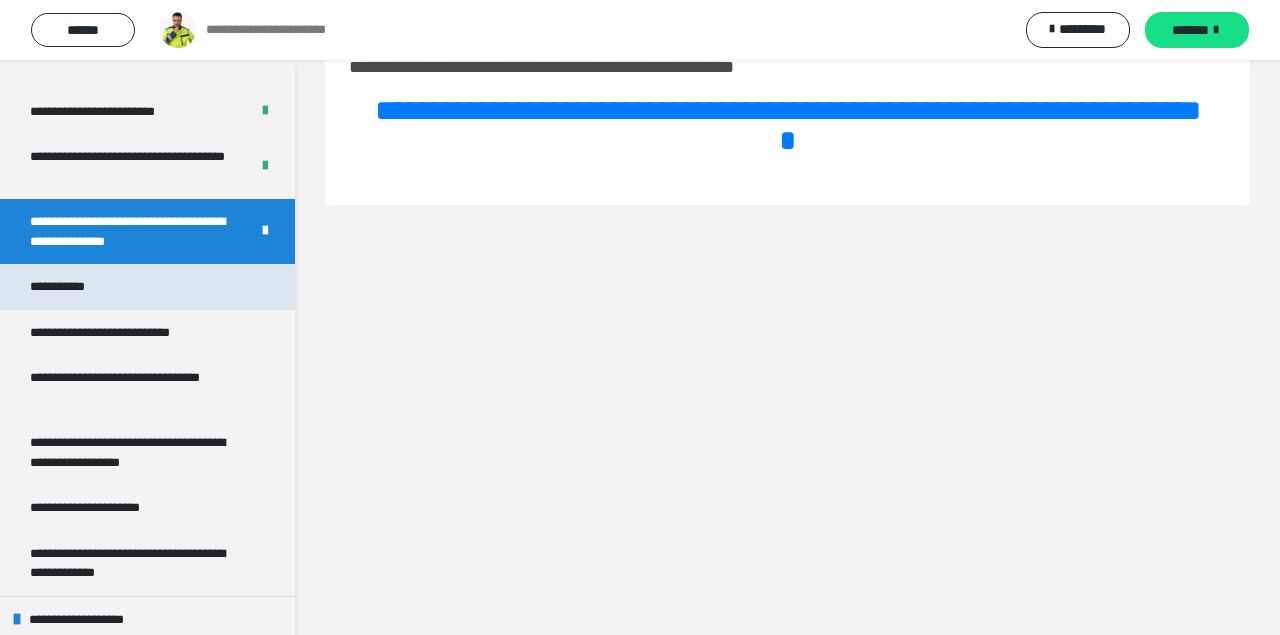 click on "**********" at bounding box center [72, 287] 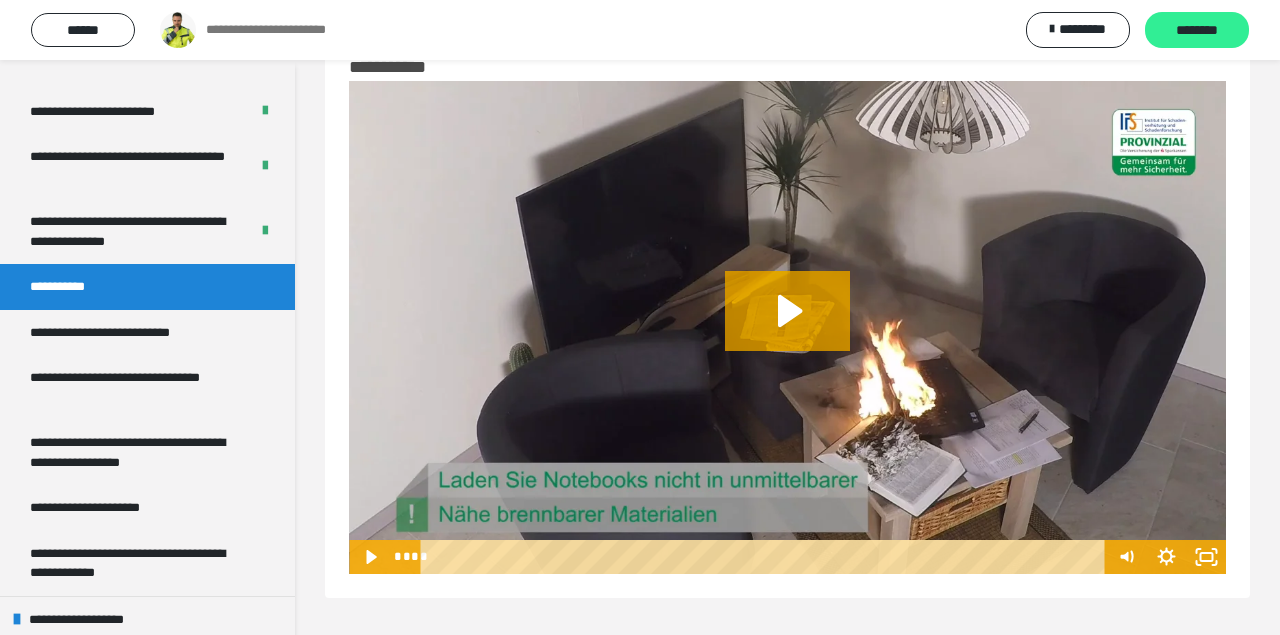 click on "********" at bounding box center [1197, 31] 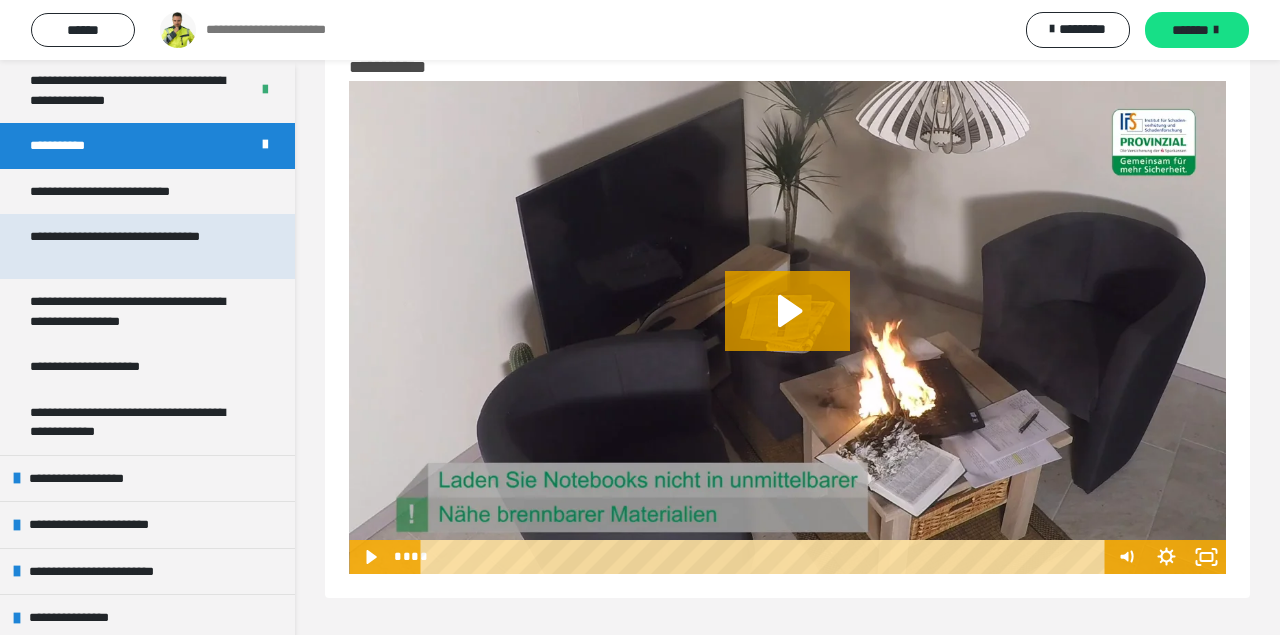 scroll, scrollTop: 6101, scrollLeft: 0, axis: vertical 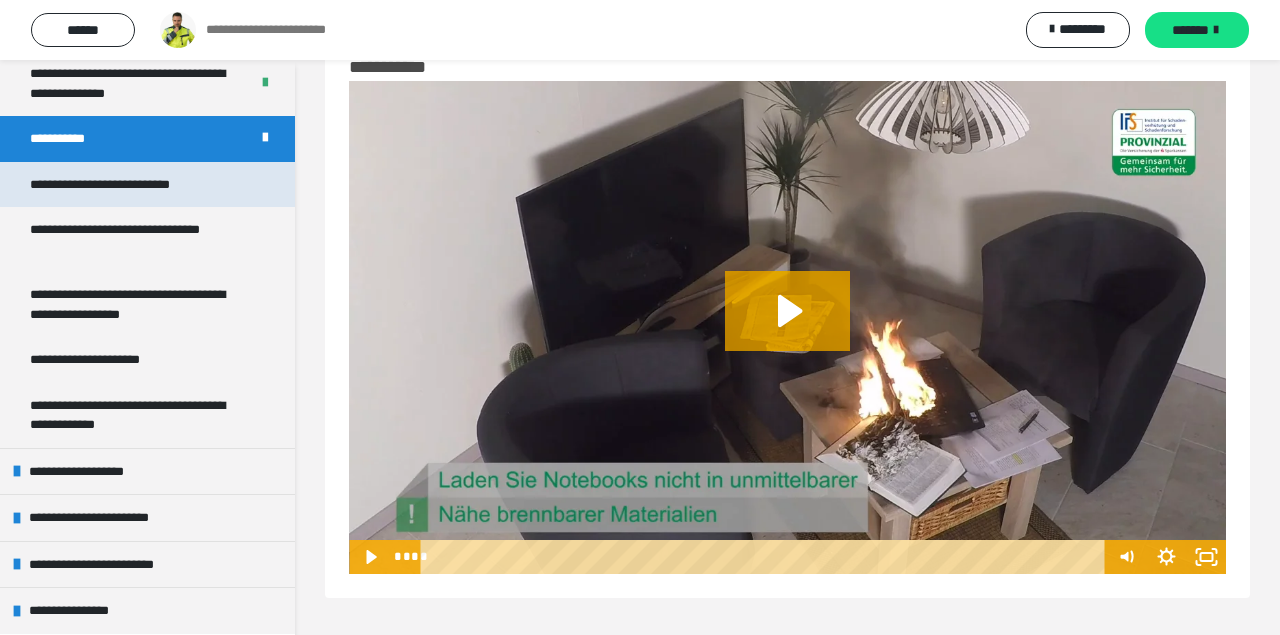 click on "**********" at bounding box center (126, 185) 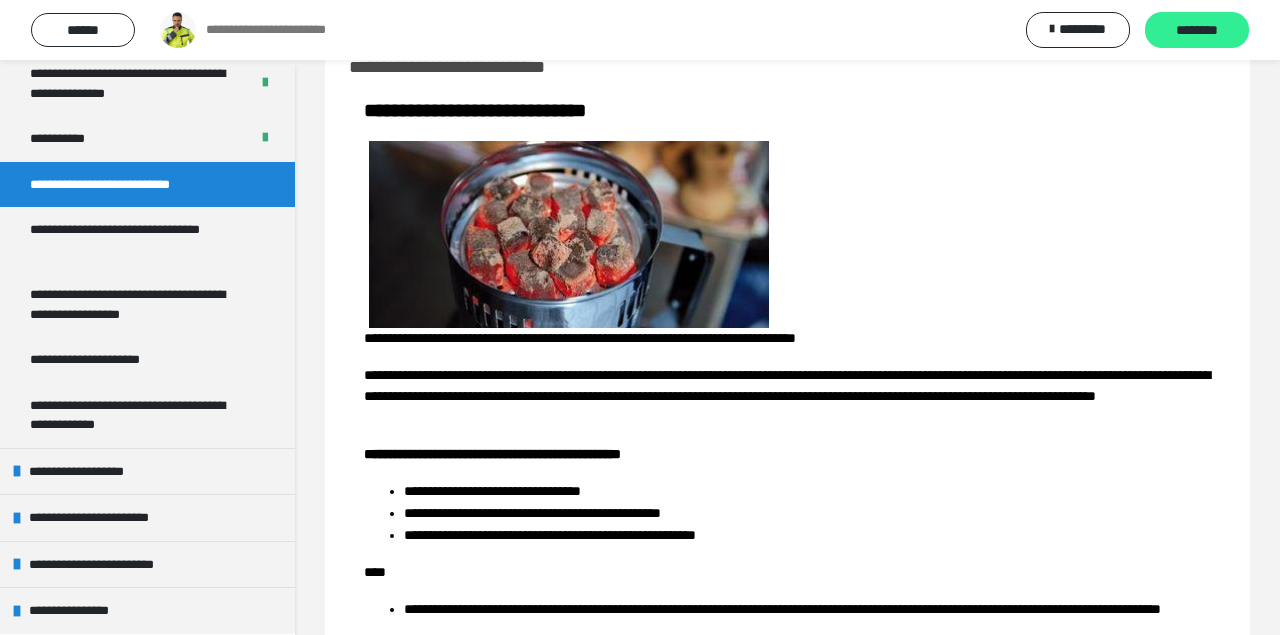 click on "********" at bounding box center [1197, 31] 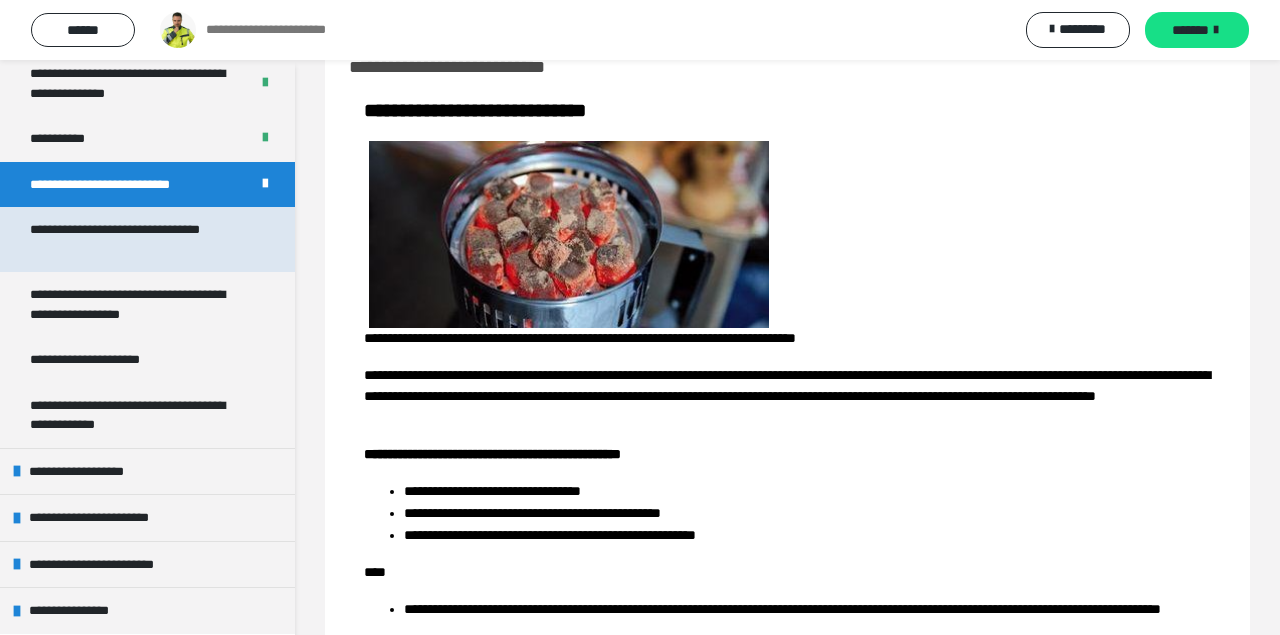 click on "**********" at bounding box center (139, 239) 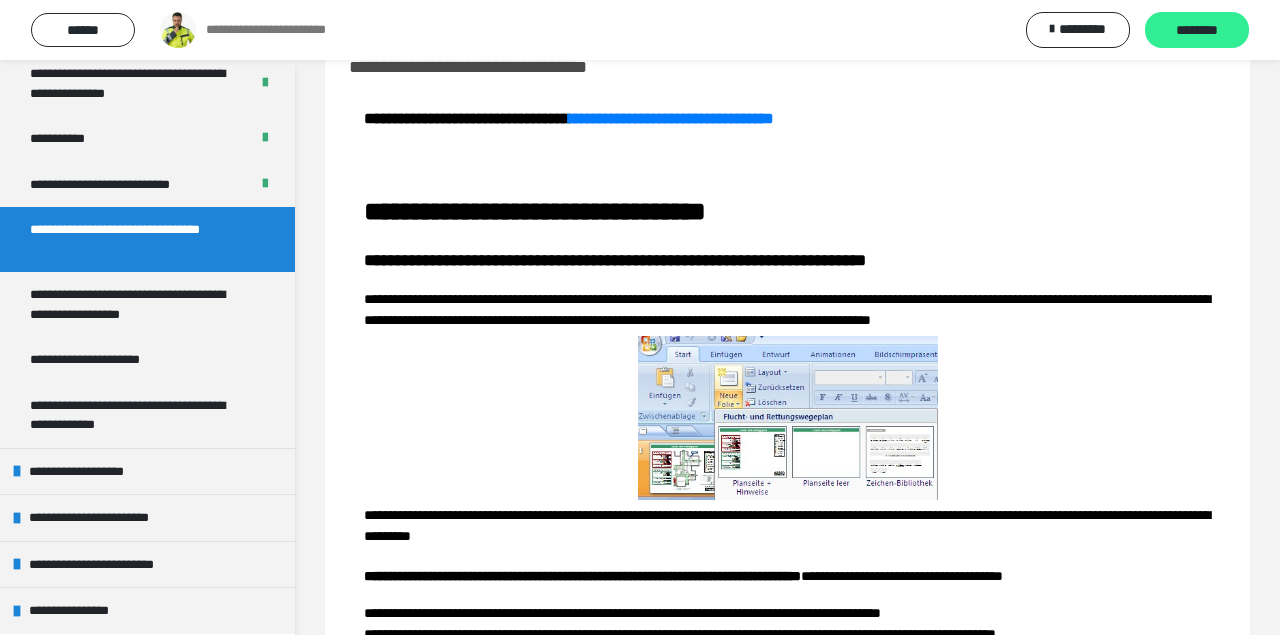 click on "********" at bounding box center (1197, 31) 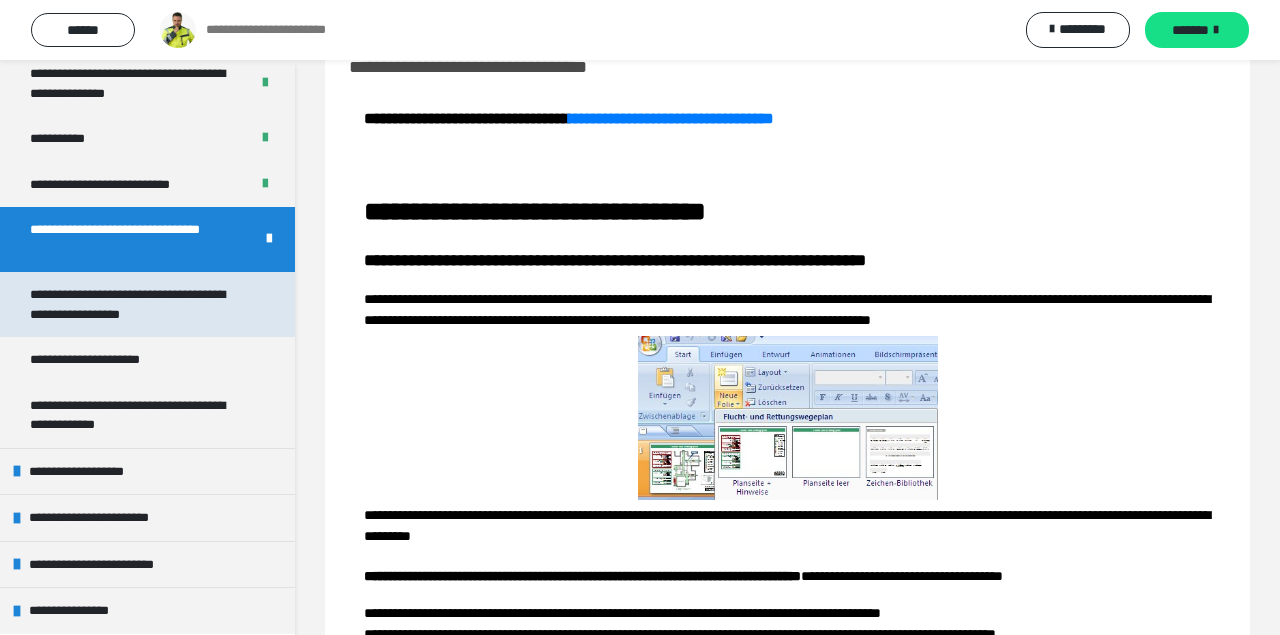 click on "**********" at bounding box center [139, 304] 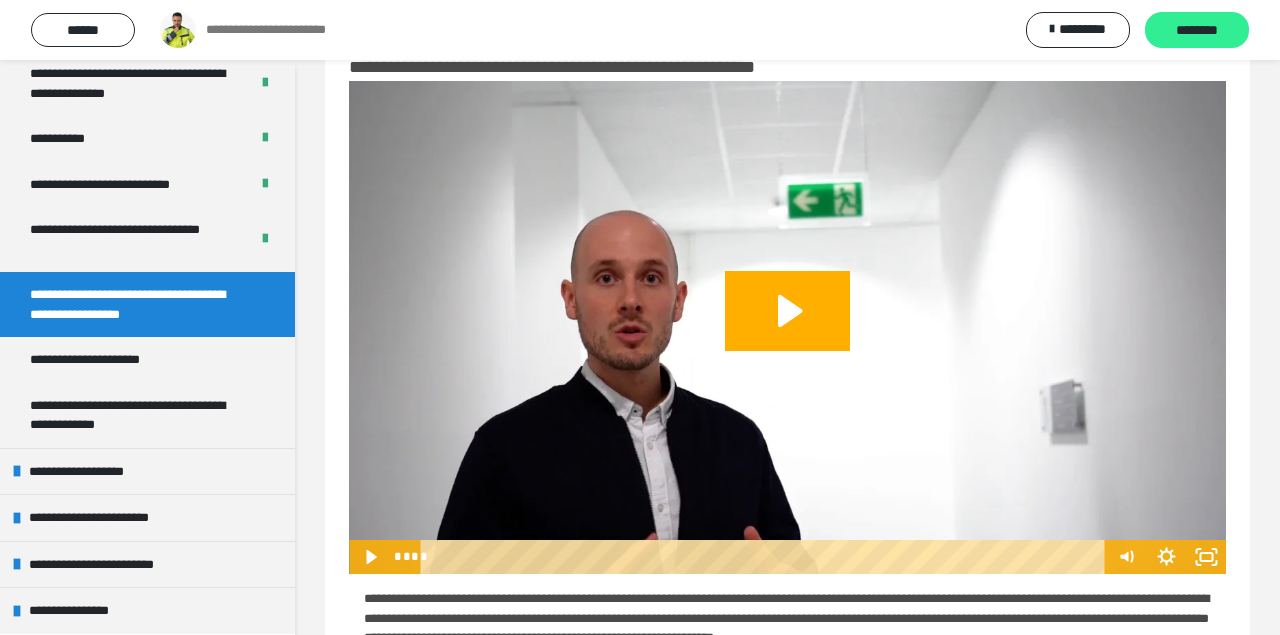 click on "********" at bounding box center (1197, 31) 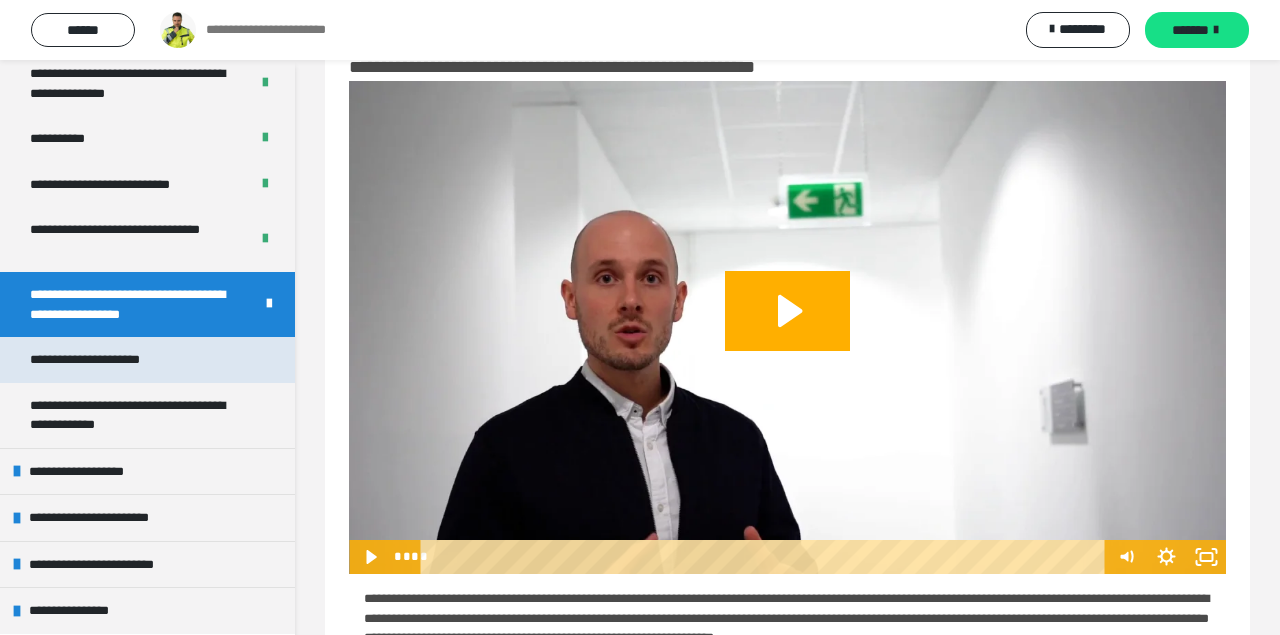 click on "**********" at bounding box center [110, 360] 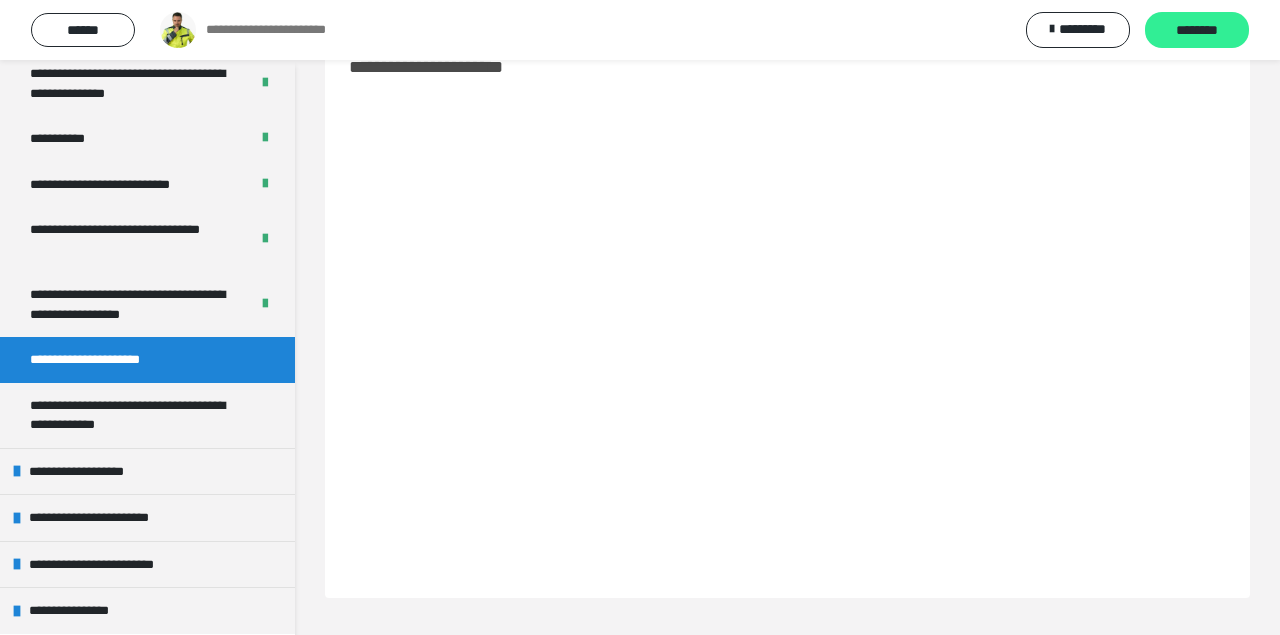 click on "********" at bounding box center [1197, 31] 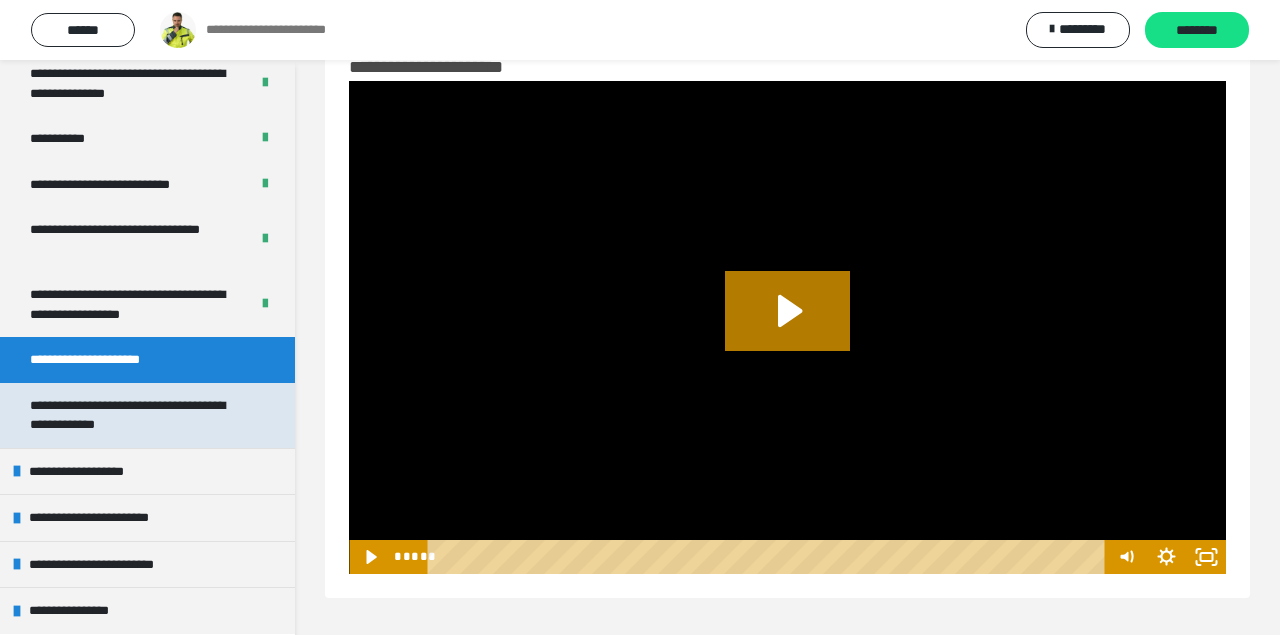click on "**********" at bounding box center (139, 415) 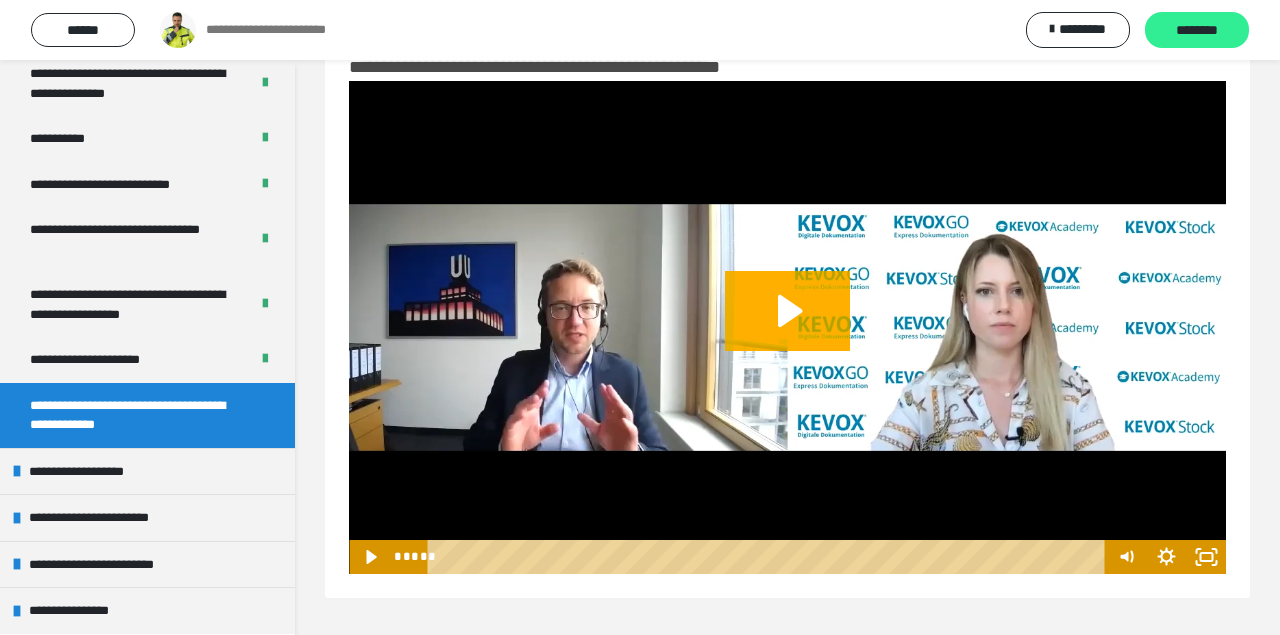 click on "********" at bounding box center (1197, 30) 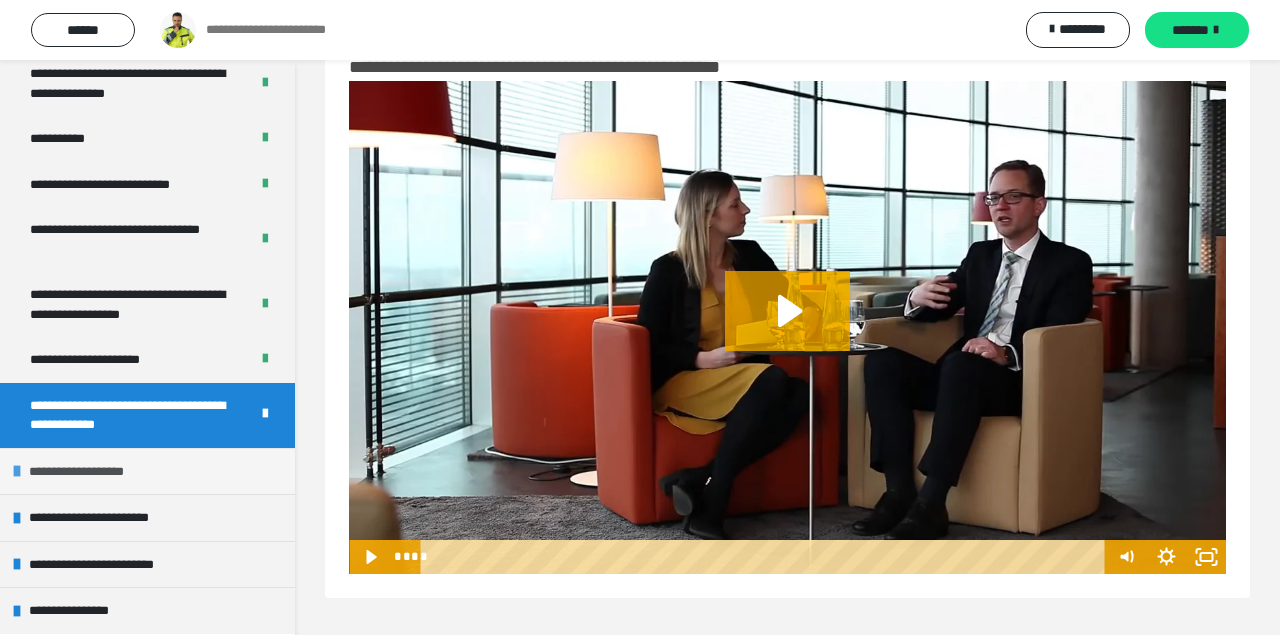 click on "**********" at bounding box center [92, 472] 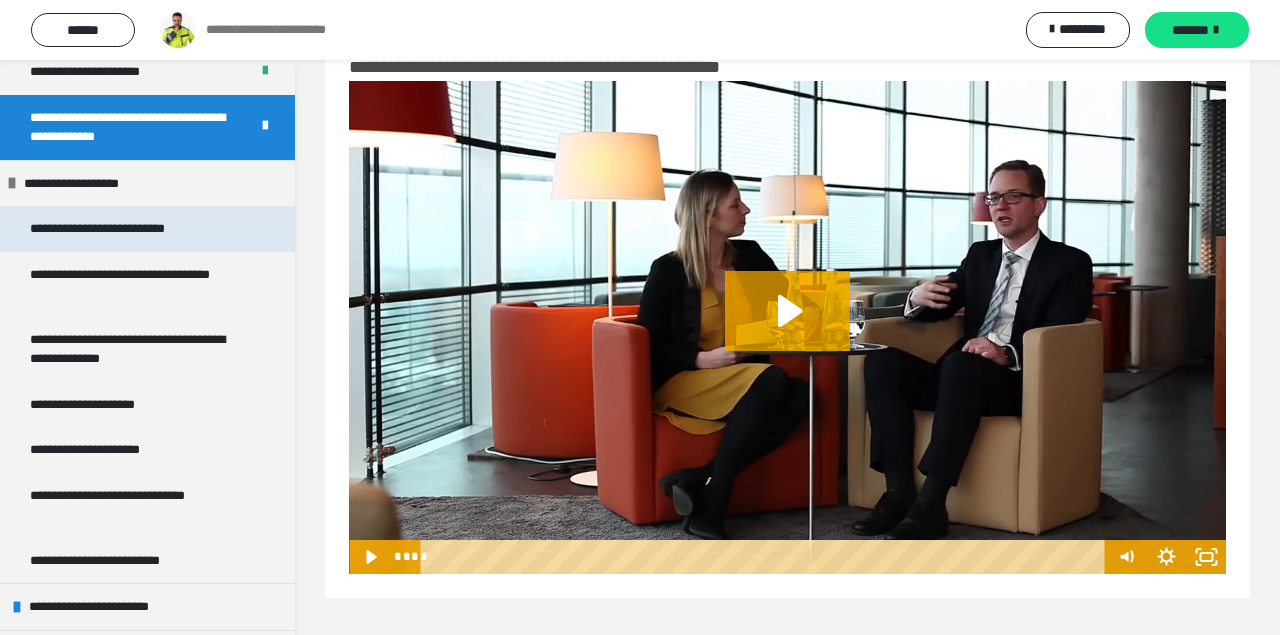 scroll, scrollTop: 6477, scrollLeft: 0, axis: vertical 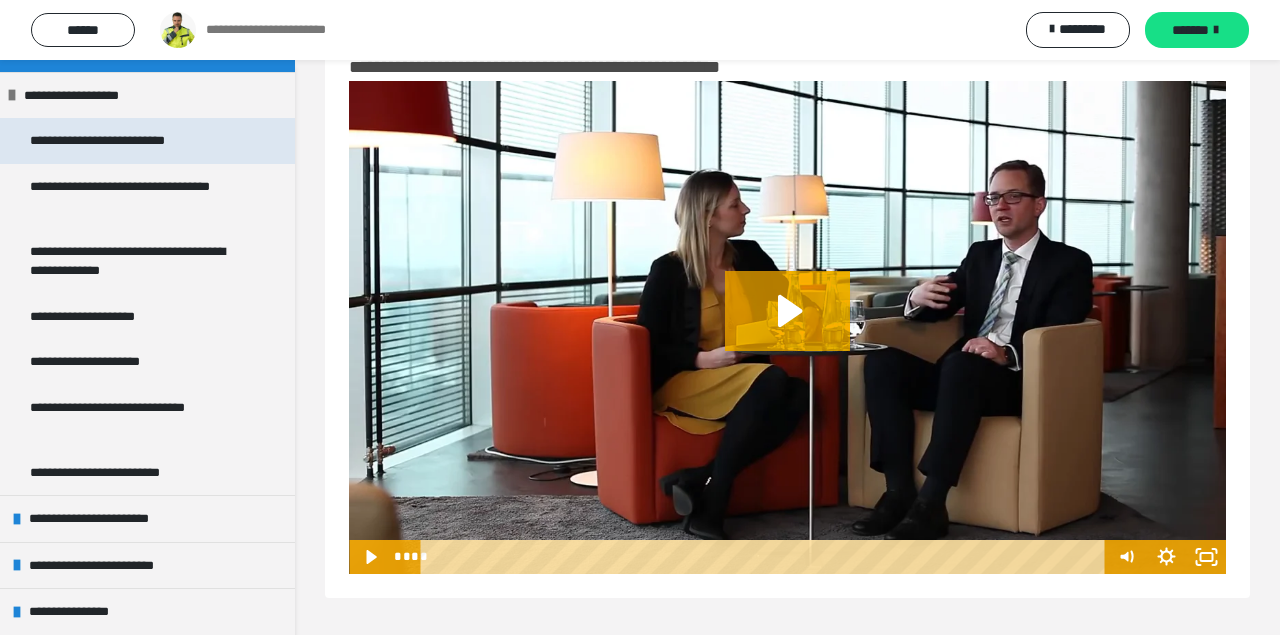 click on "**********" at bounding box center (130, 141) 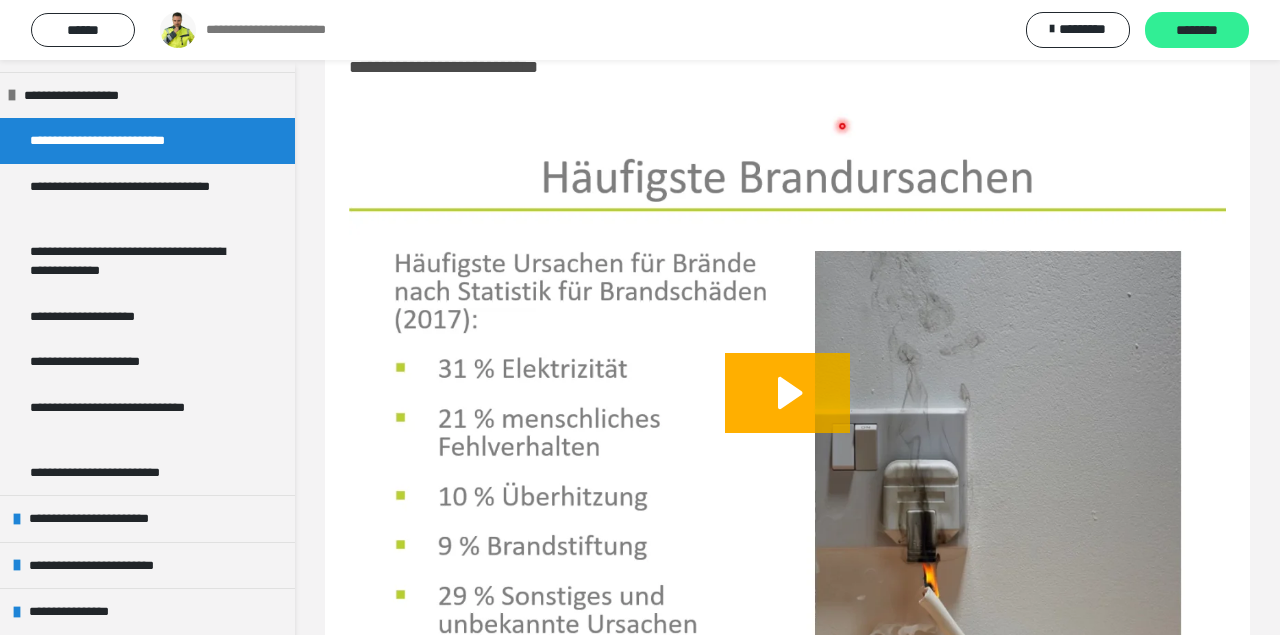 click on "********" at bounding box center (1197, 31) 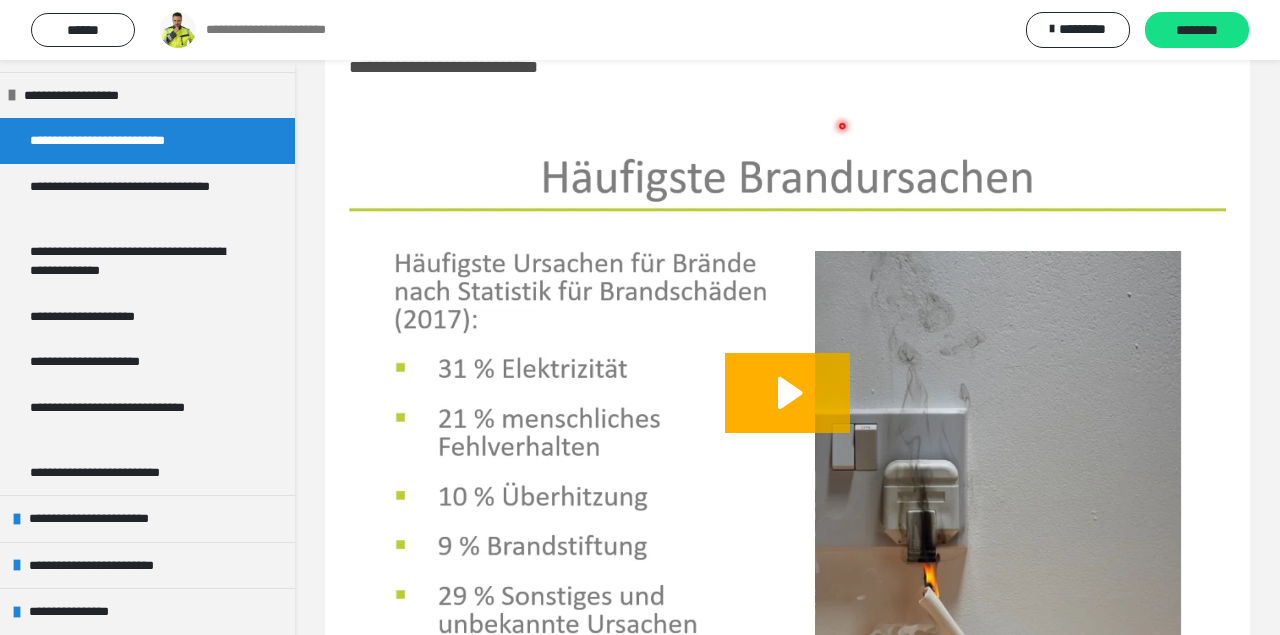 click on "**********" at bounding box center (139, 196) 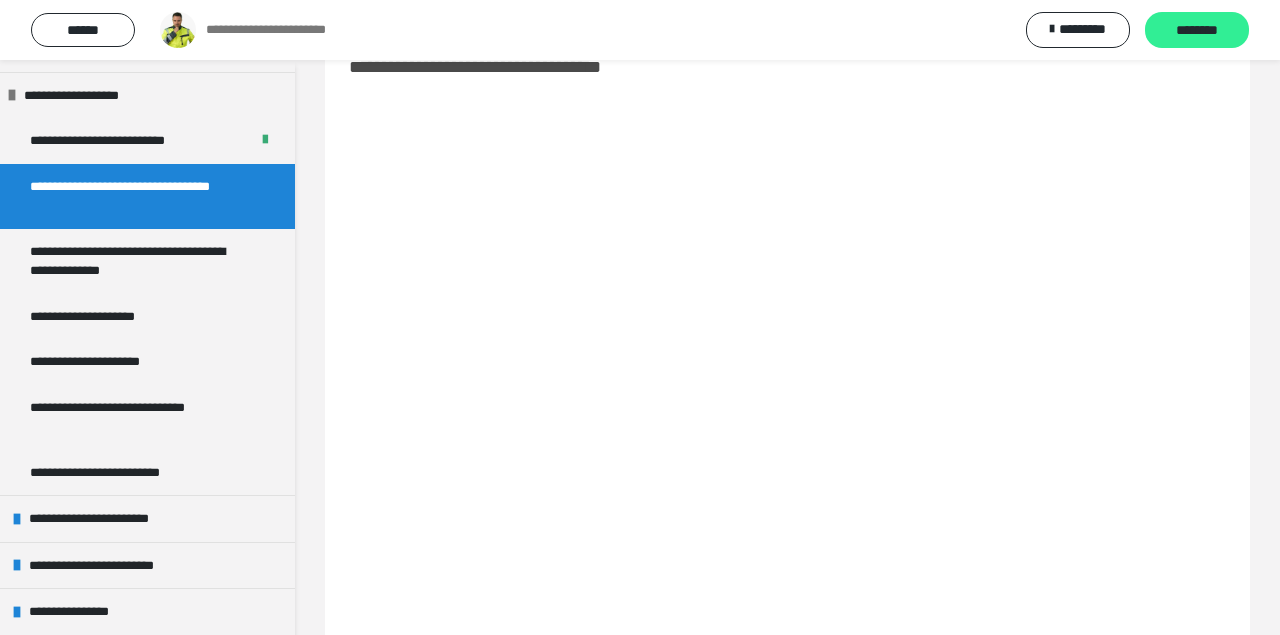 click on "********" at bounding box center [1197, 30] 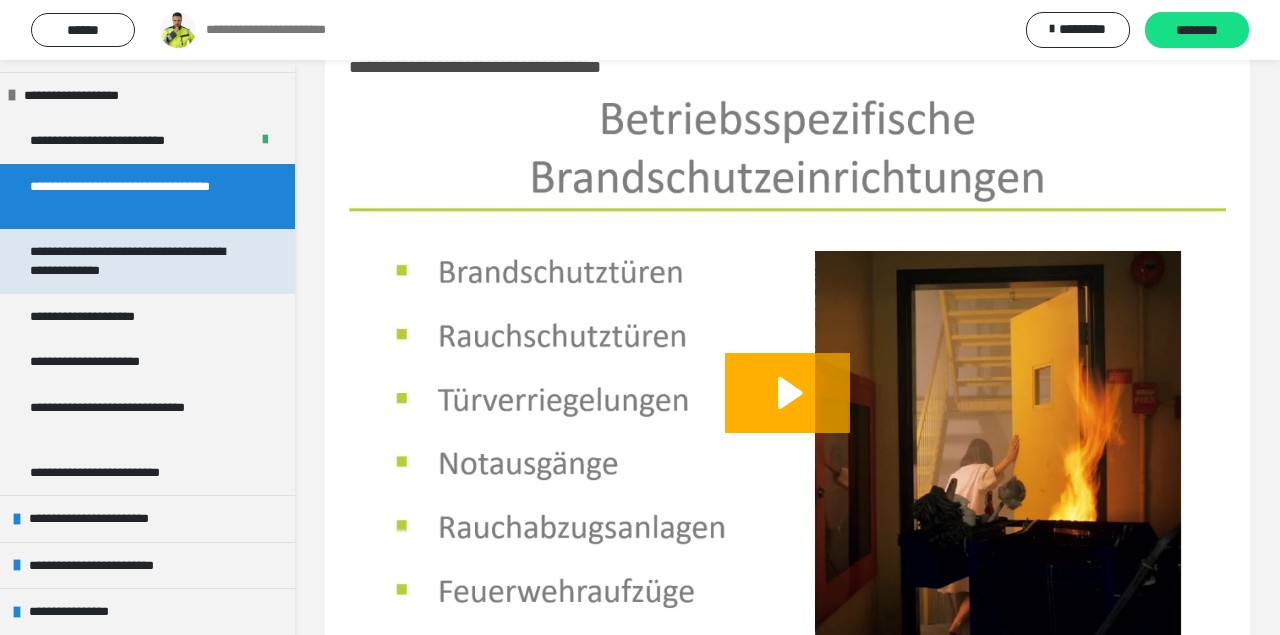 click on "**********" at bounding box center (139, 261) 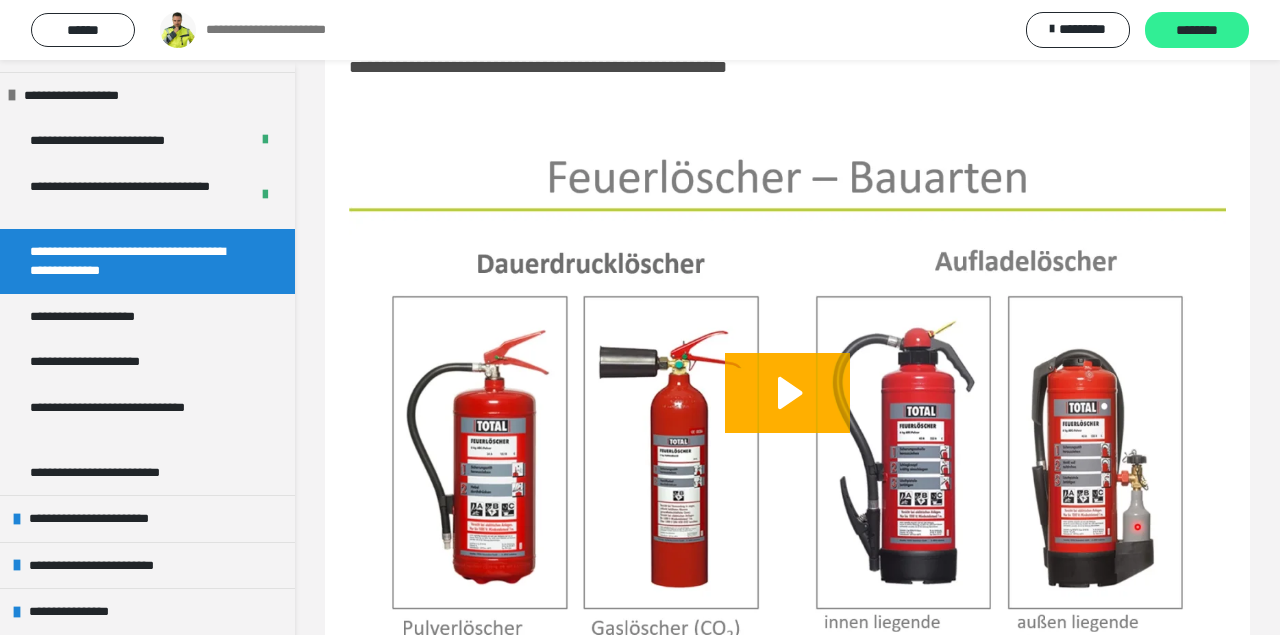 click on "********" at bounding box center [1197, 31] 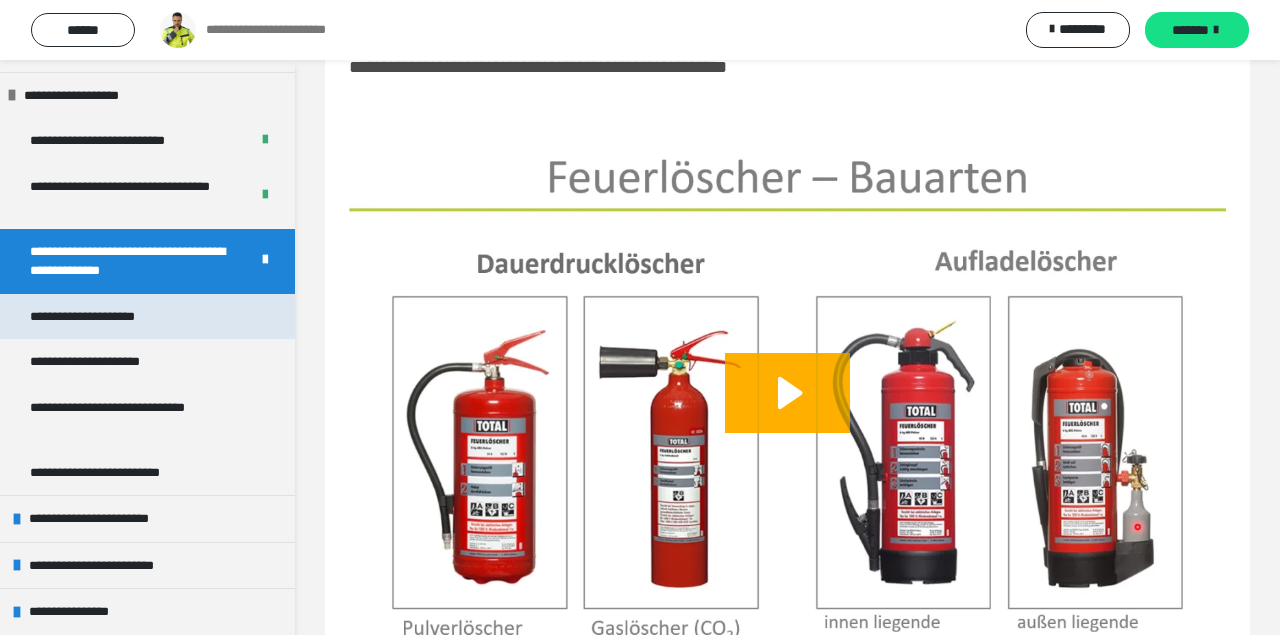 click on "**********" at bounding box center (106, 317) 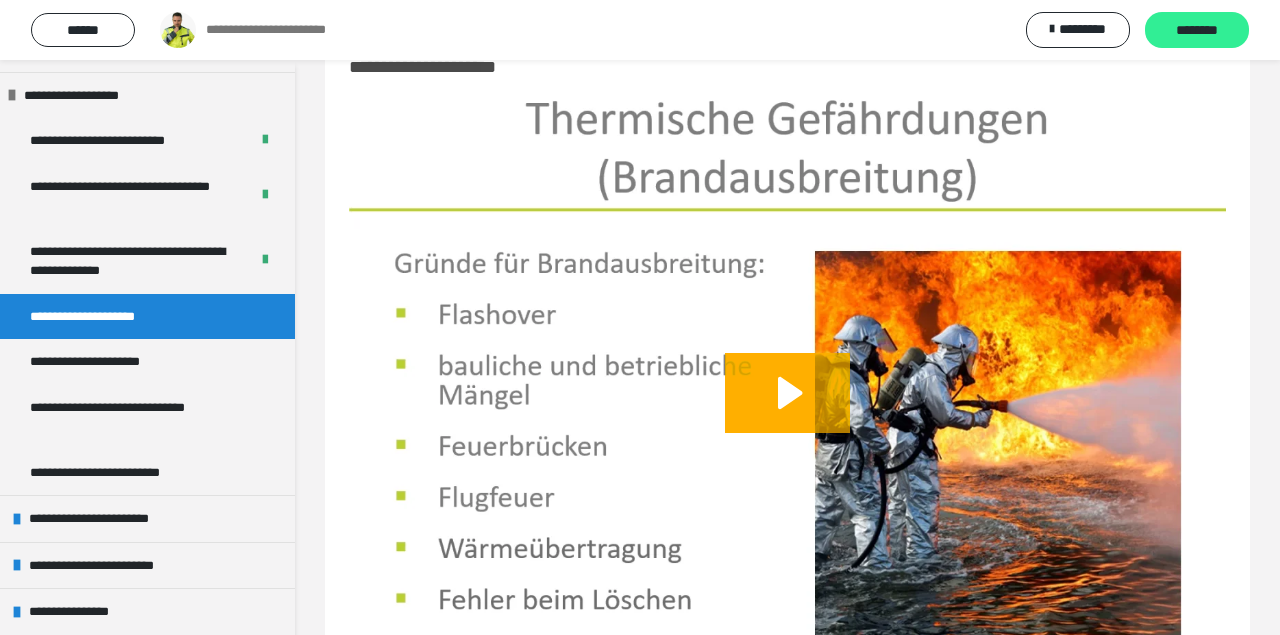 click on "********" at bounding box center [1197, 31] 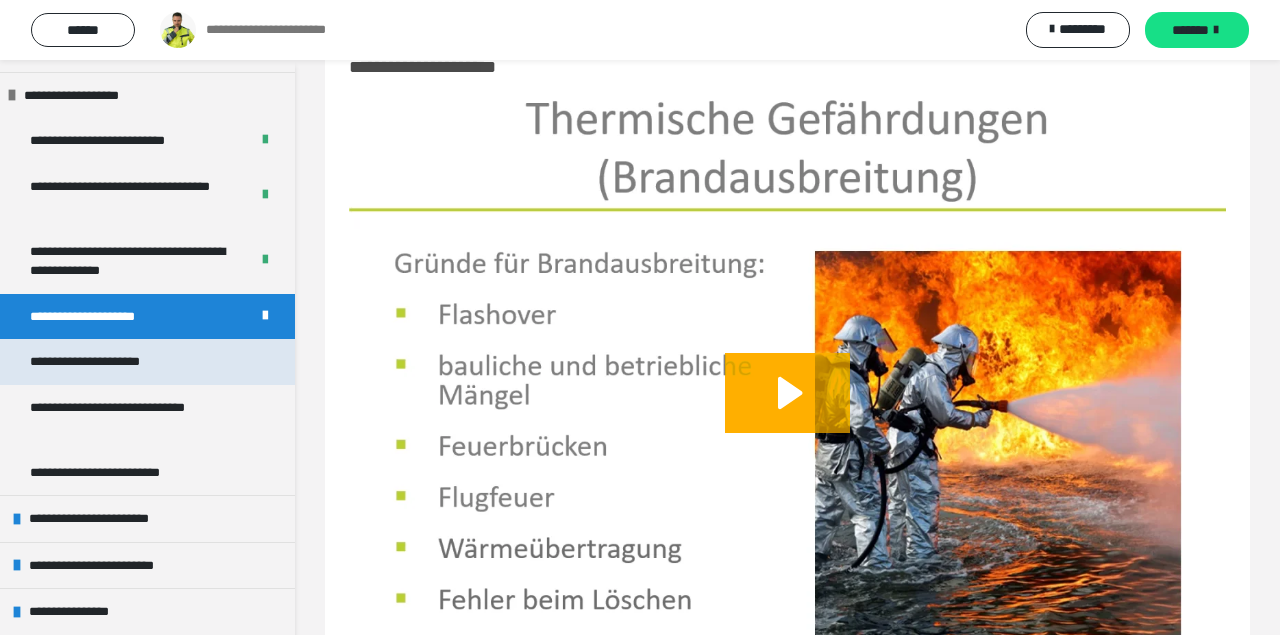 click on "**********" at bounding box center (103, 362) 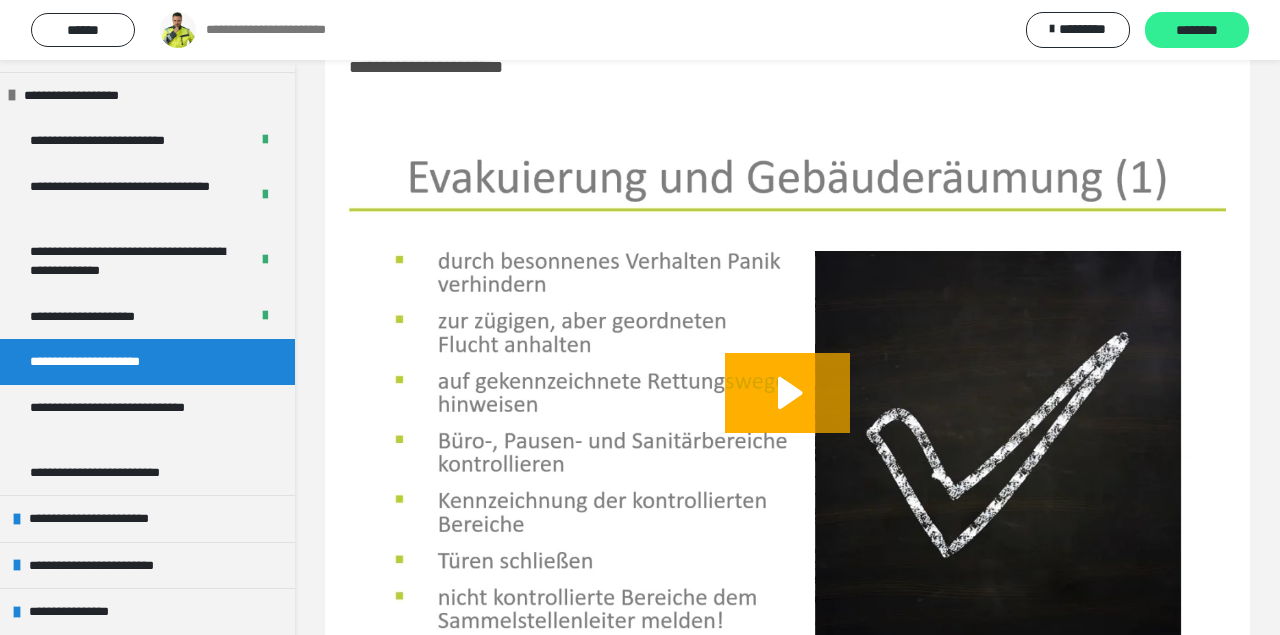 click on "********" at bounding box center (1197, 31) 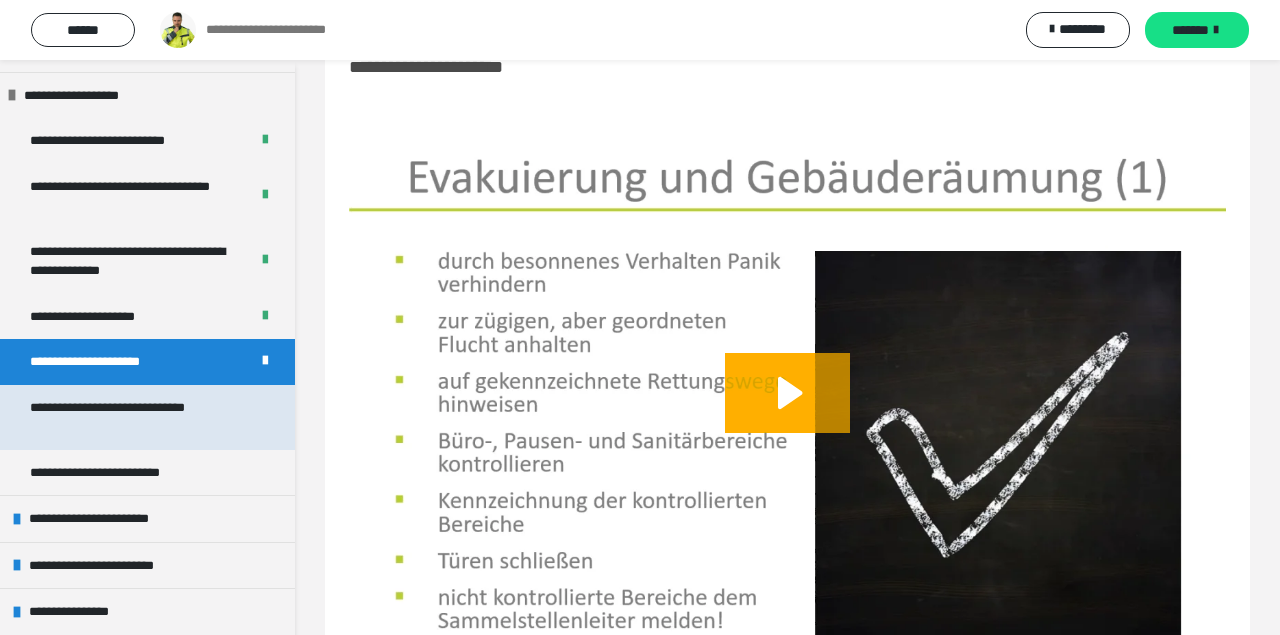 click on "**********" at bounding box center [139, 417] 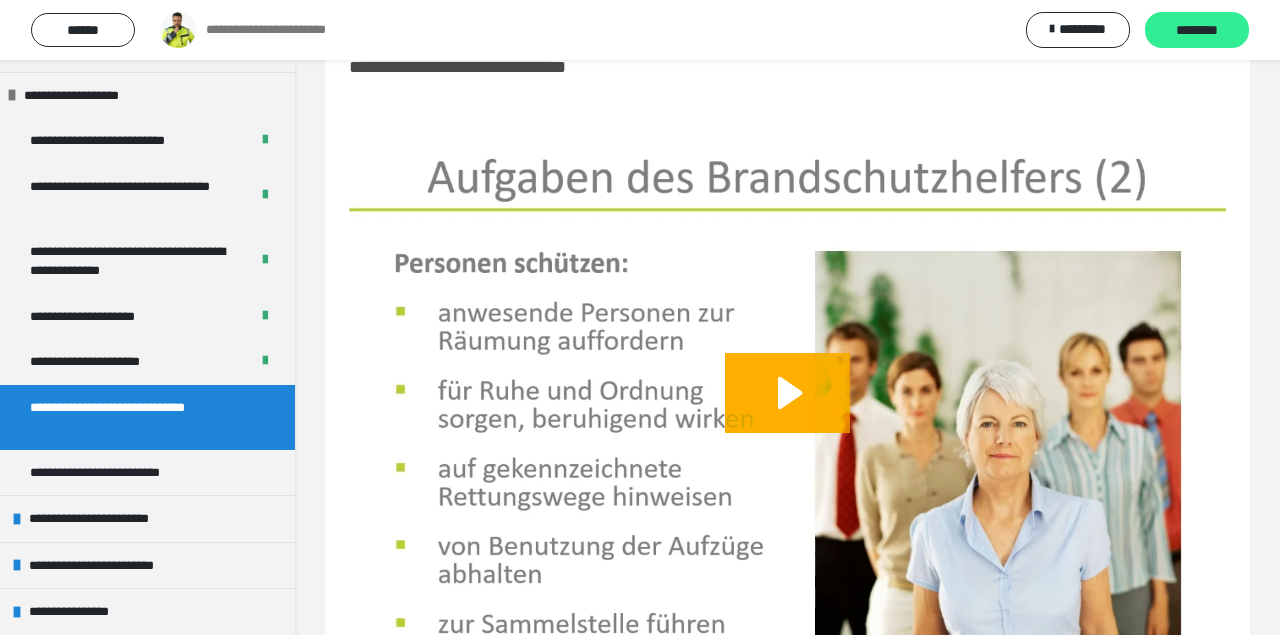 click on "********" at bounding box center [1197, 31] 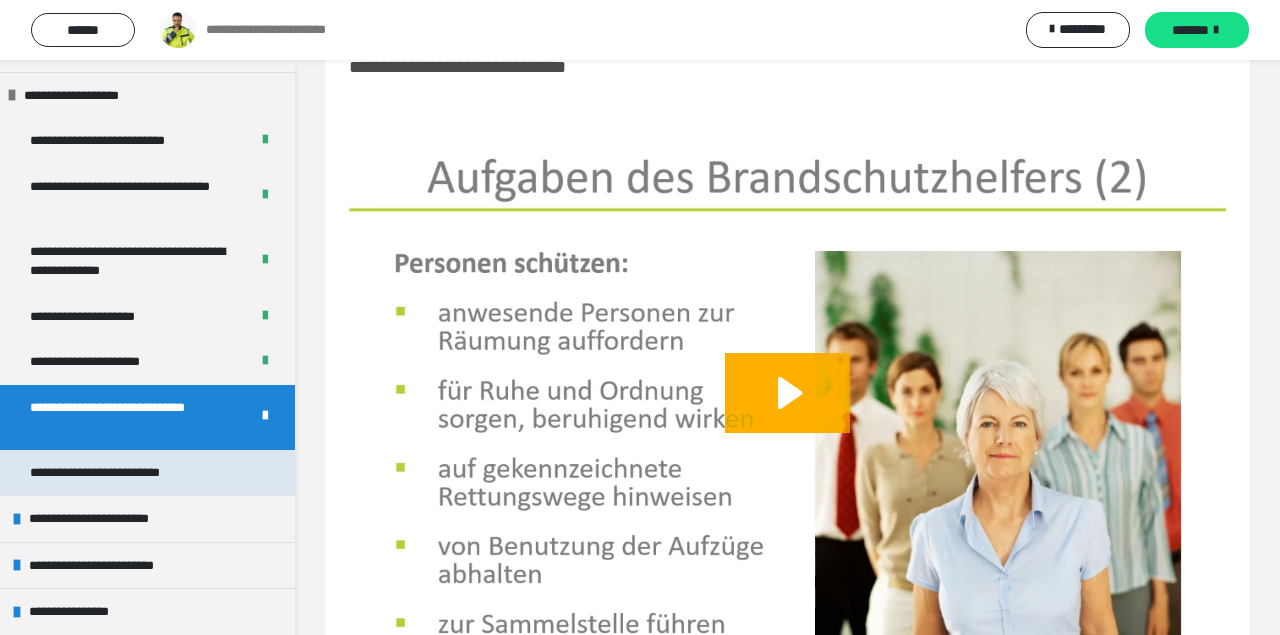 click on "**********" at bounding box center [127, 473] 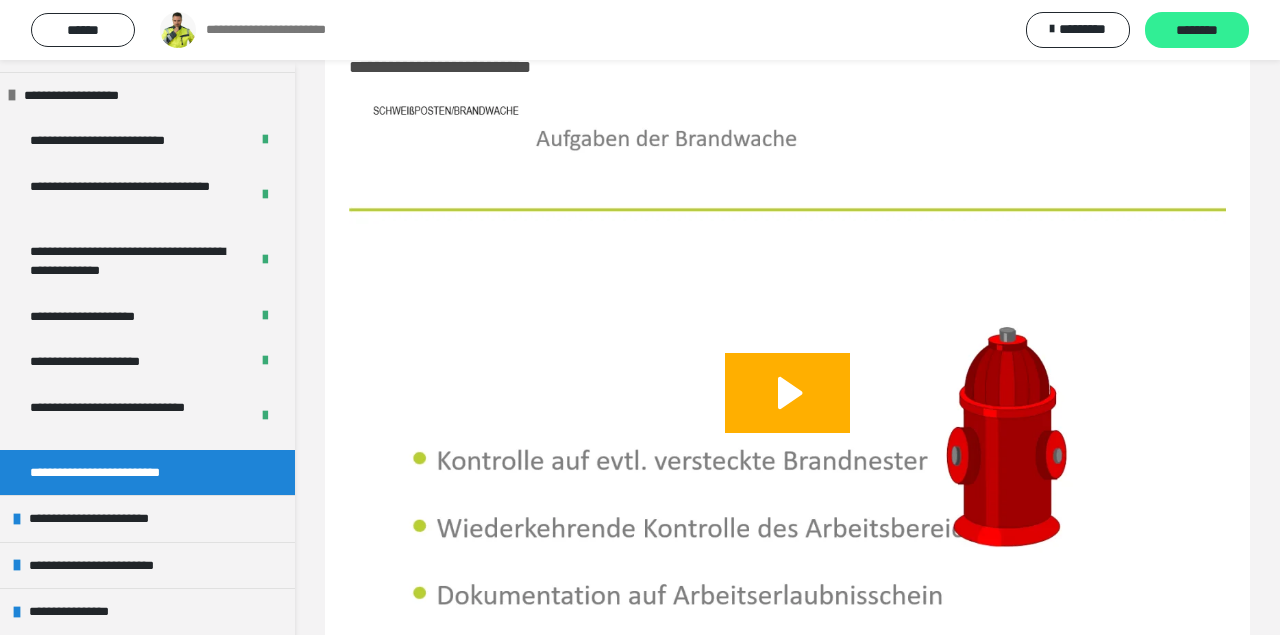 click on "********" at bounding box center [1197, 31] 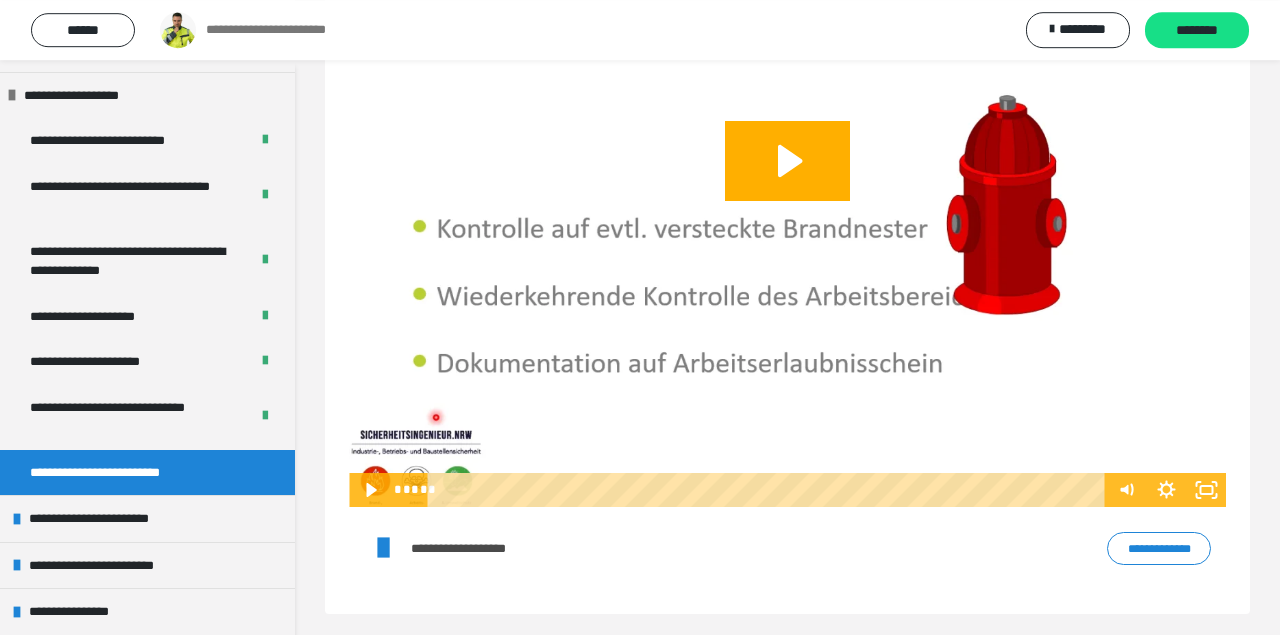scroll, scrollTop: 300, scrollLeft: 0, axis: vertical 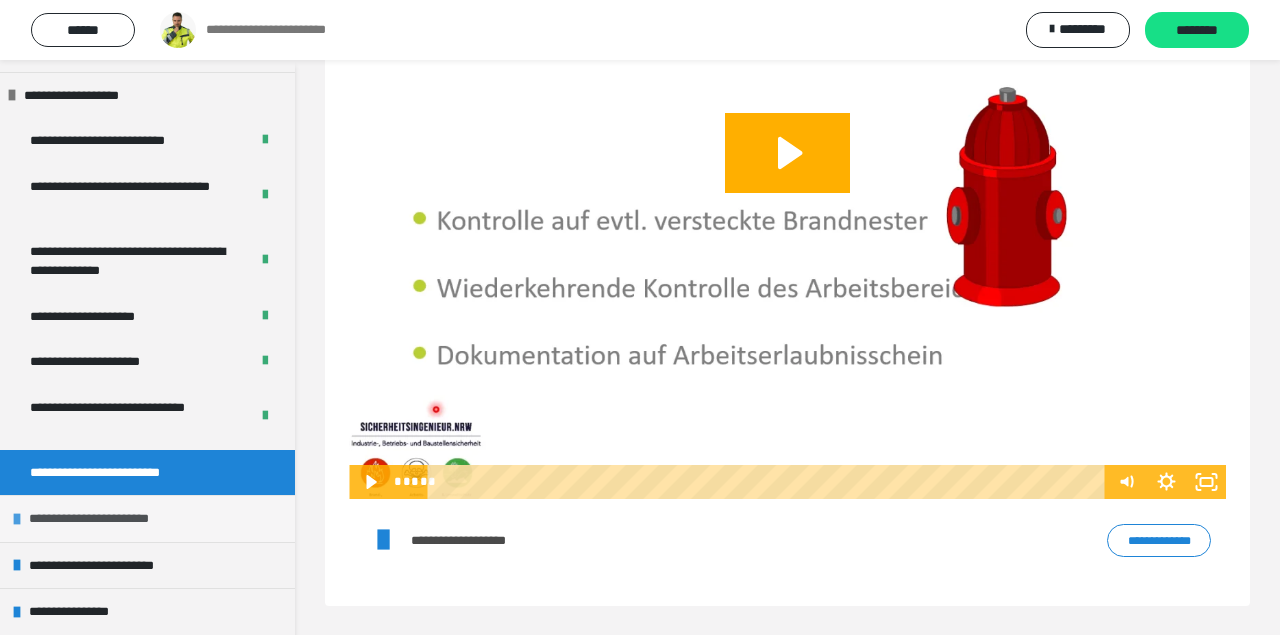 click on "**********" at bounding box center [147, 518] 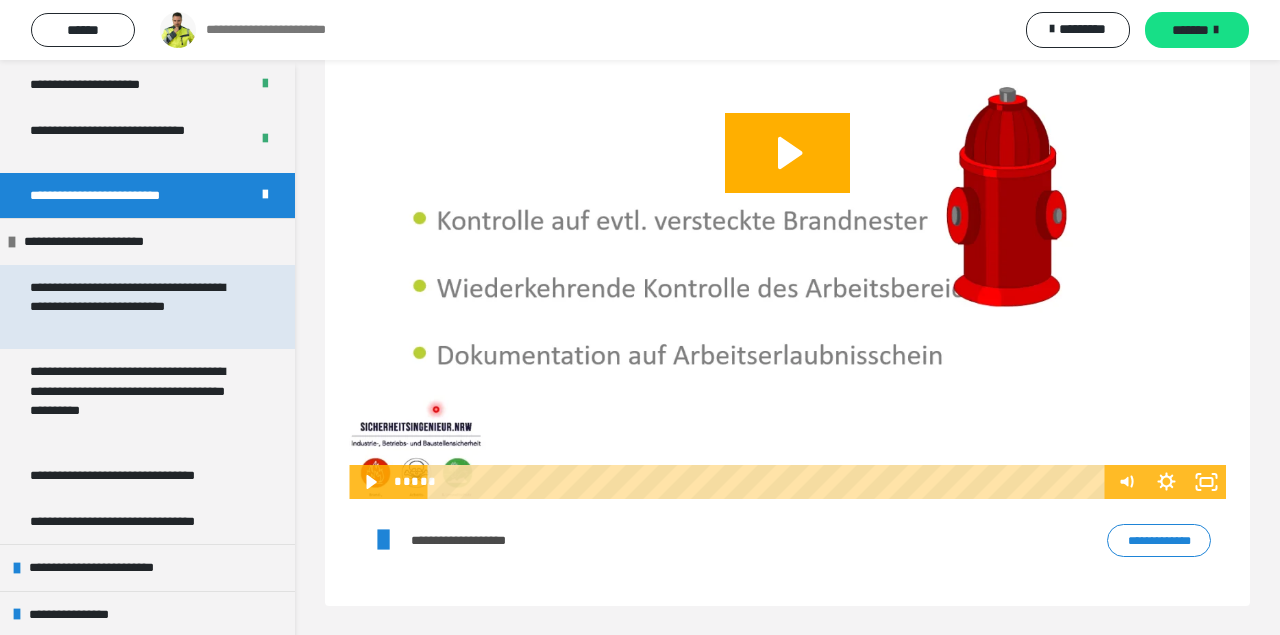 scroll, scrollTop: 6757, scrollLeft: 0, axis: vertical 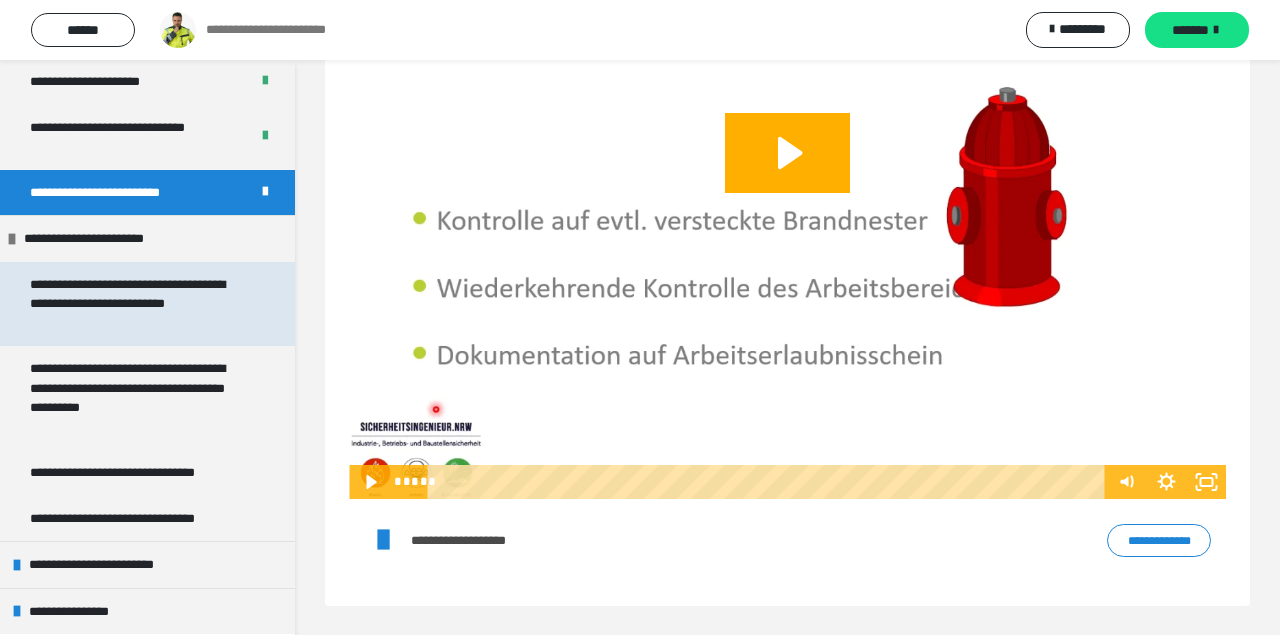 click on "**********" at bounding box center (139, 304) 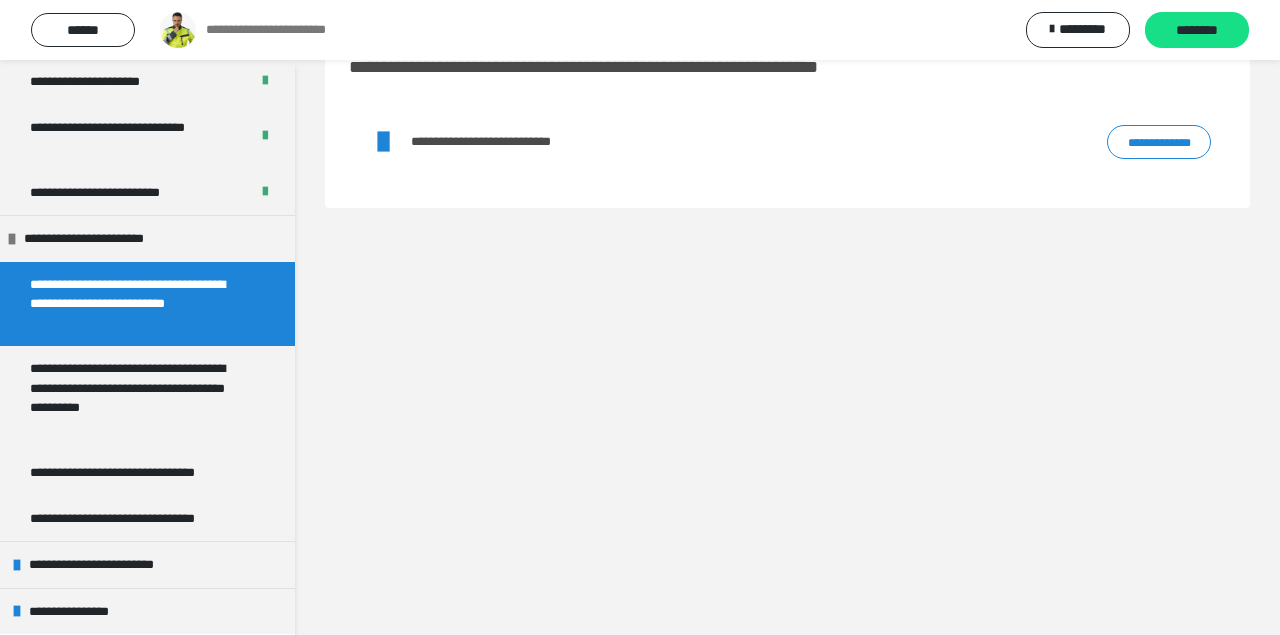 scroll, scrollTop: 60, scrollLeft: 0, axis: vertical 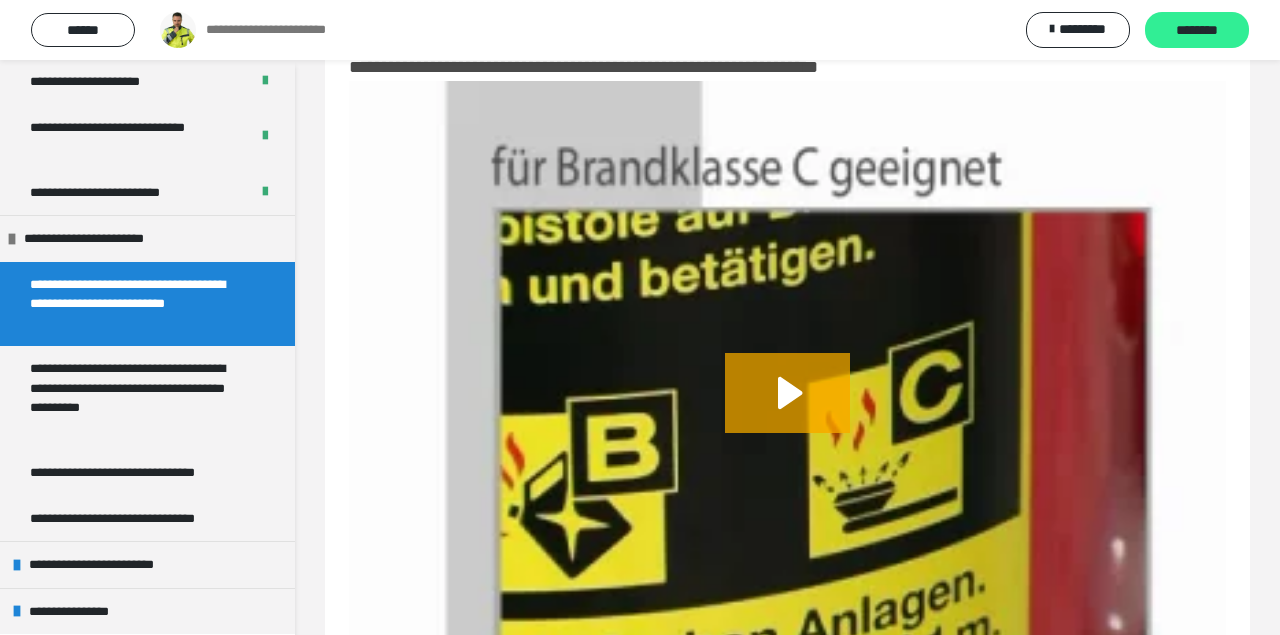 click on "********" at bounding box center [1197, 30] 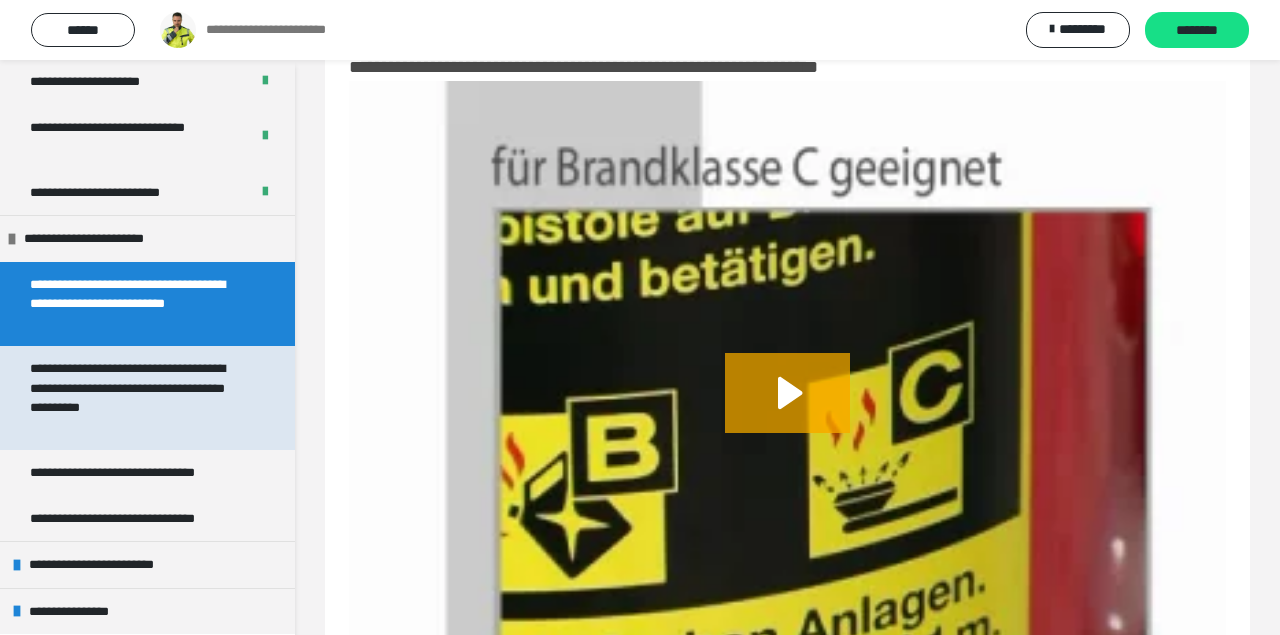 click on "**********" at bounding box center (139, 398) 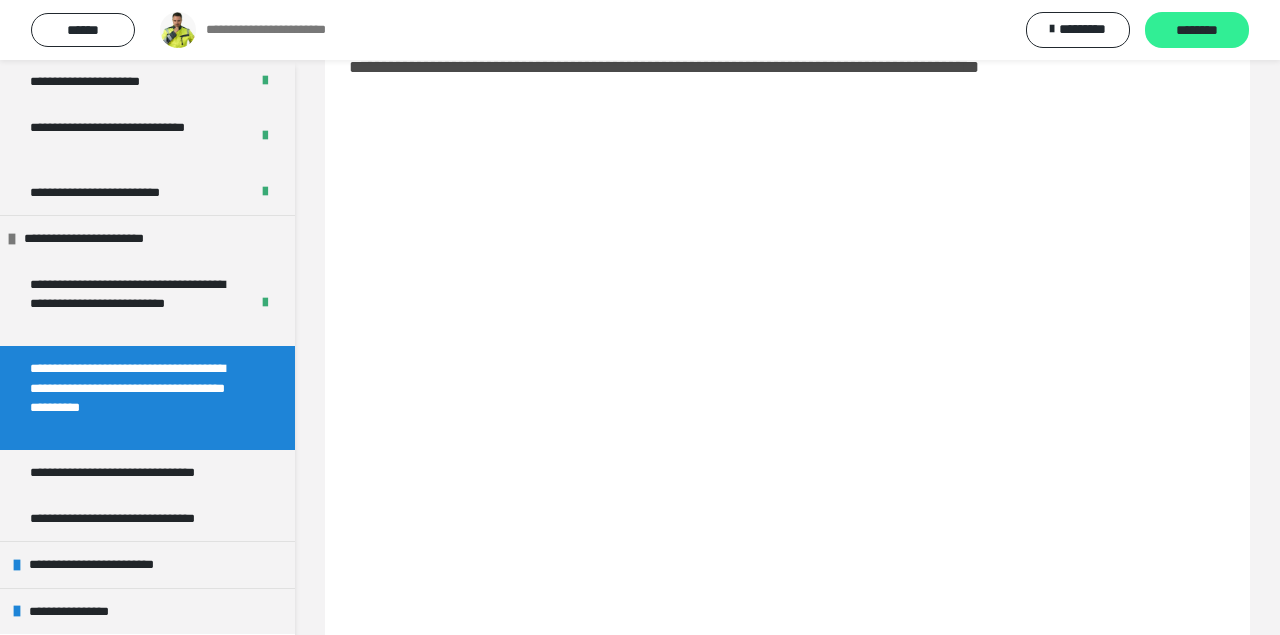 click on "********" at bounding box center [1197, 31] 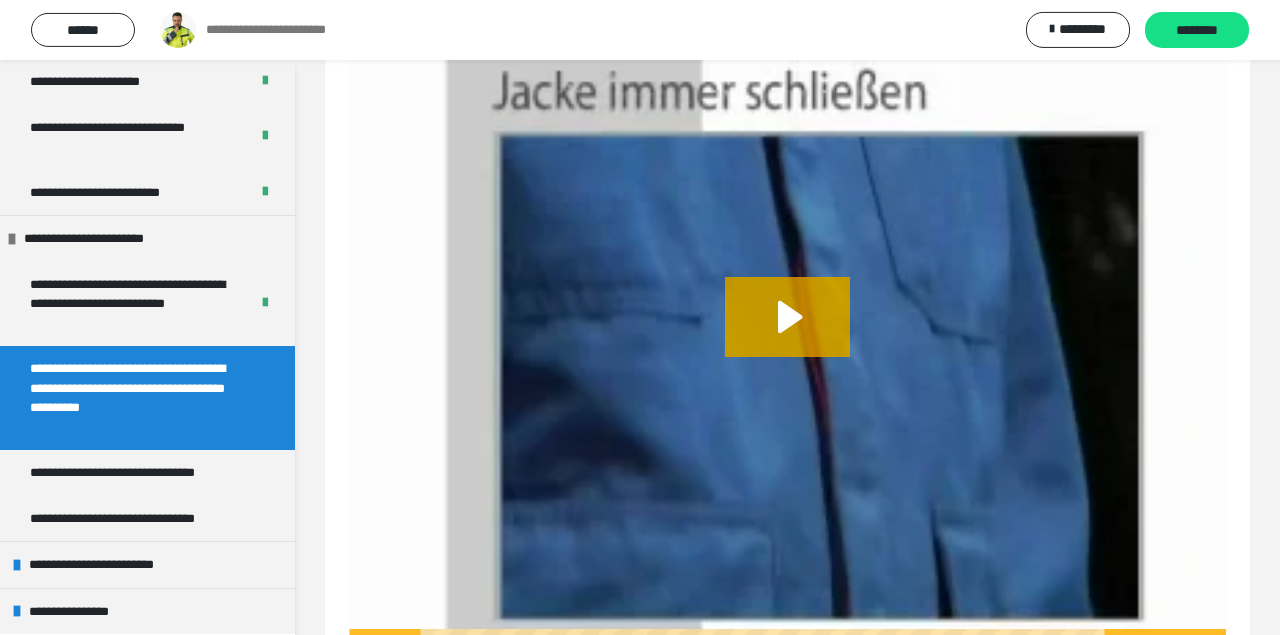 scroll, scrollTop: 164, scrollLeft: 0, axis: vertical 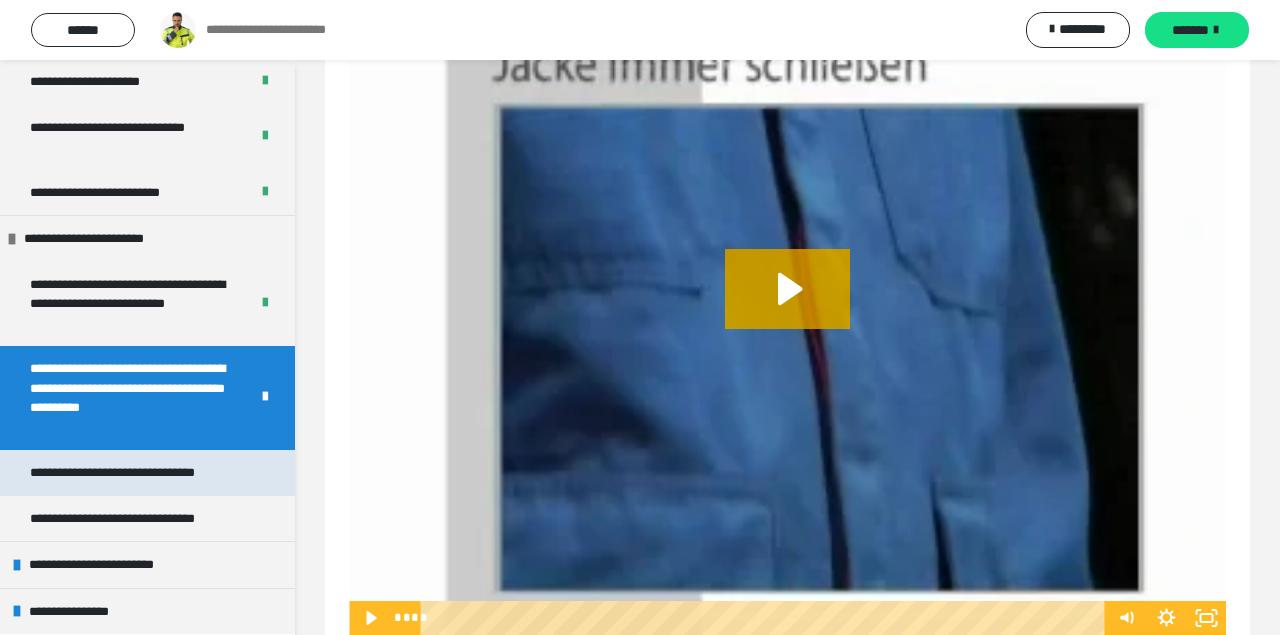 click on "**********" at bounding box center (132, 473) 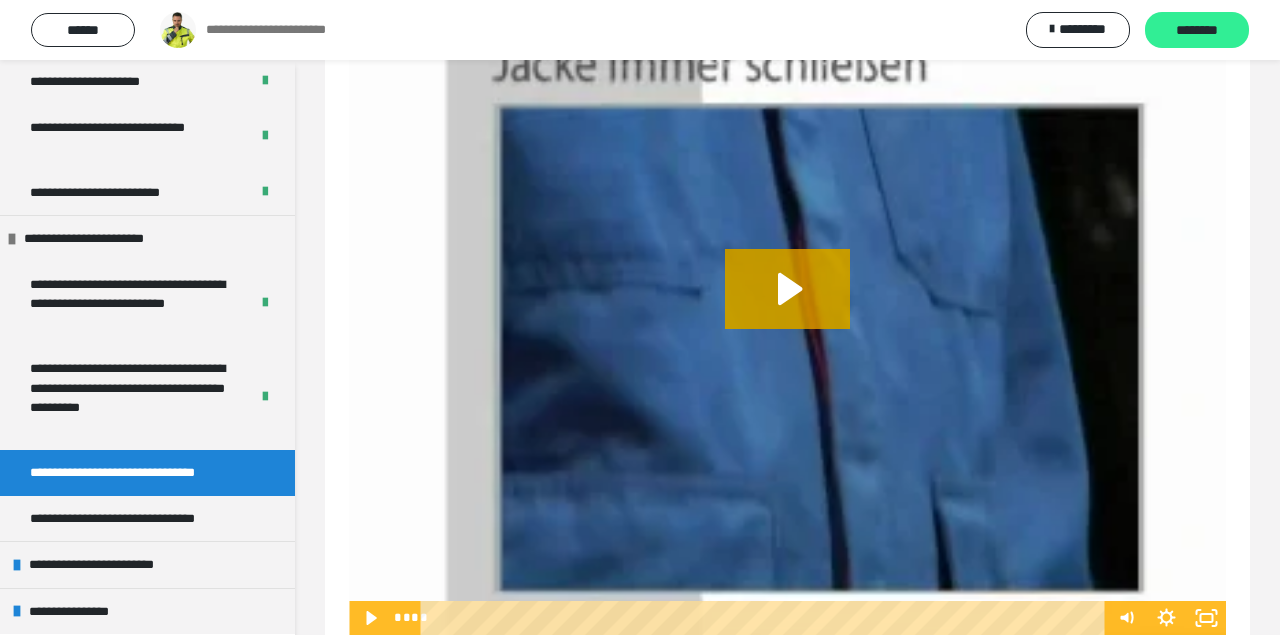 scroll, scrollTop: 60, scrollLeft: 0, axis: vertical 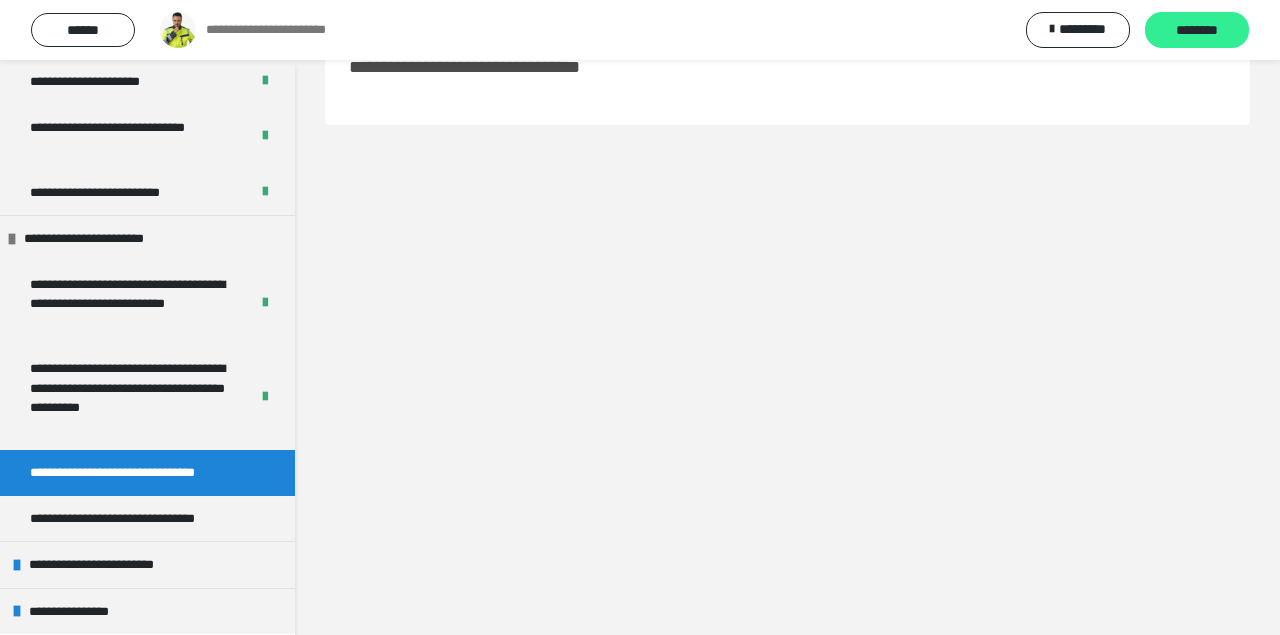 click on "********" at bounding box center (1197, 31) 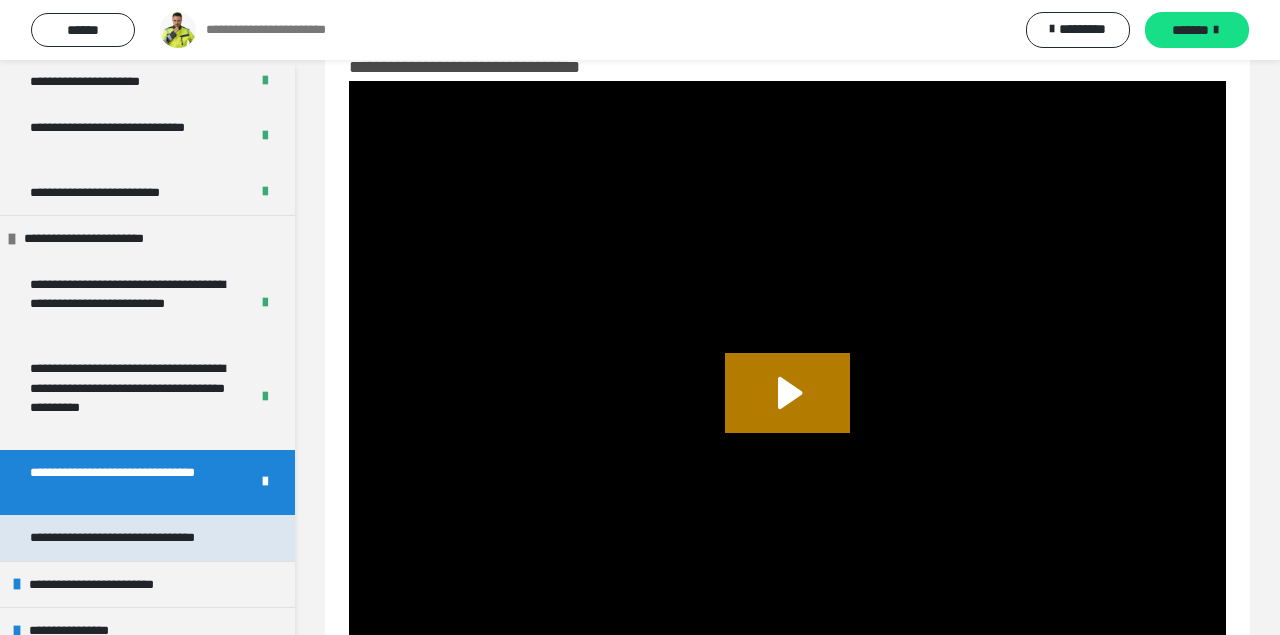 click on "**********" at bounding box center (133, 538) 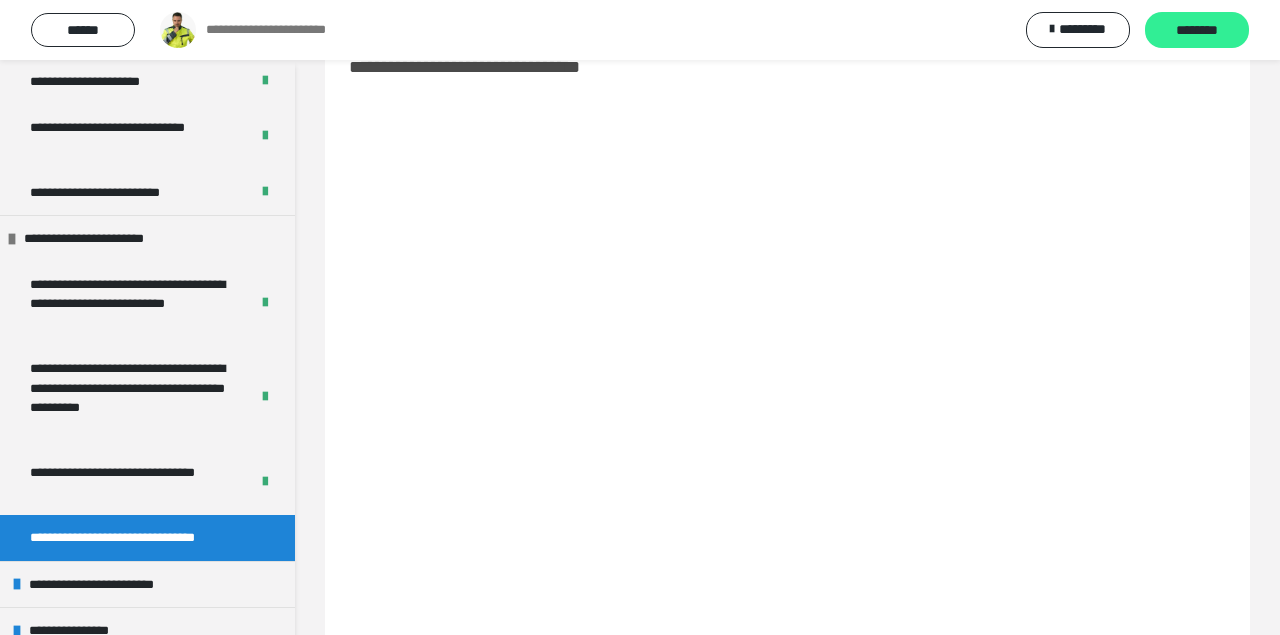 click on "********" at bounding box center (1197, 31) 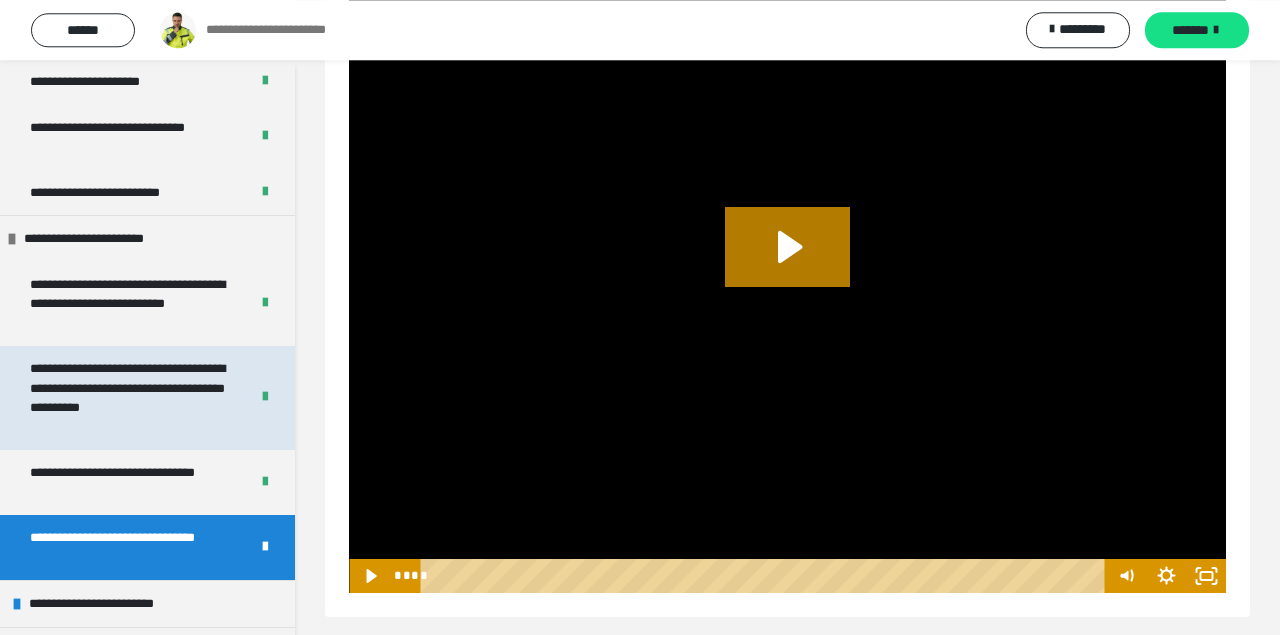 scroll, scrollTop: 217, scrollLeft: 0, axis: vertical 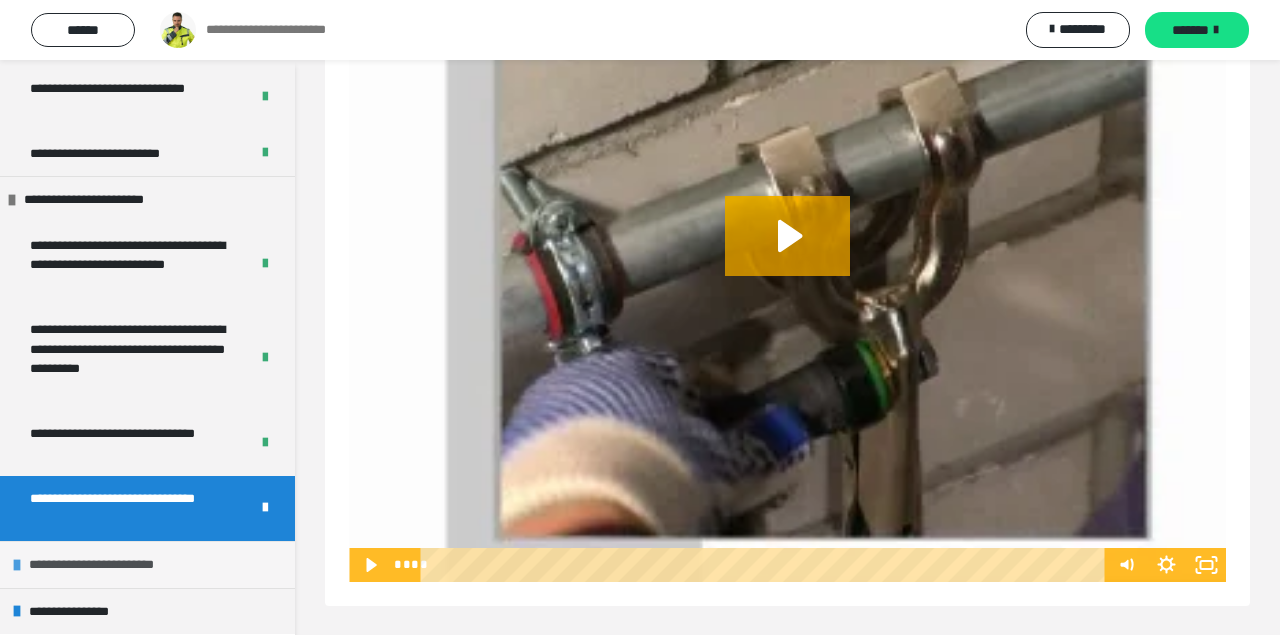 click on "**********" at bounding box center (118, 565) 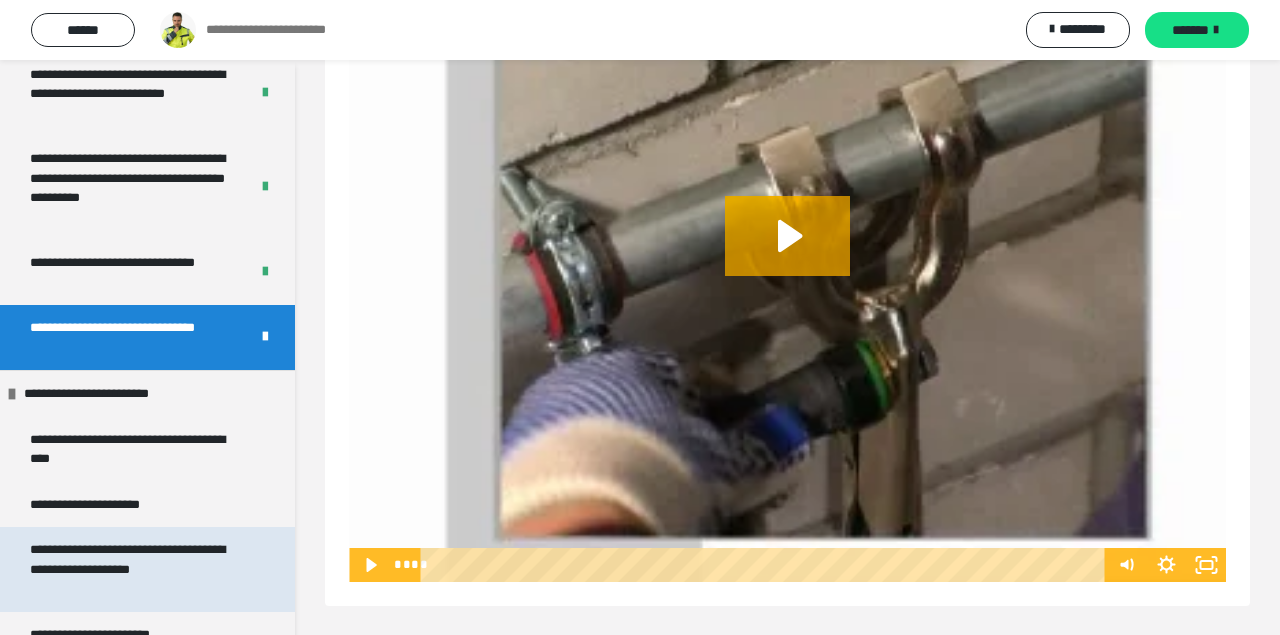 scroll, scrollTop: 7037, scrollLeft: 0, axis: vertical 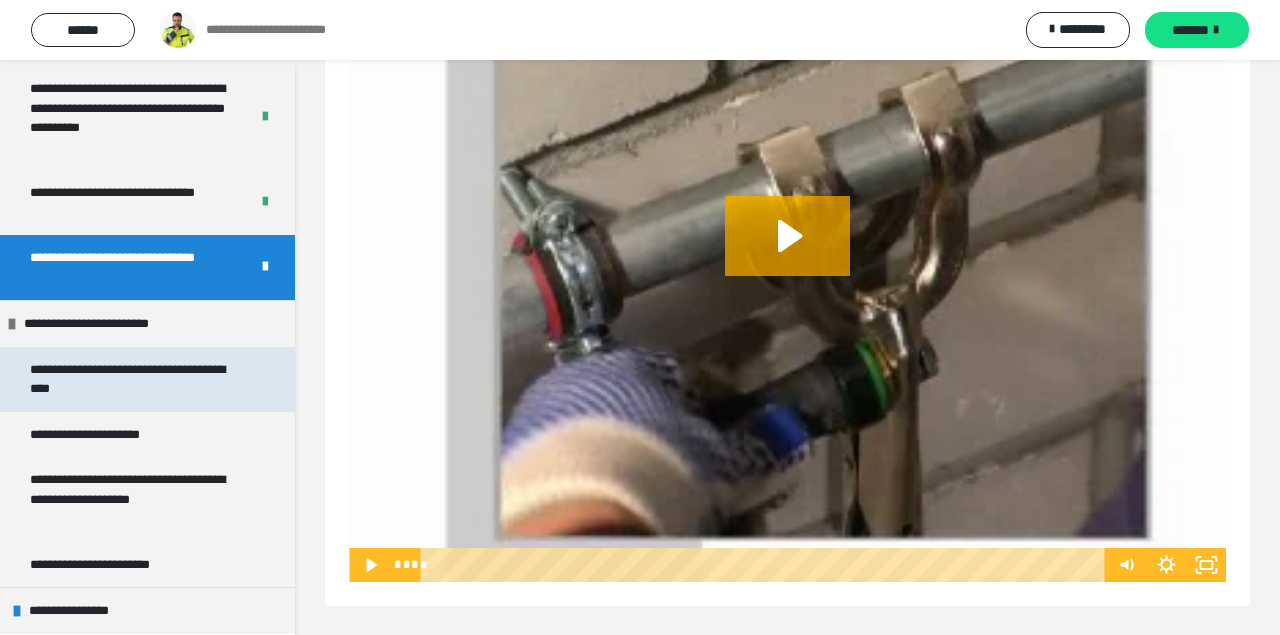 click on "**********" at bounding box center (139, 379) 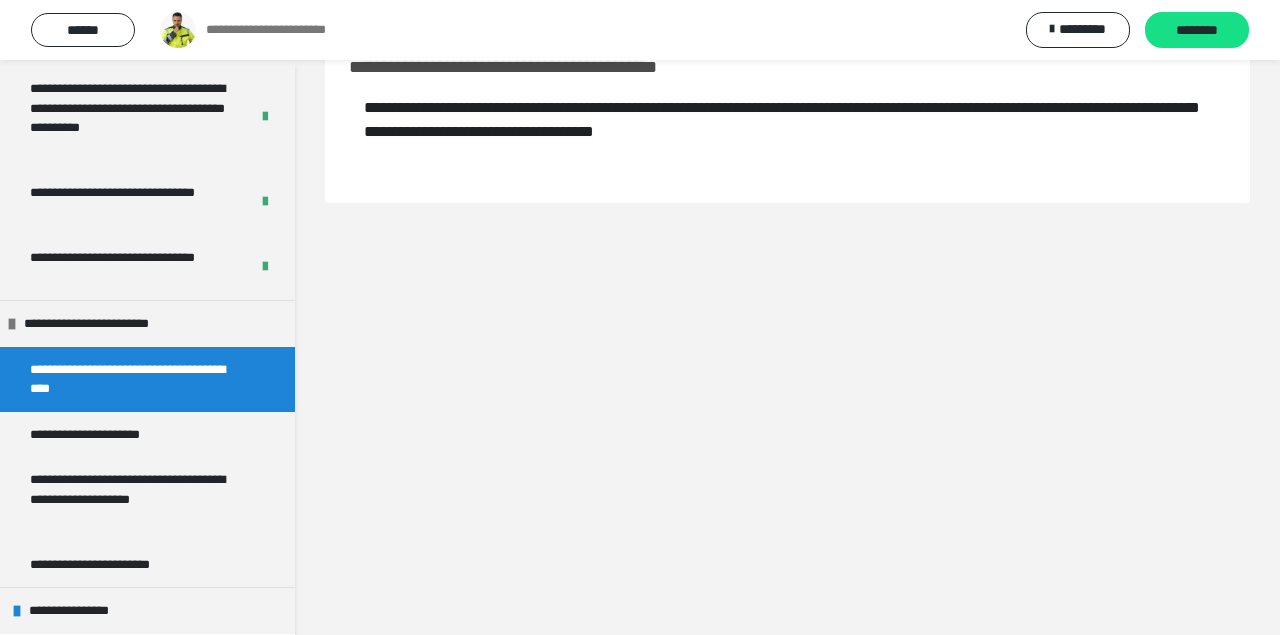 scroll, scrollTop: 60, scrollLeft: 0, axis: vertical 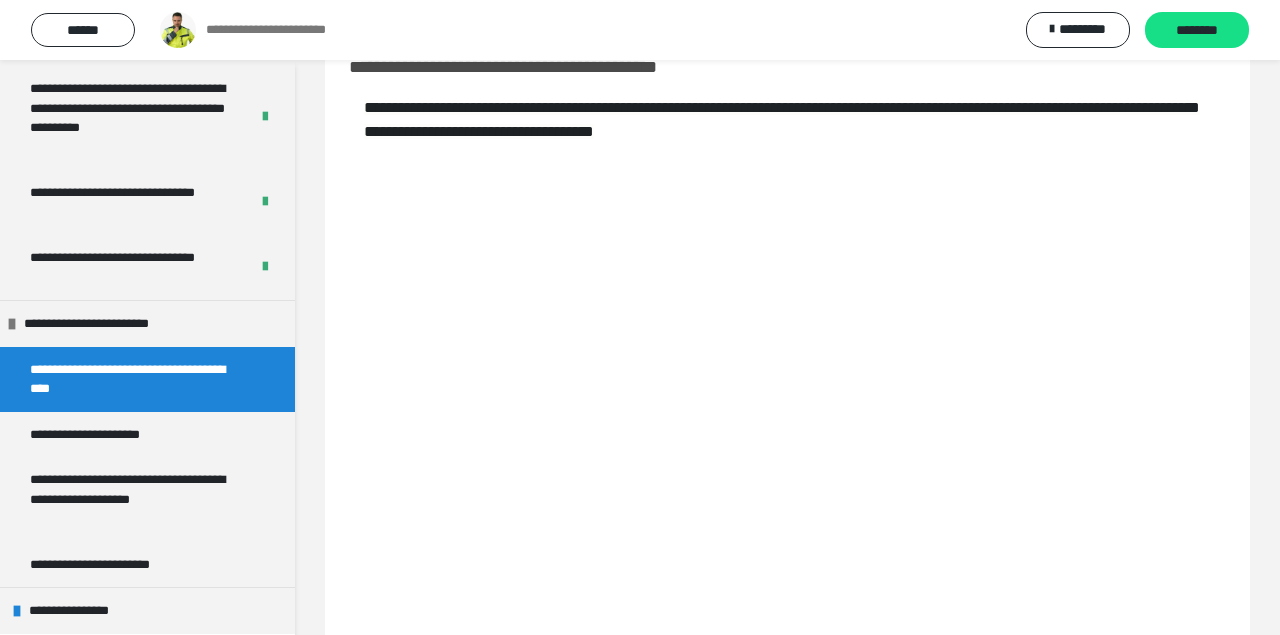 click on "********" at bounding box center (1197, 31) 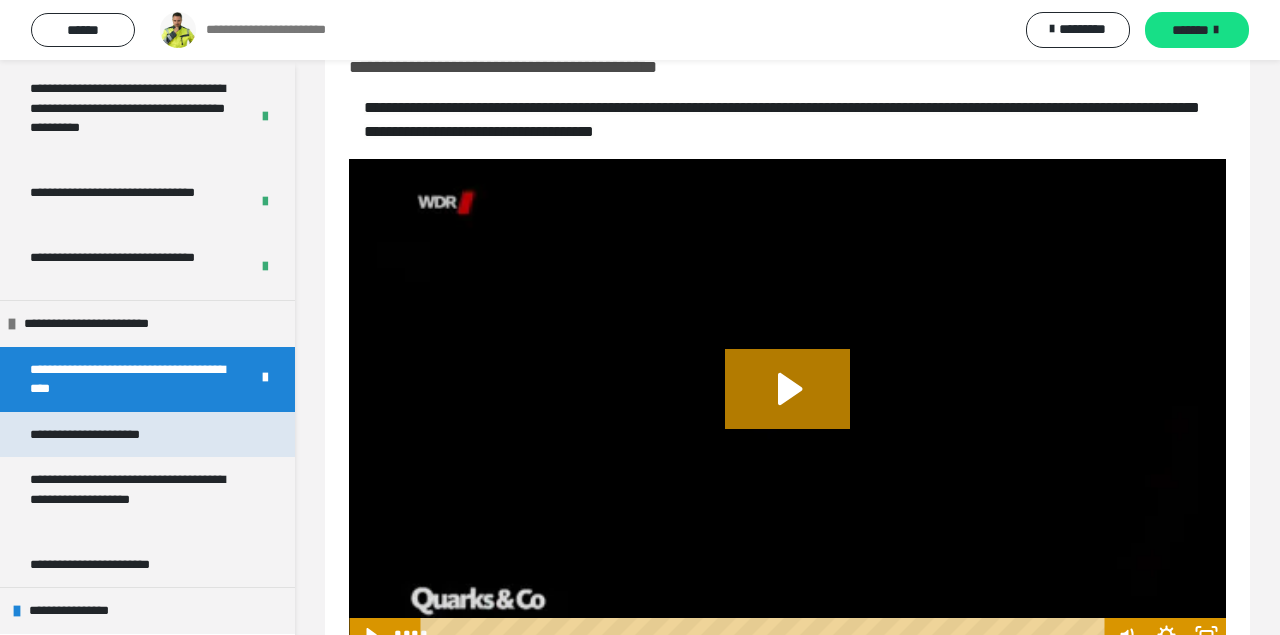 click on "**********" at bounding box center (108, 435) 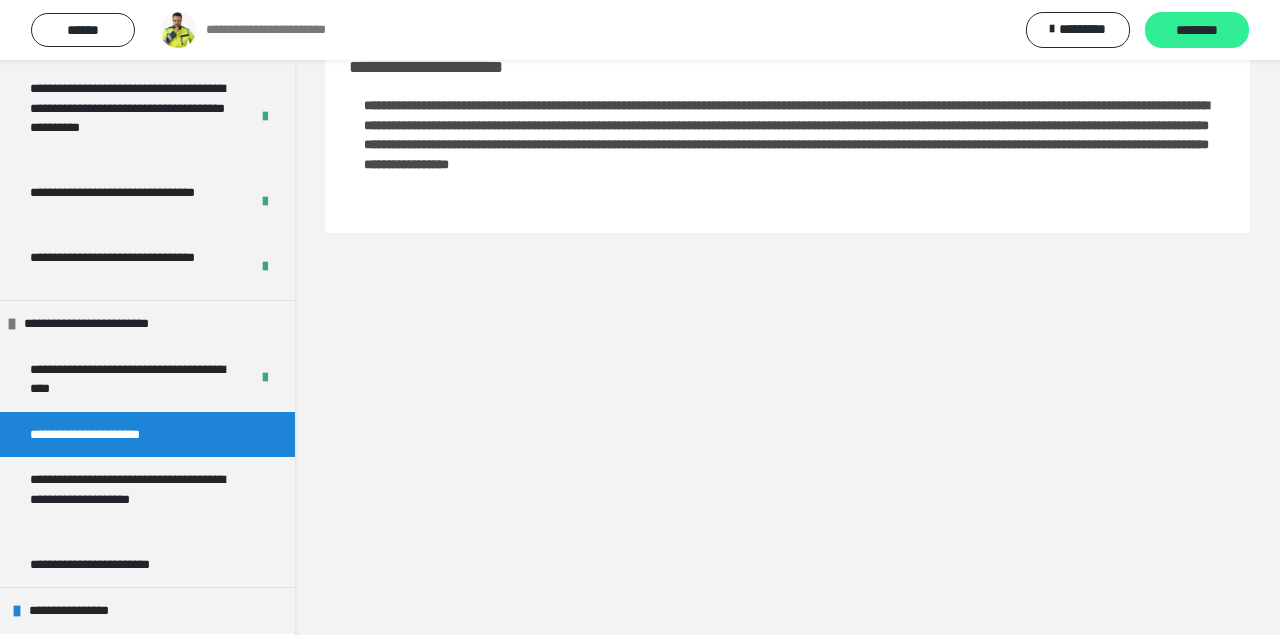 click on "********" at bounding box center [1197, 31] 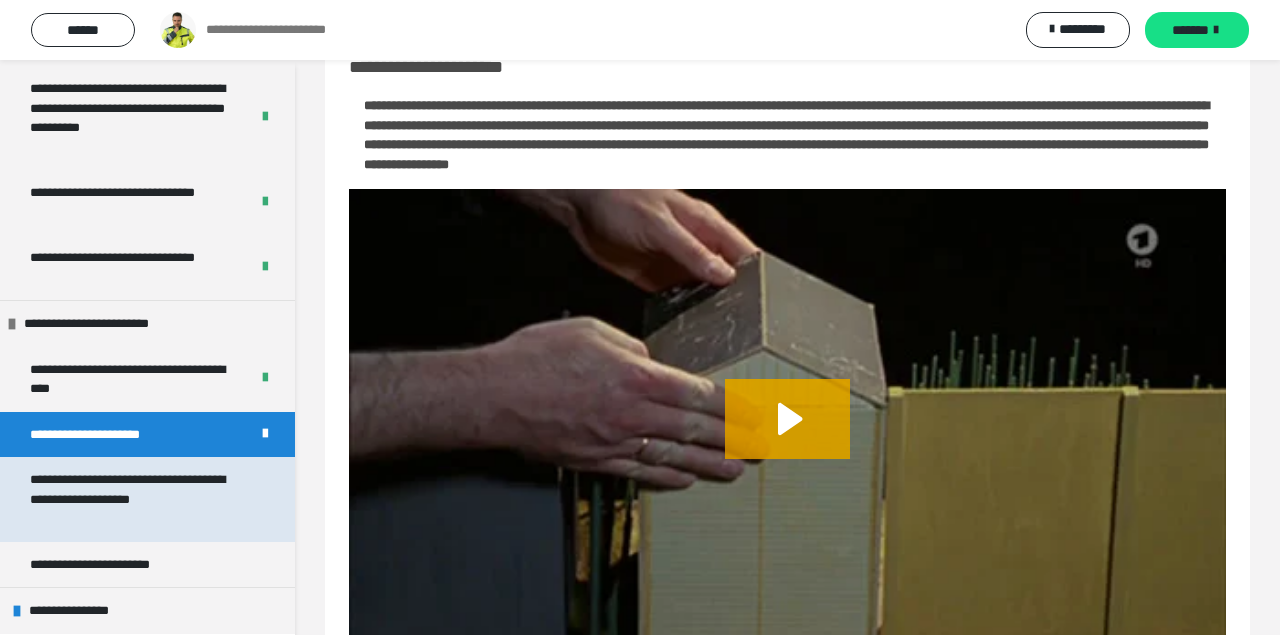 click on "**********" at bounding box center (139, 499) 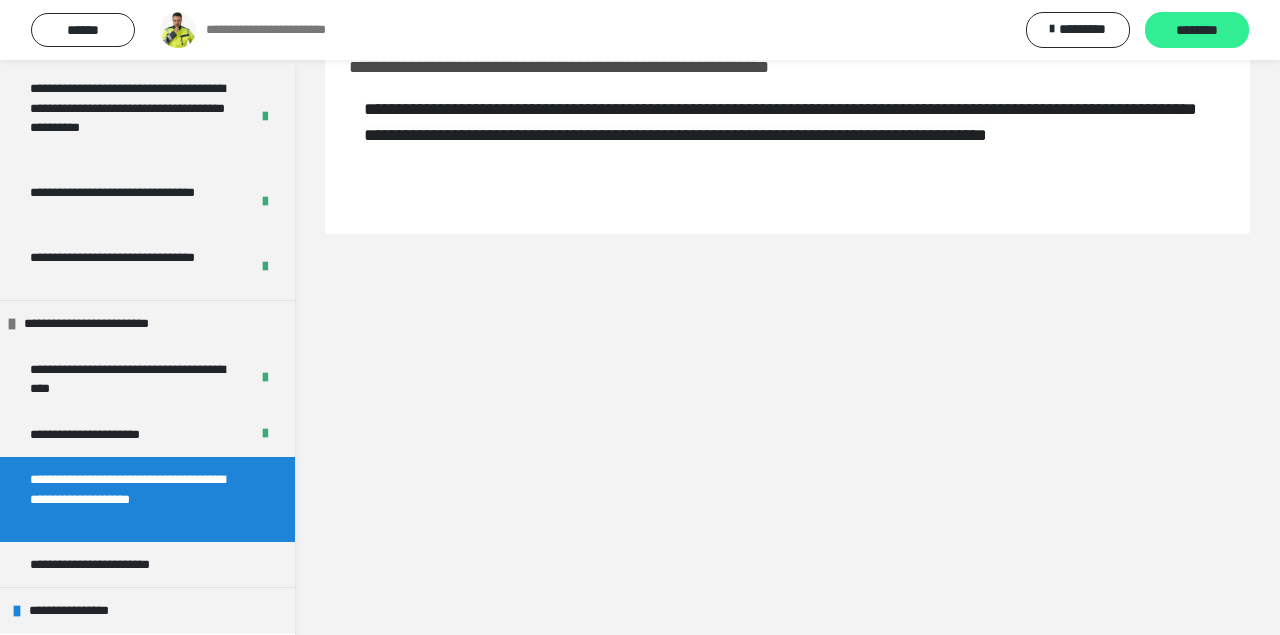 click on "********" at bounding box center [1197, 31] 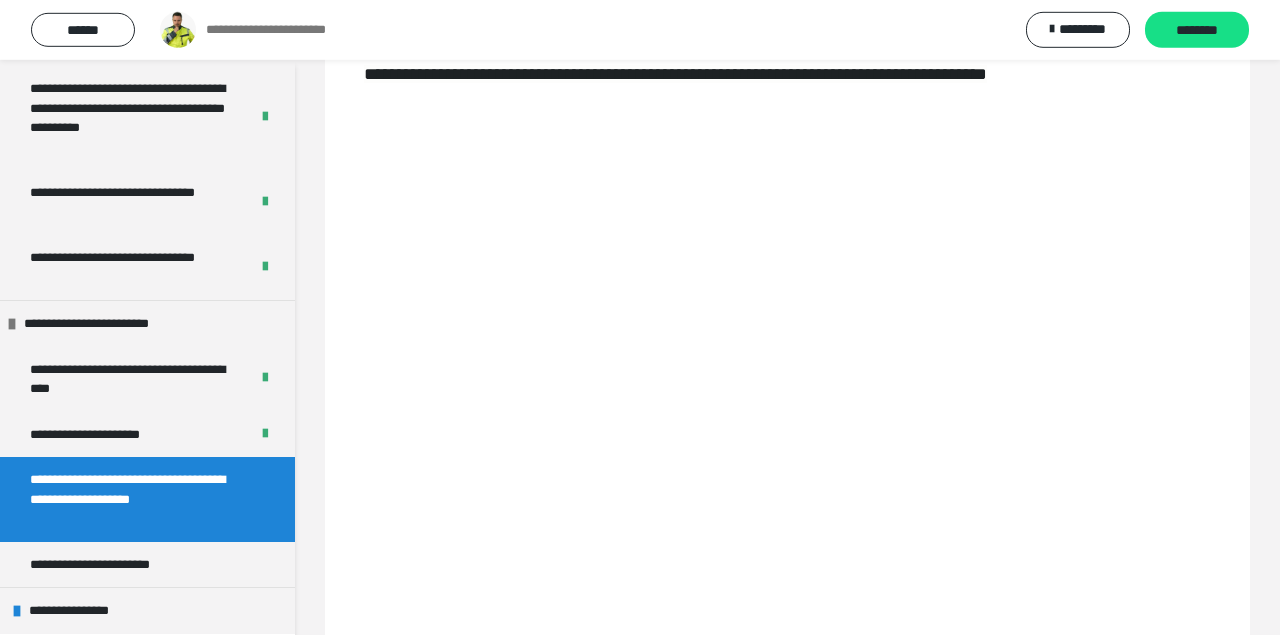 scroll, scrollTop: 162, scrollLeft: 0, axis: vertical 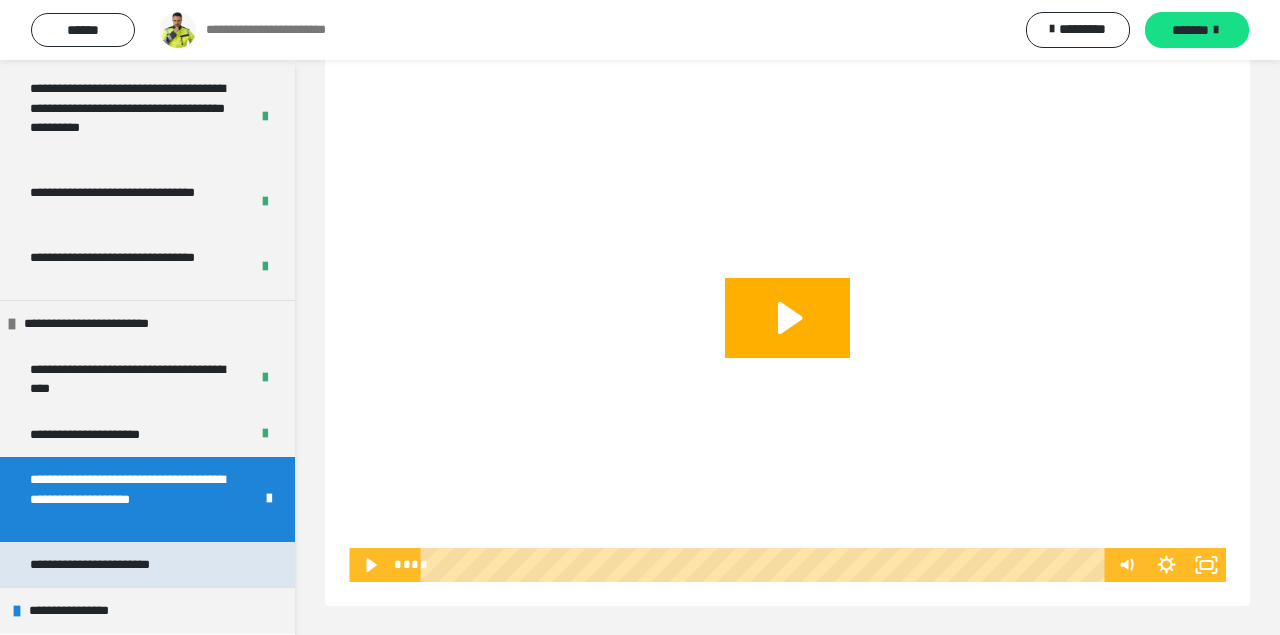 click on "**********" at bounding box center [110, 565] 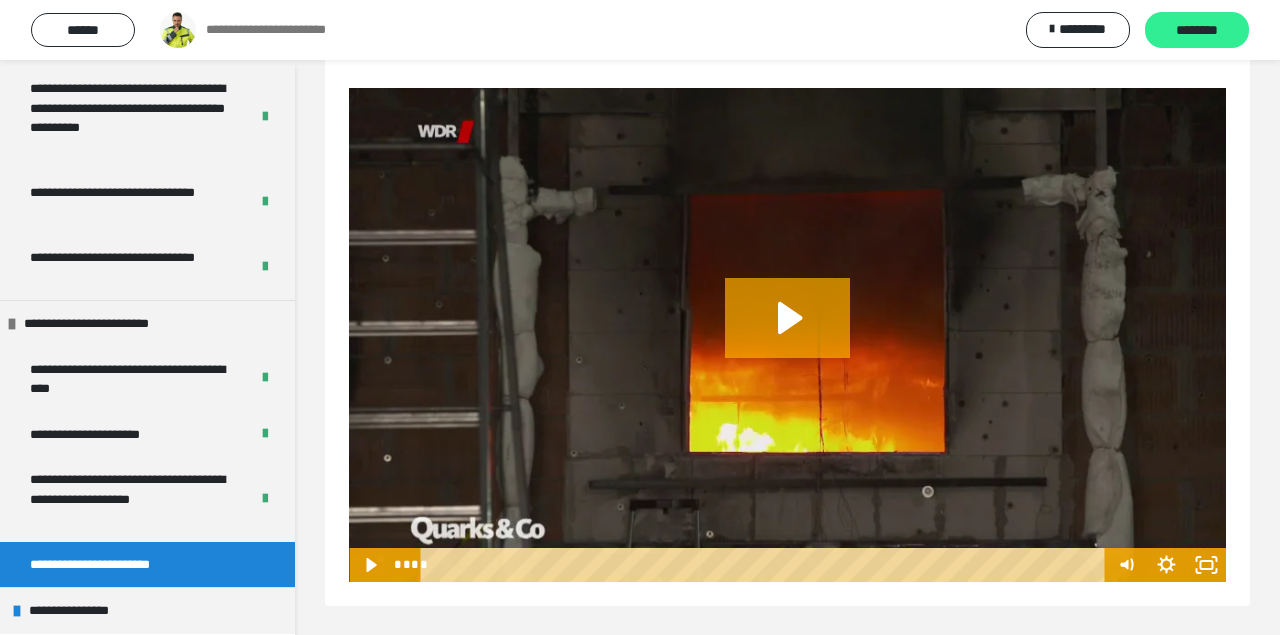 scroll, scrollTop: 60, scrollLeft: 0, axis: vertical 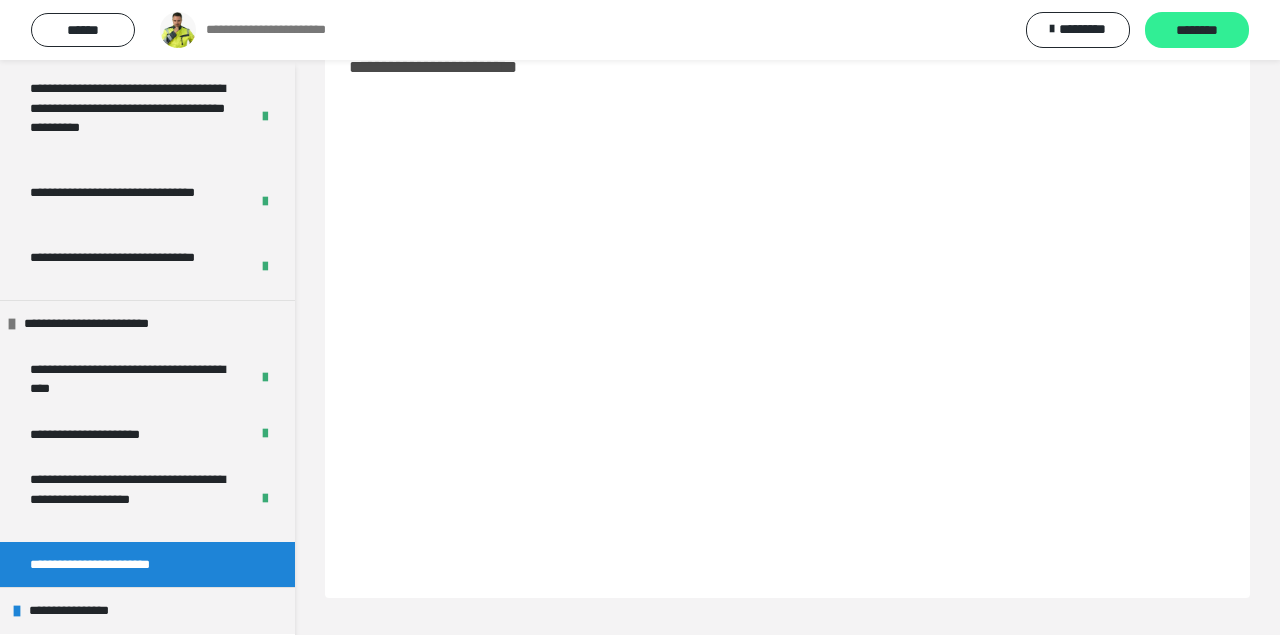 click on "********" at bounding box center (1197, 31) 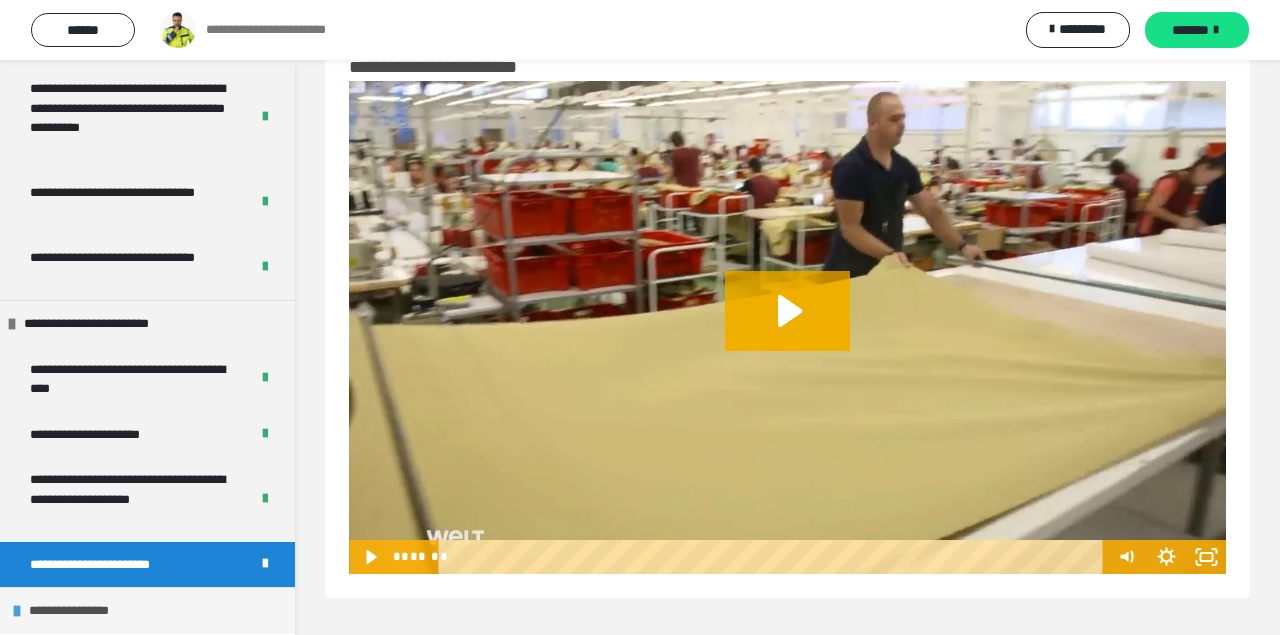 click on "**********" at bounding box center [83, 611] 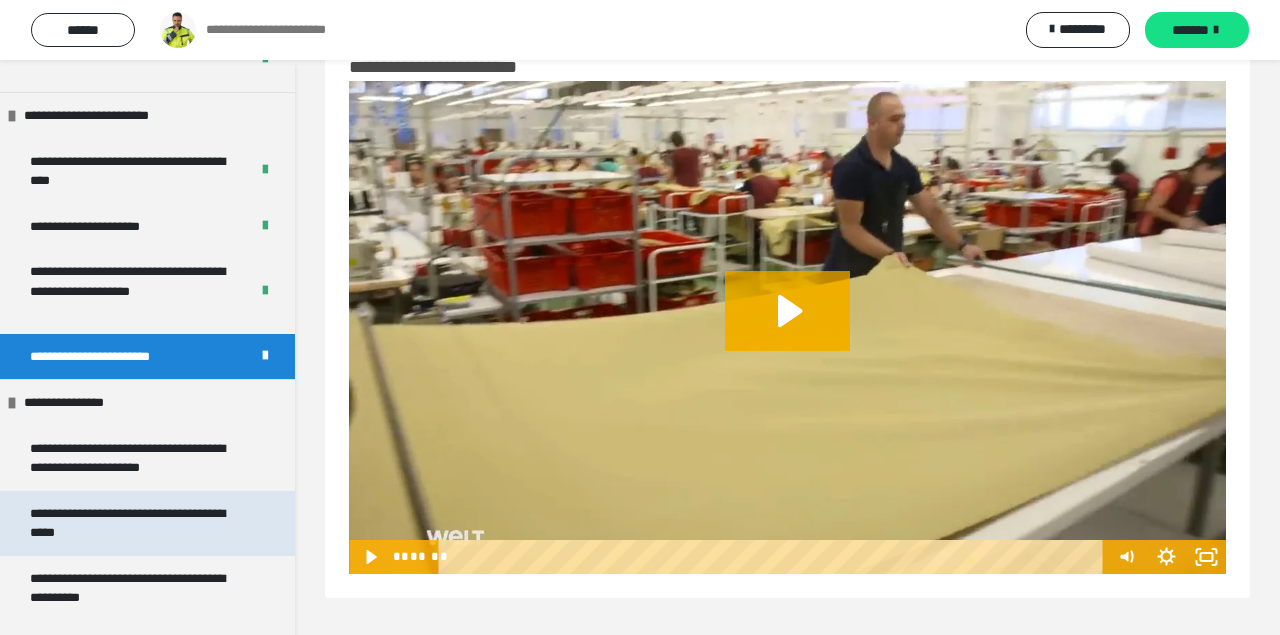 scroll, scrollTop: 7277, scrollLeft: 0, axis: vertical 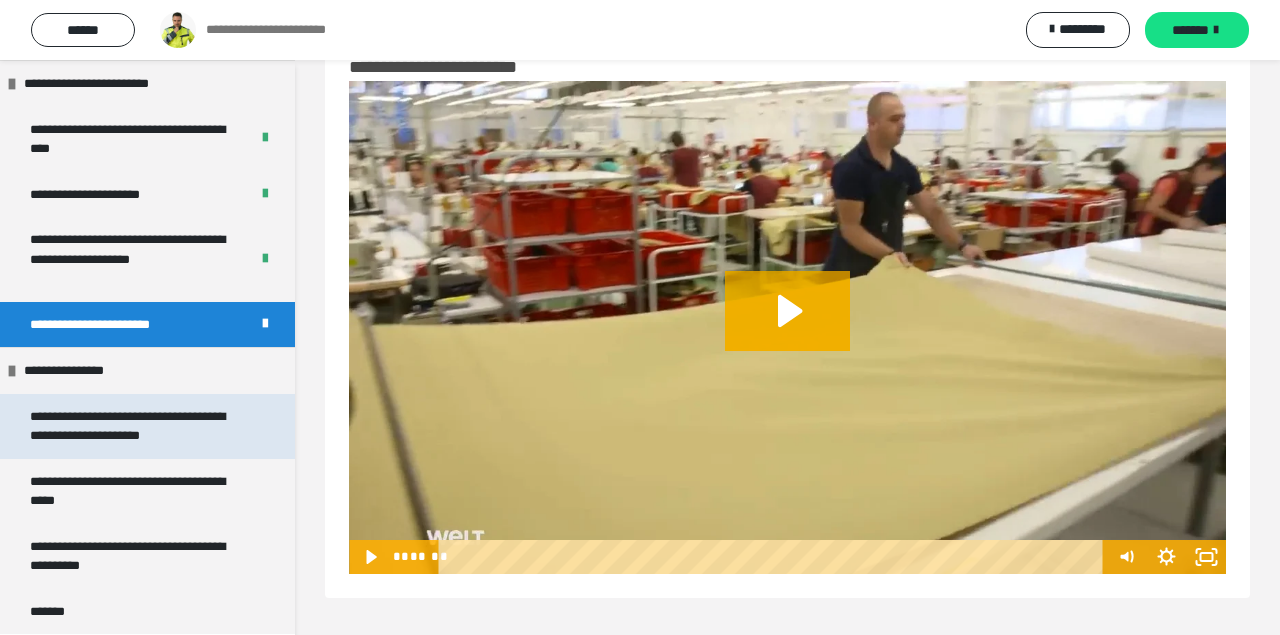 click on "**********" at bounding box center (139, 426) 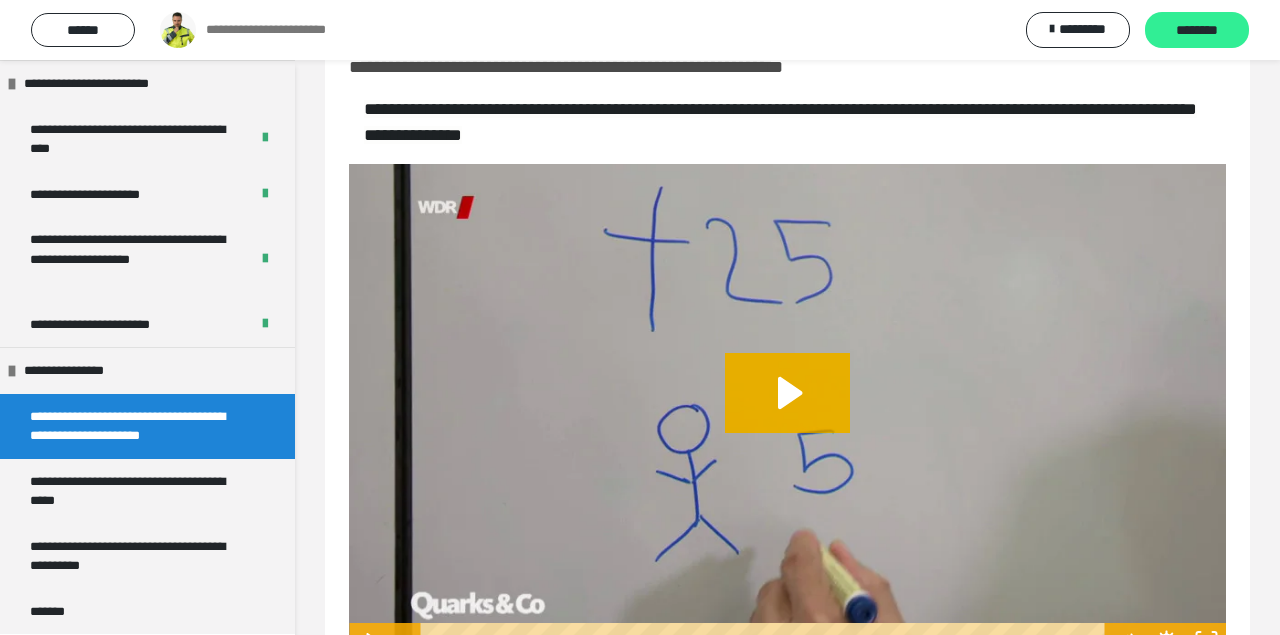 click on "********" at bounding box center (1197, 31) 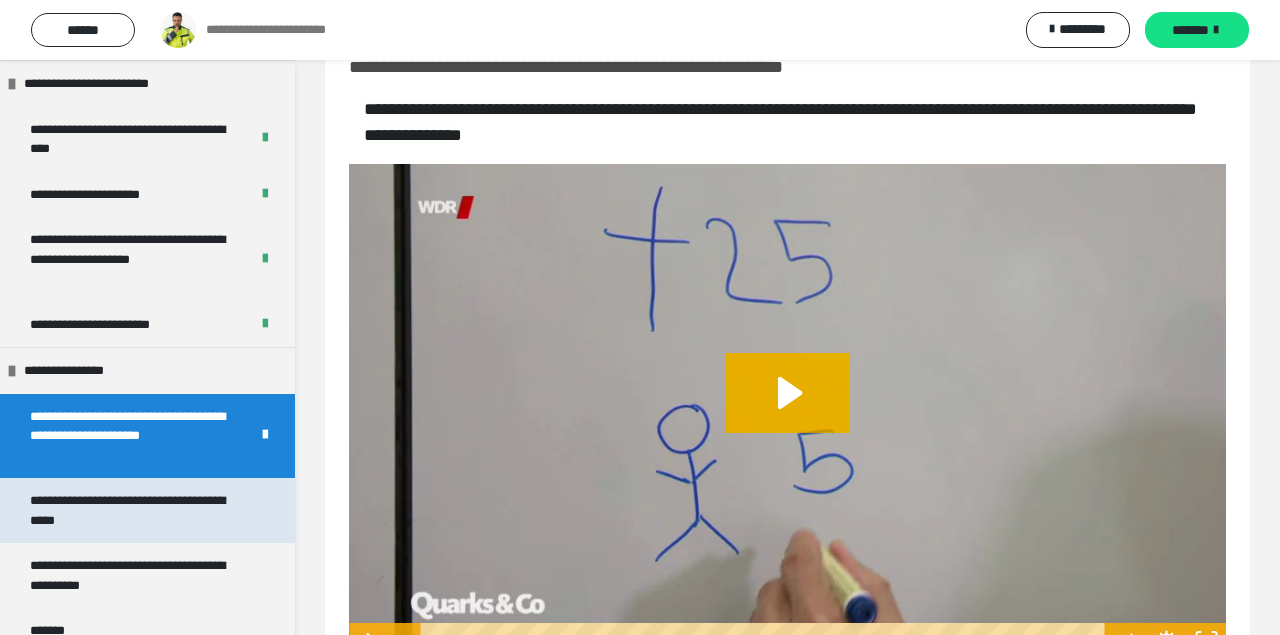 click on "**********" at bounding box center (139, 510) 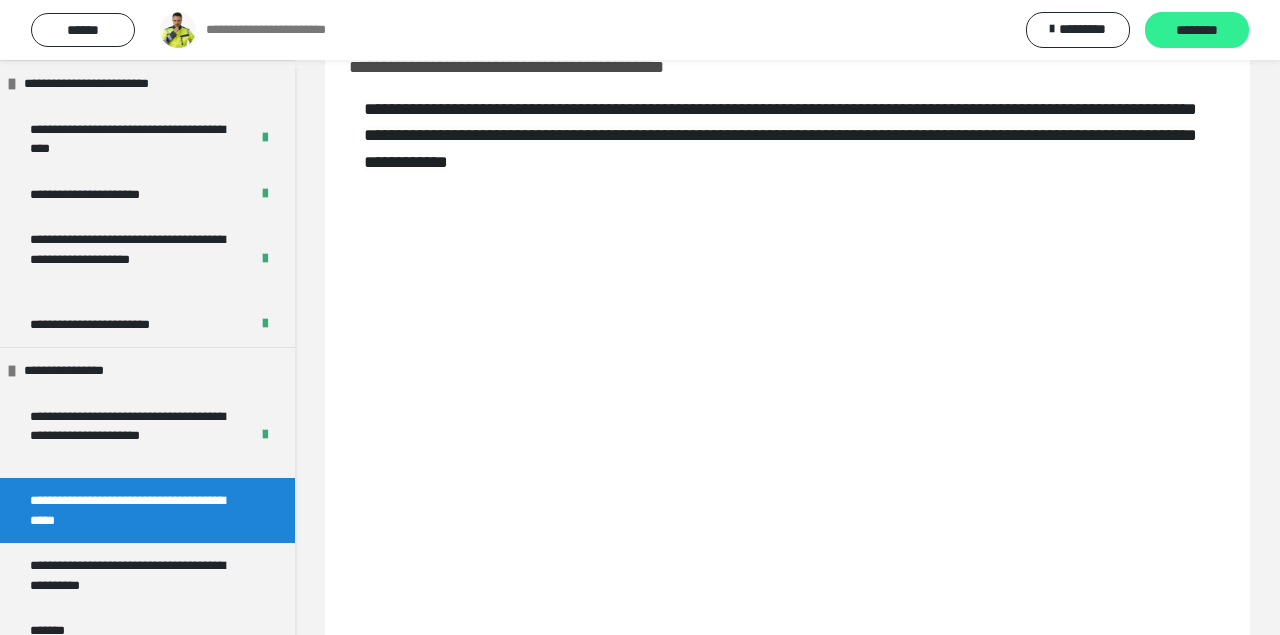 click on "********" at bounding box center [1197, 31] 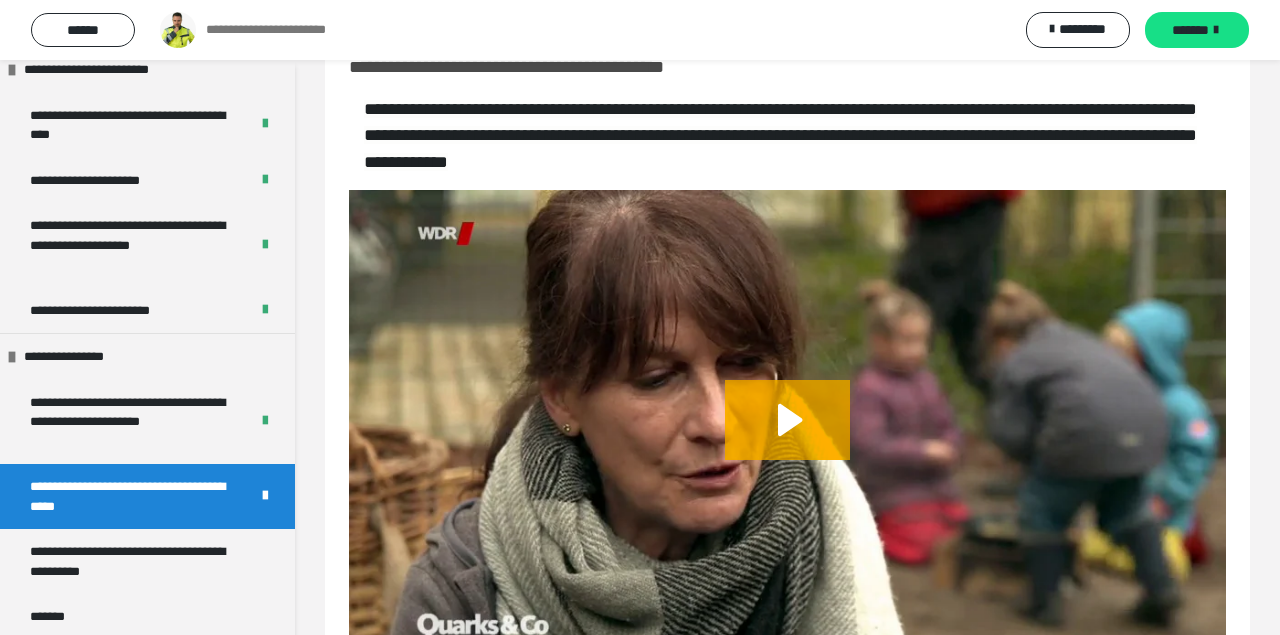 scroll, scrollTop: 7297, scrollLeft: 0, axis: vertical 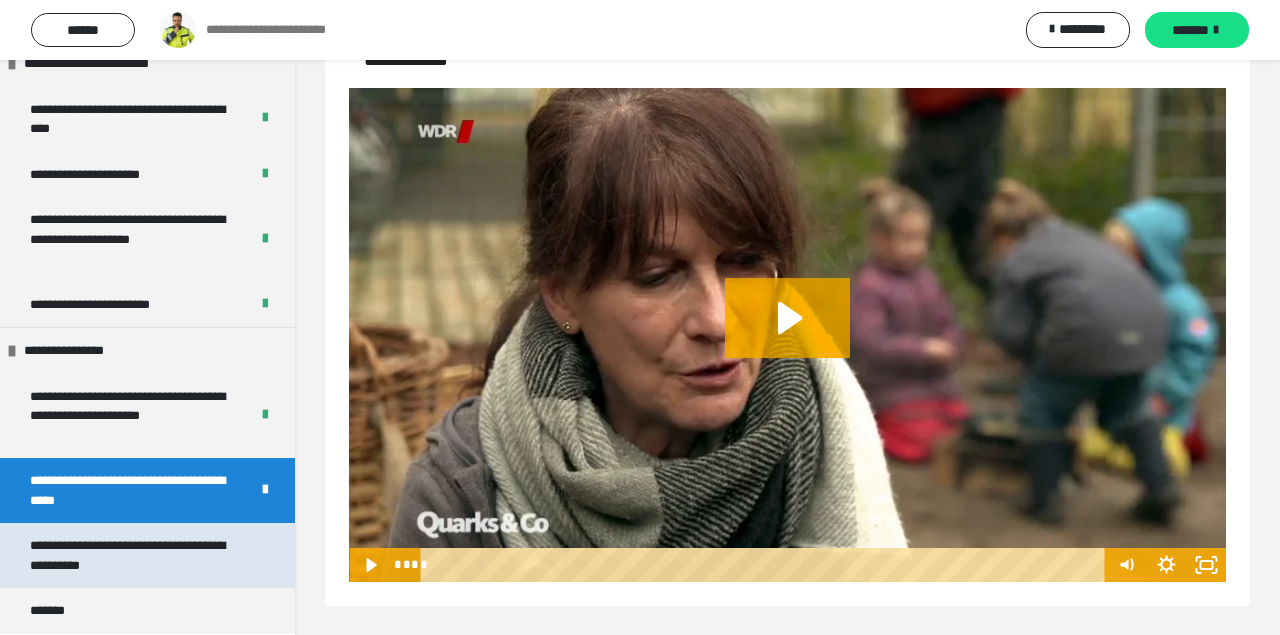 click on "**********" at bounding box center (139, 555) 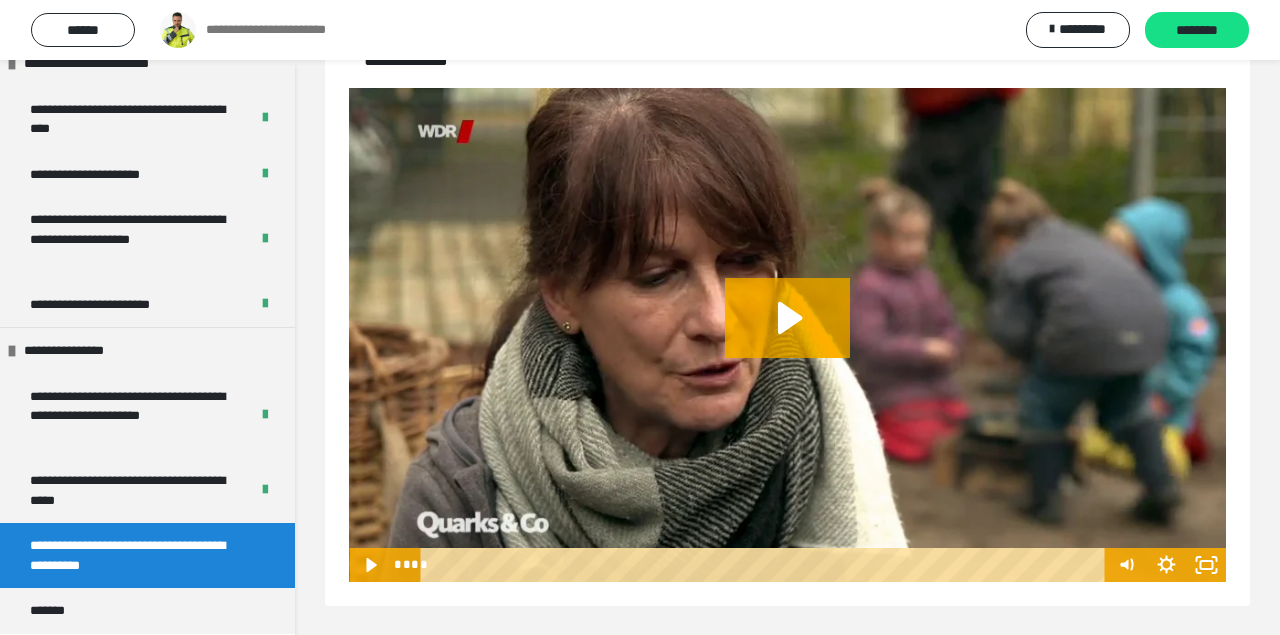 scroll, scrollTop: 60, scrollLeft: 0, axis: vertical 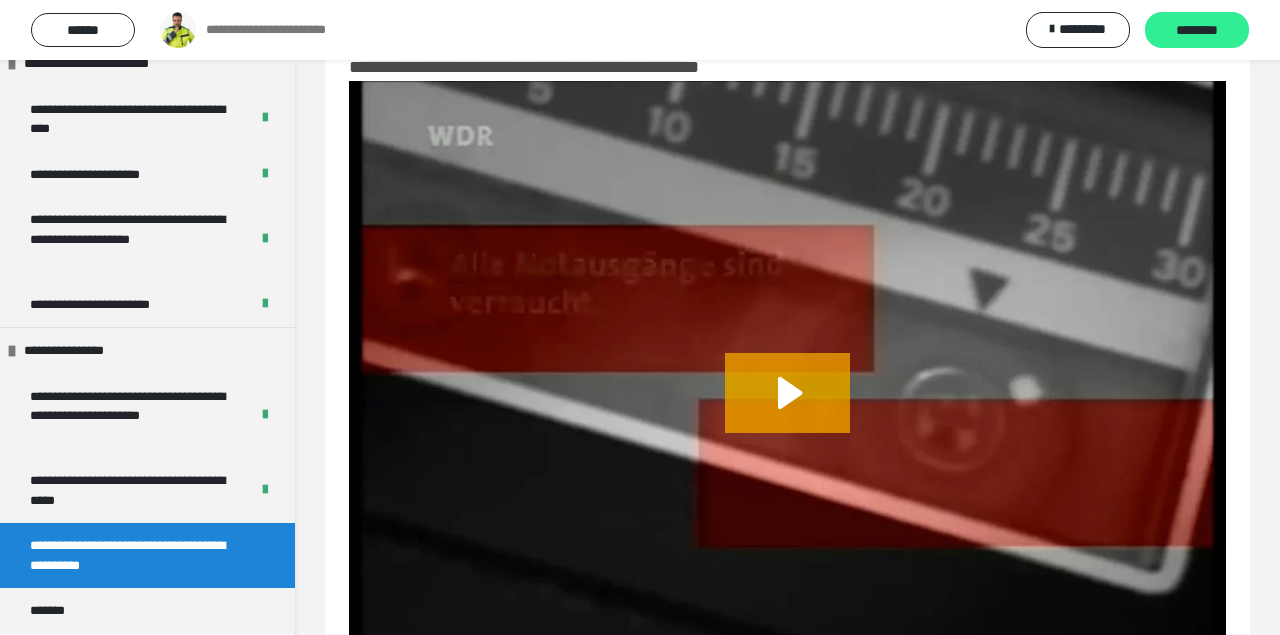 drag, startPoint x: 1179, startPoint y: 9, endPoint x: 1186, endPoint y: 17, distance: 10.630146 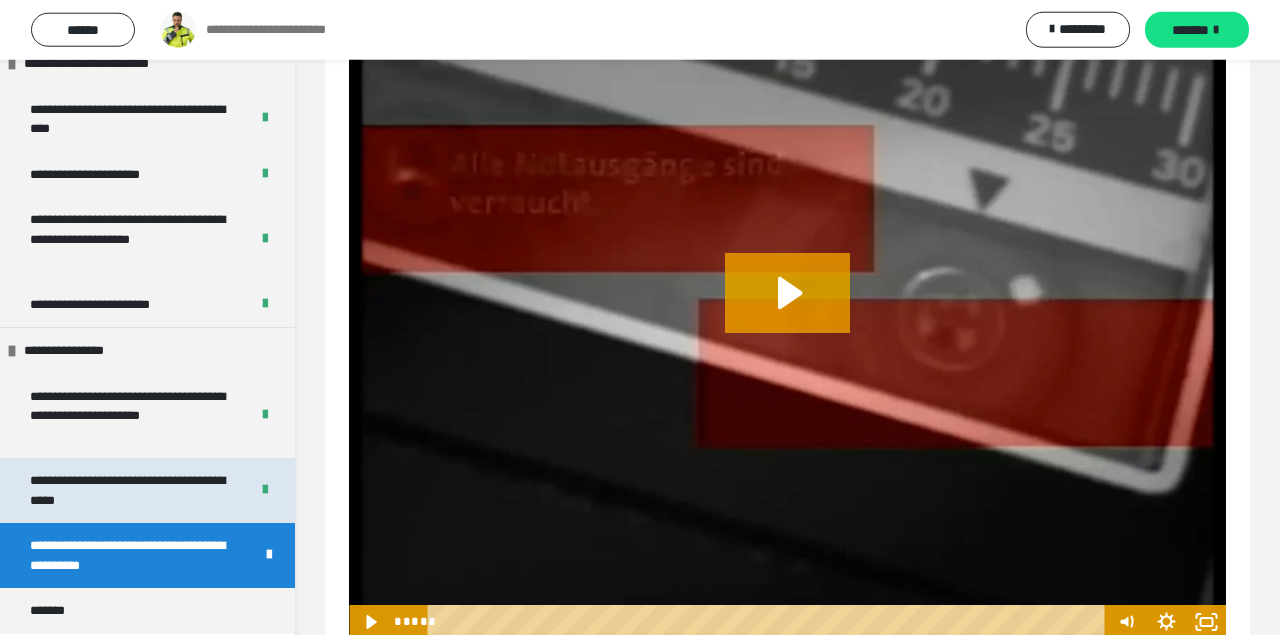 scroll, scrollTop: 217, scrollLeft: 0, axis: vertical 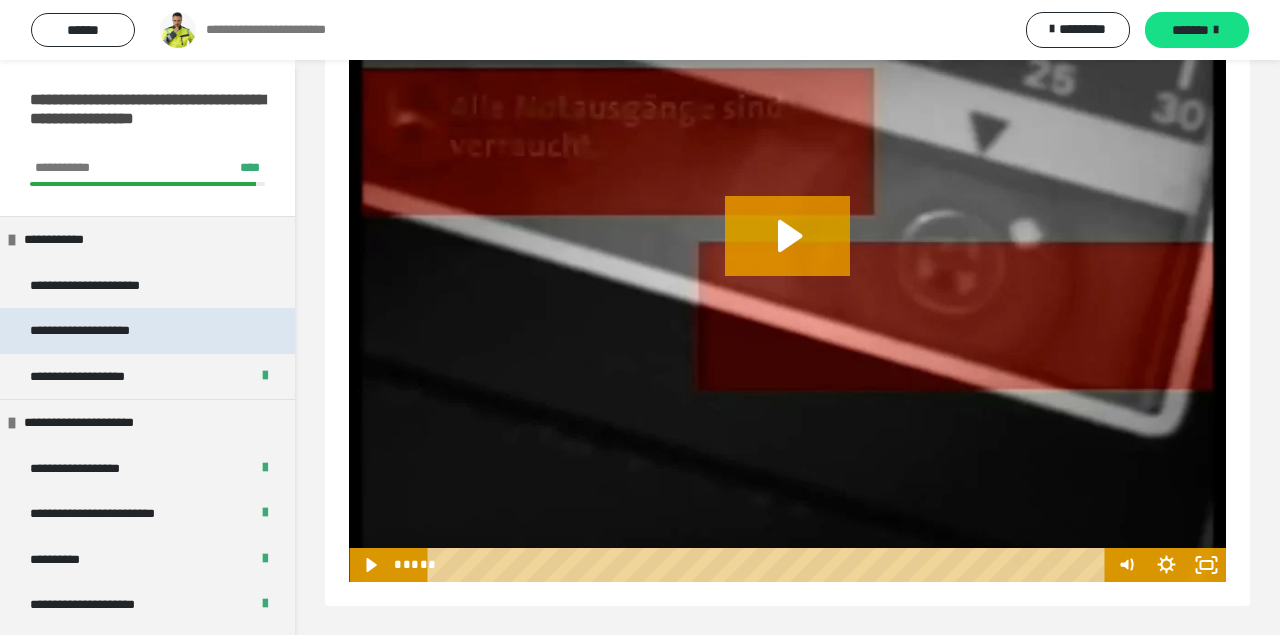 click on "**********" at bounding box center [97, 331] 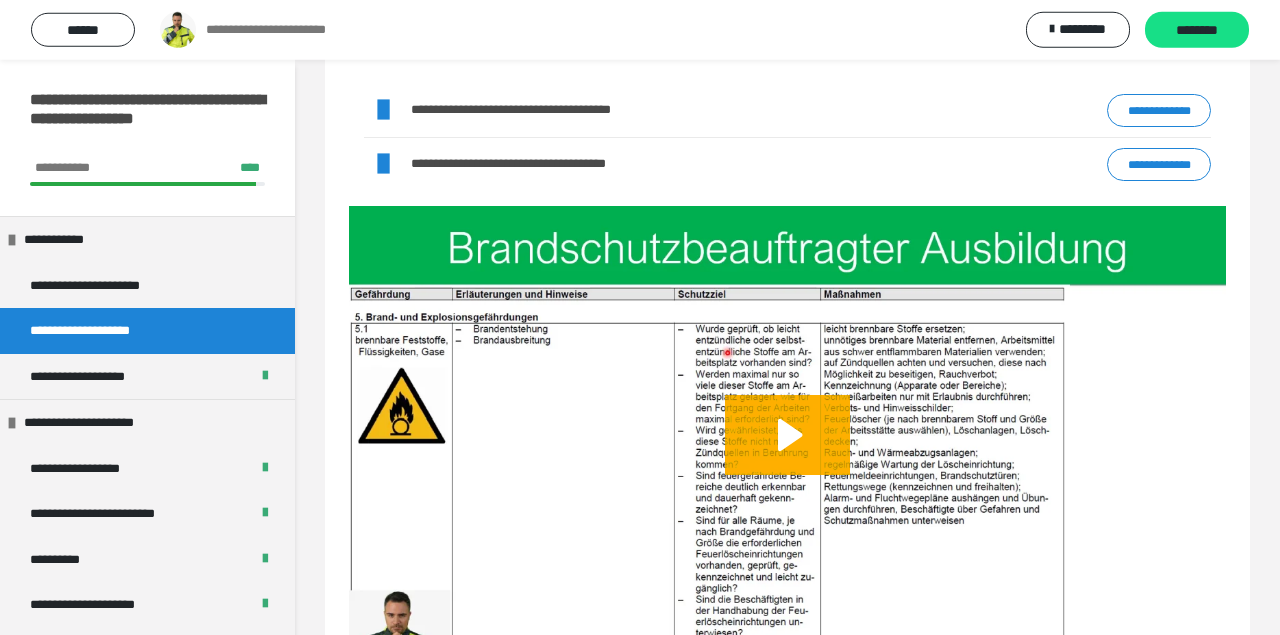 scroll, scrollTop: 286, scrollLeft: 0, axis: vertical 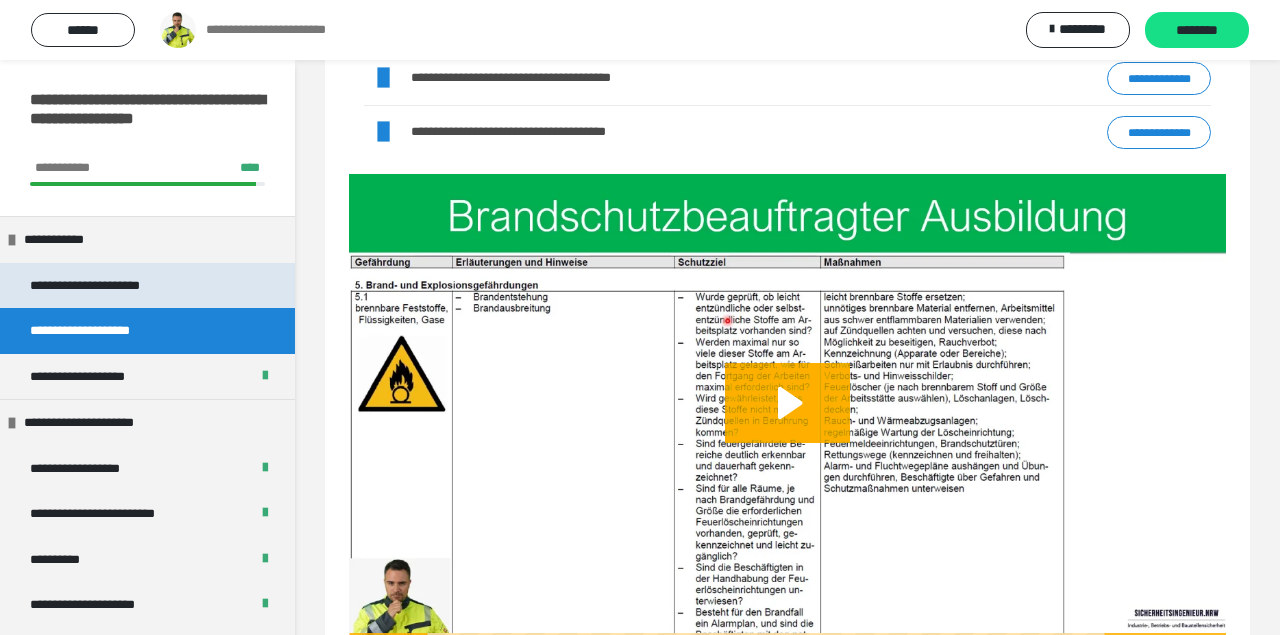 click on "**********" at bounding box center (101, 286) 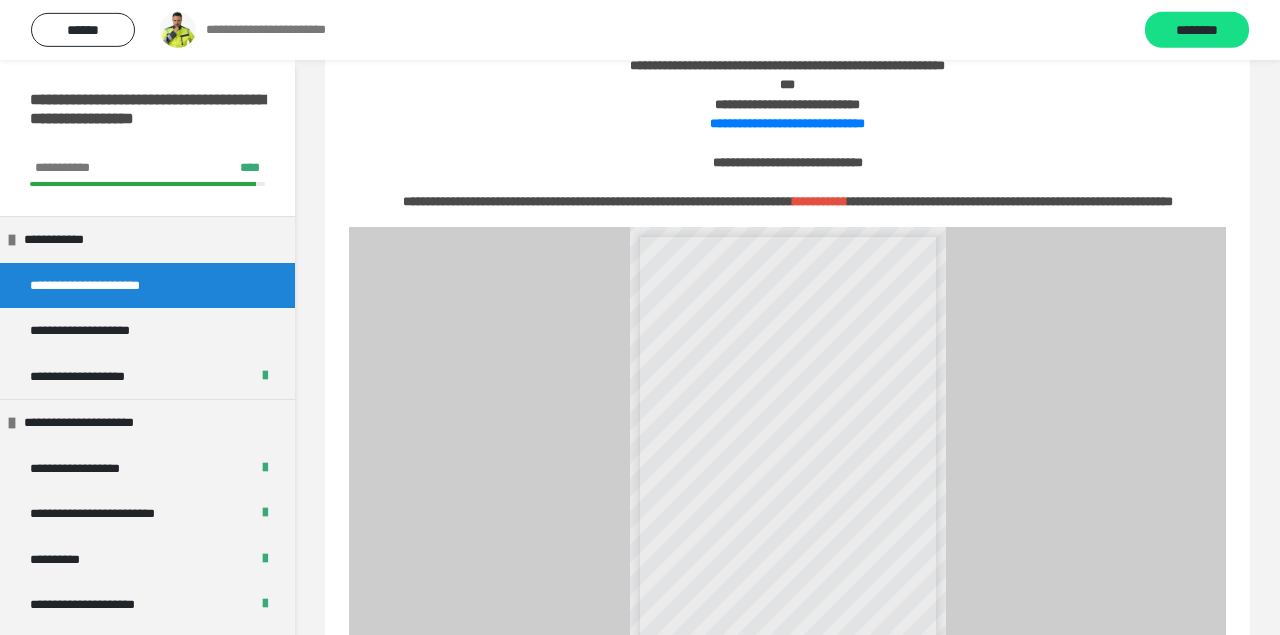 scroll, scrollTop: 312, scrollLeft: 0, axis: vertical 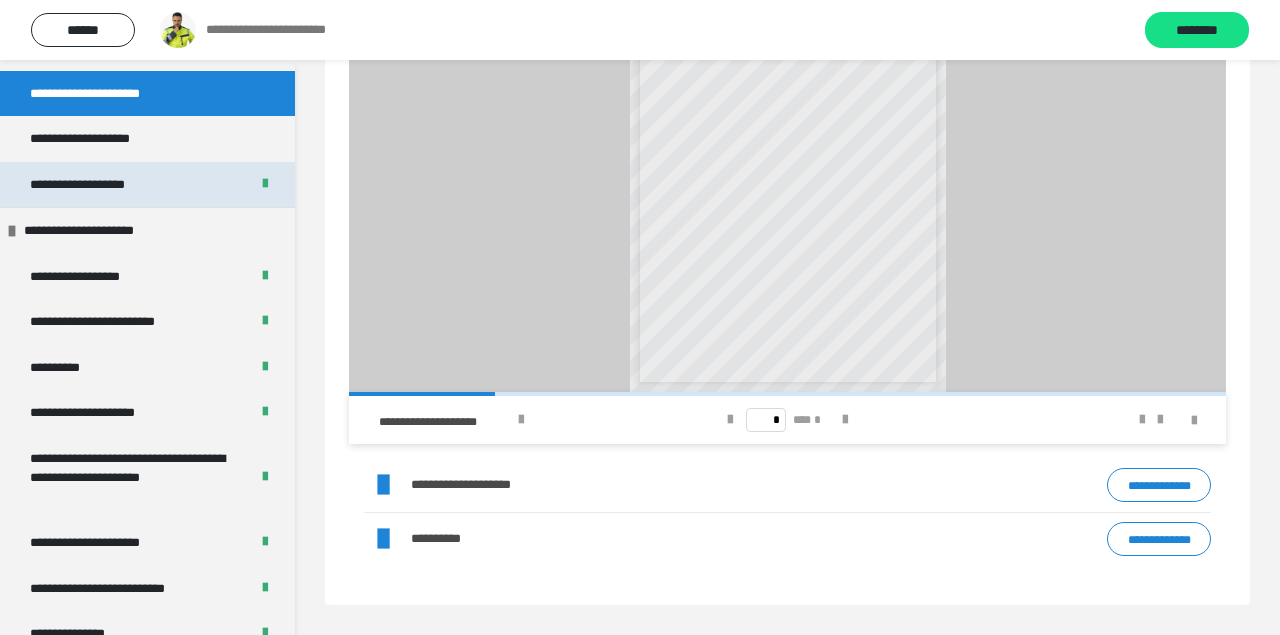 click on "**********" at bounding box center [88, 185] 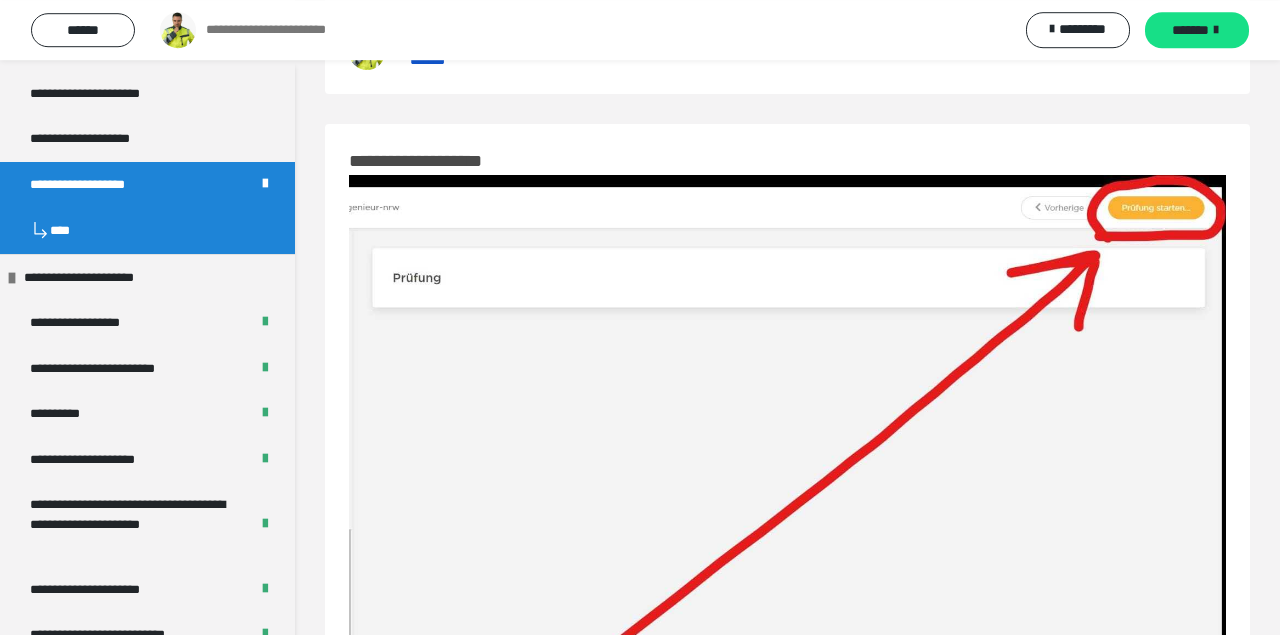 scroll, scrollTop: 340, scrollLeft: 0, axis: vertical 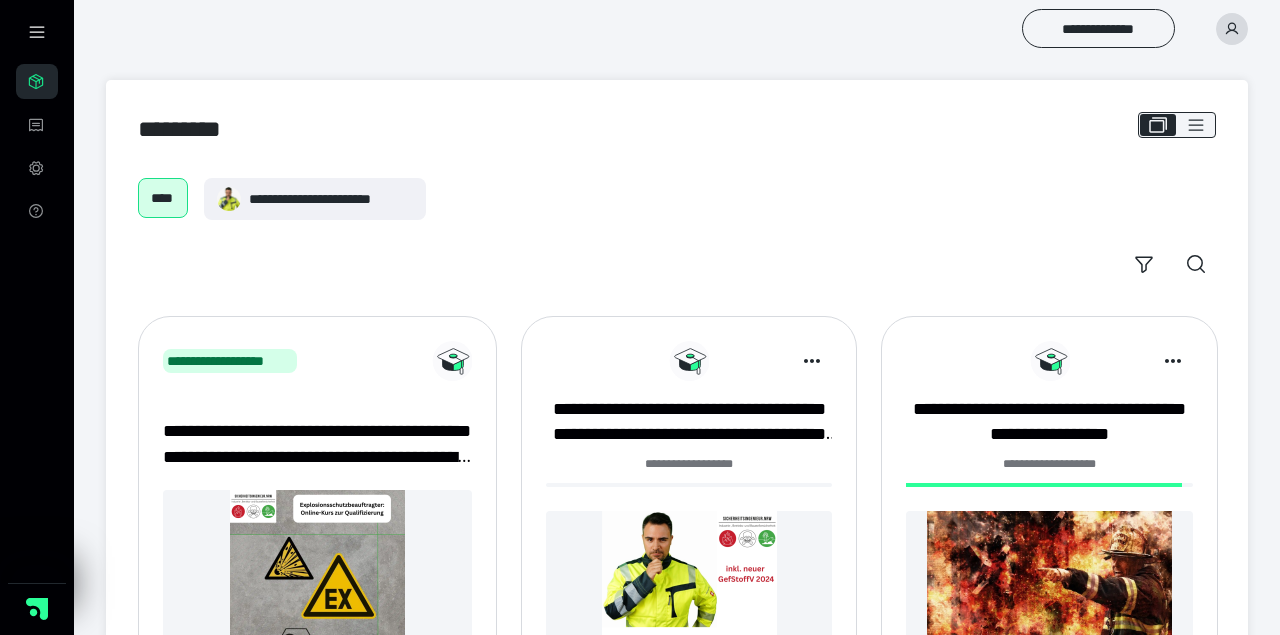 click on "**********" at bounding box center (677, 28) 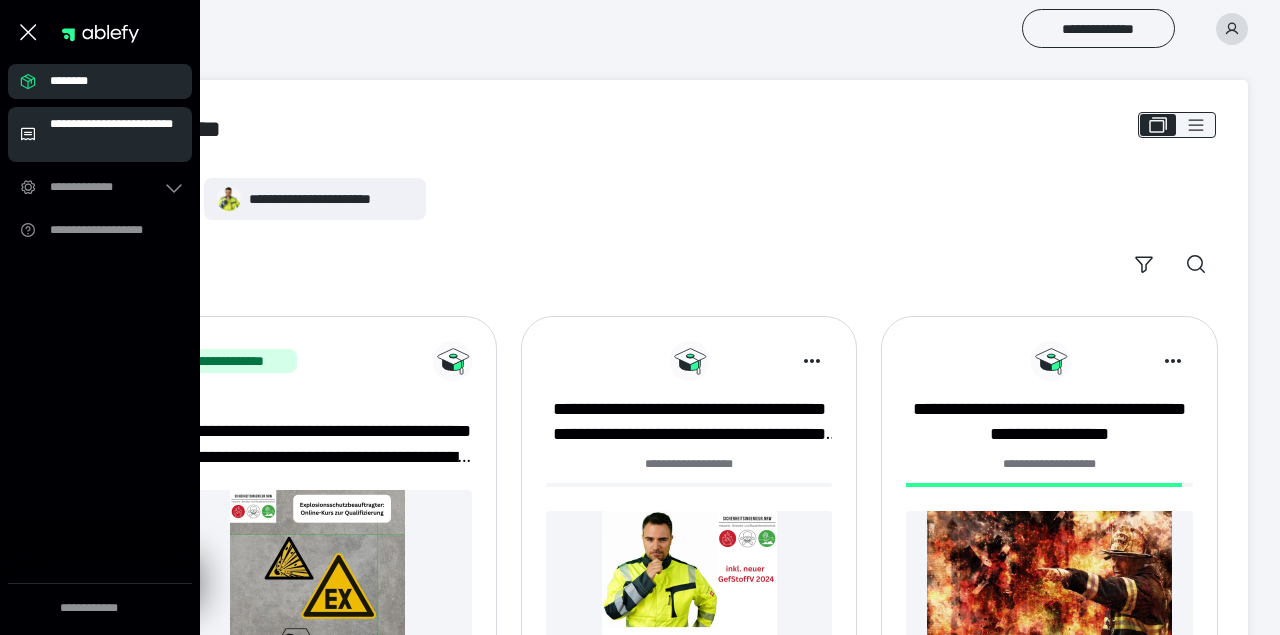 click on "**********" at bounding box center (115, 134) 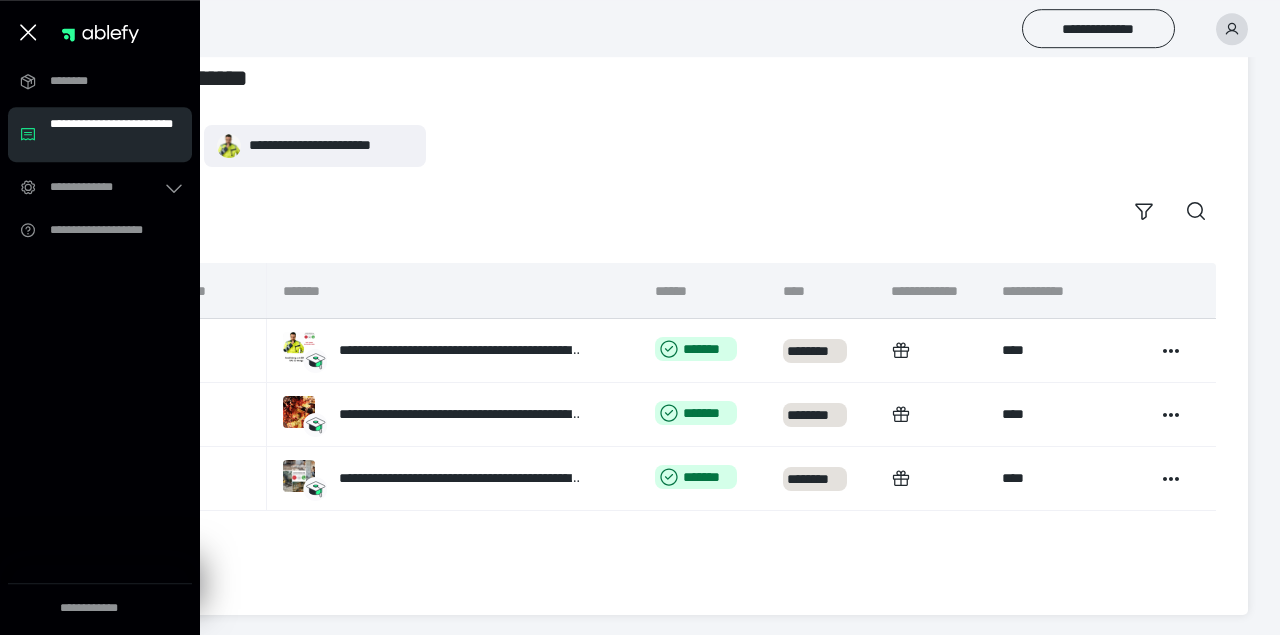 scroll, scrollTop: 50, scrollLeft: 0, axis: vertical 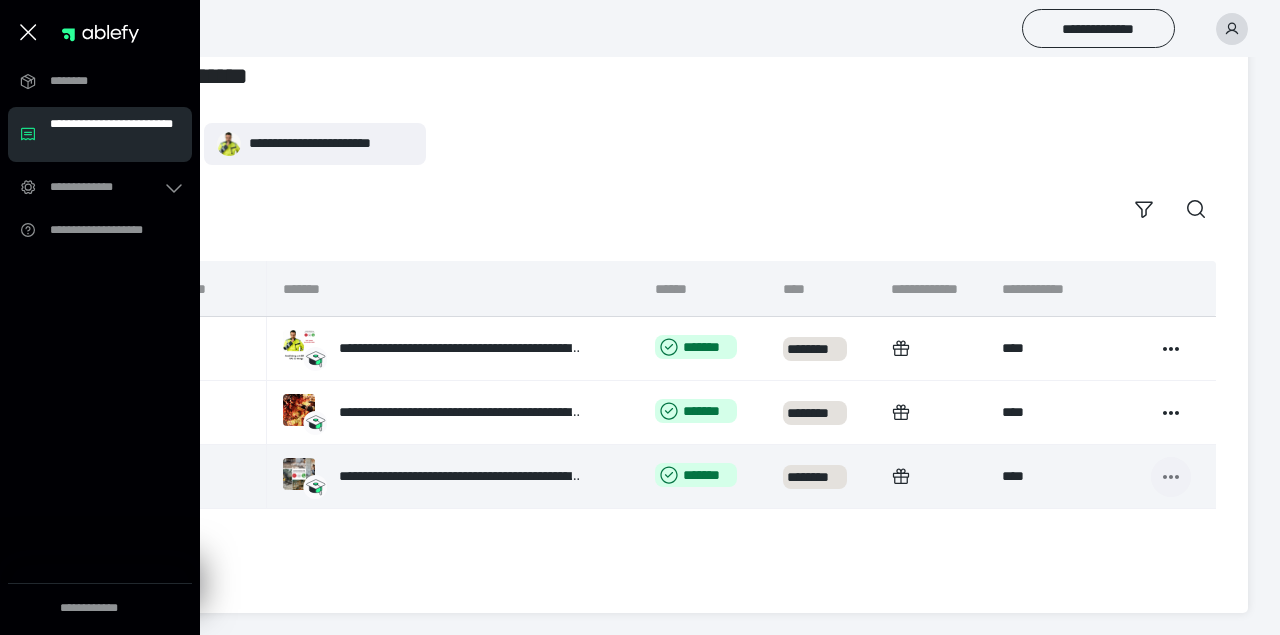 click 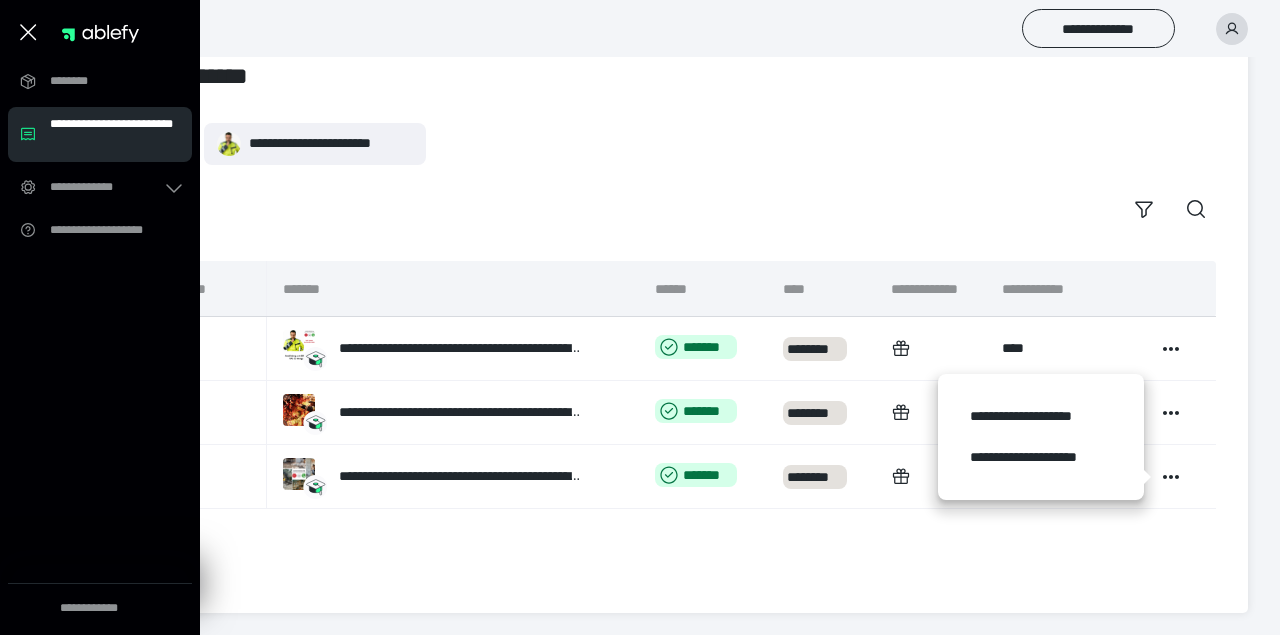click on "**********" at bounding box center [677, 421] 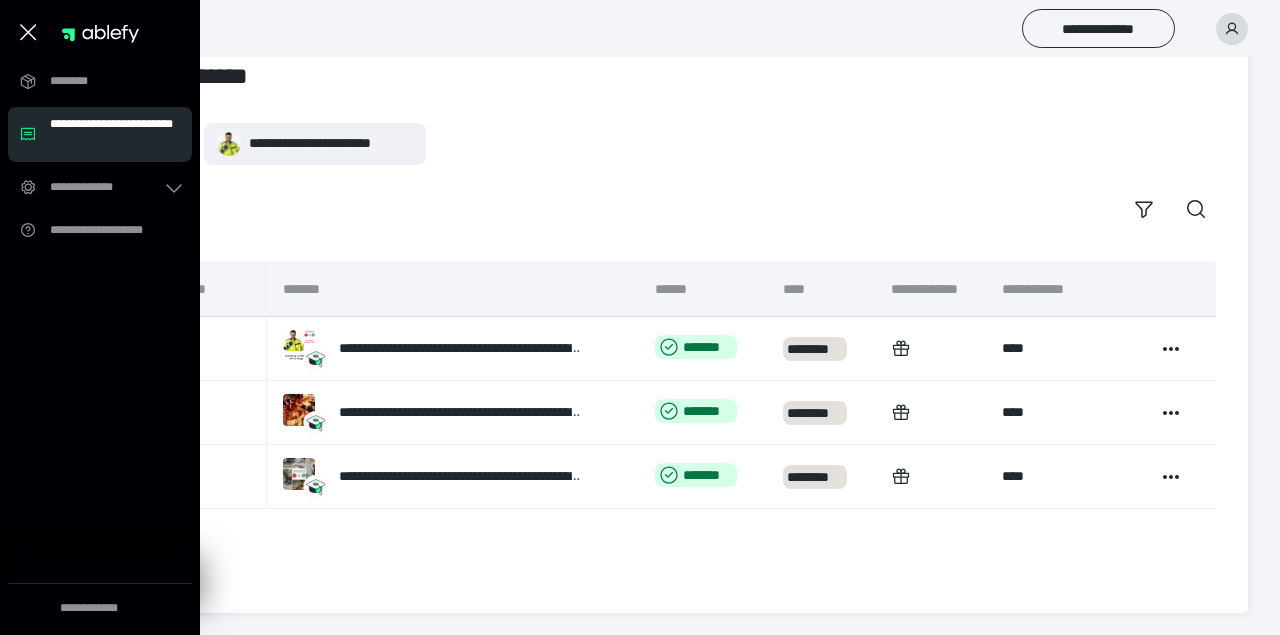 click 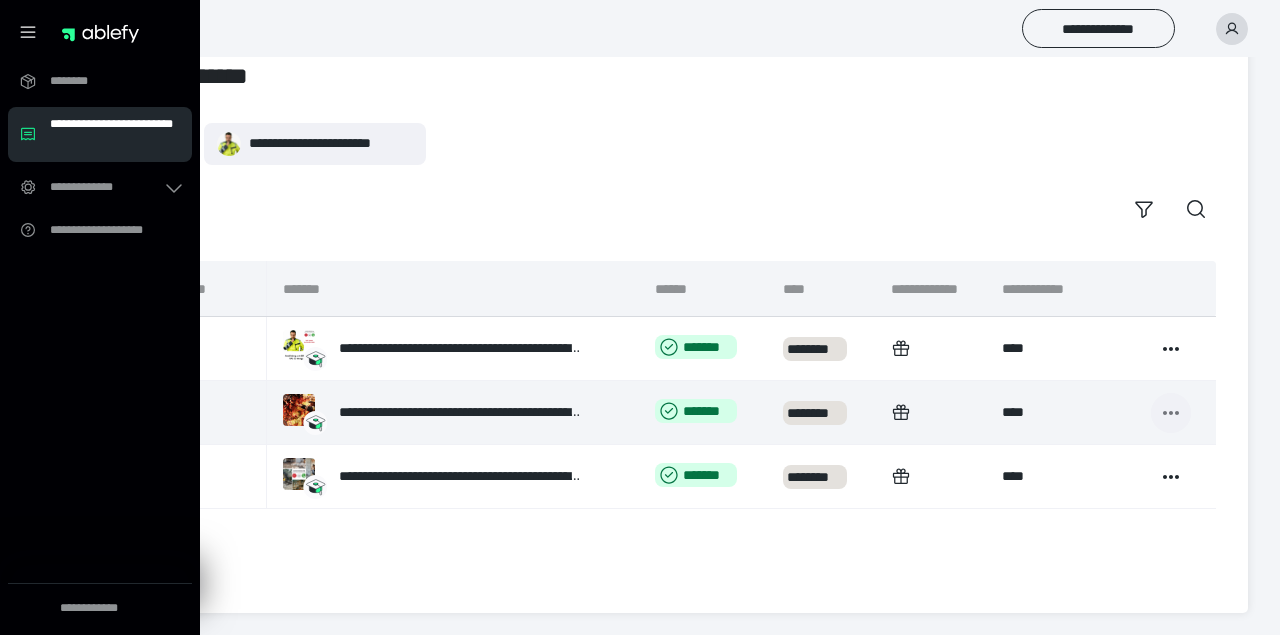 click 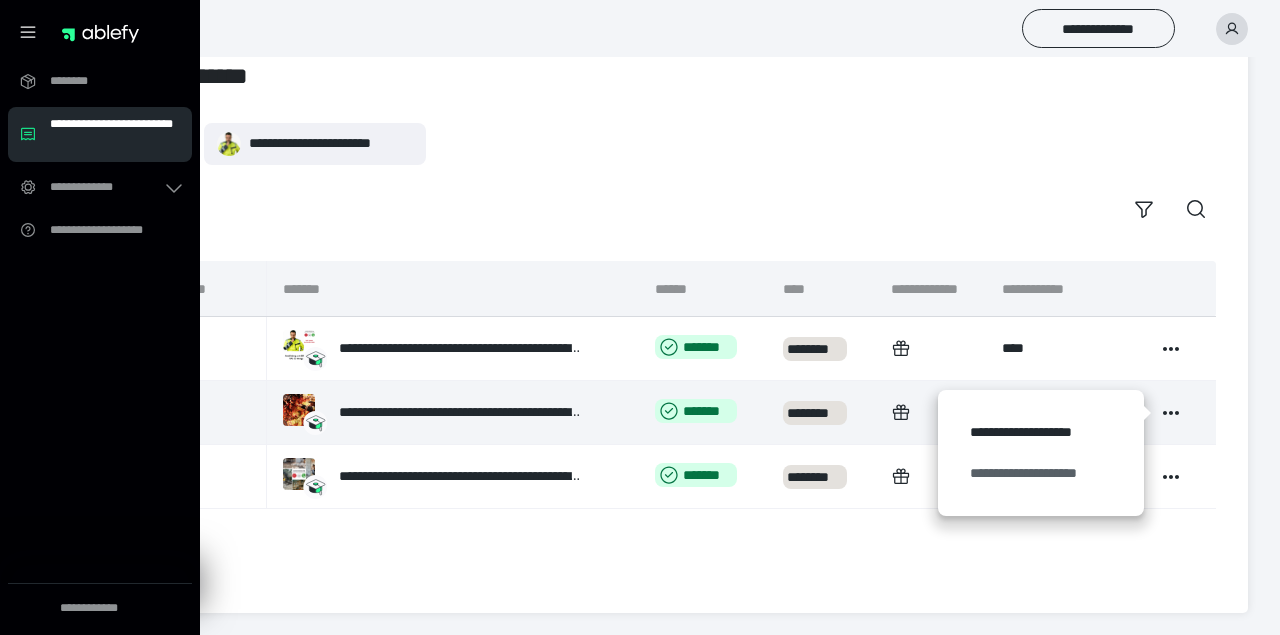 click on "**********" at bounding box center (1041, 473) 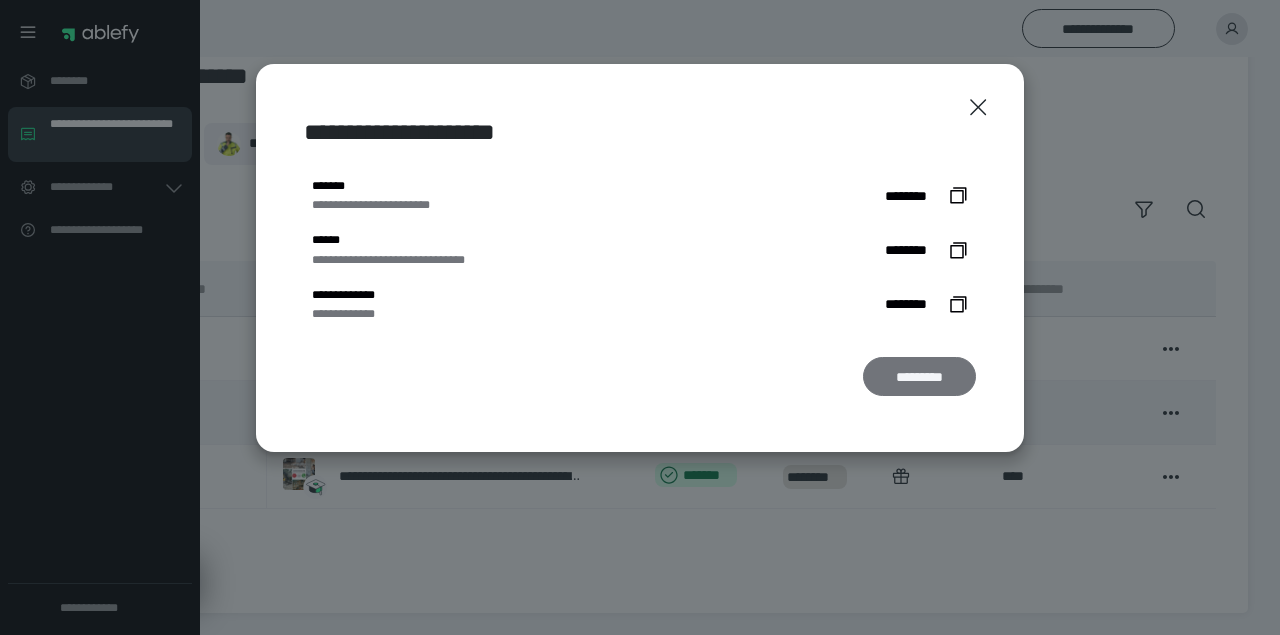 click on "*********" at bounding box center [919, 376] 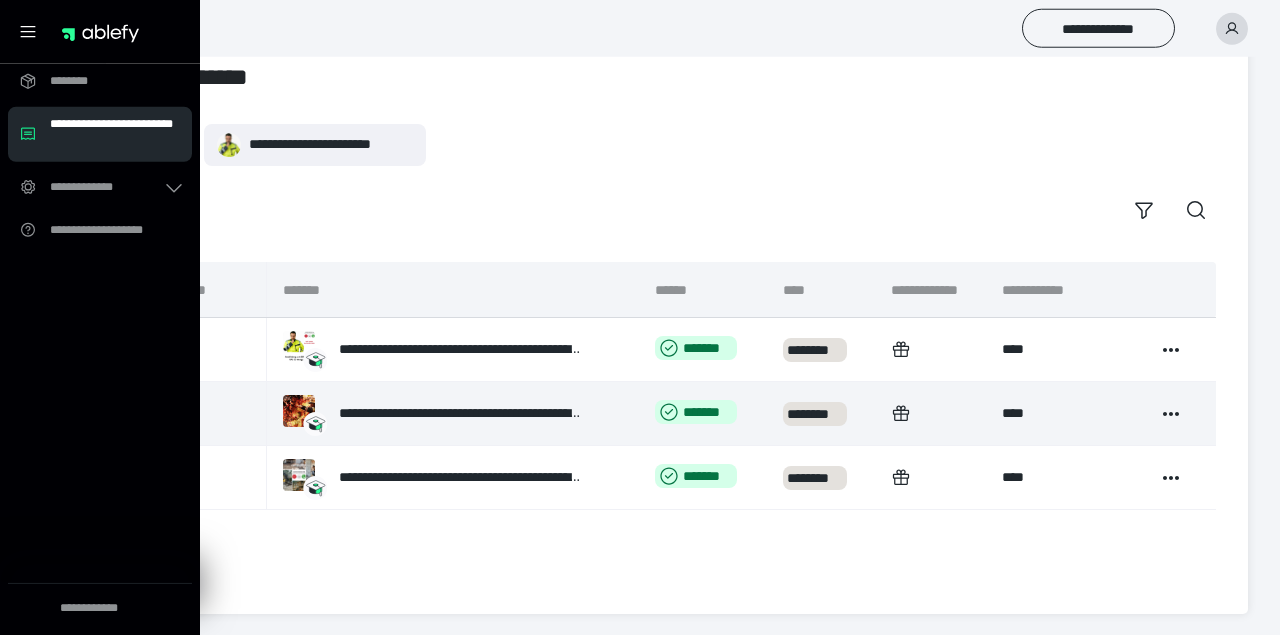 scroll, scrollTop: 0, scrollLeft: 0, axis: both 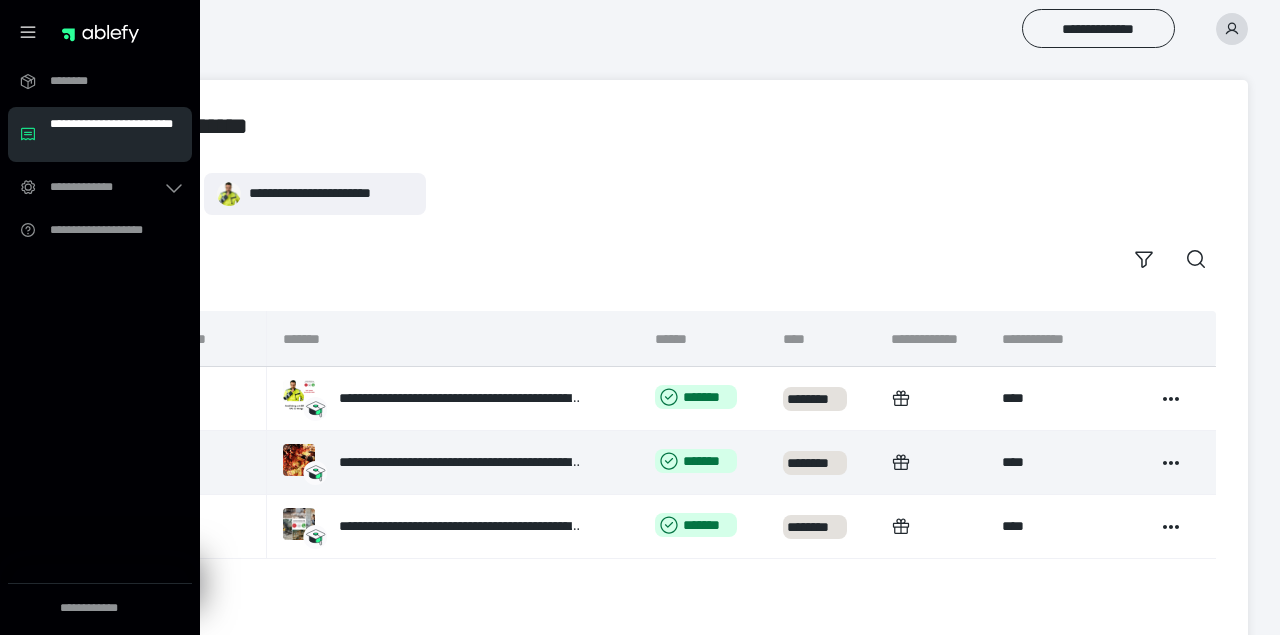 click on "**********" at bounding box center [677, 226] 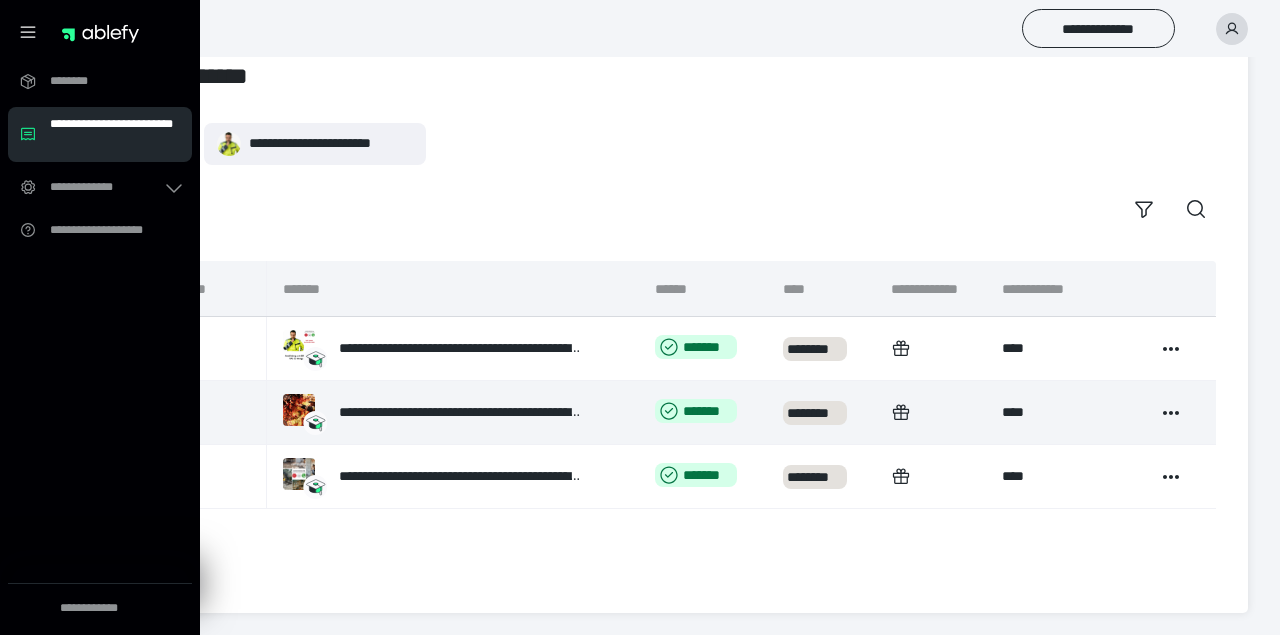 scroll, scrollTop: 0, scrollLeft: 0, axis: both 